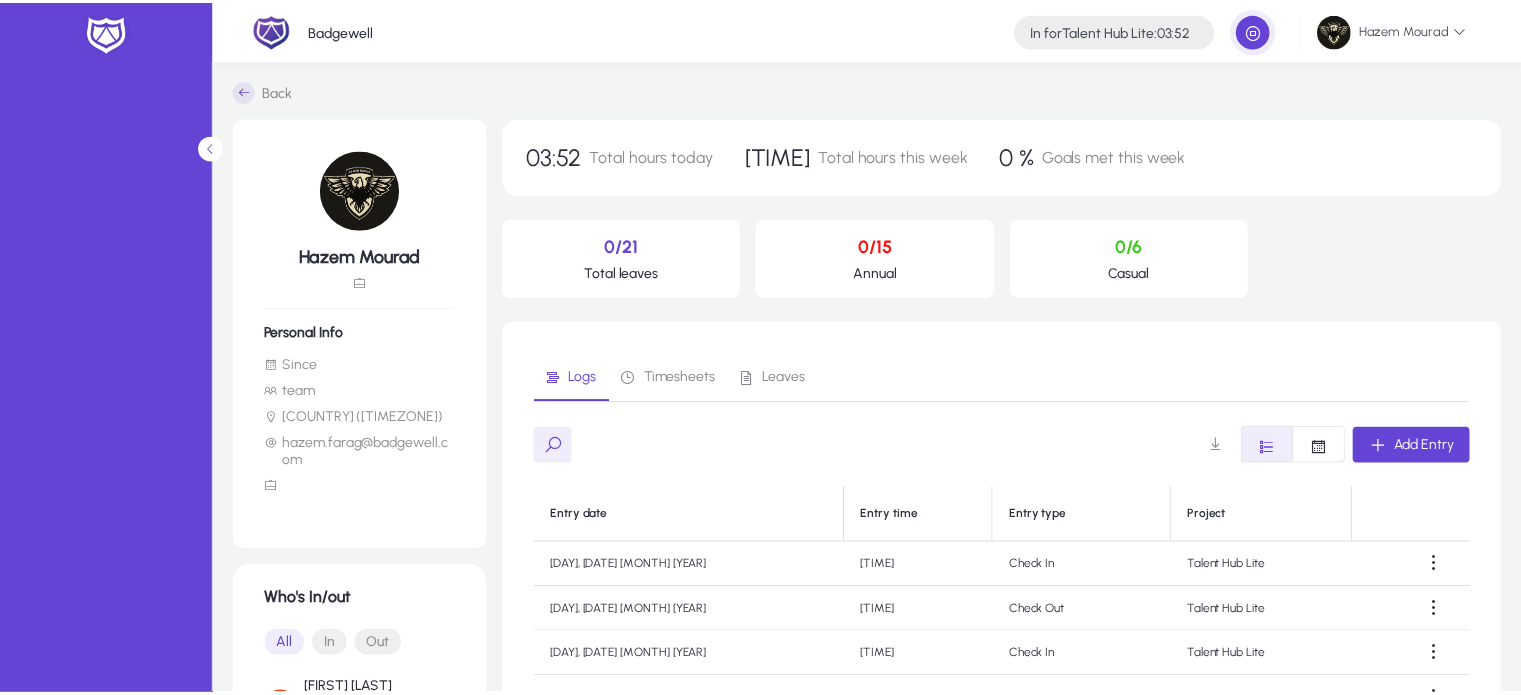 scroll, scrollTop: 0, scrollLeft: 0, axis: both 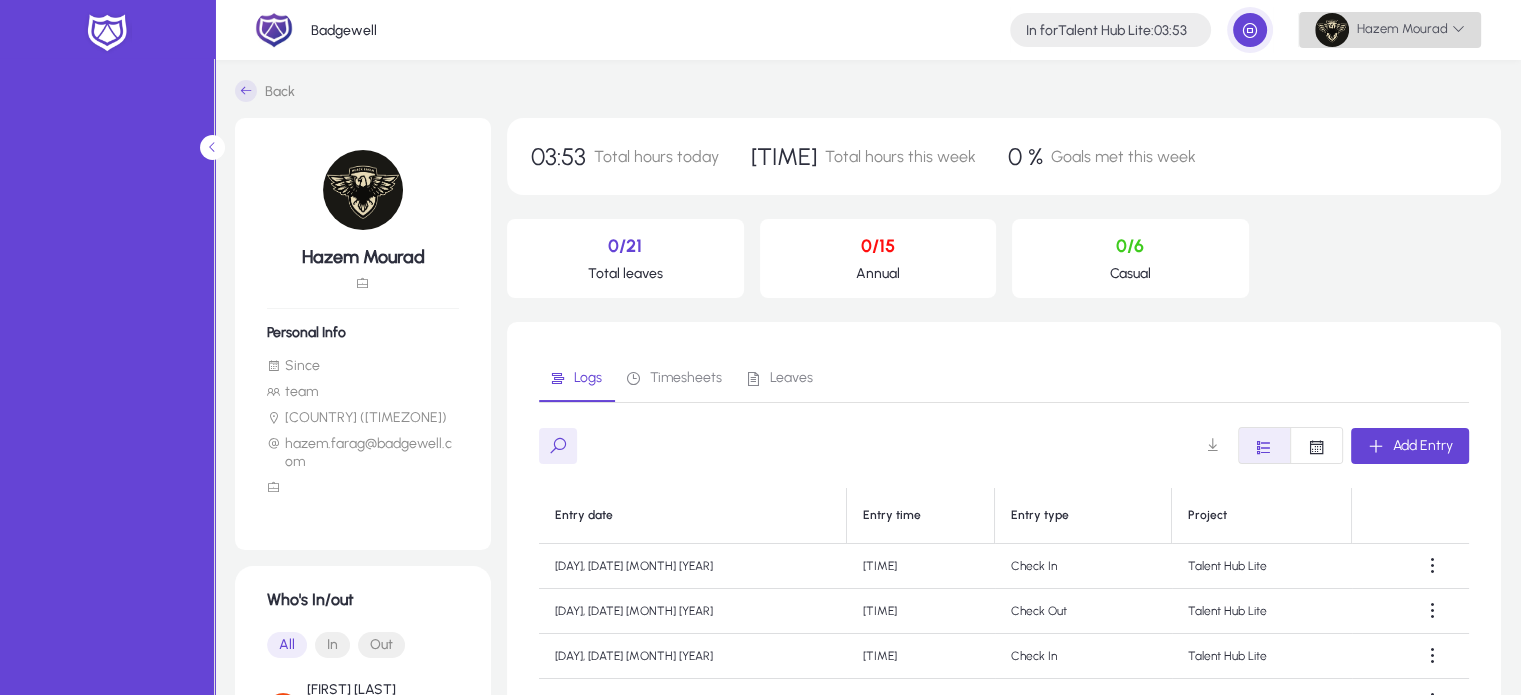 click on "Hazem  Mourad" 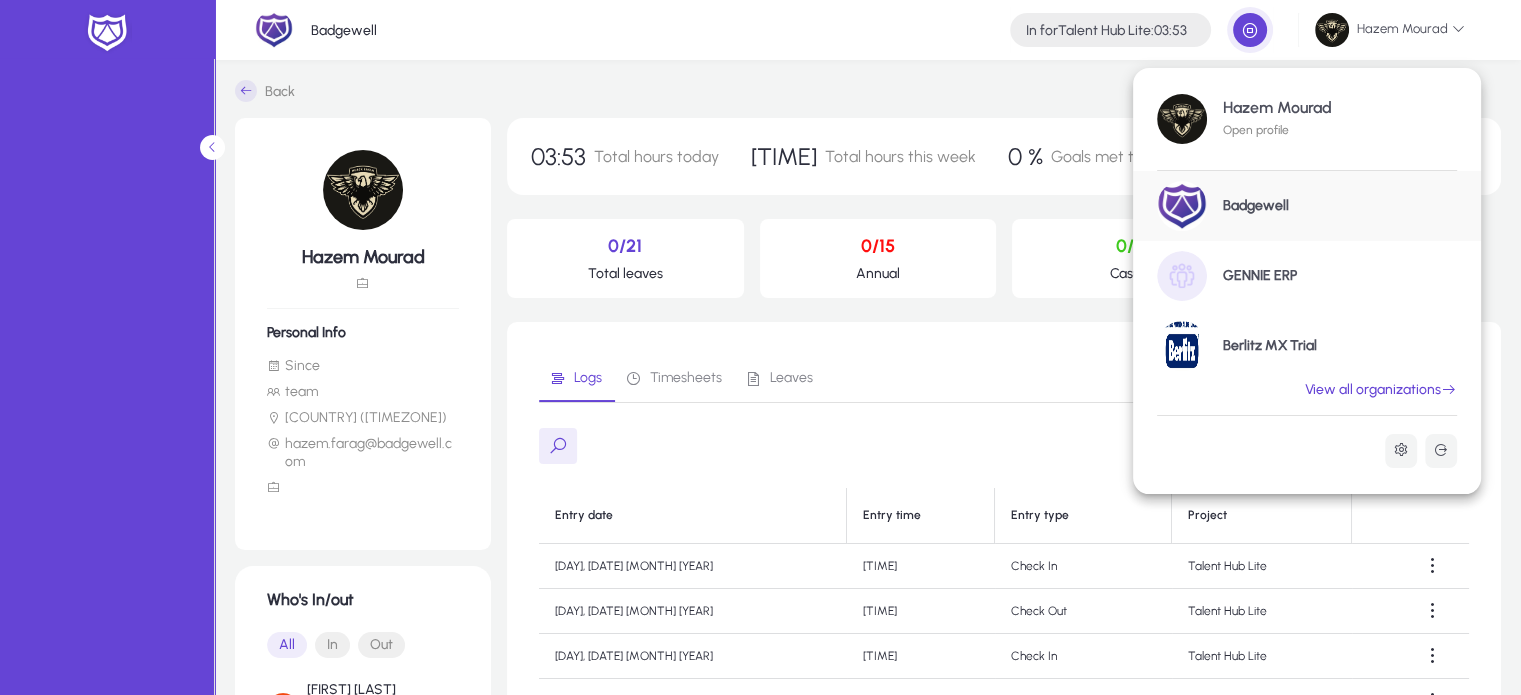 click at bounding box center (760, 347) 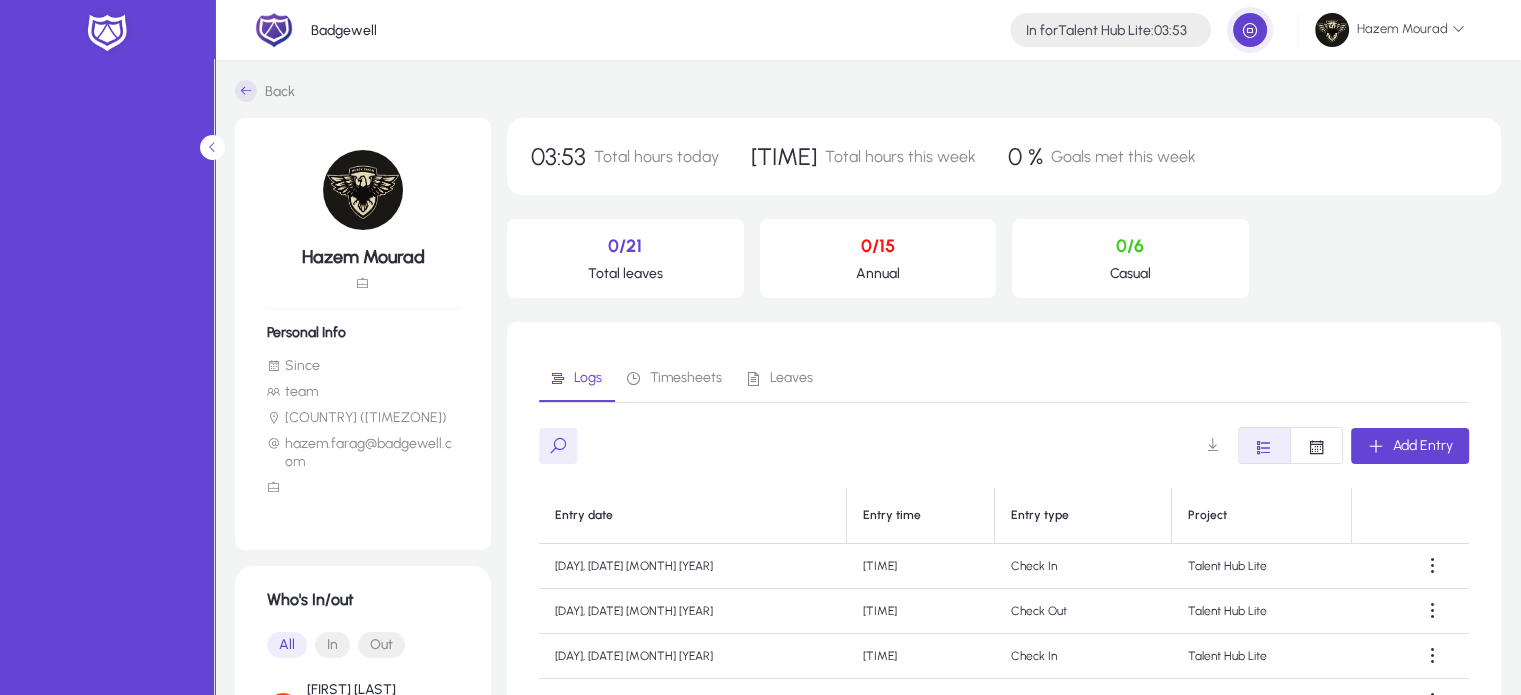 click 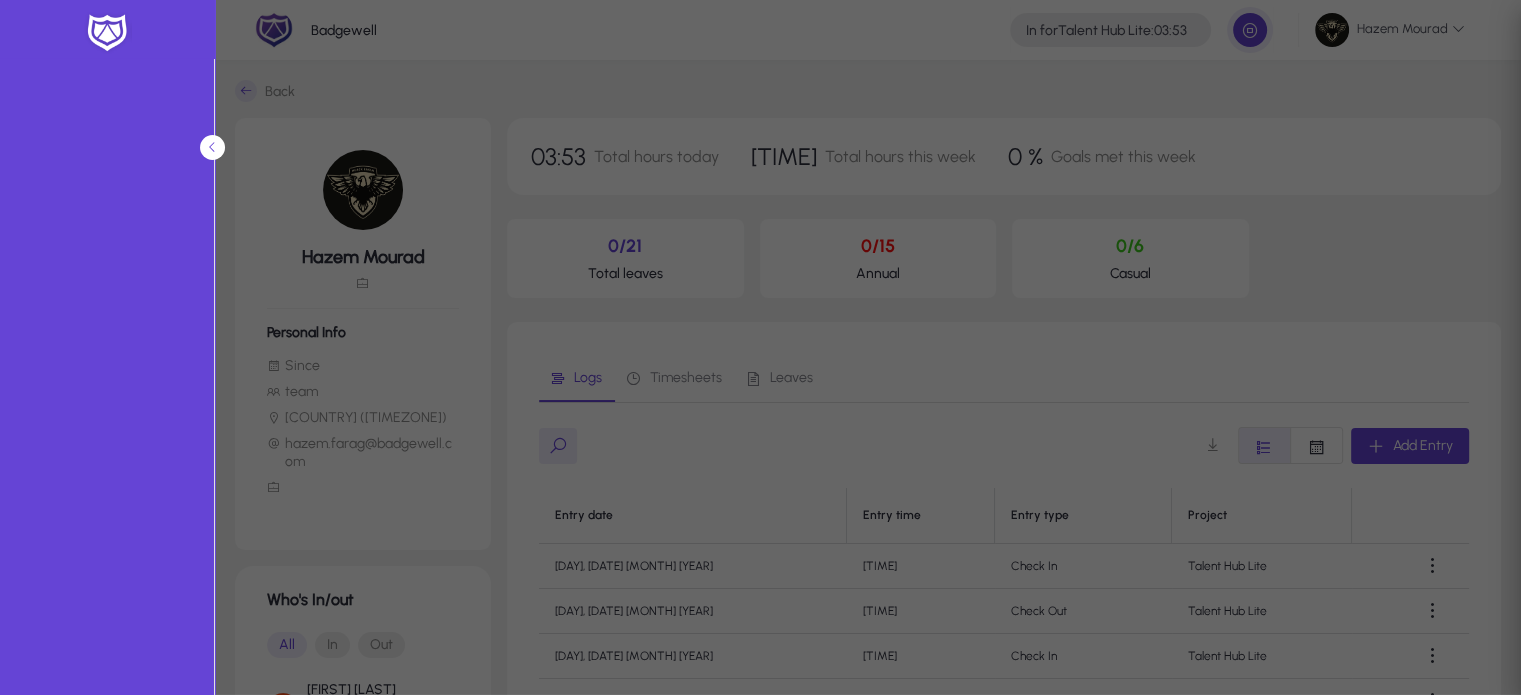 type on "*****" 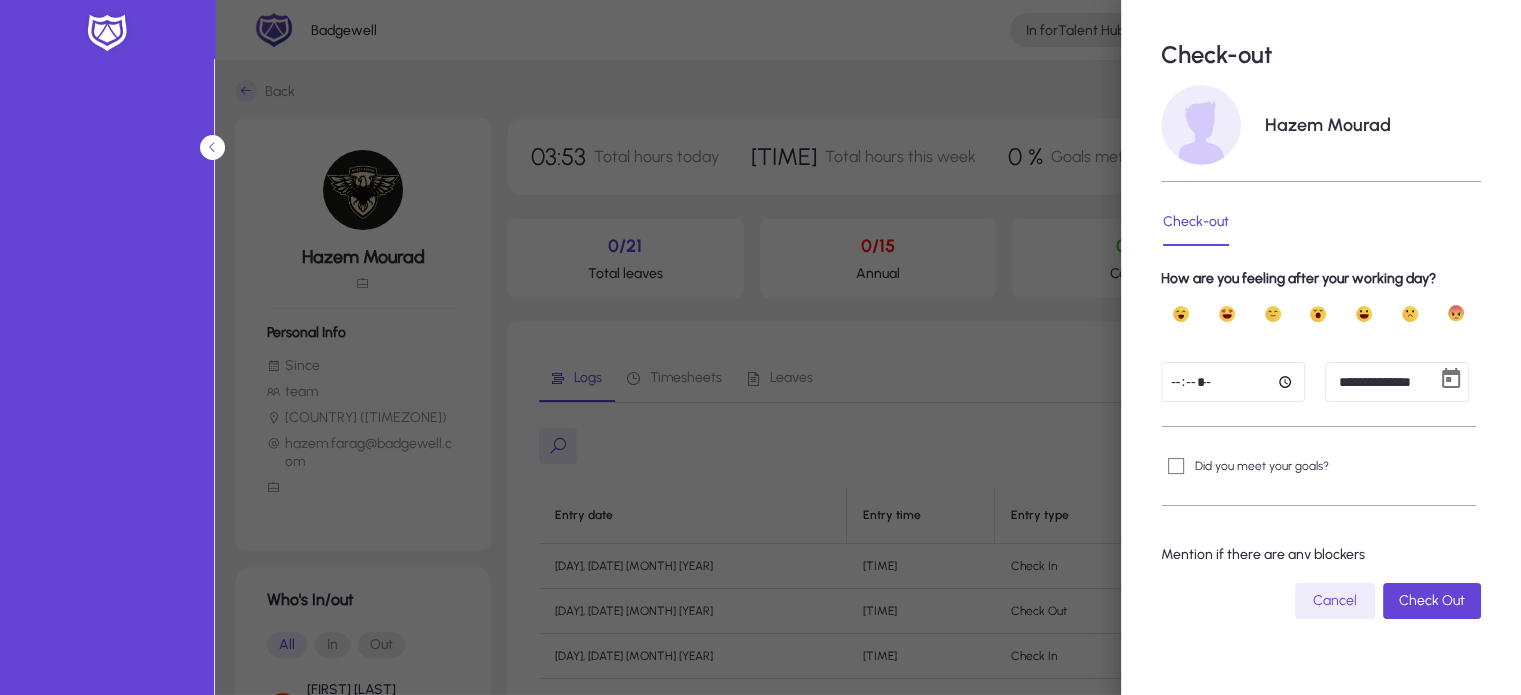click on "*****" at bounding box center (1233, 382) 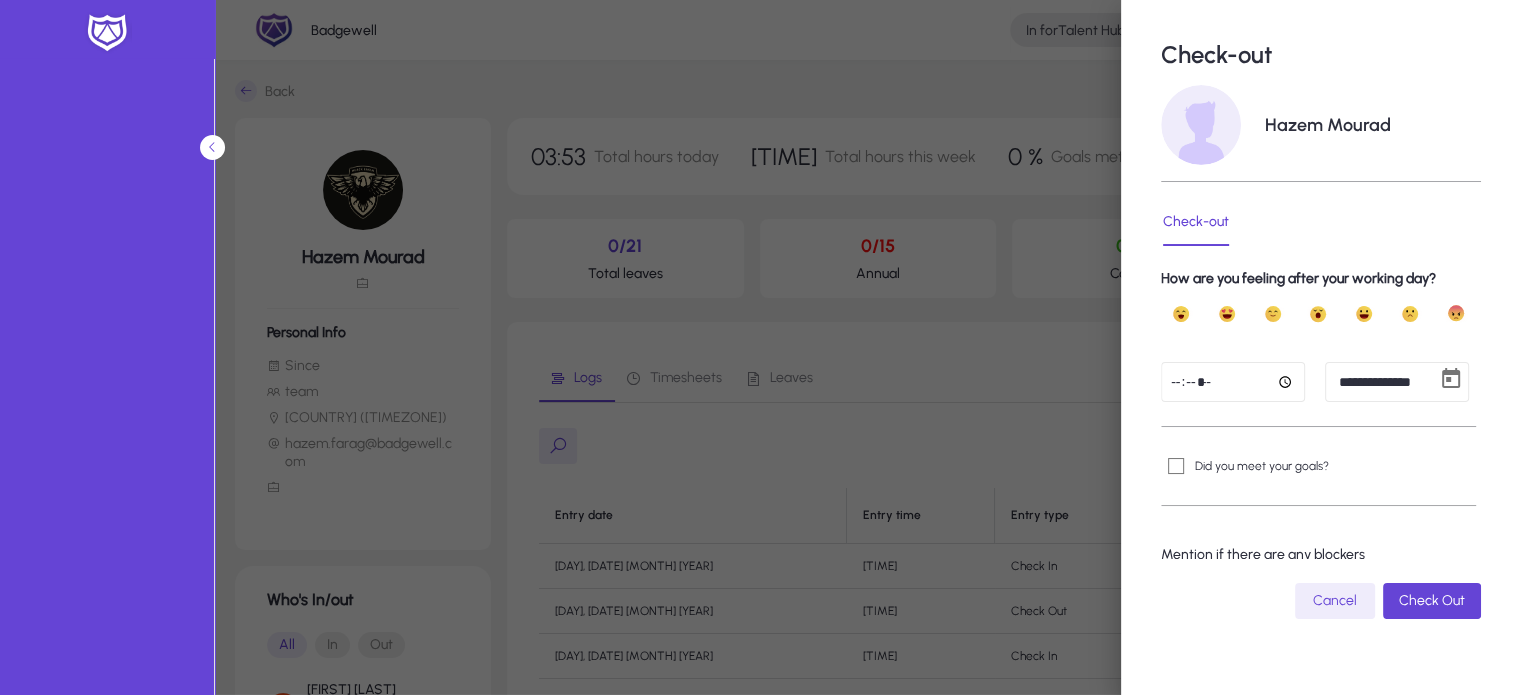 type on "*****" 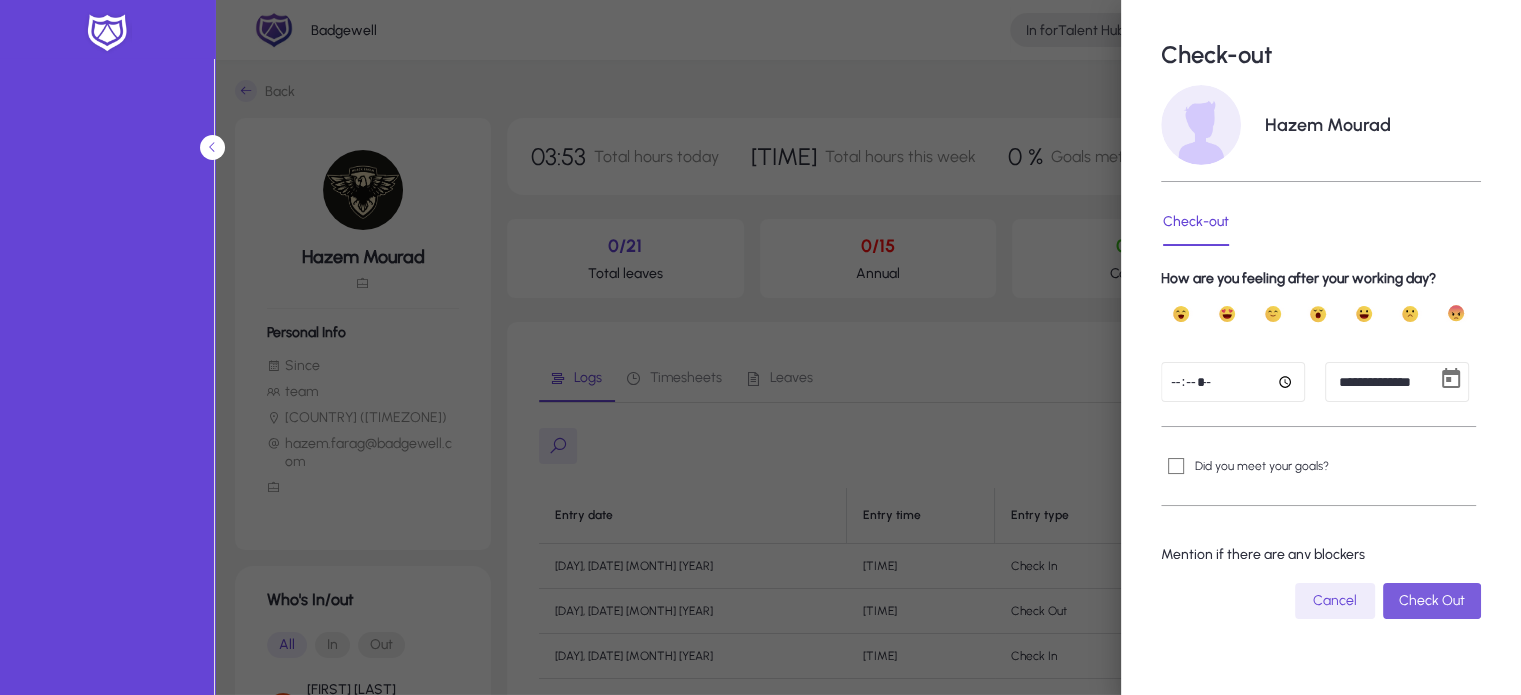 click at bounding box center (1432, 601) 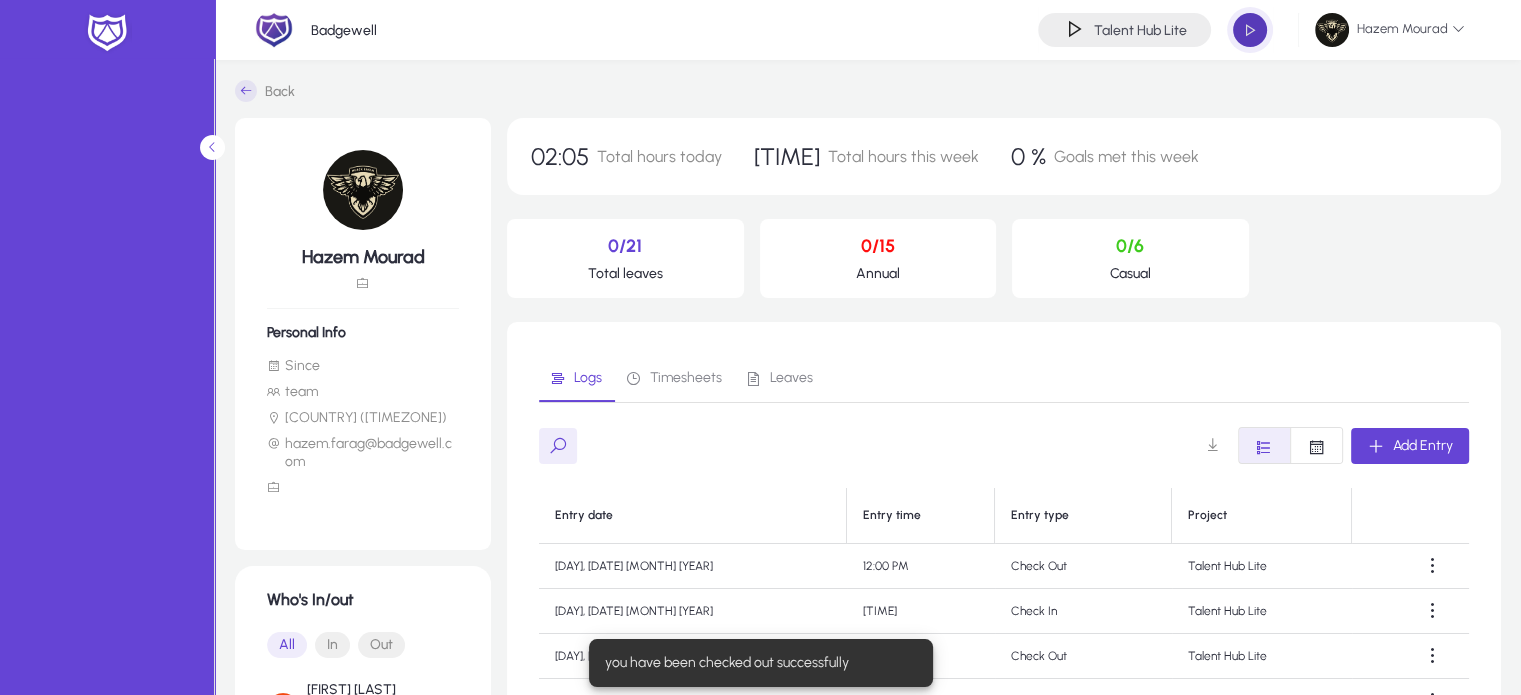 click 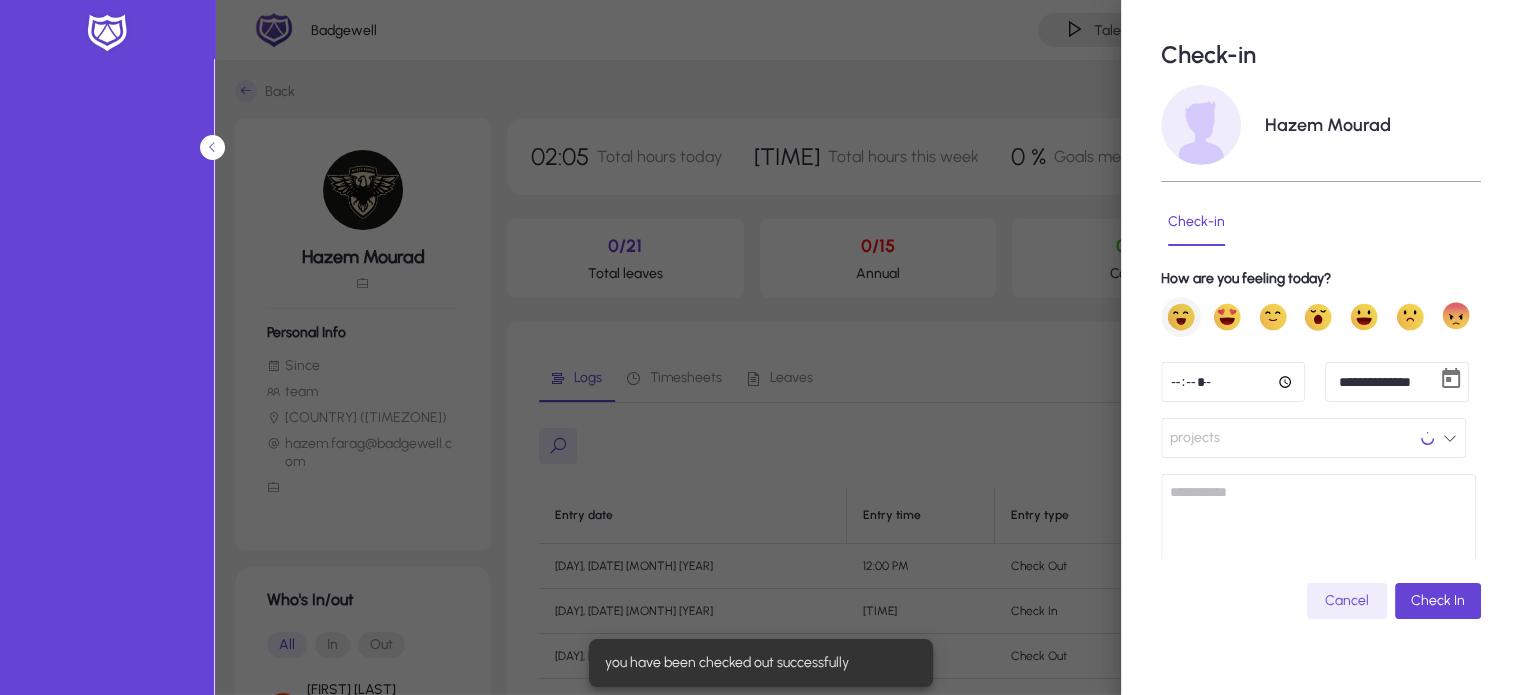 type on "*****" 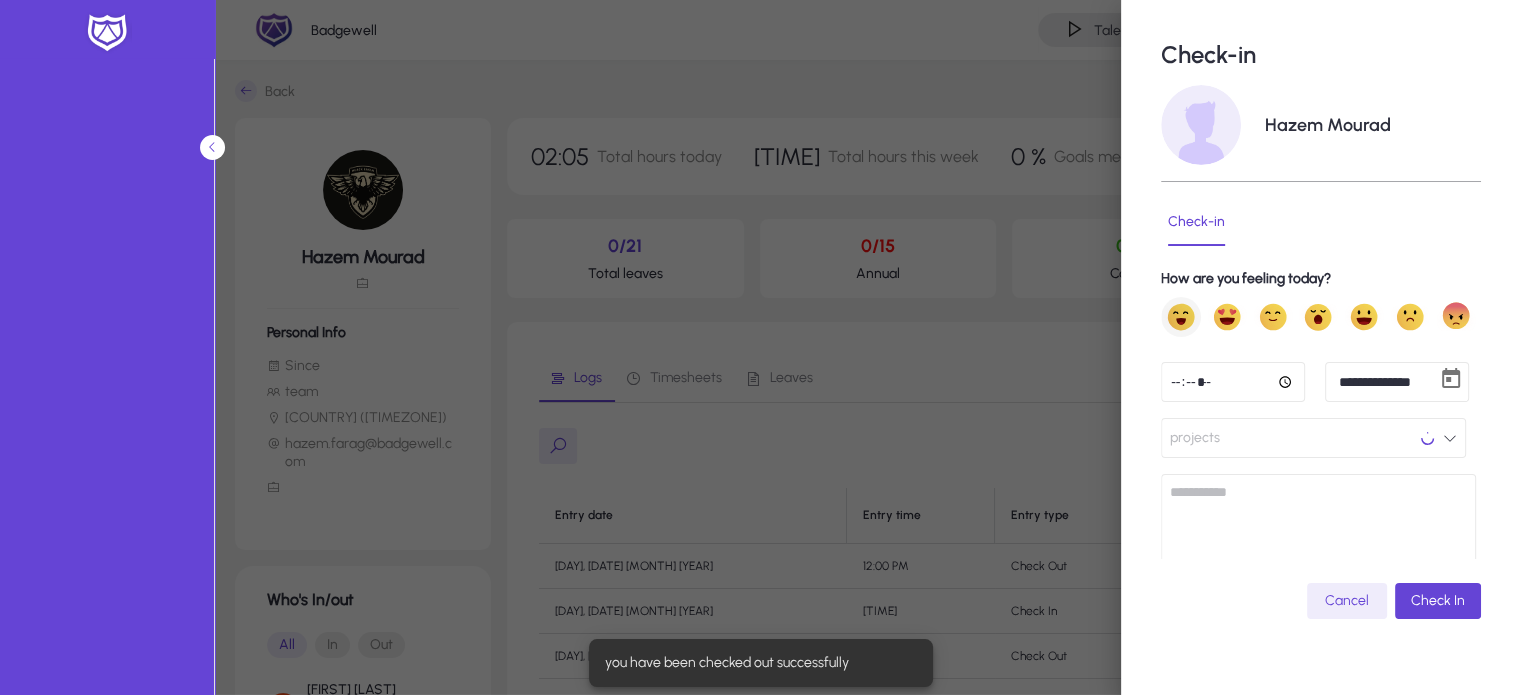 type on "**********" 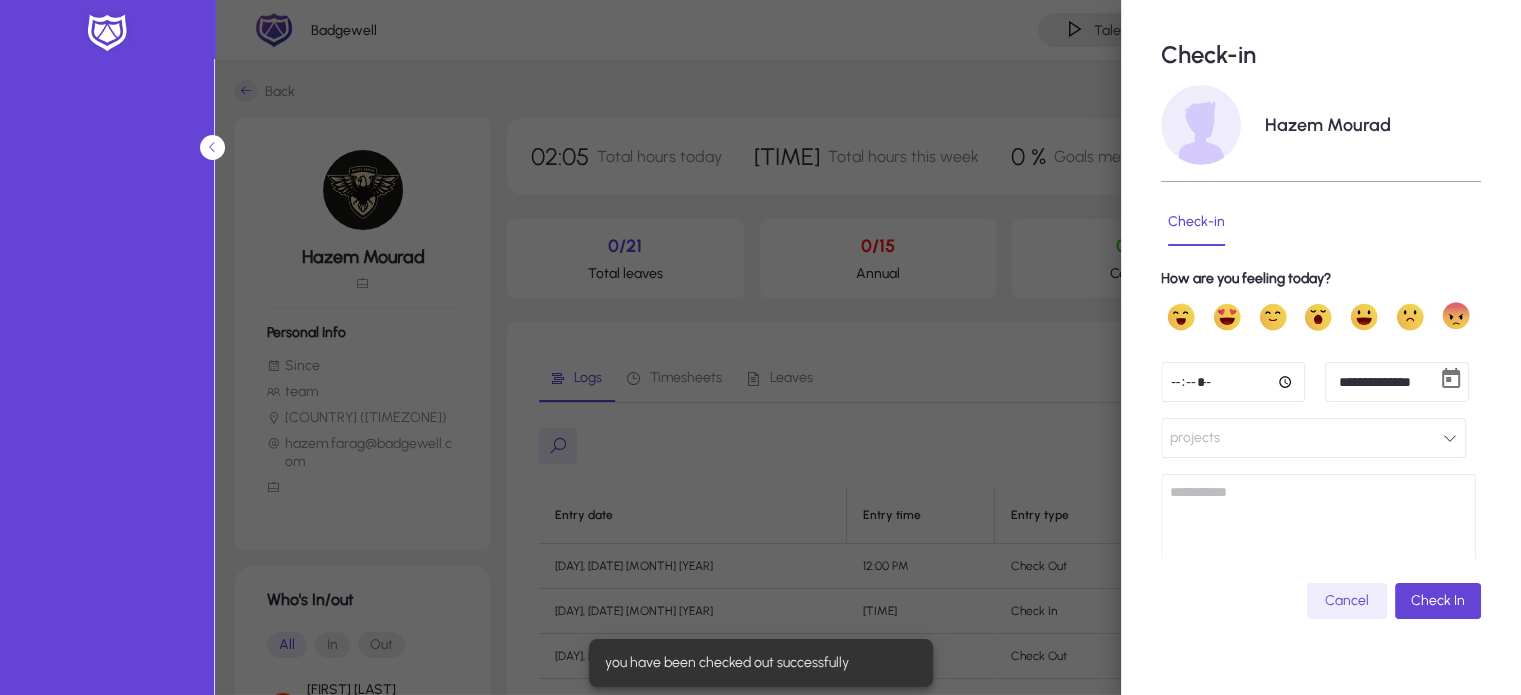 click on "*****" at bounding box center (1233, 382) 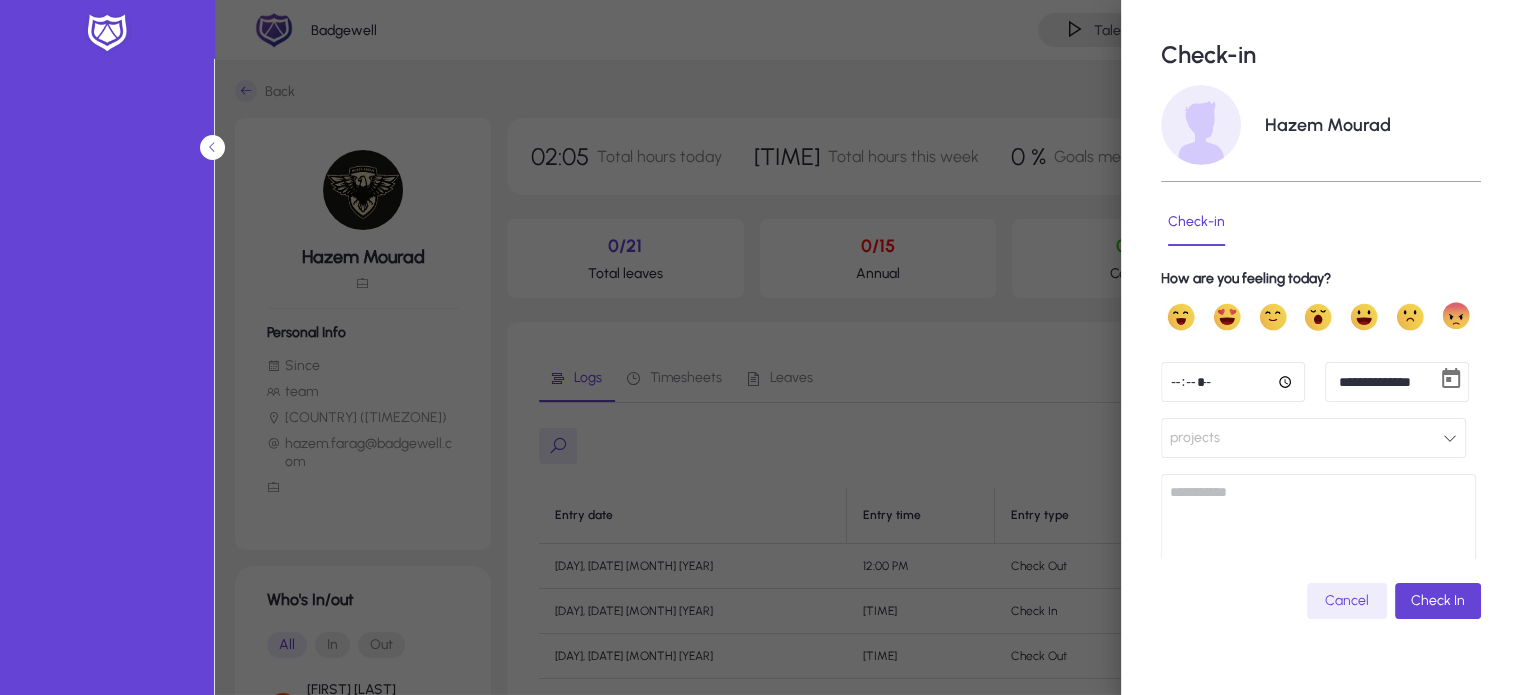 click on "projects" at bounding box center [1313, 438] 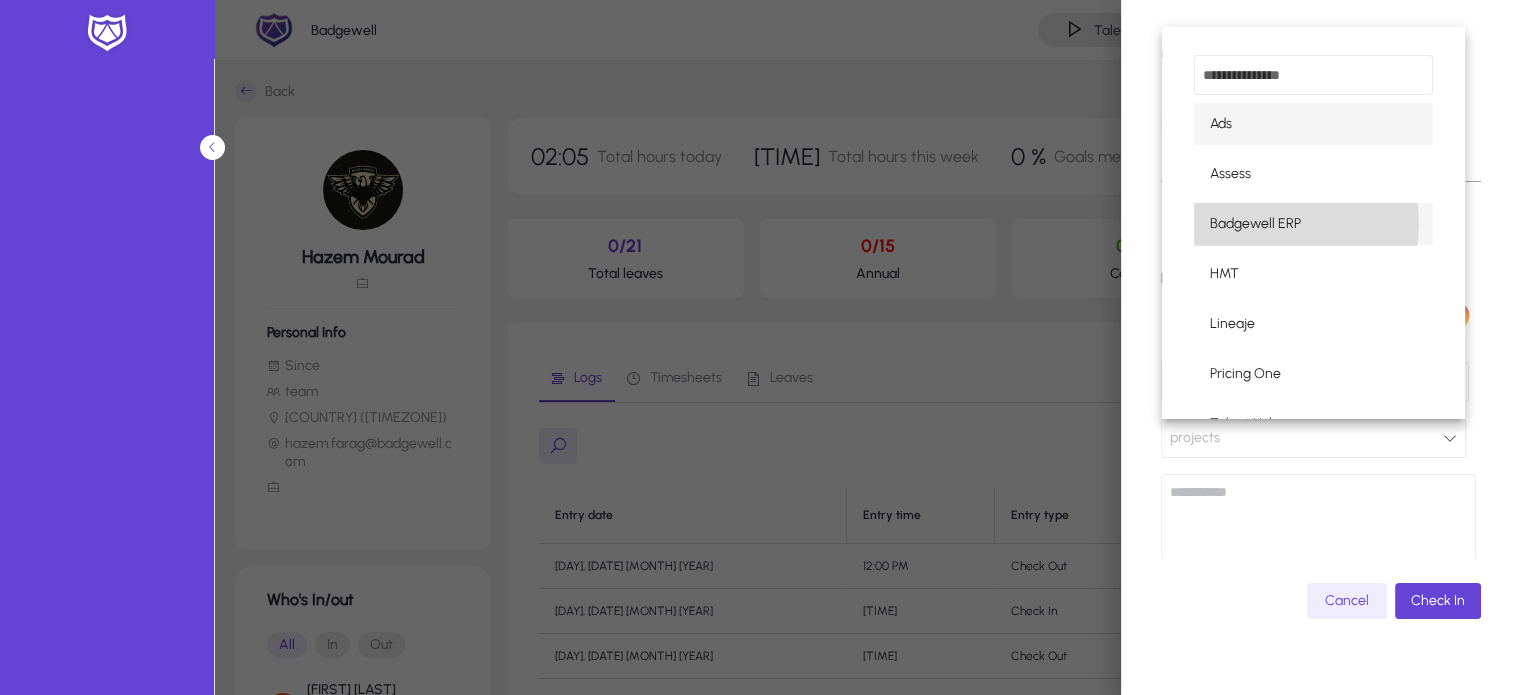 click on "Badgewell ERP" at bounding box center (1255, 224) 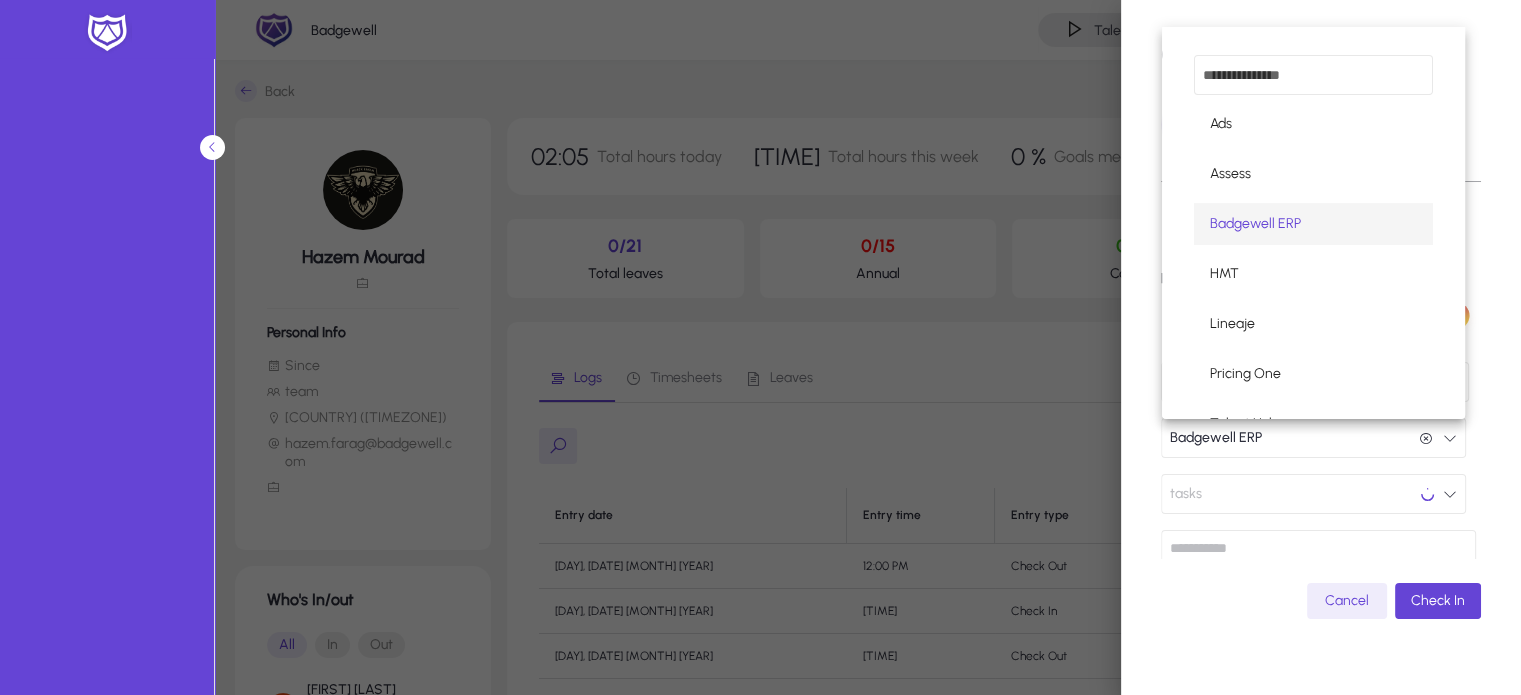 scroll, scrollTop: 0, scrollLeft: 0, axis: both 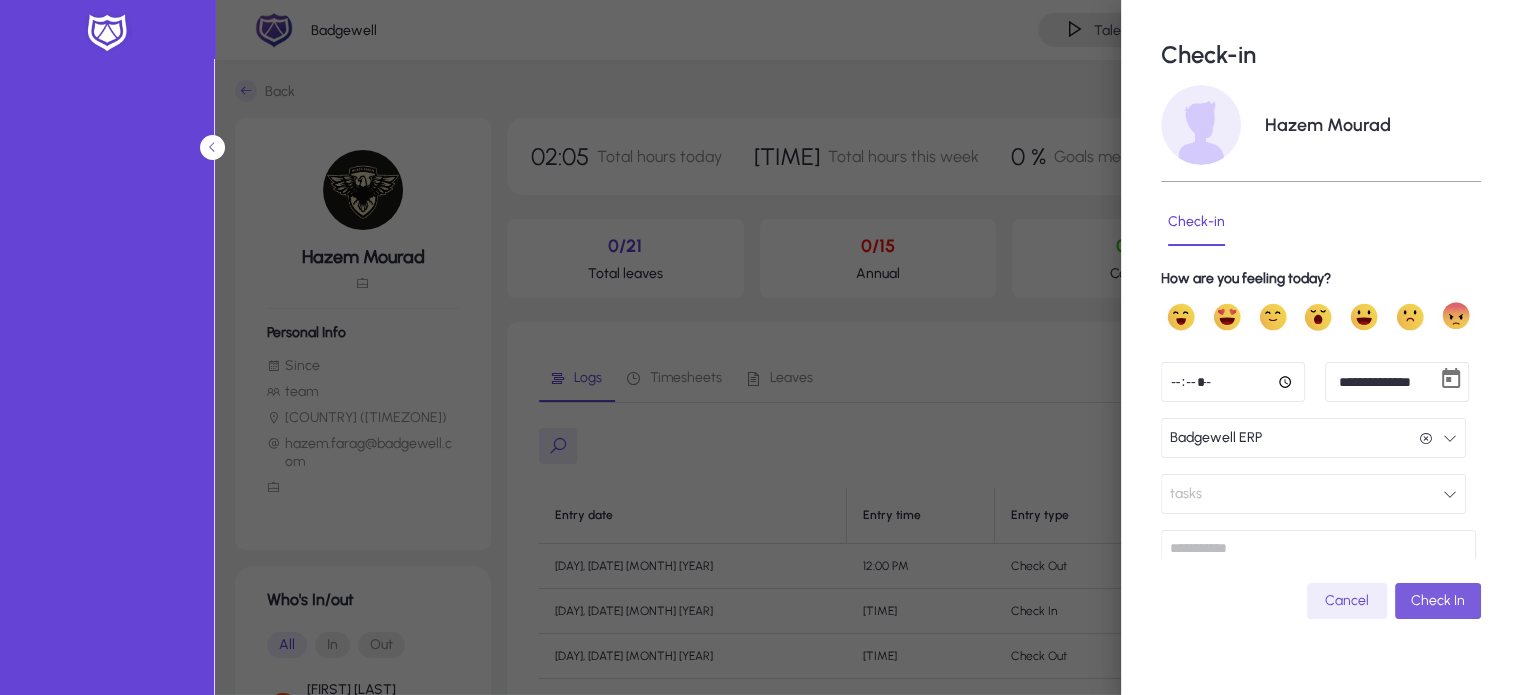 click on "Check In" at bounding box center (1438, 600) 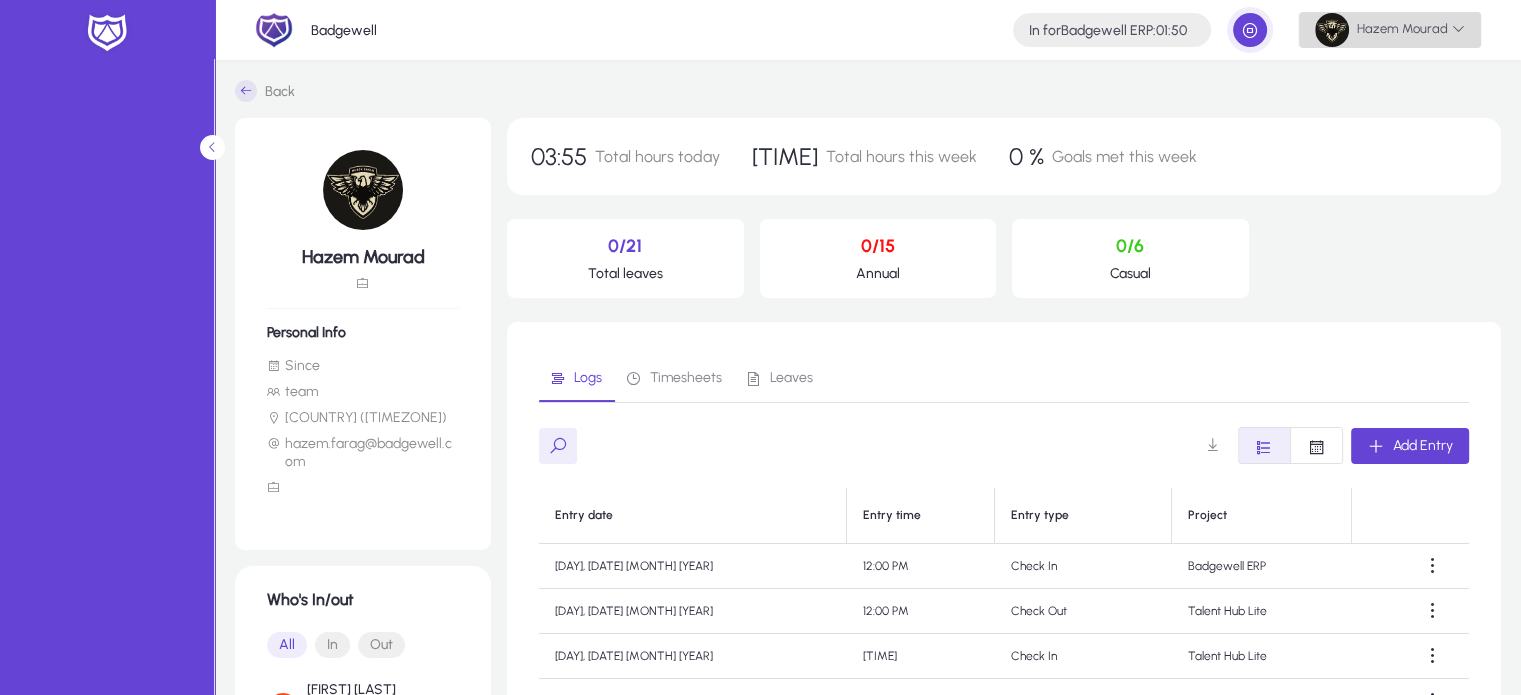 click on "Hazem  Mourad" 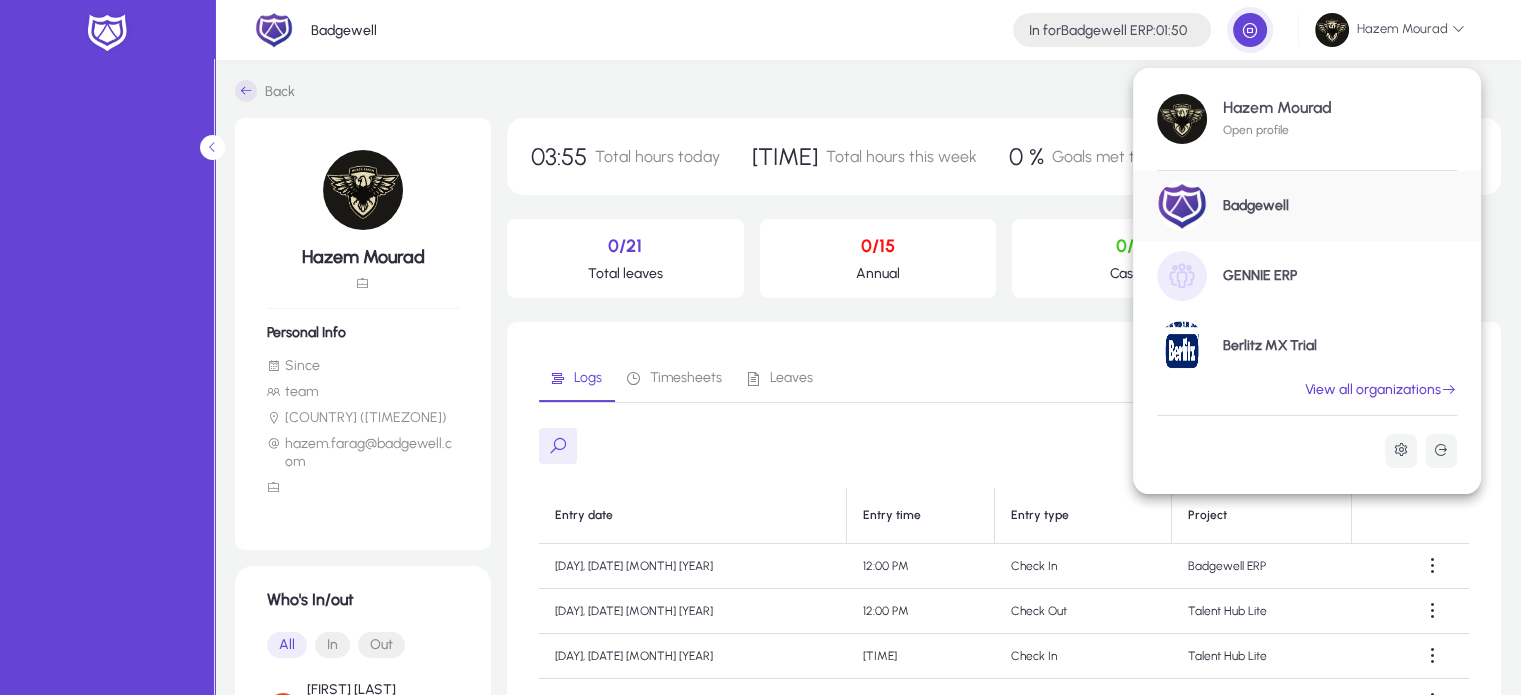 click on "View all organizations" at bounding box center [1381, 390] 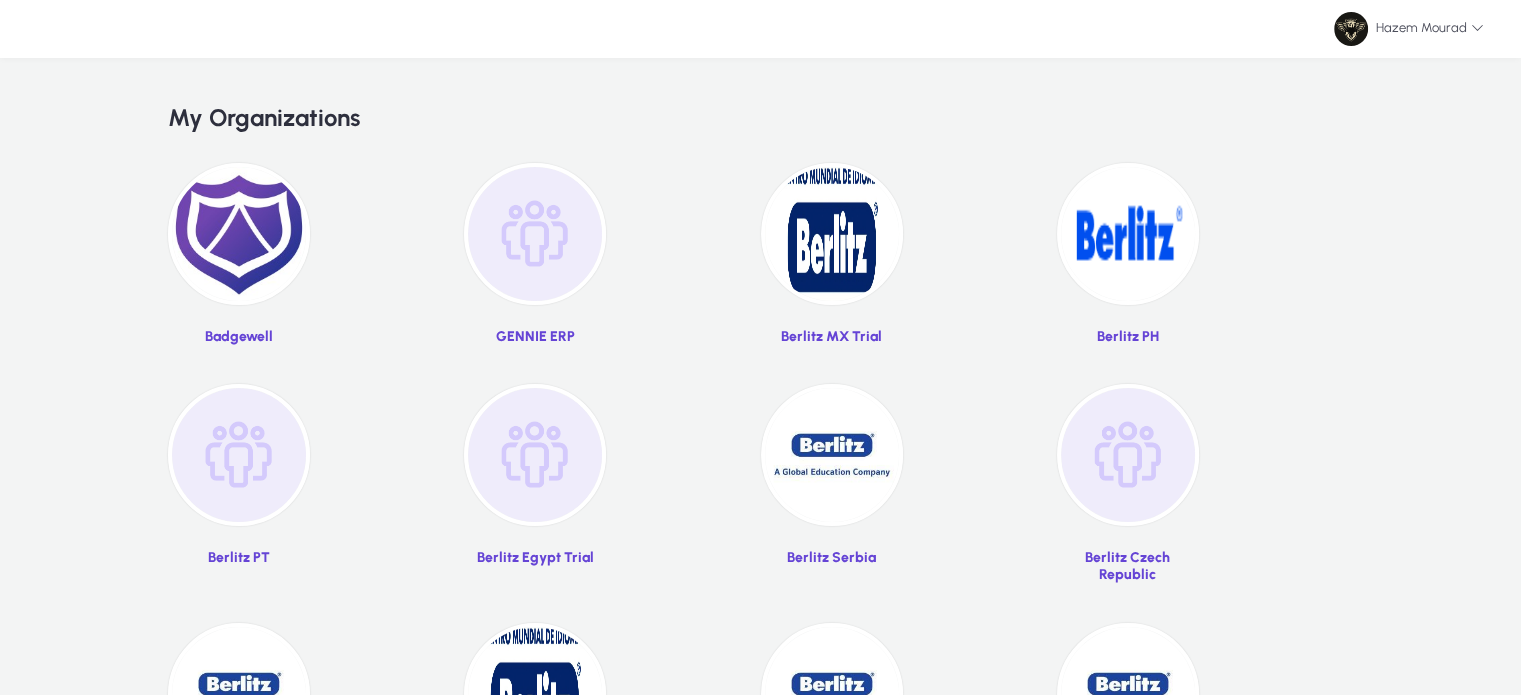 scroll, scrollTop: 371, scrollLeft: 0, axis: vertical 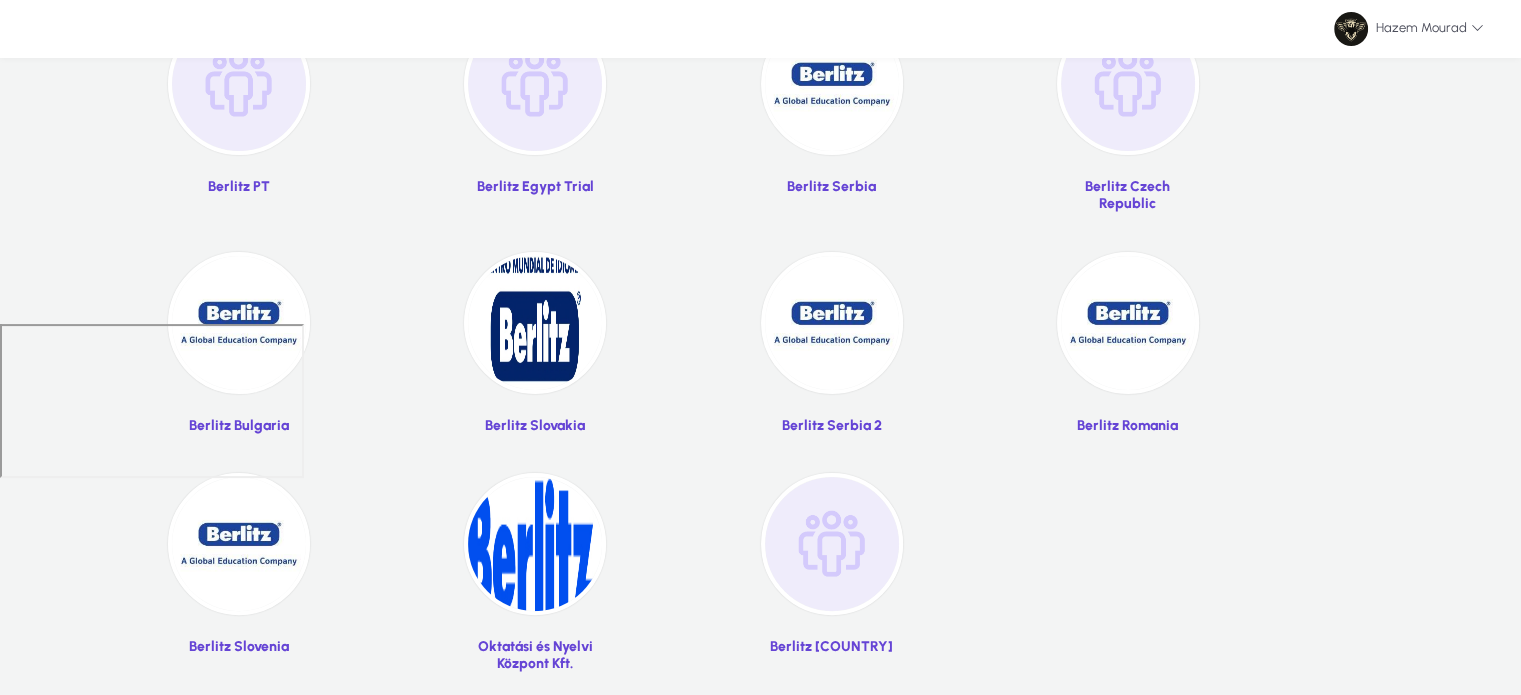 click 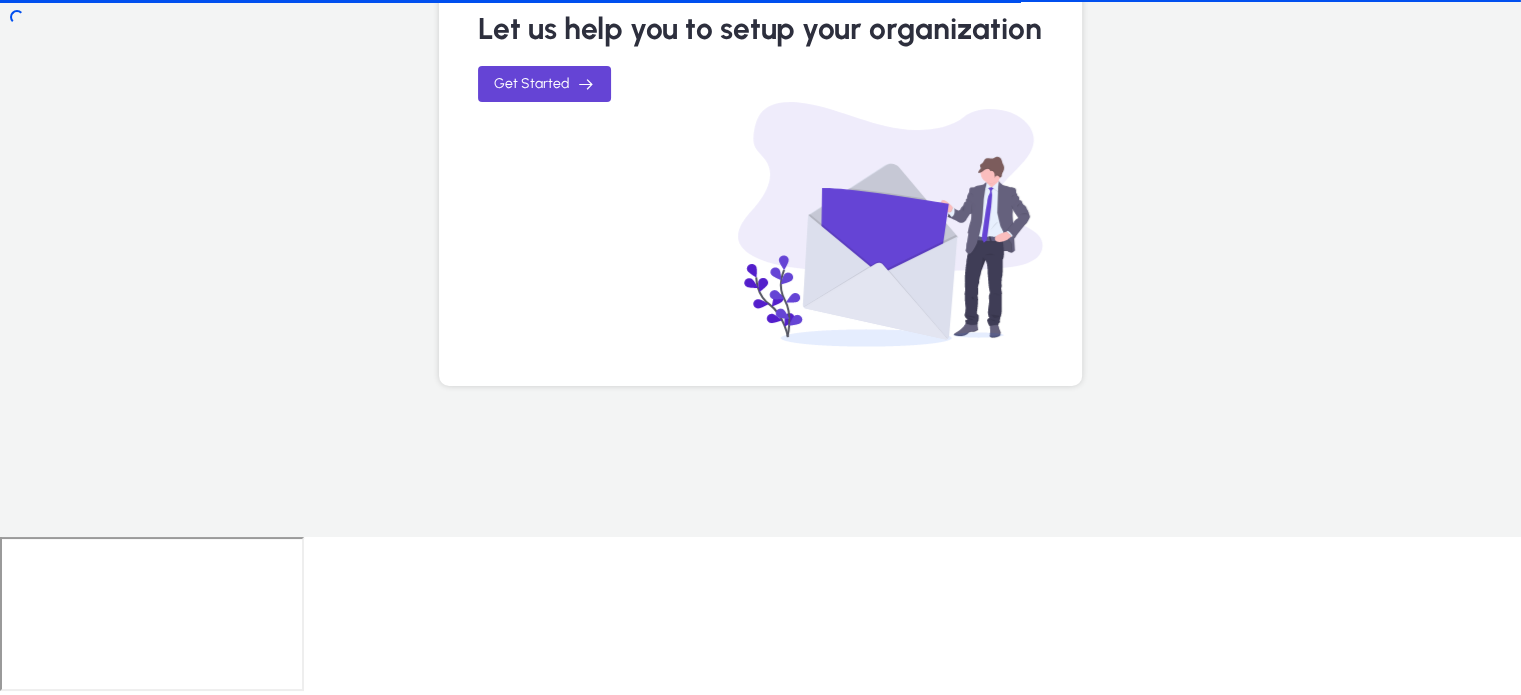 scroll, scrollTop: 0, scrollLeft: 0, axis: both 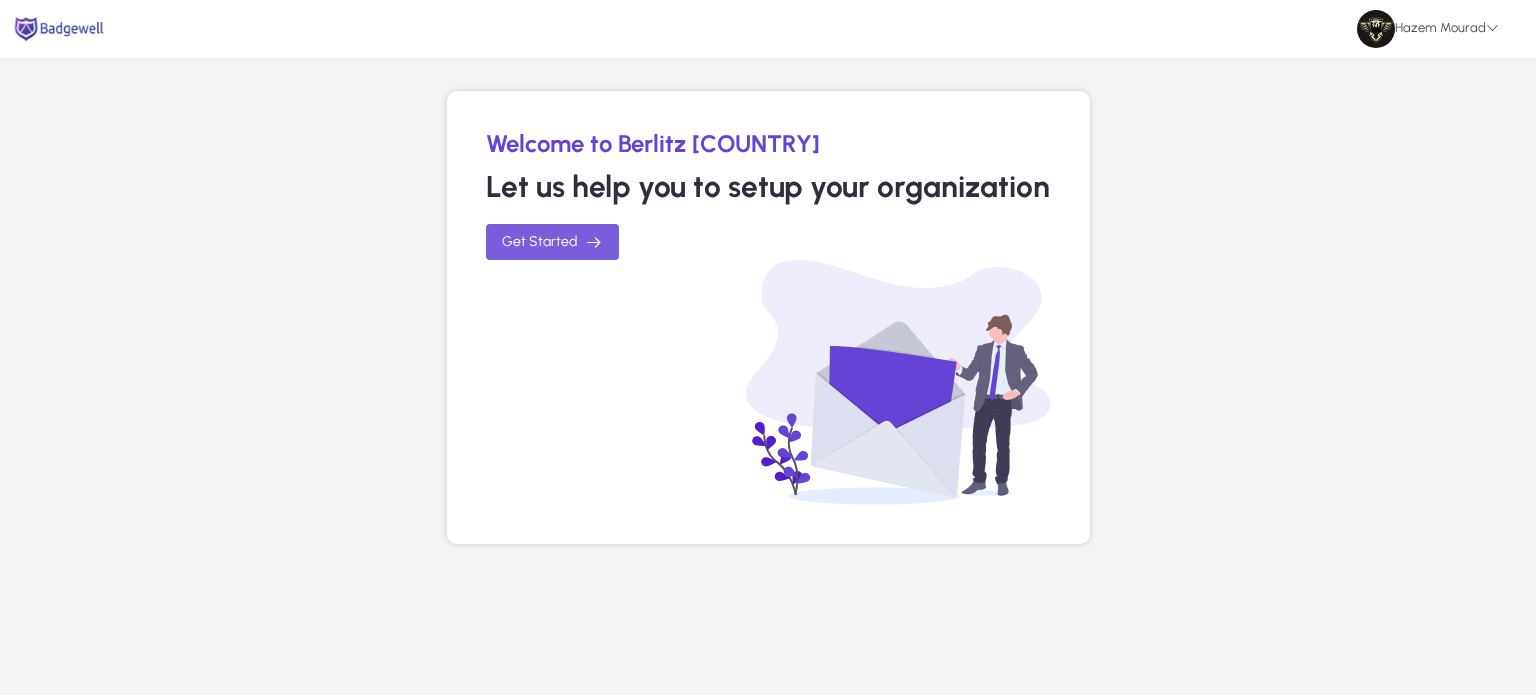 click on "Get Started" 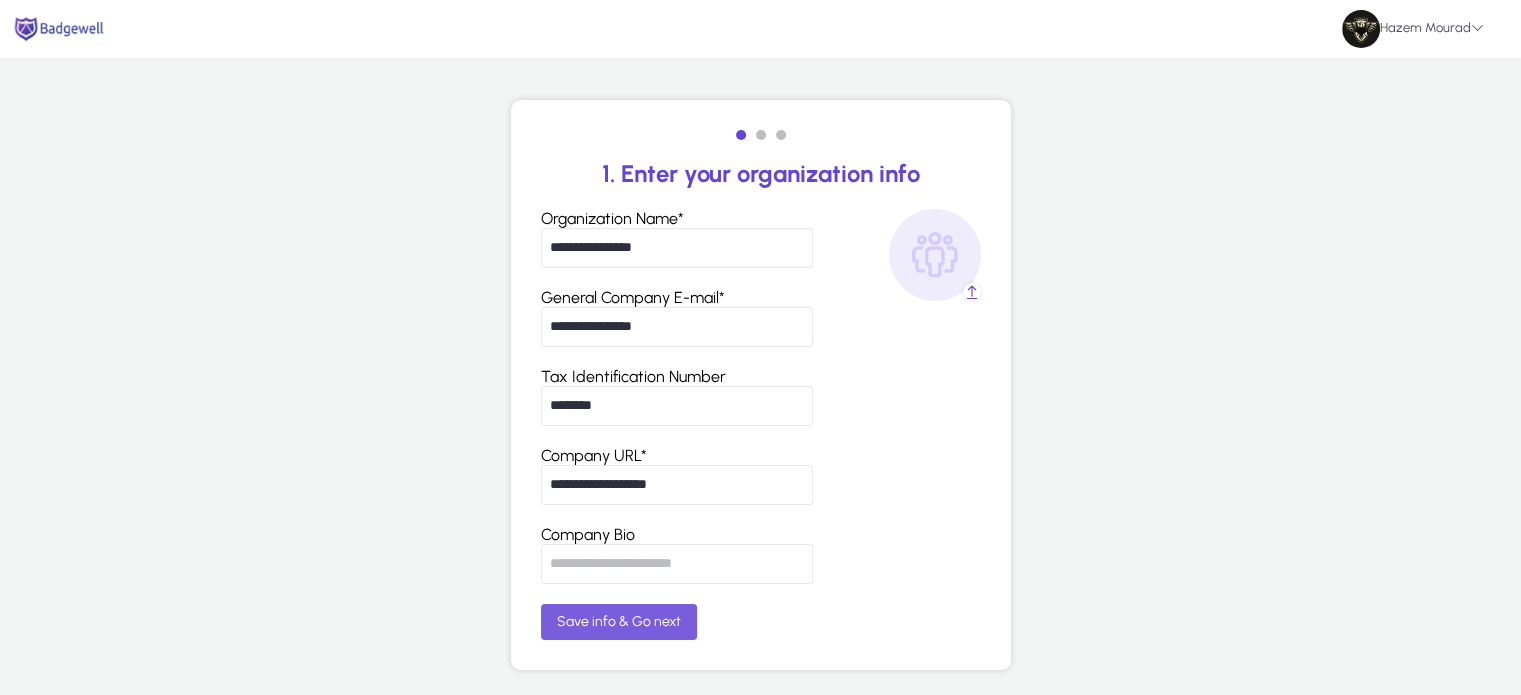 click 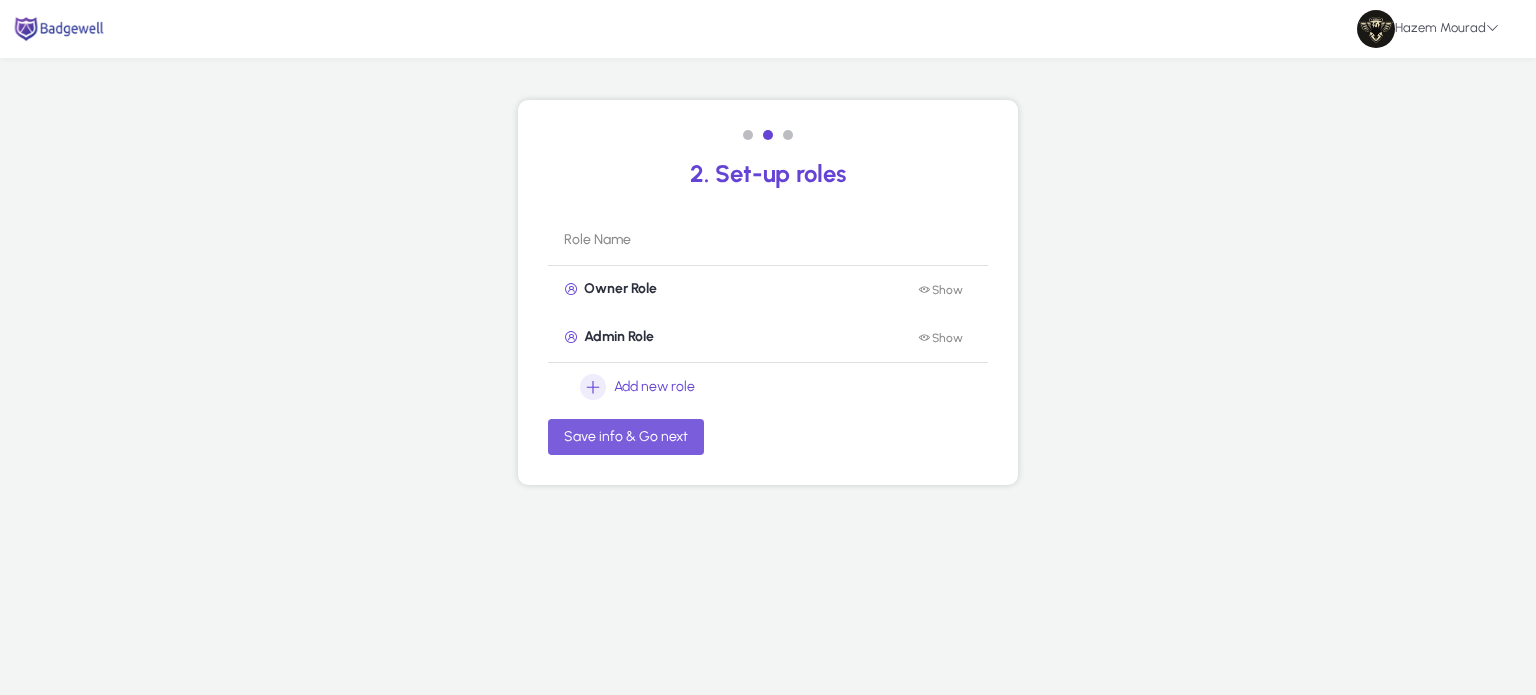 click on "Save info & Go next" 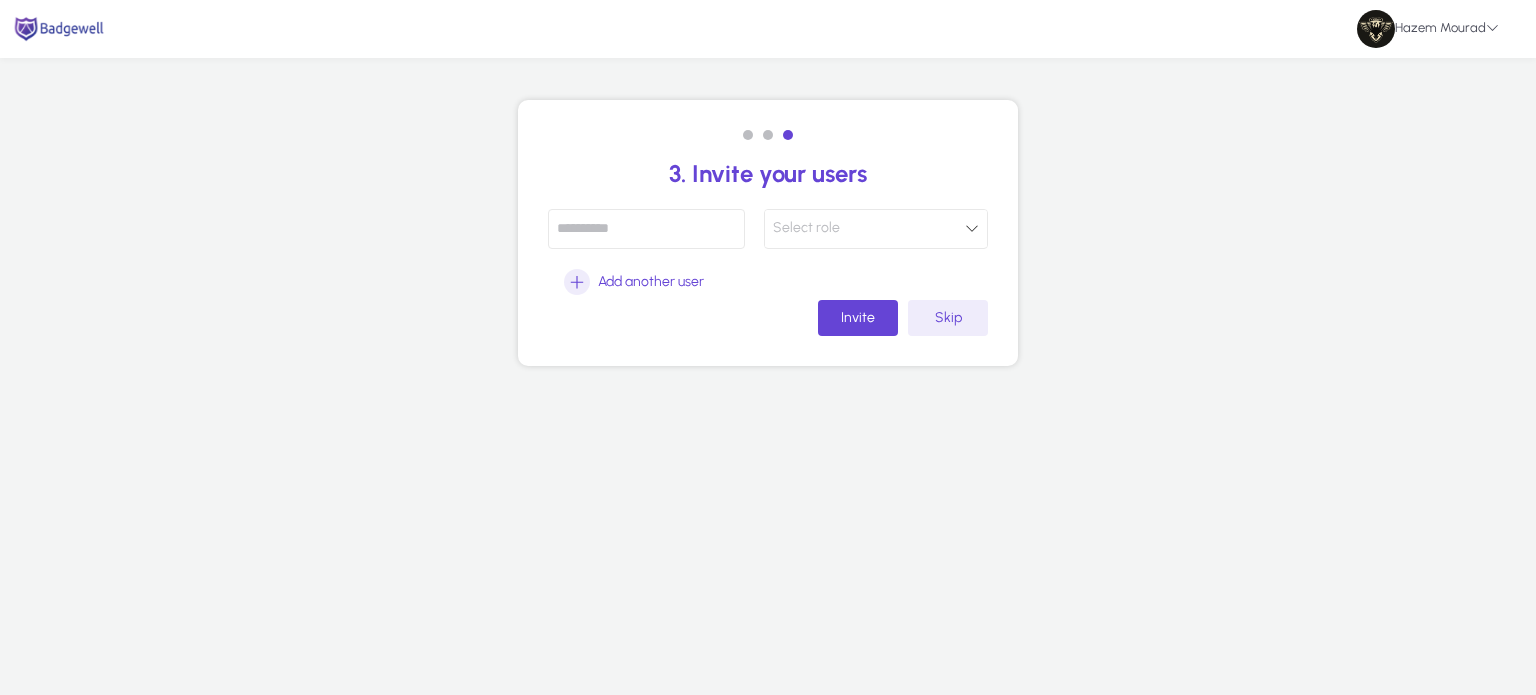 click 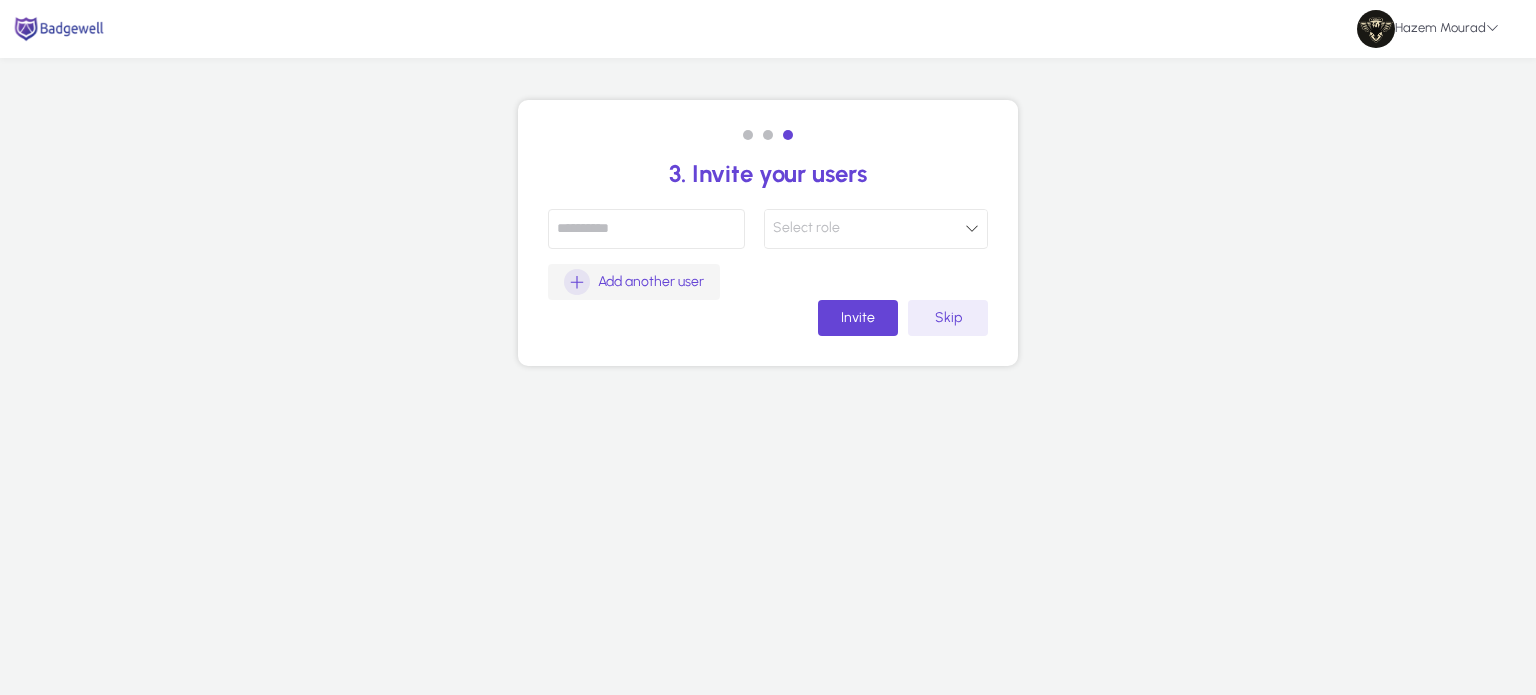paste on "**********" 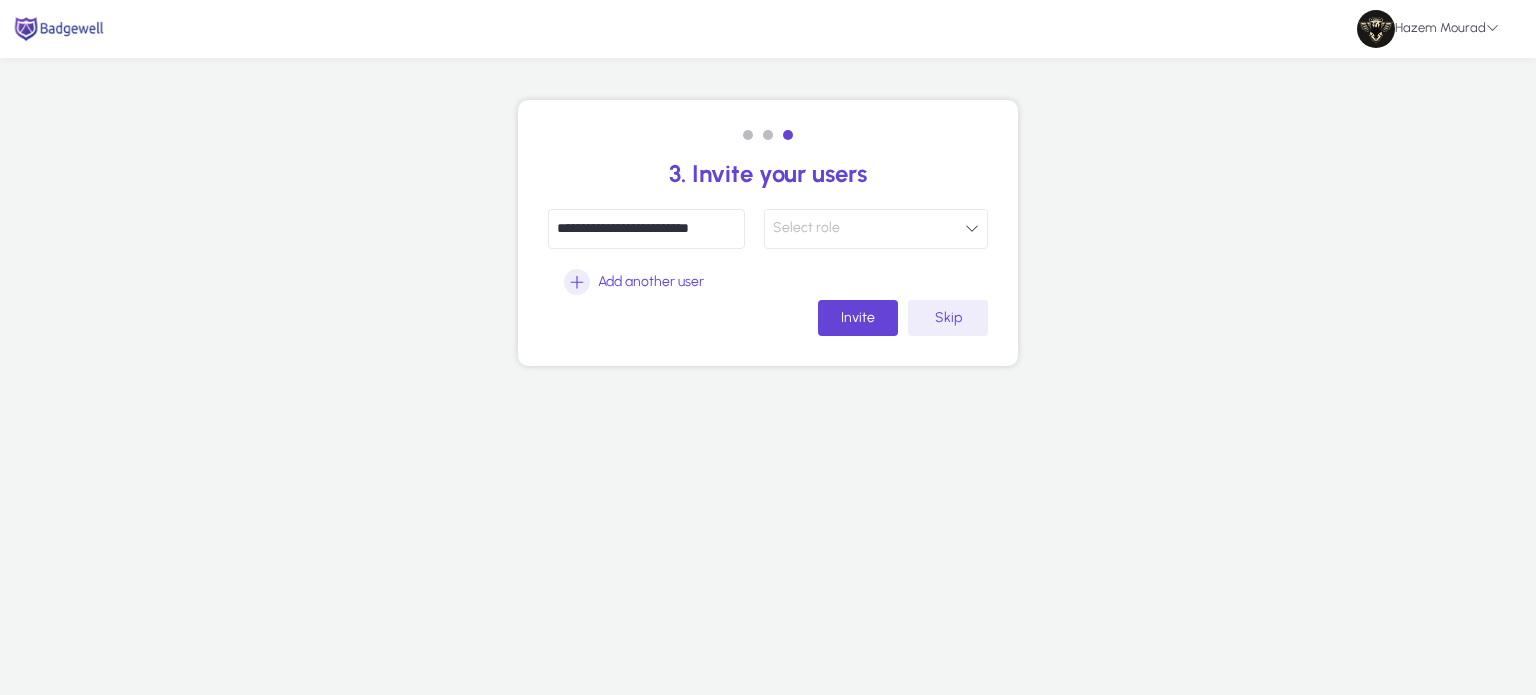 type on "**********" 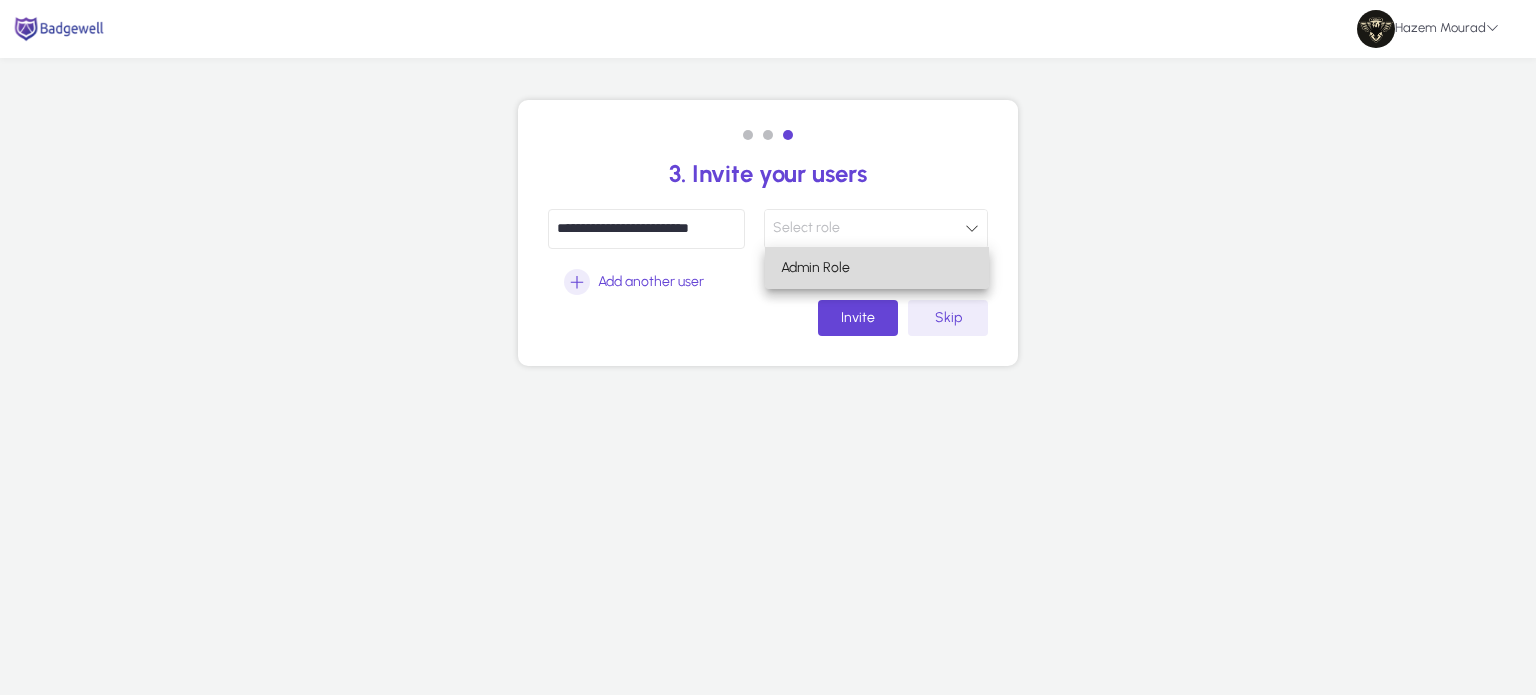 click on "Admin Role" at bounding box center [815, 268] 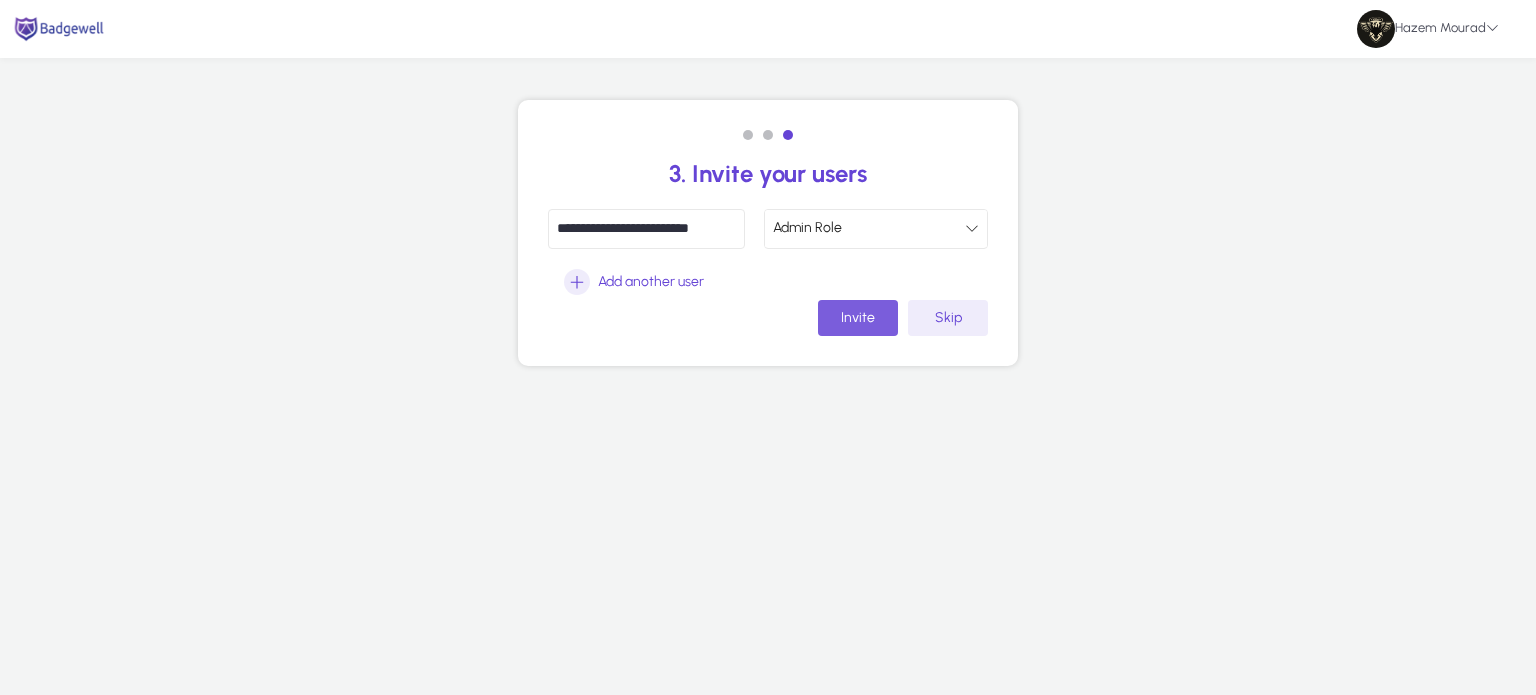 click 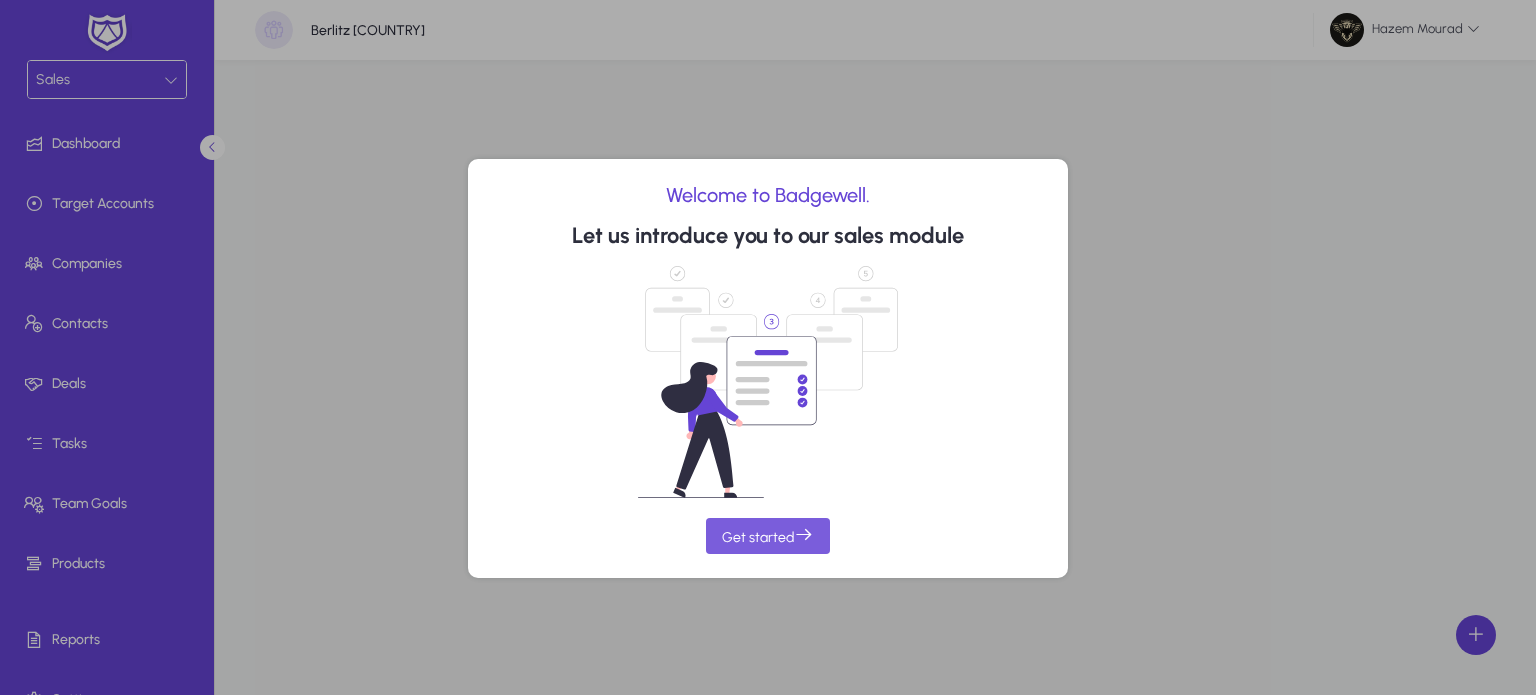 click at bounding box center (804, 535) 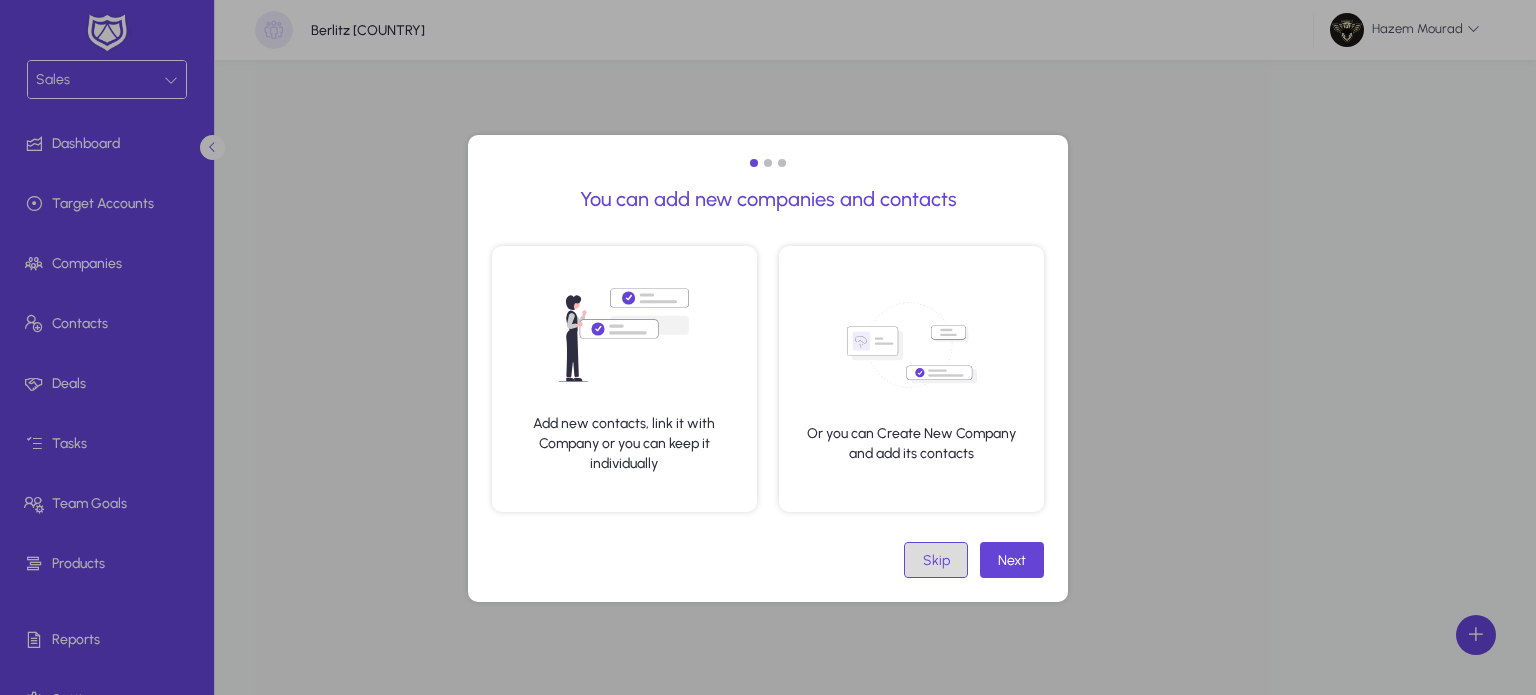 click on "Skip" at bounding box center [936, 560] 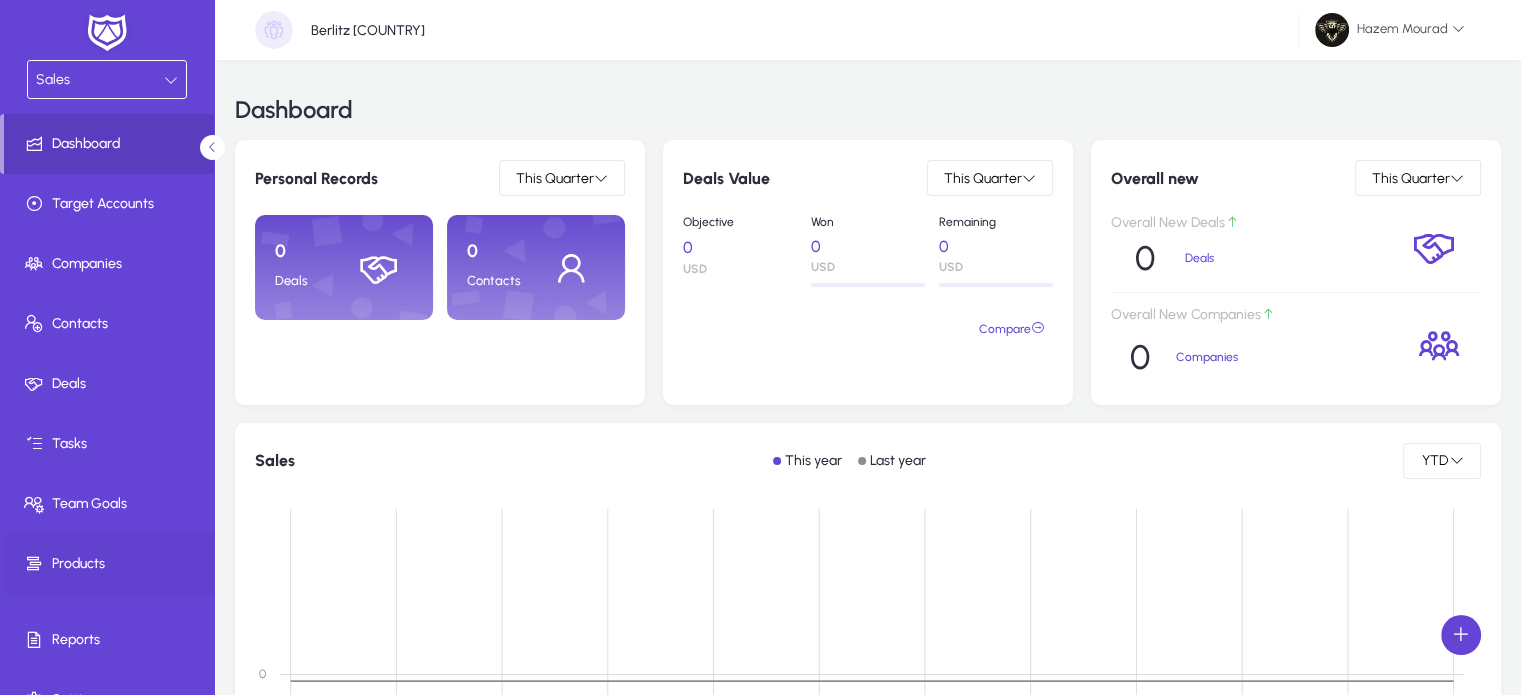 scroll, scrollTop: 34, scrollLeft: 0, axis: vertical 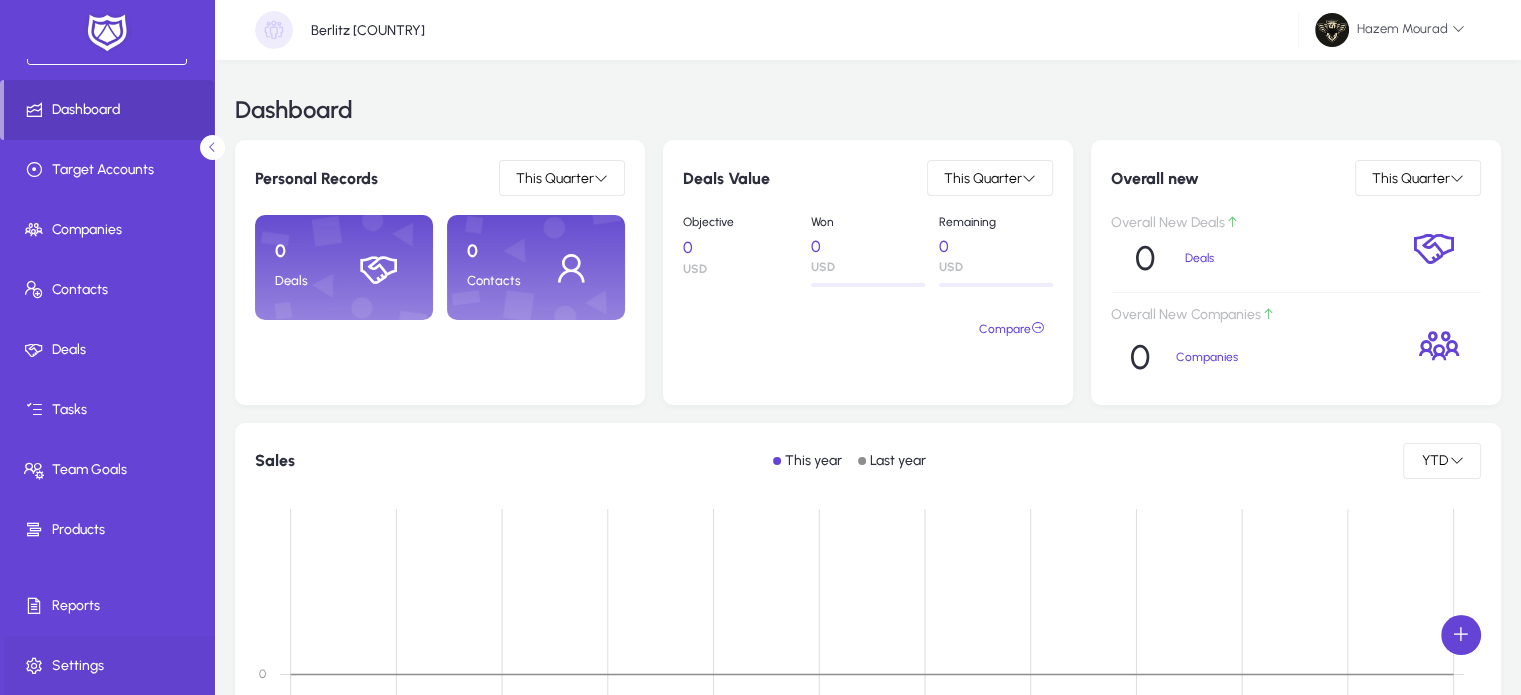 click on "Settings" 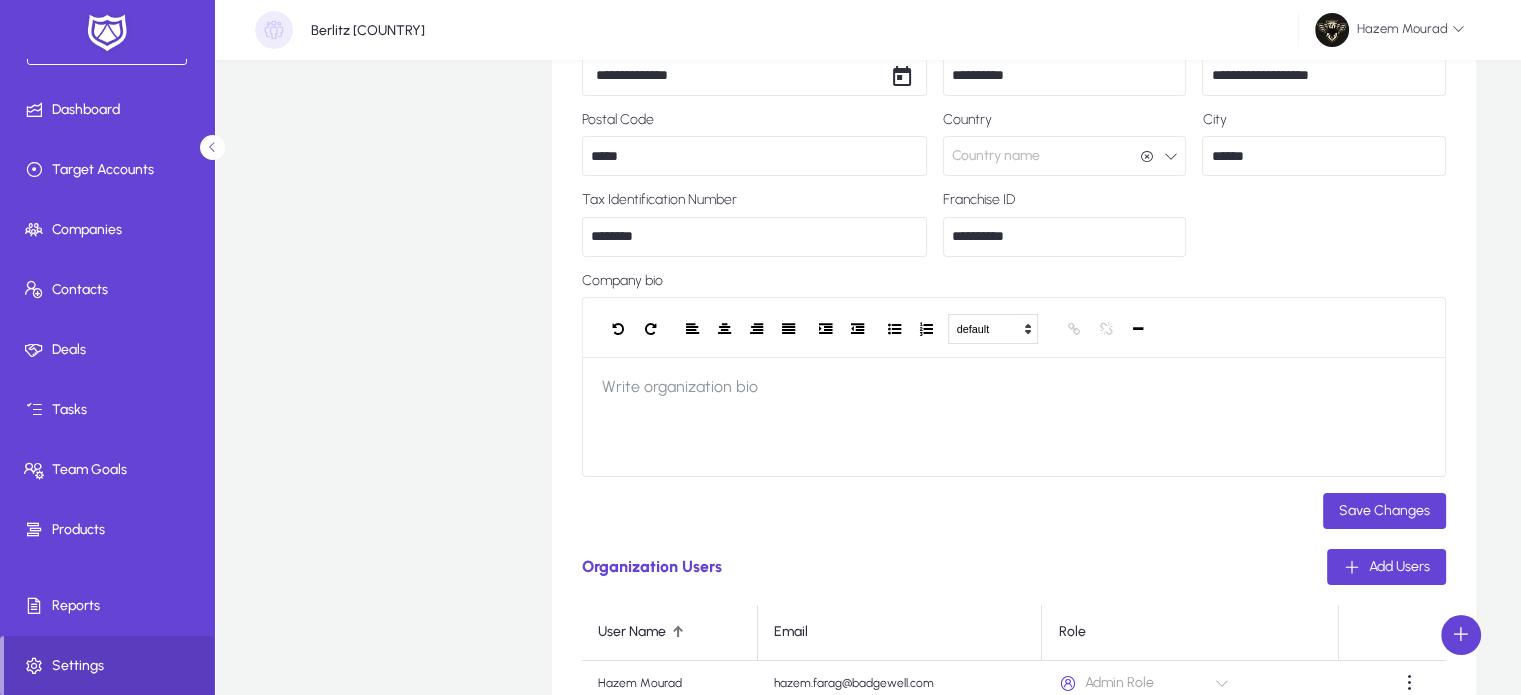 scroll, scrollTop: 0, scrollLeft: 0, axis: both 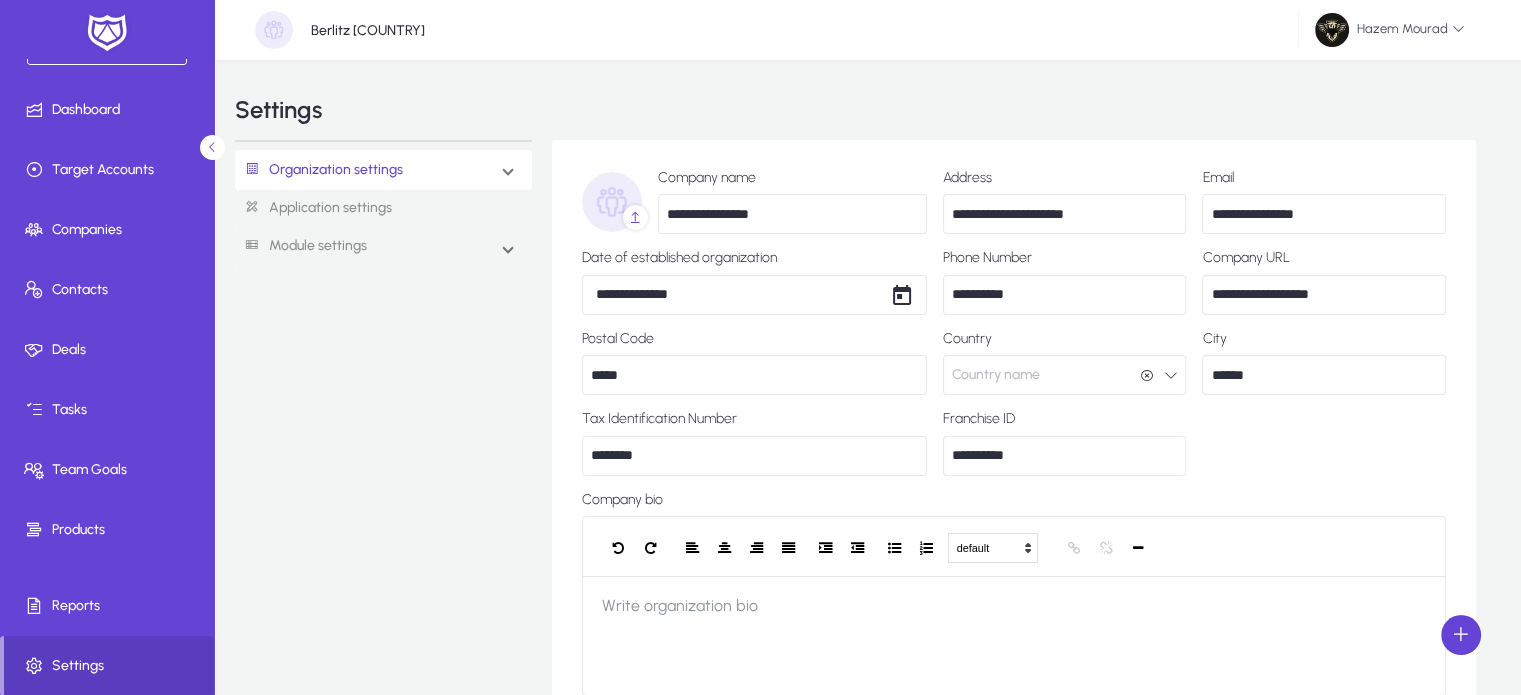 click on "Application settings" 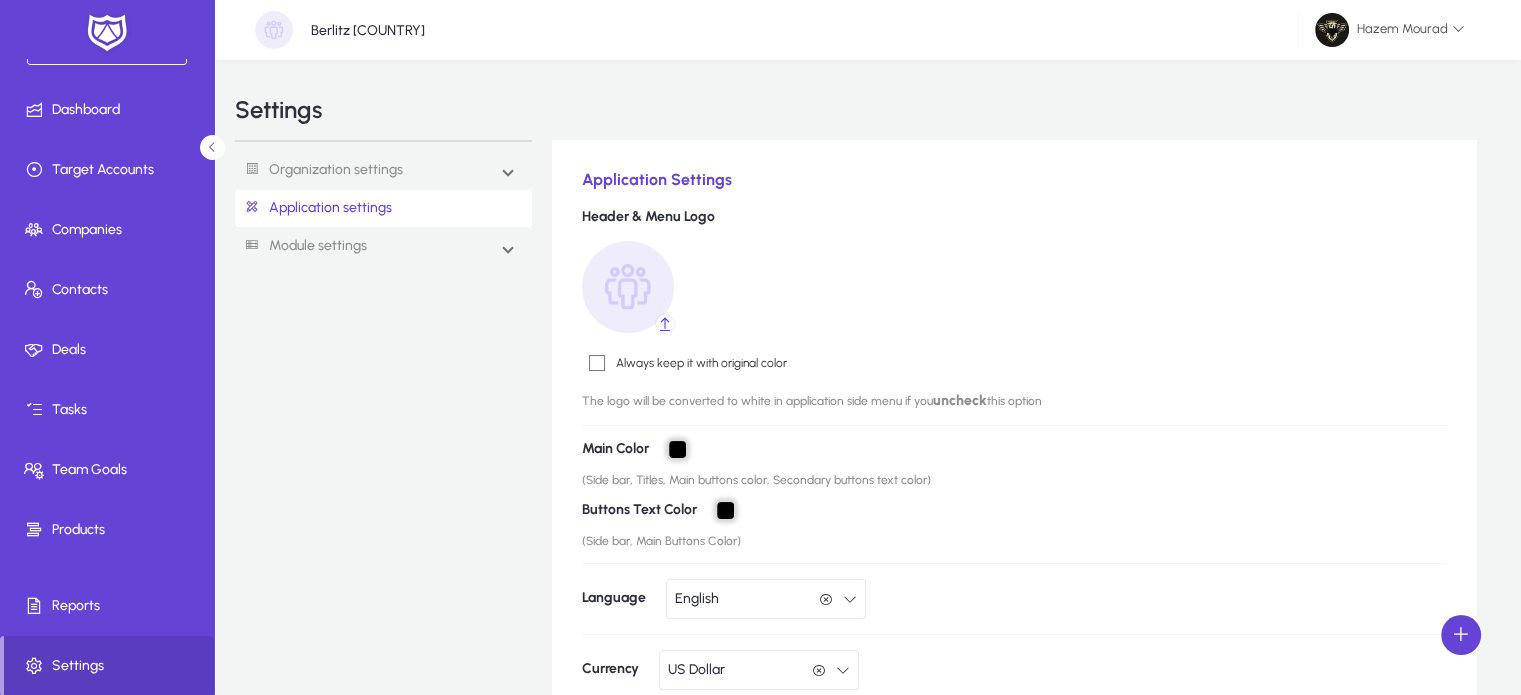click on "*******" 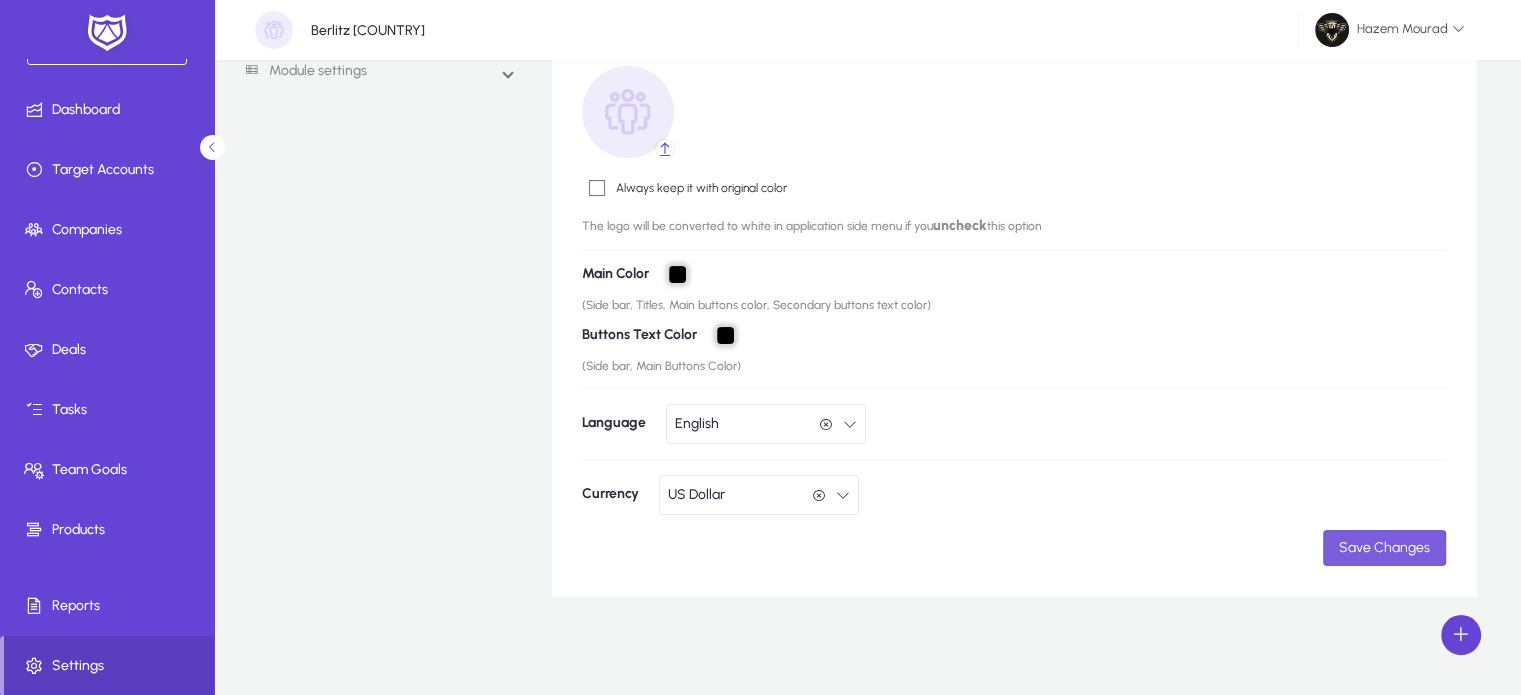 click on "Save Changes" 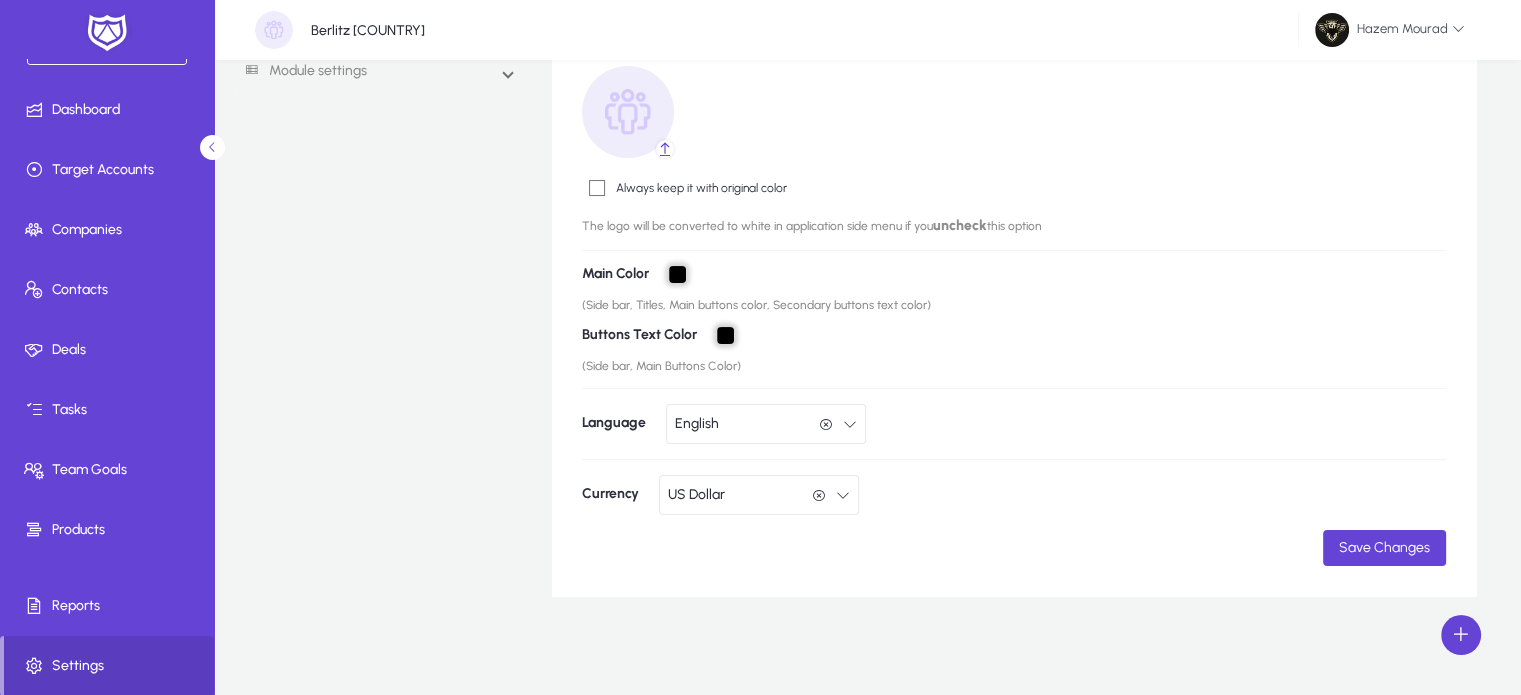 click on "*******" 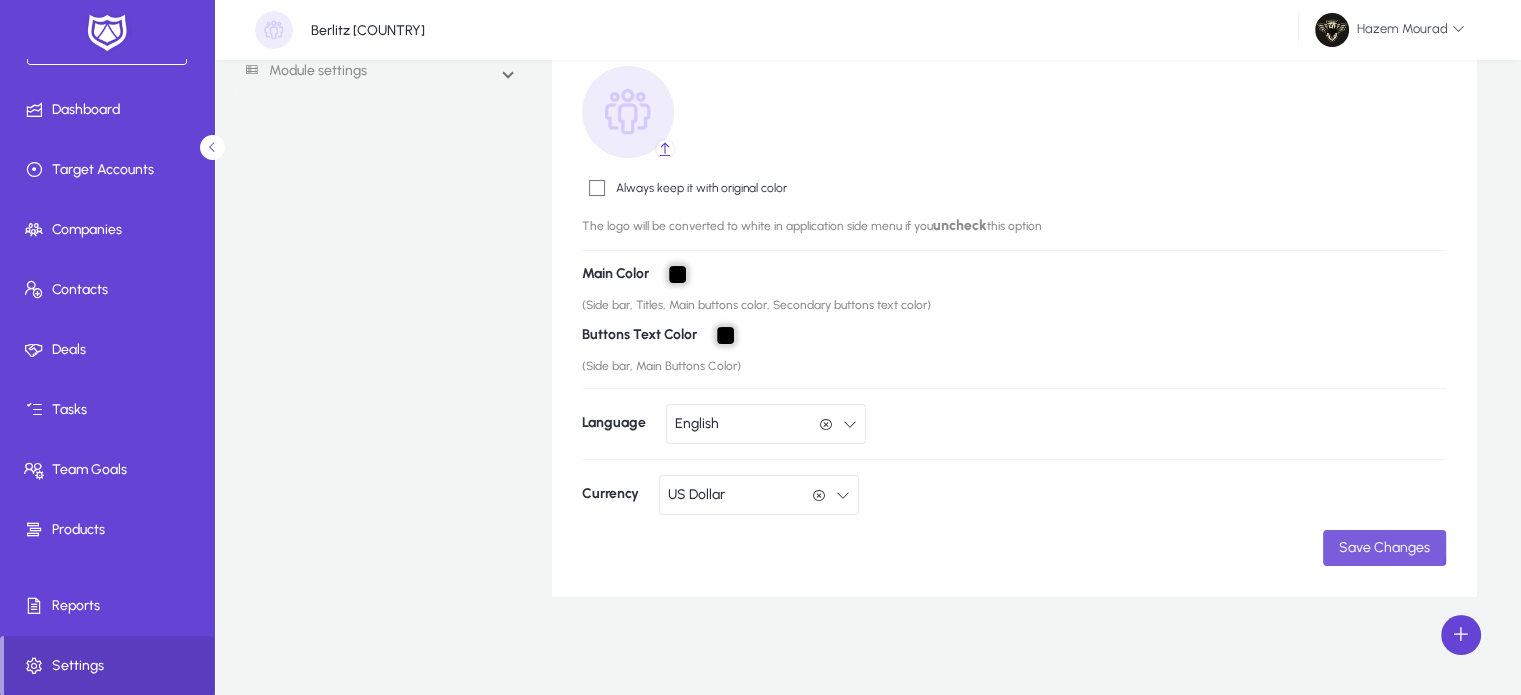 click on "Save Changes" 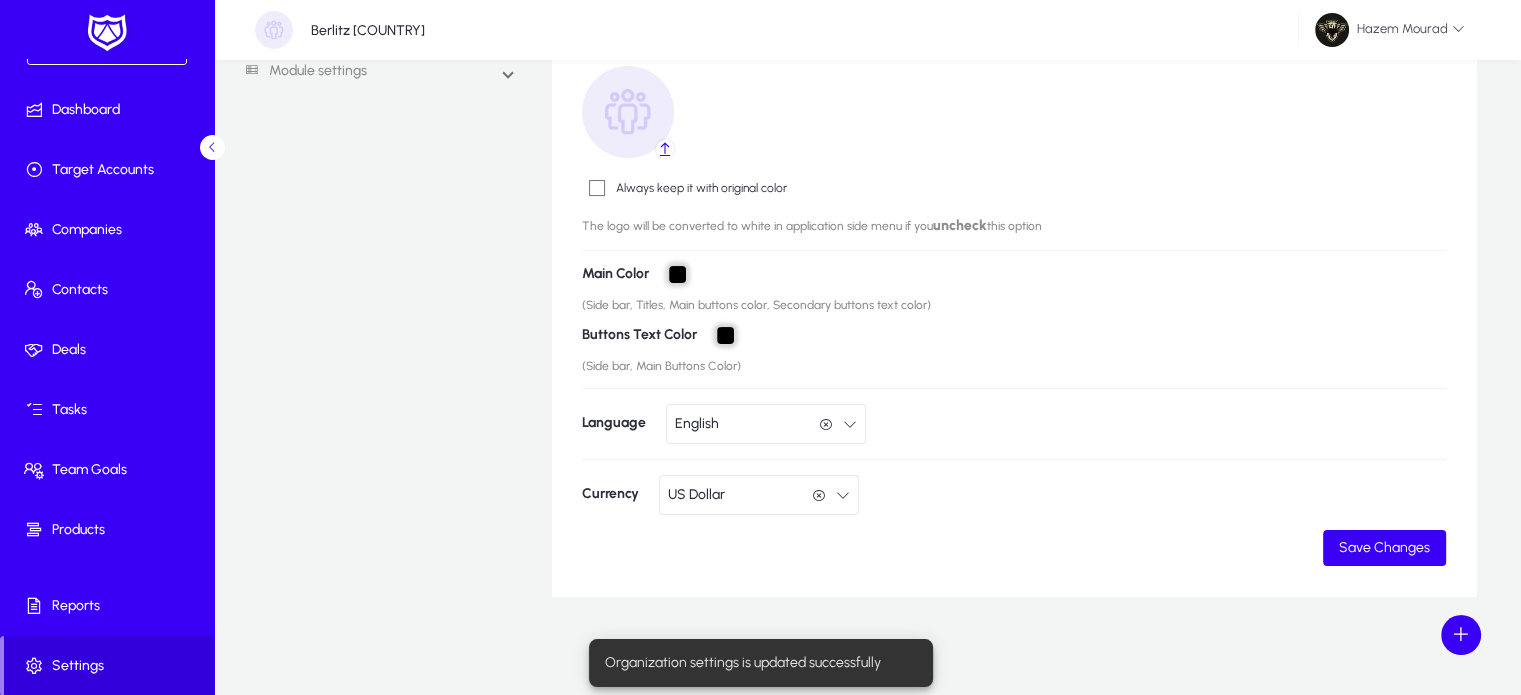 scroll, scrollTop: 0, scrollLeft: 0, axis: both 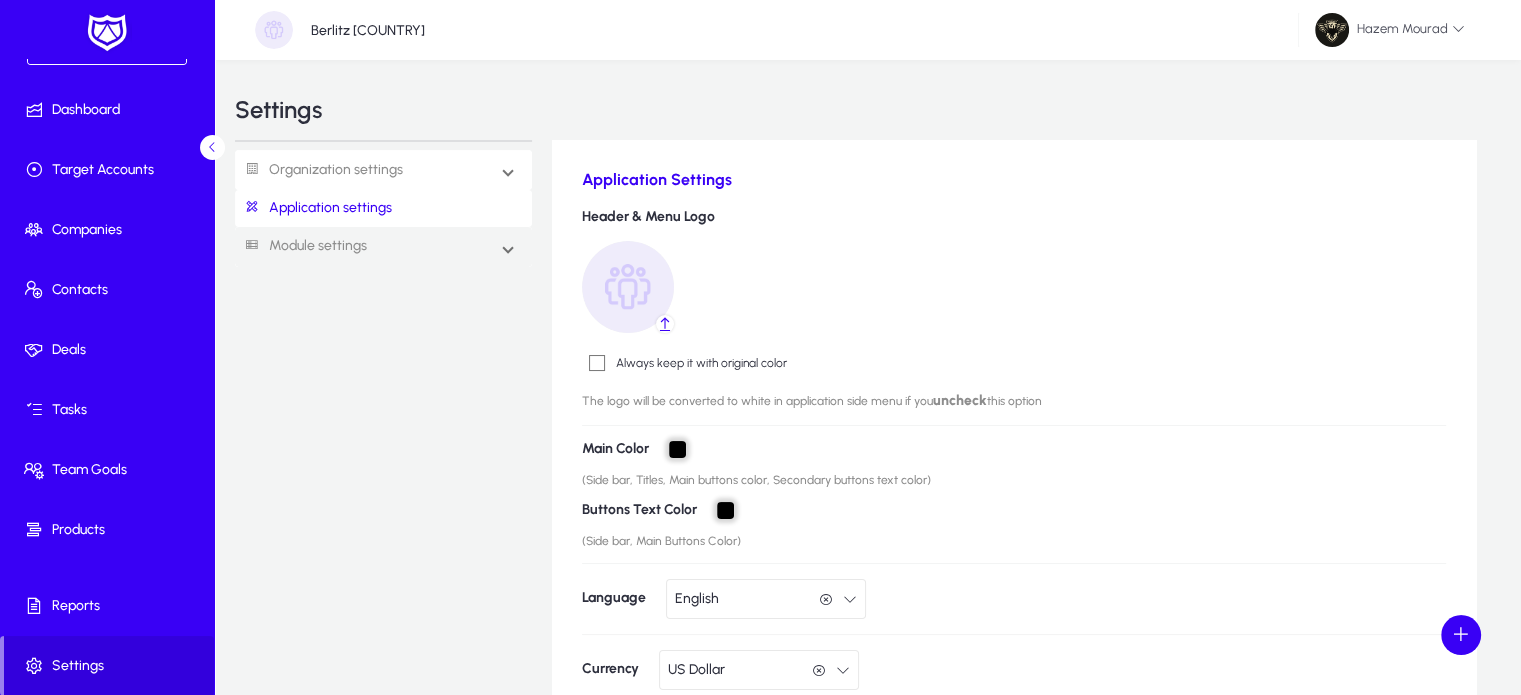 click on "Organization settings" at bounding box center (383, 170) 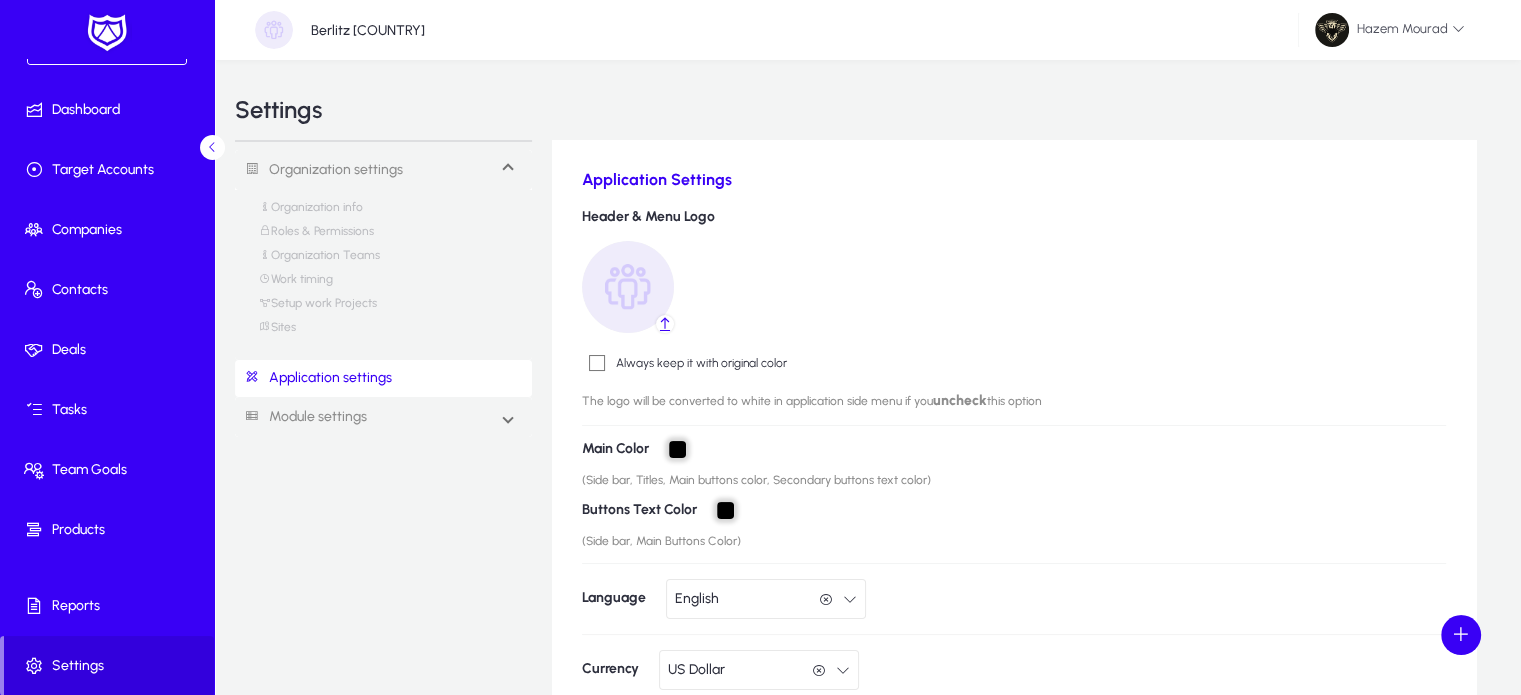 click on "Sites" at bounding box center (277, 332) 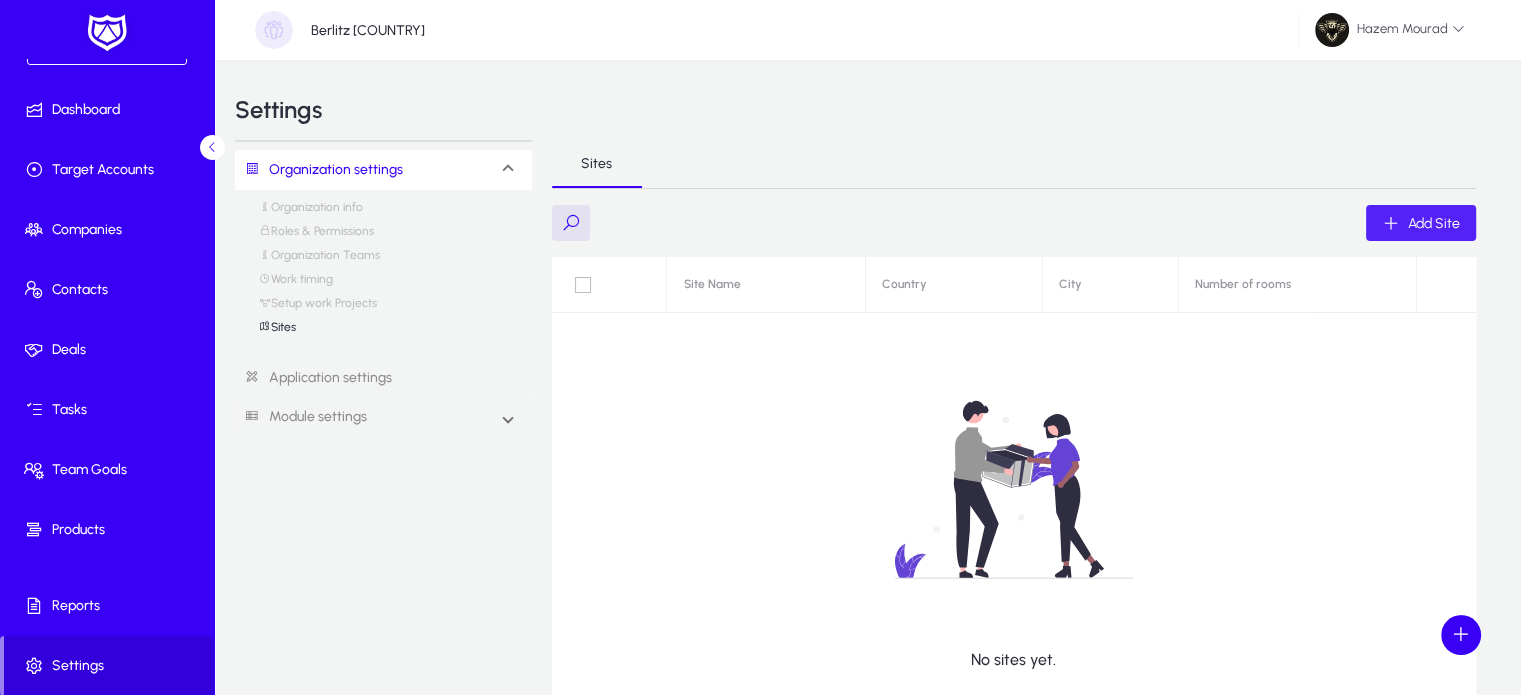 click 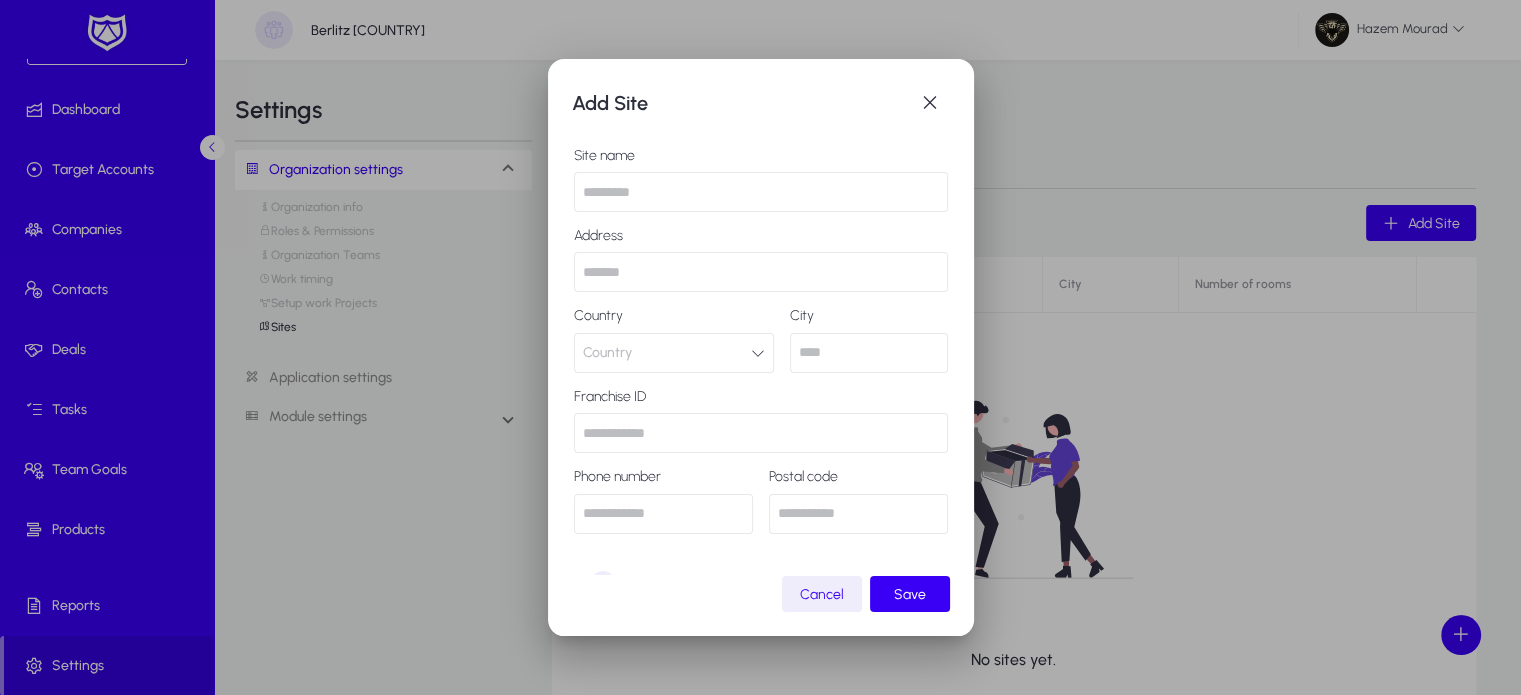 click at bounding box center [761, 192] 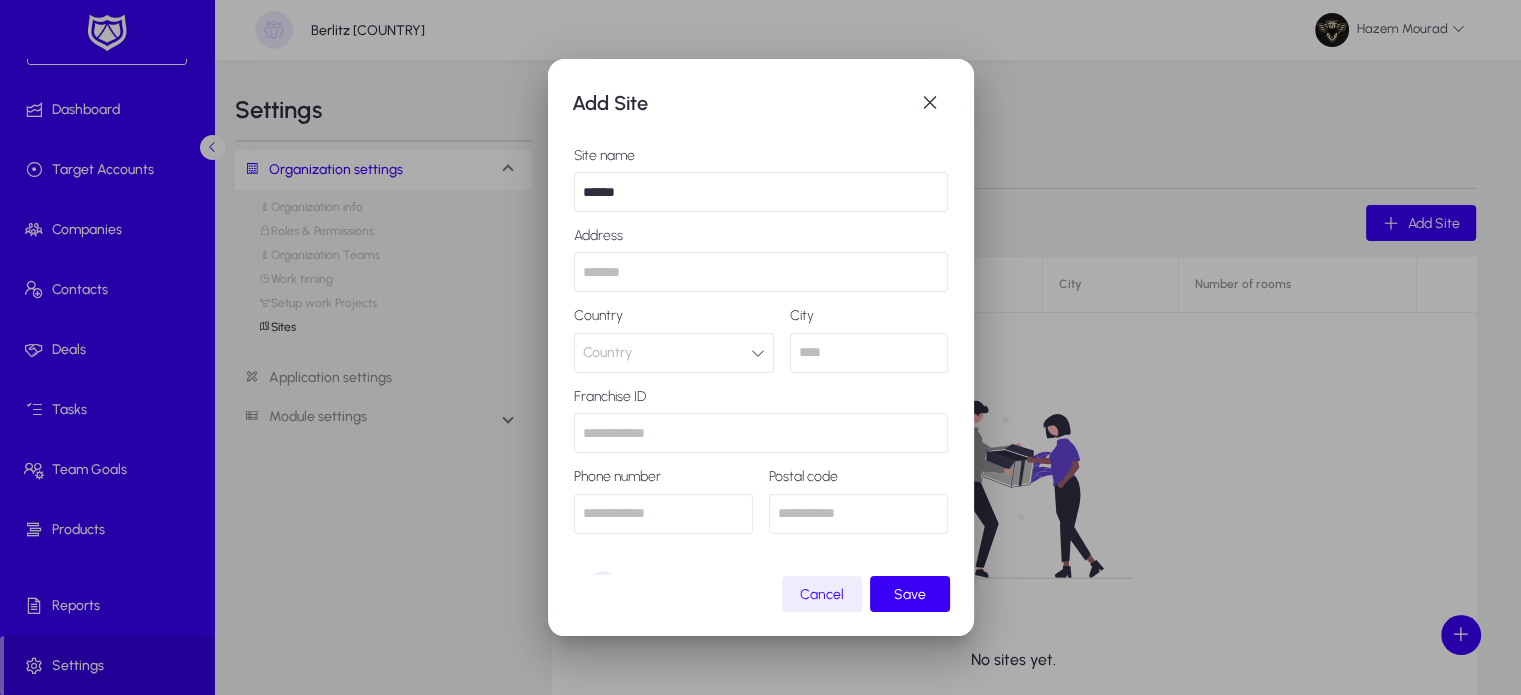 type on "******" 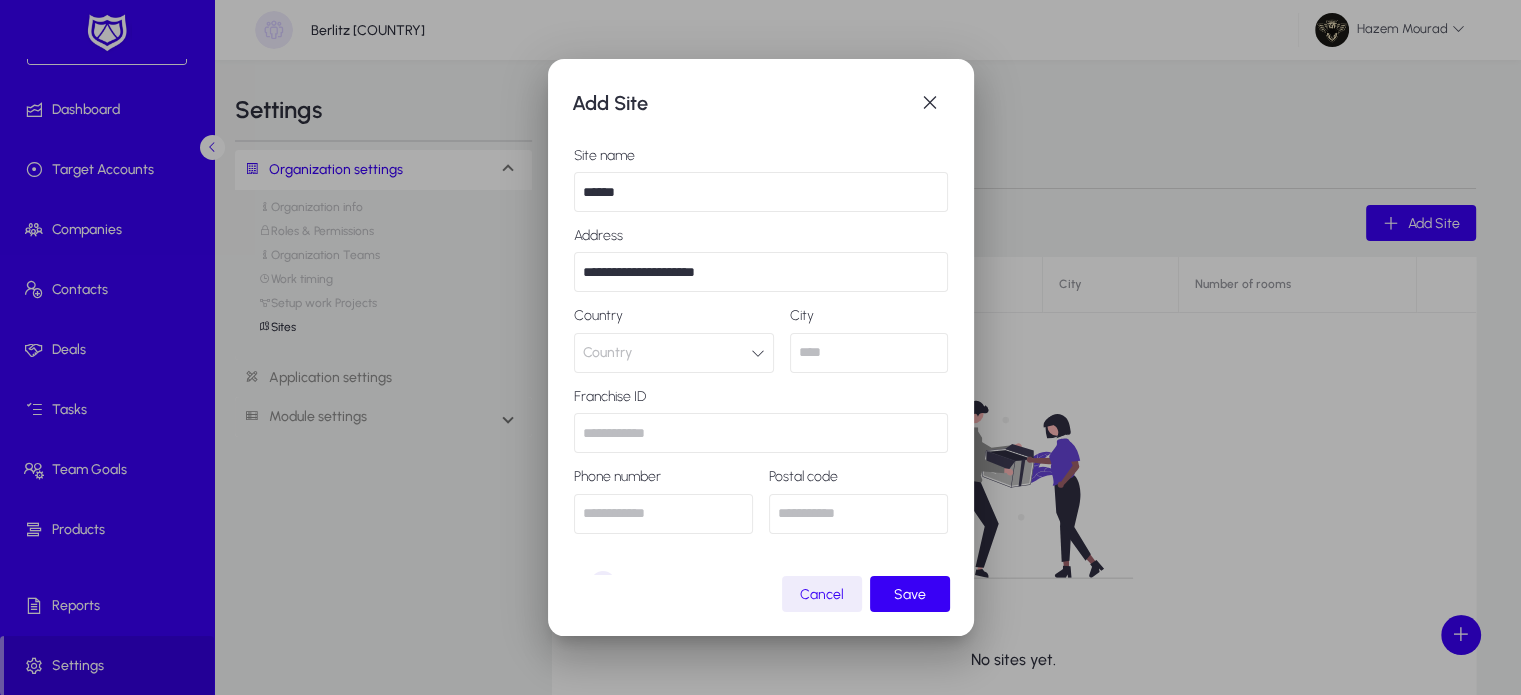 type on "*****" 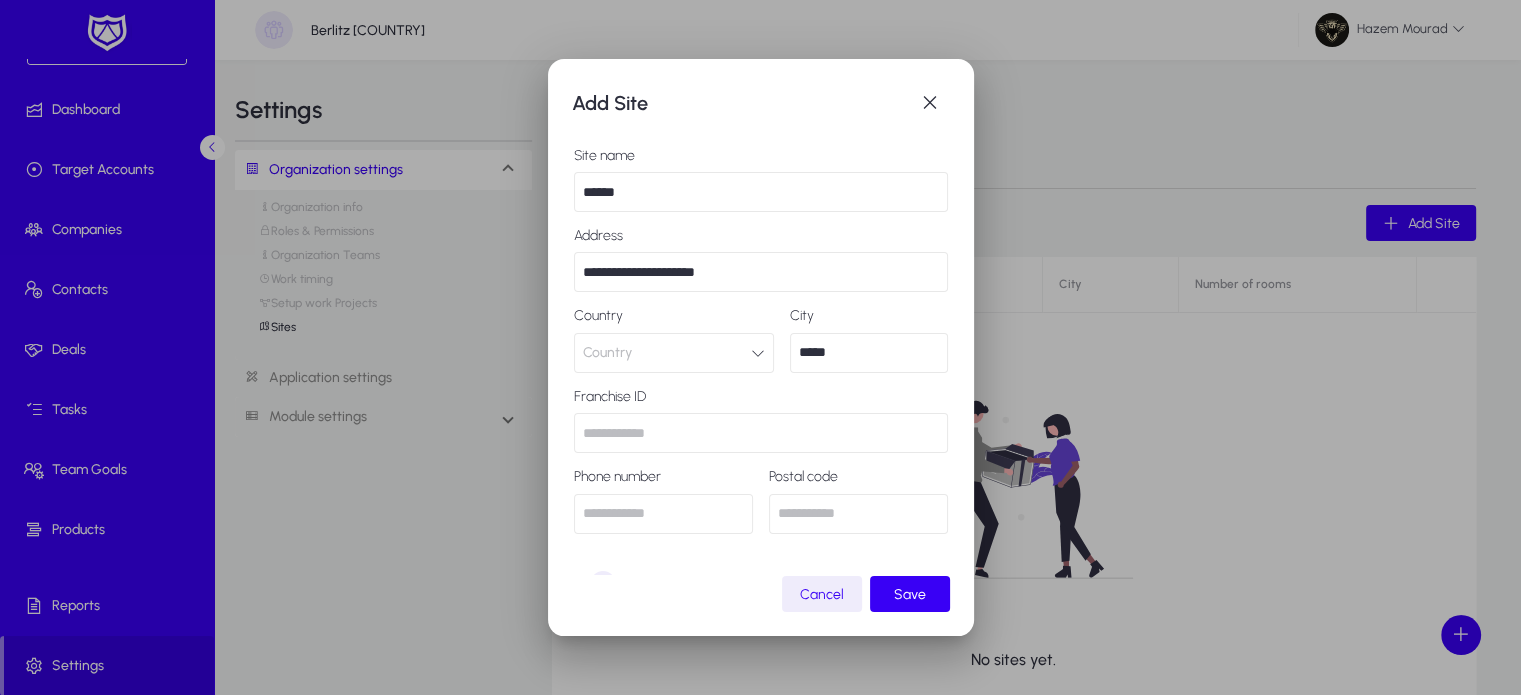 type on "*********" 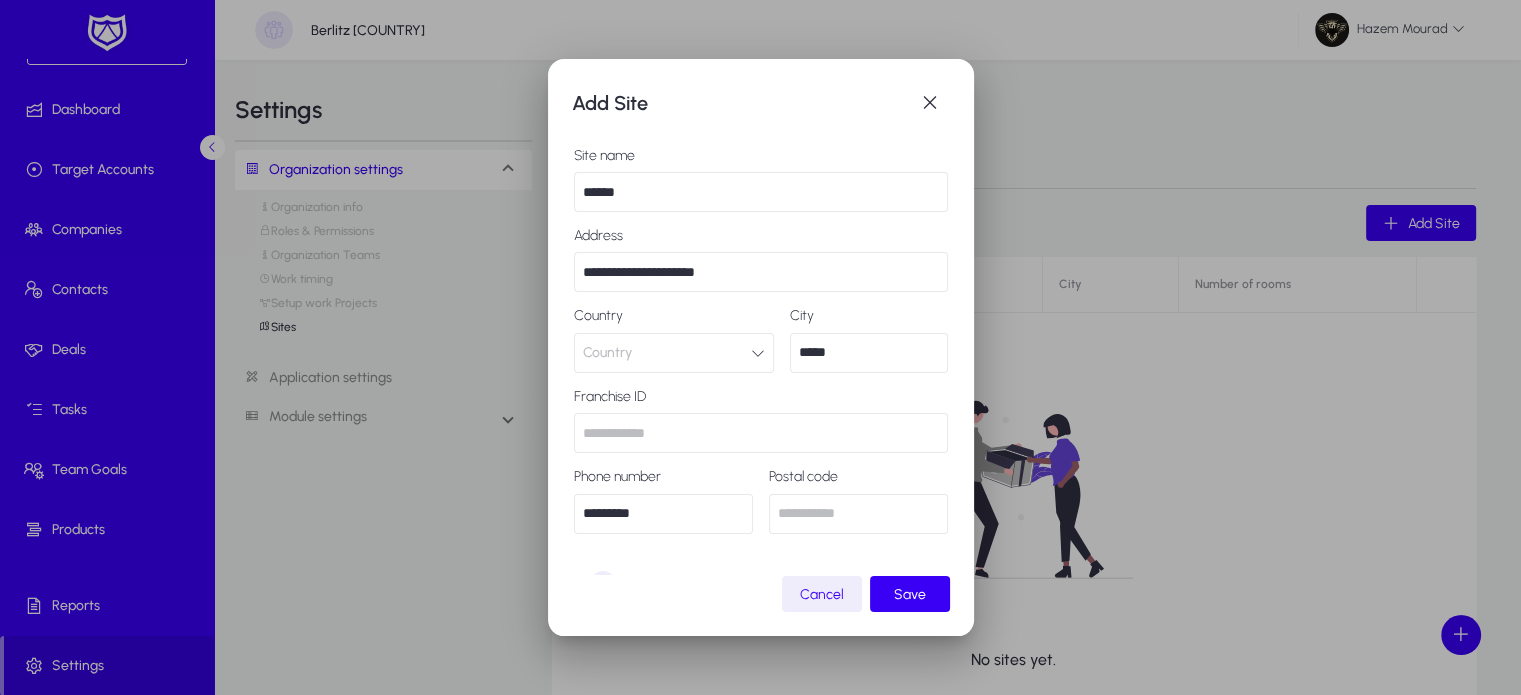 type on "********" 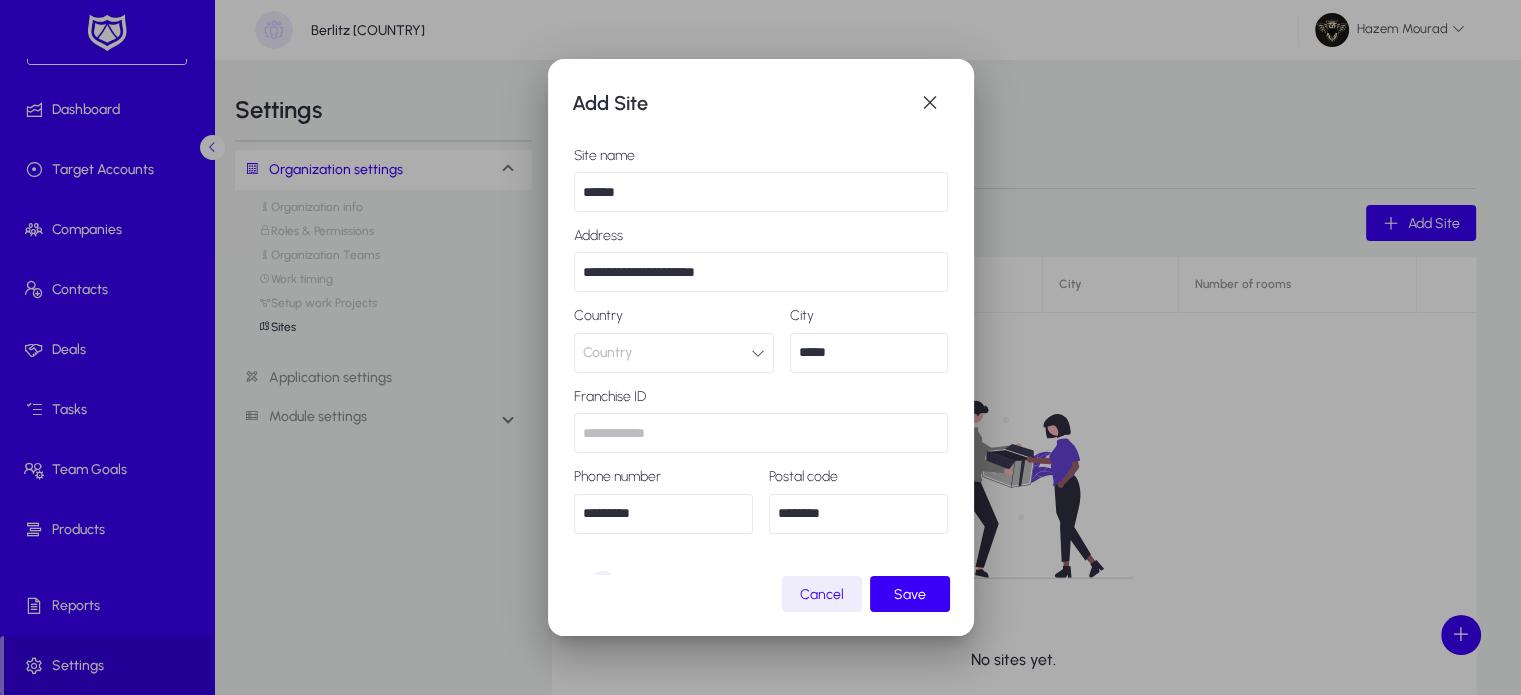 click on "*********" at bounding box center [663, 514] 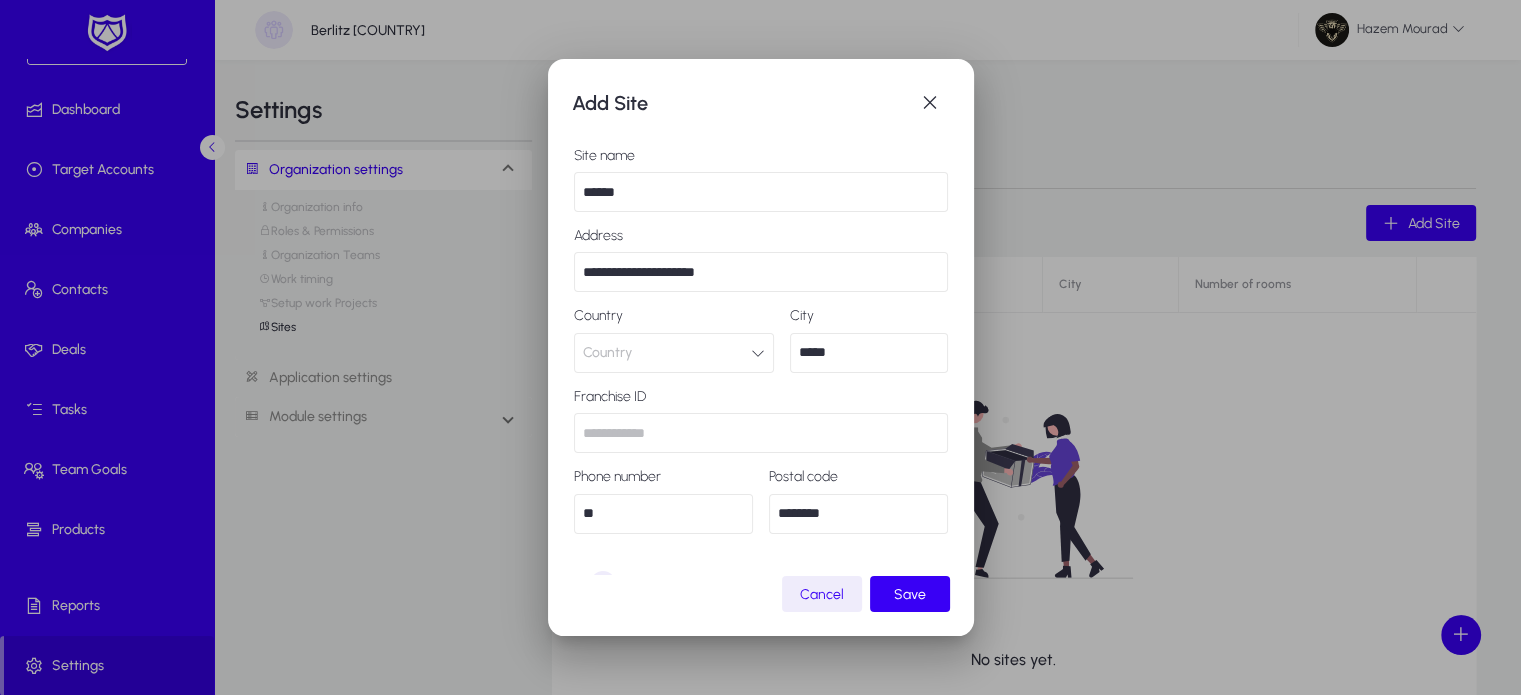 type on "*" 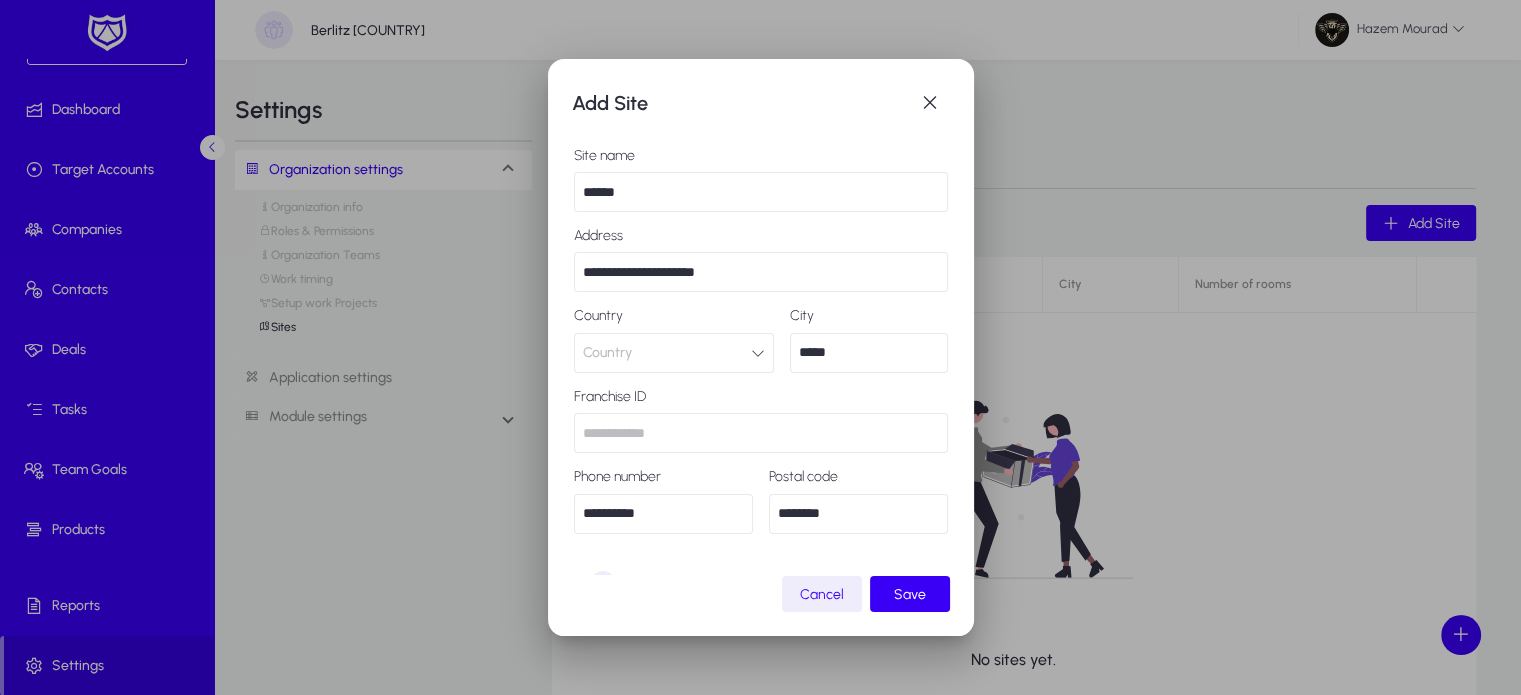 type on "**********" 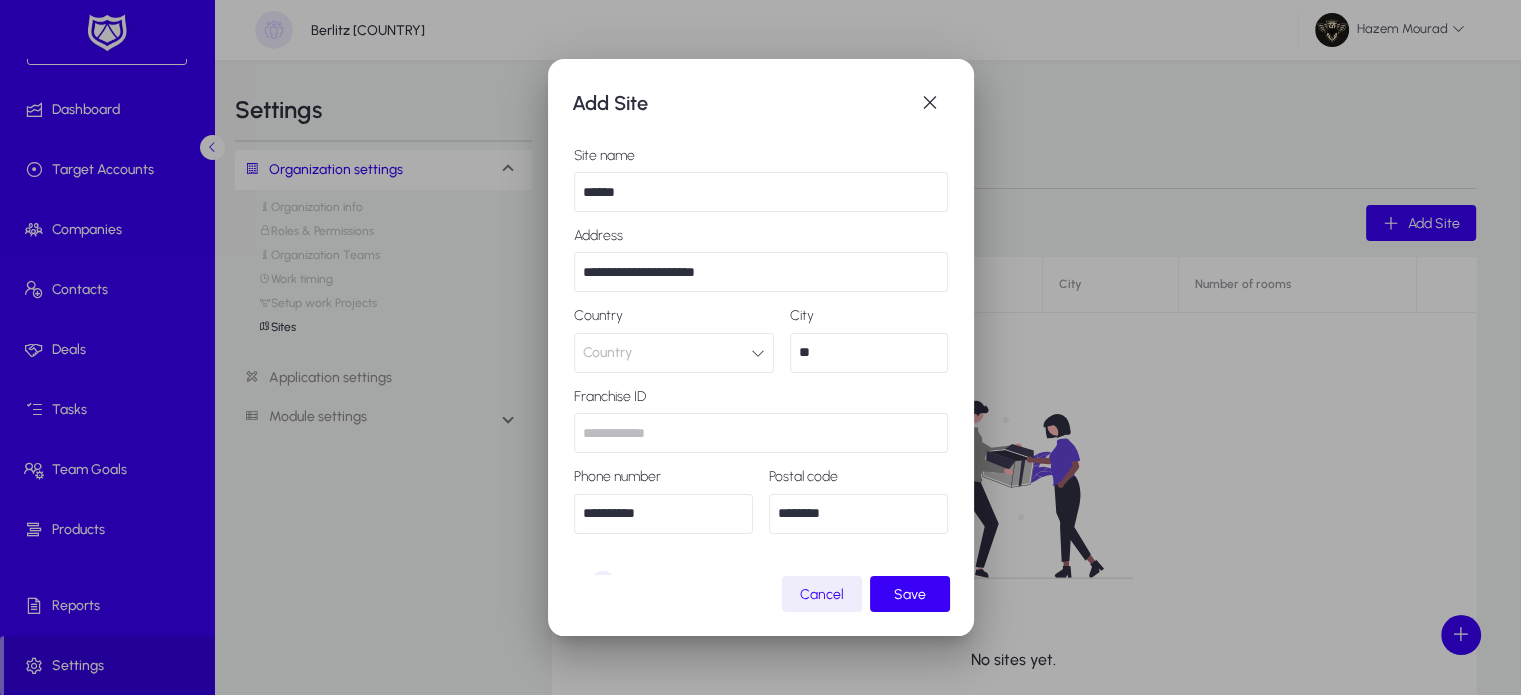 type on "*" 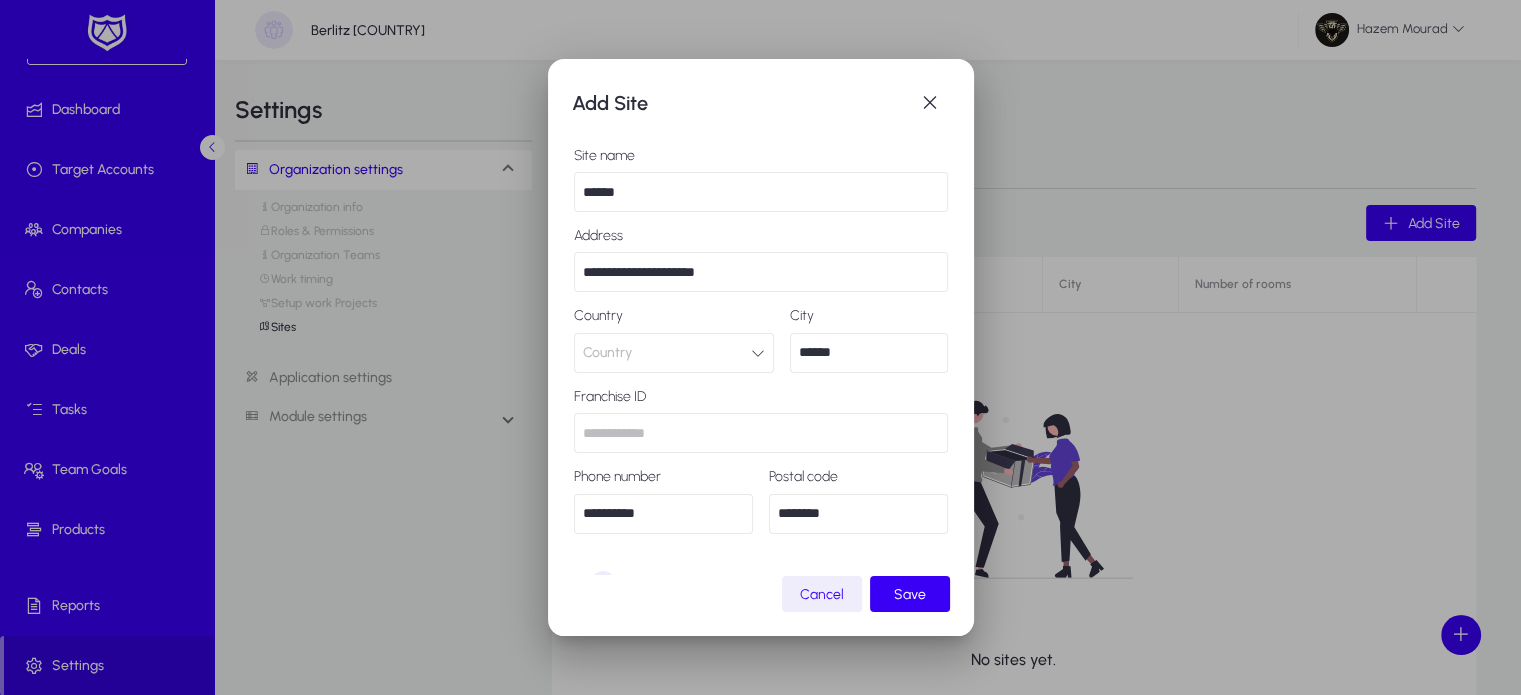 type on "******" 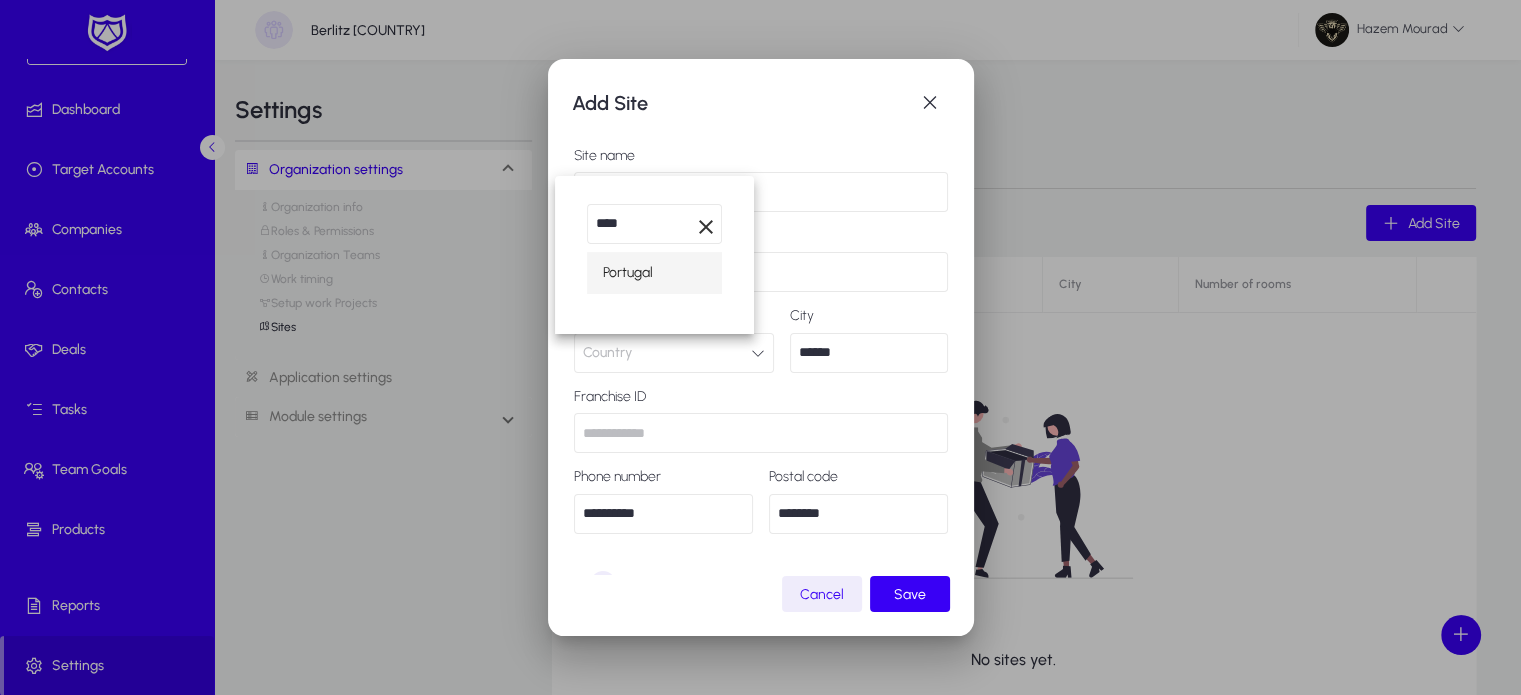 type on "****" 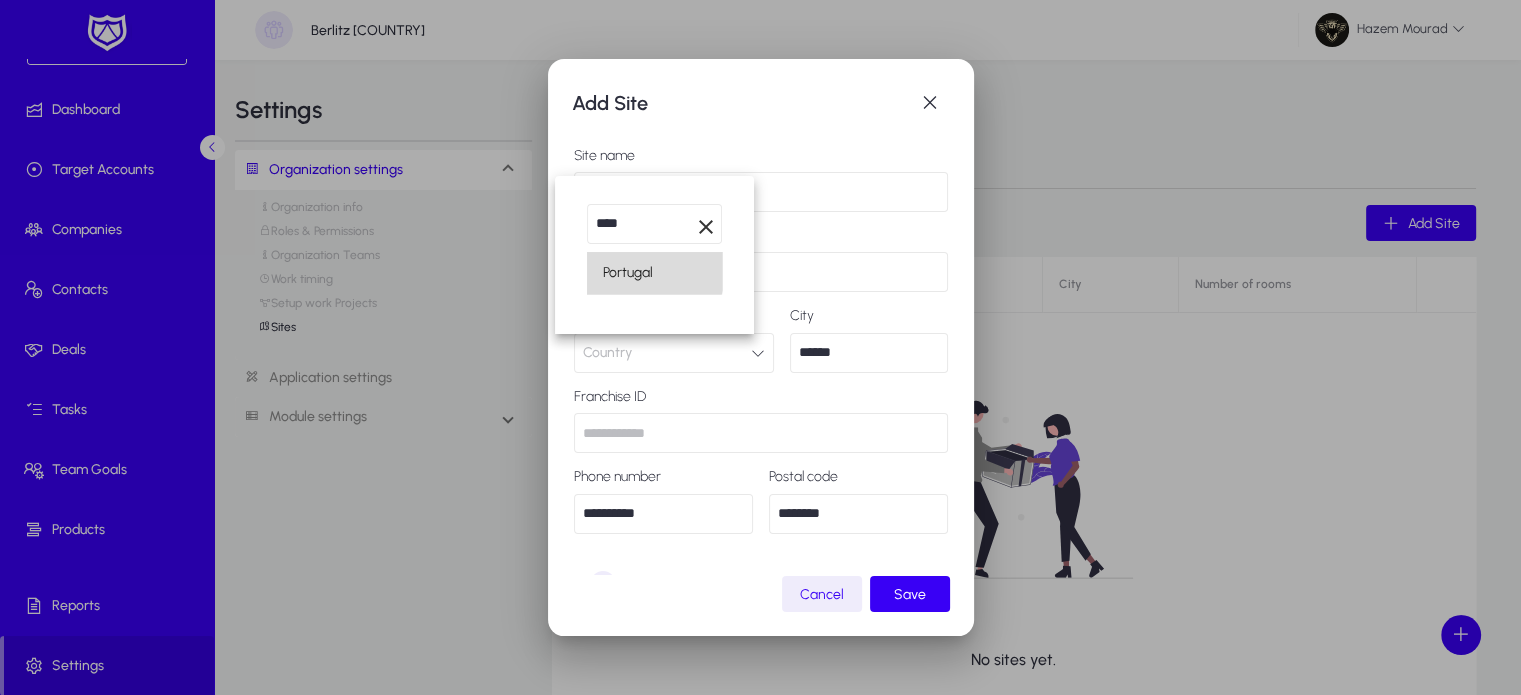 click on "Portugal" at bounding box center (628, 273) 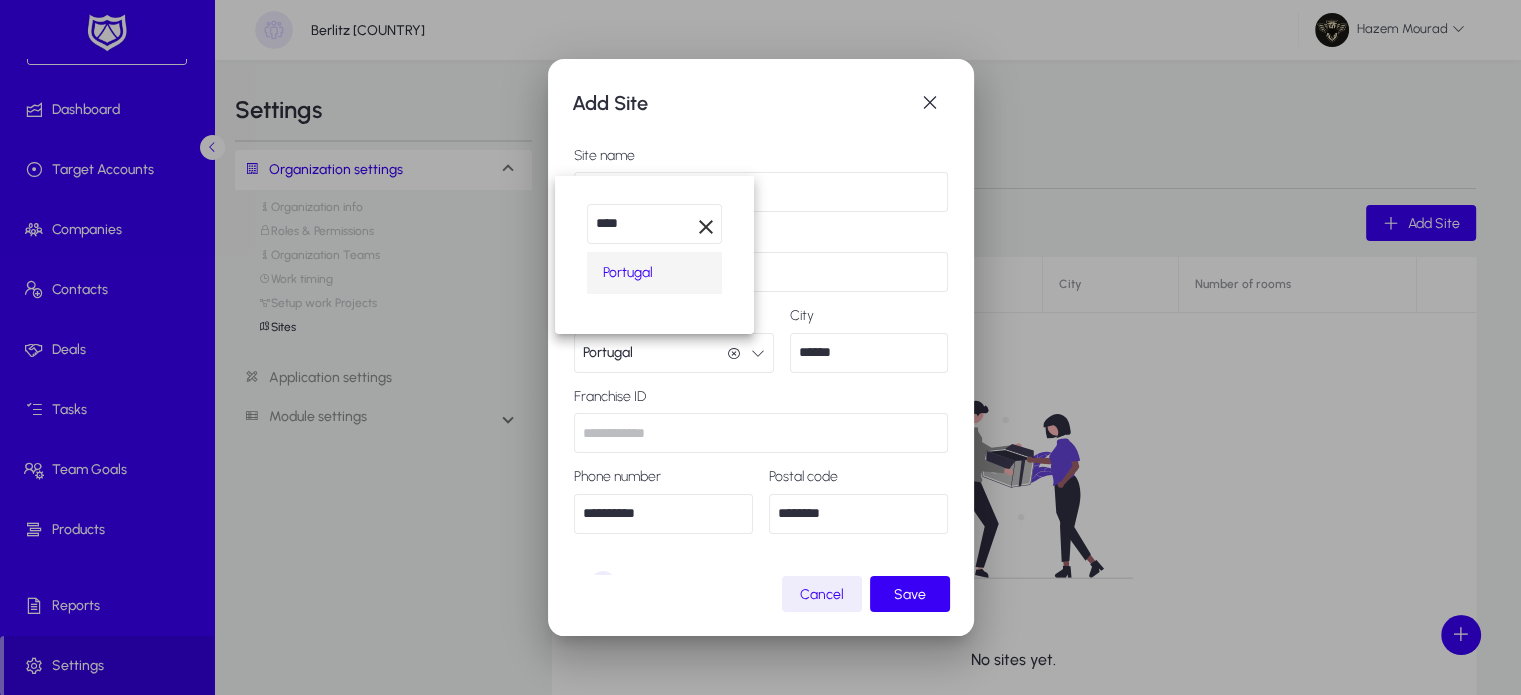 scroll, scrollTop: 0, scrollLeft: 0, axis: both 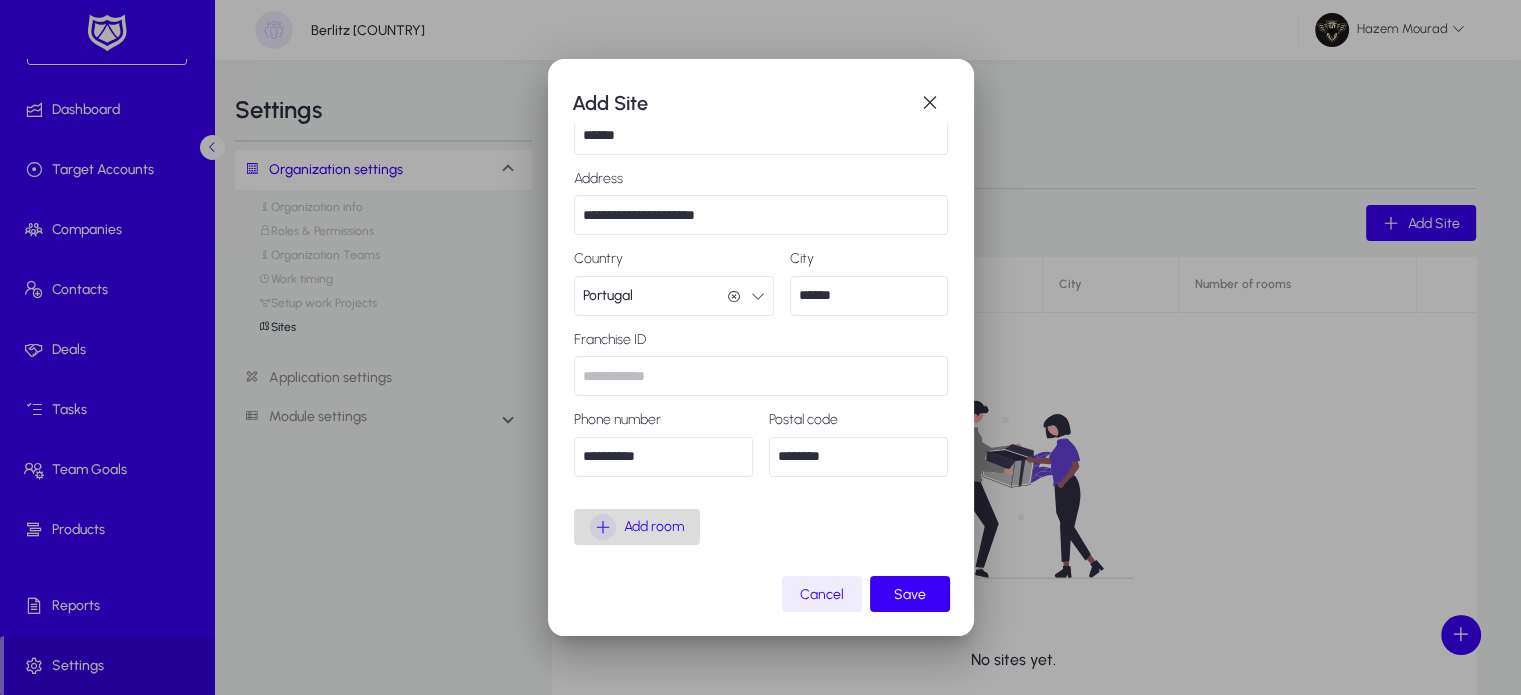 click on "Add room" at bounding box center [654, 527] 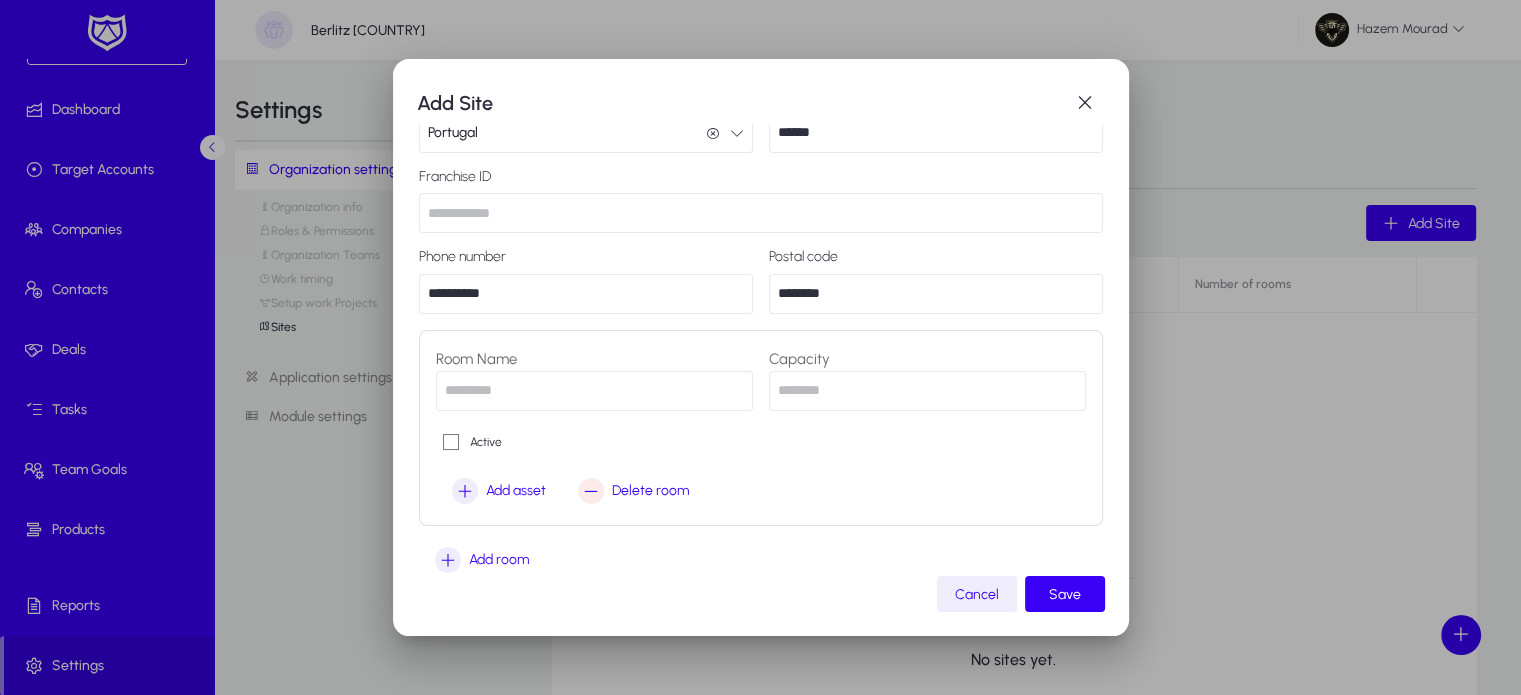 scroll, scrollTop: 221, scrollLeft: 0, axis: vertical 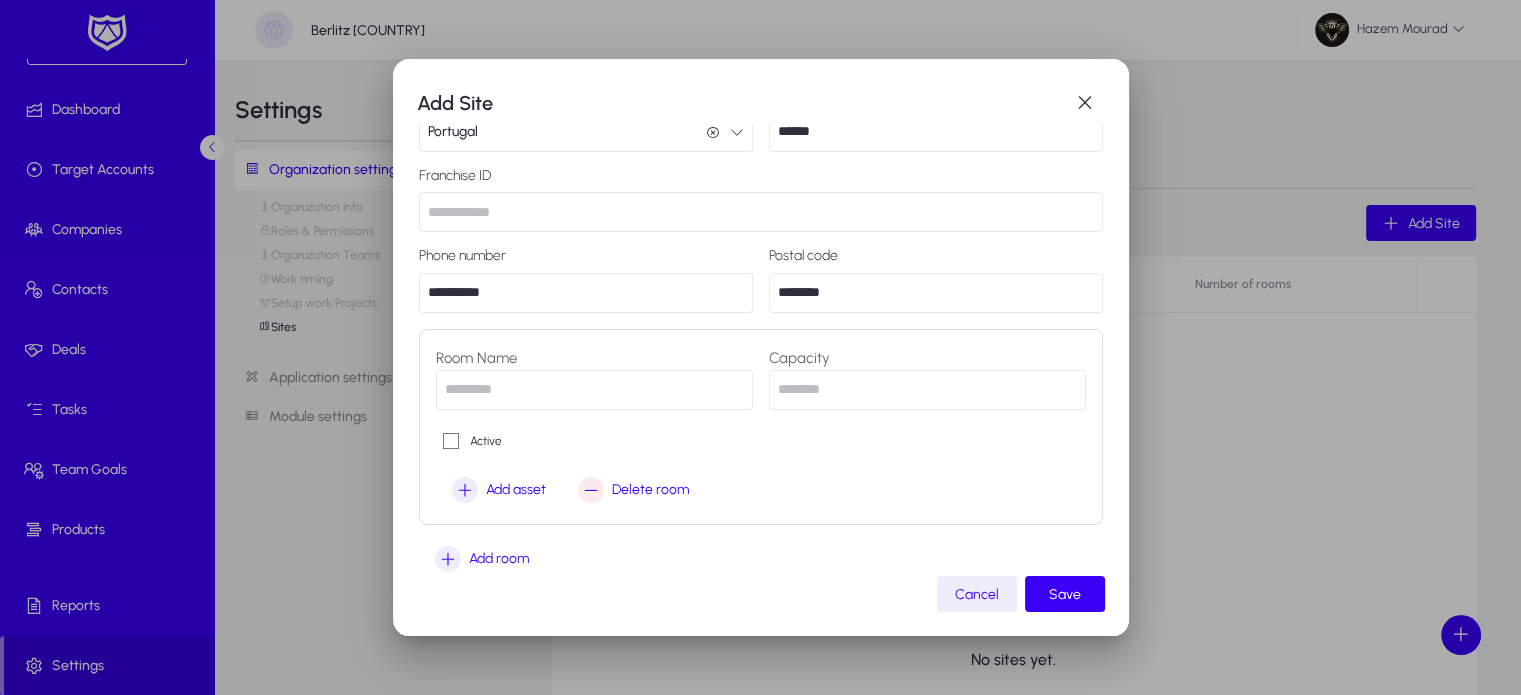 click at bounding box center [594, 390] 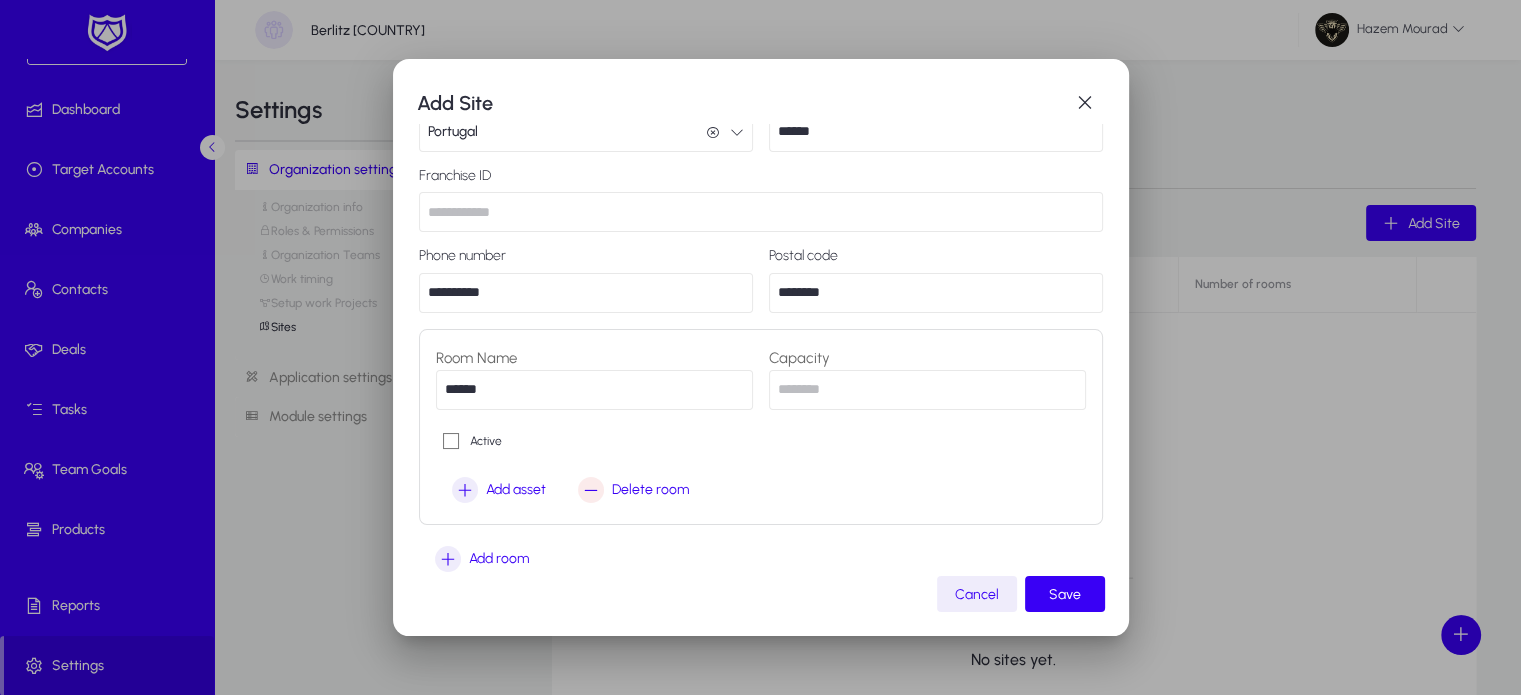 type on "******" 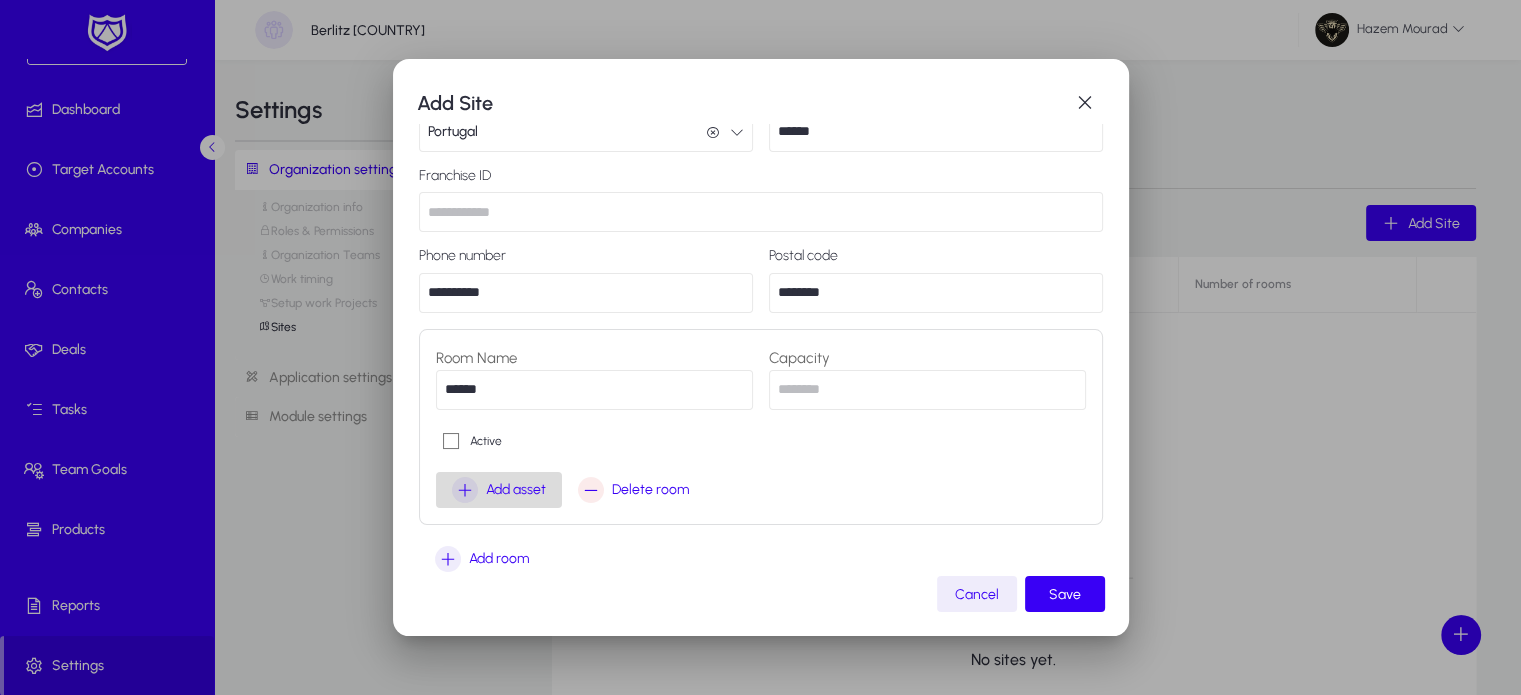 click on "Add asset" at bounding box center (499, 490) 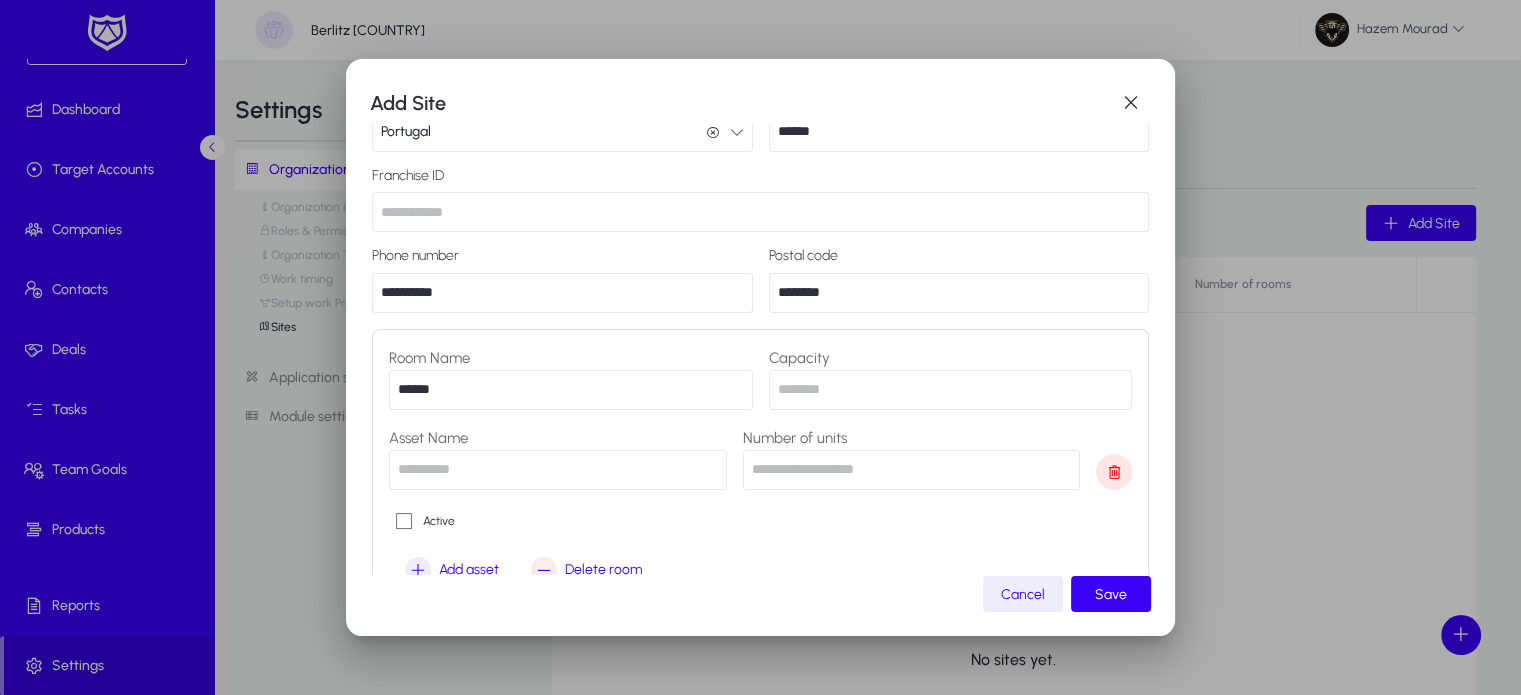 click at bounding box center (558, 470) 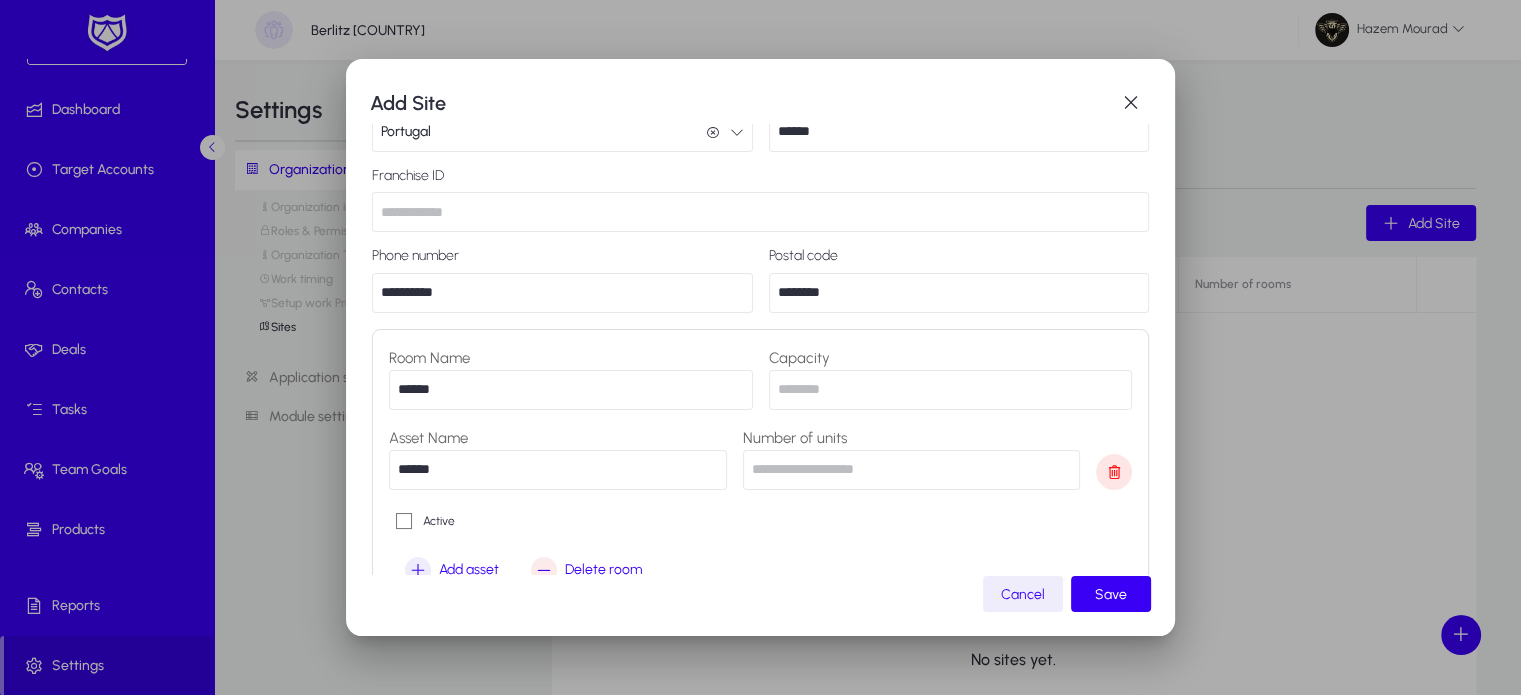 type on "******" 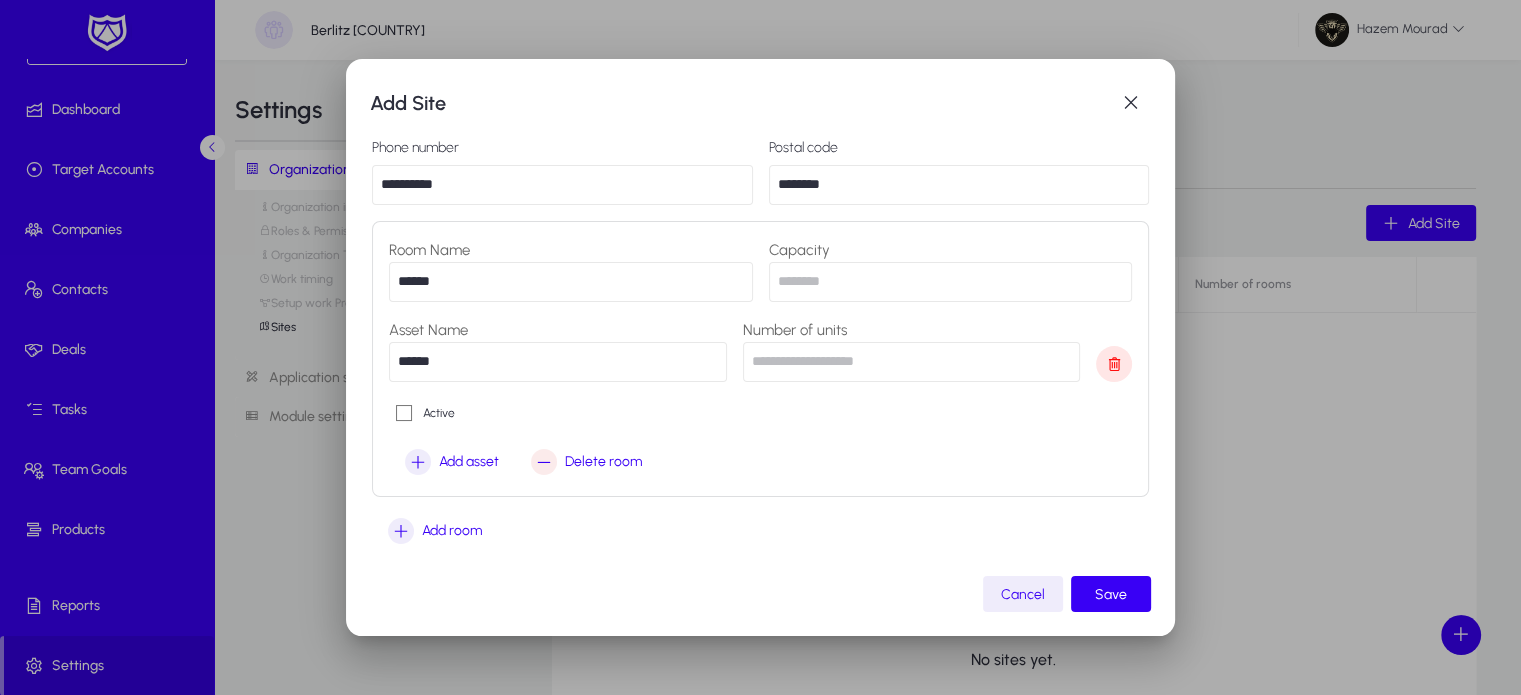 scroll, scrollTop: 333, scrollLeft: 0, axis: vertical 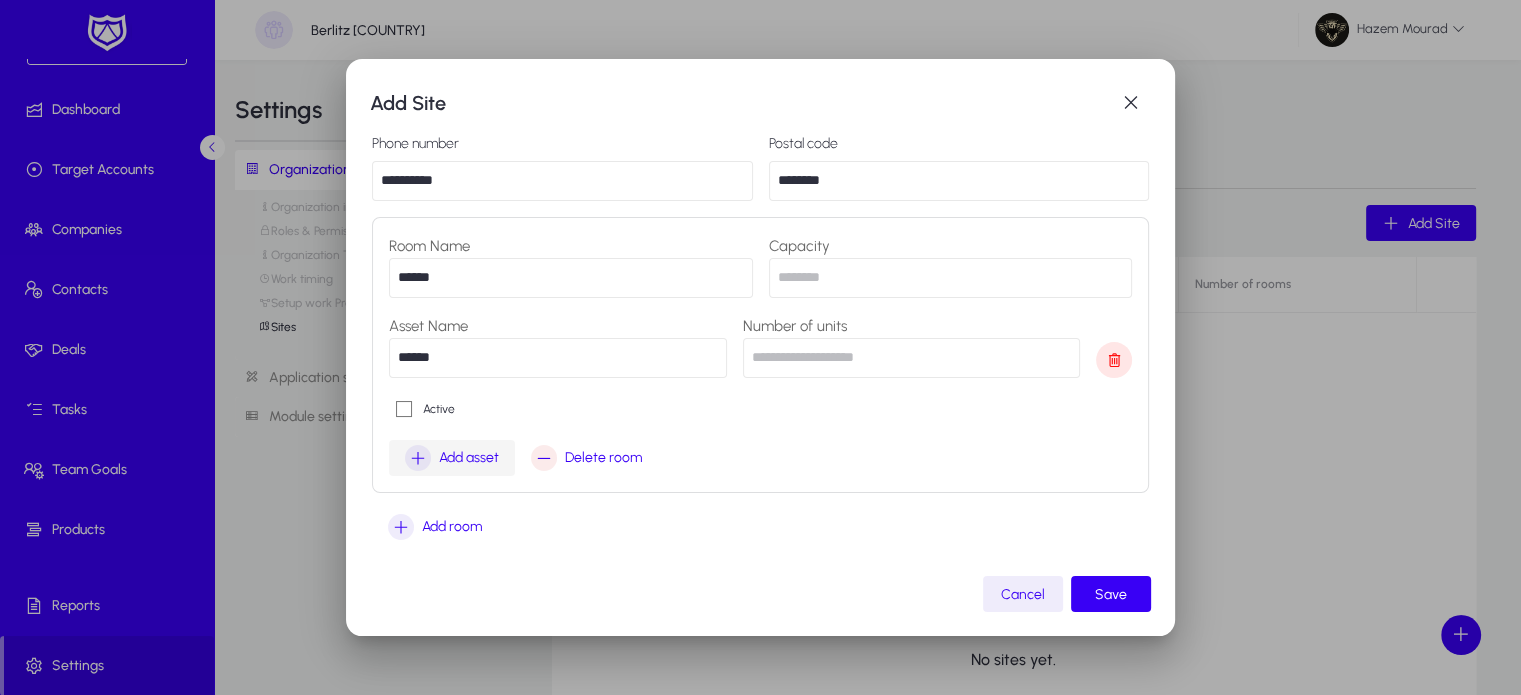 type on "*" 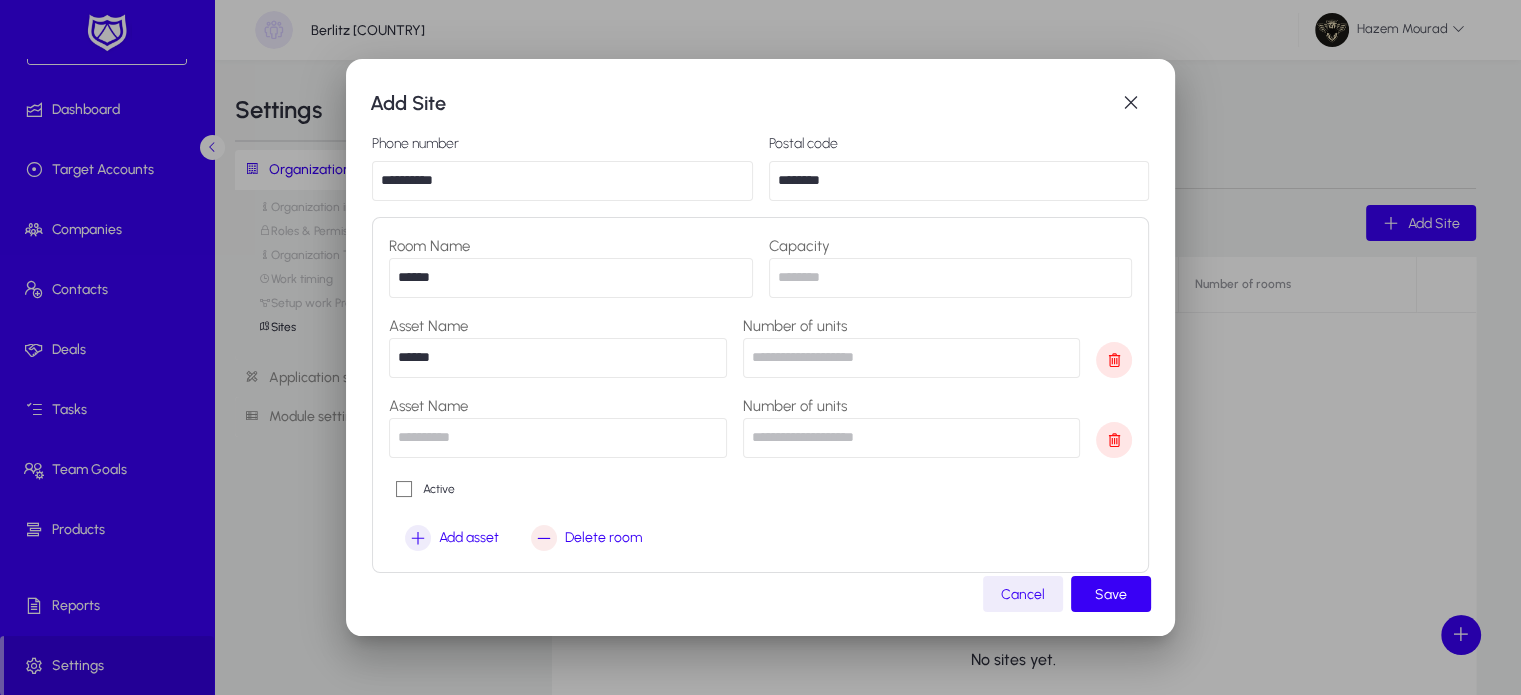 click at bounding box center (558, 438) 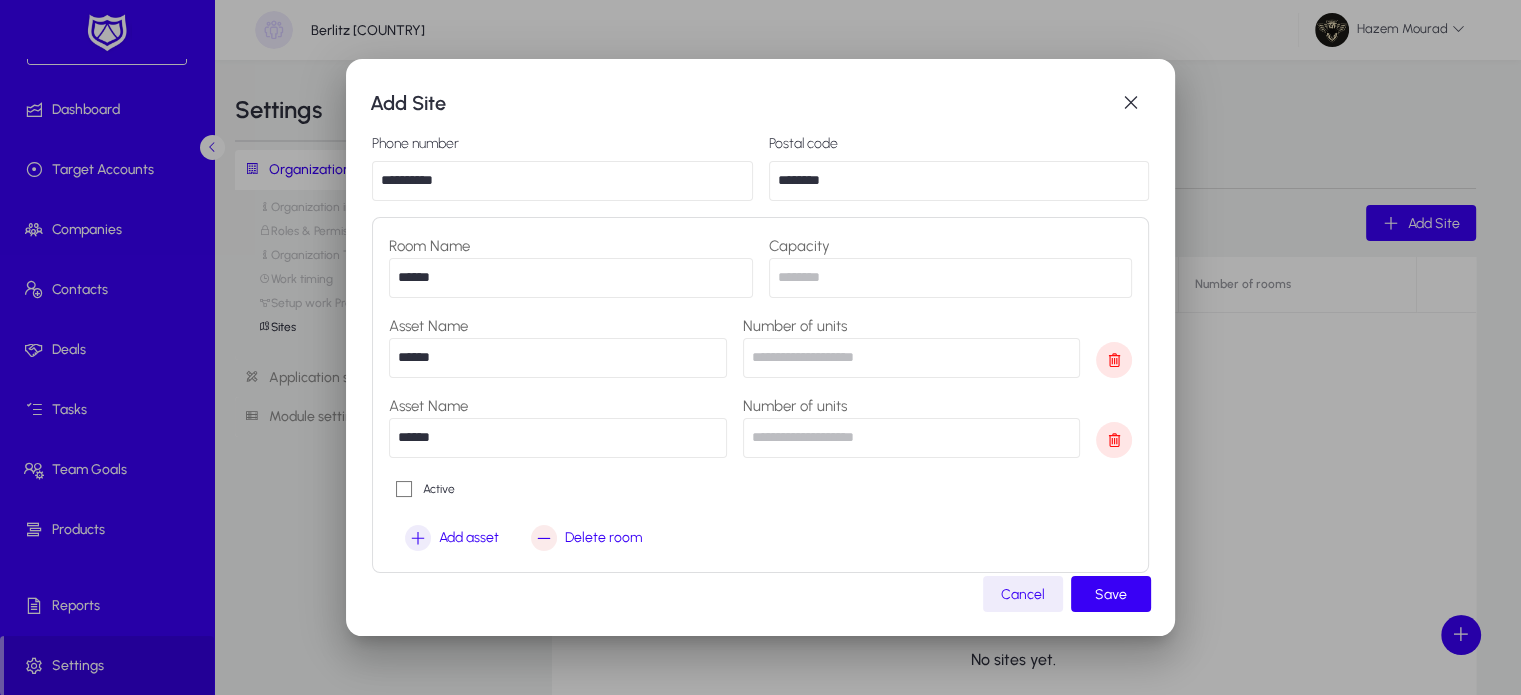 type on "******" 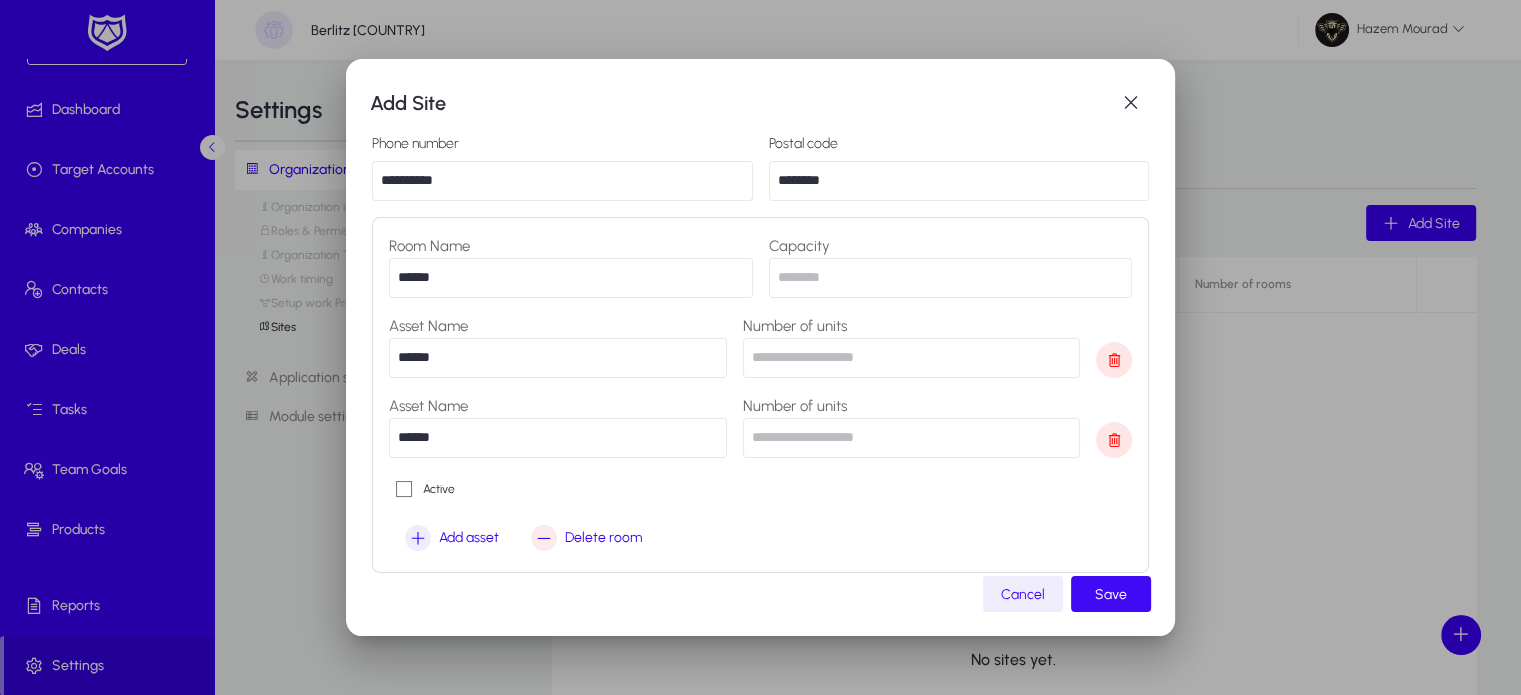 type on "*" 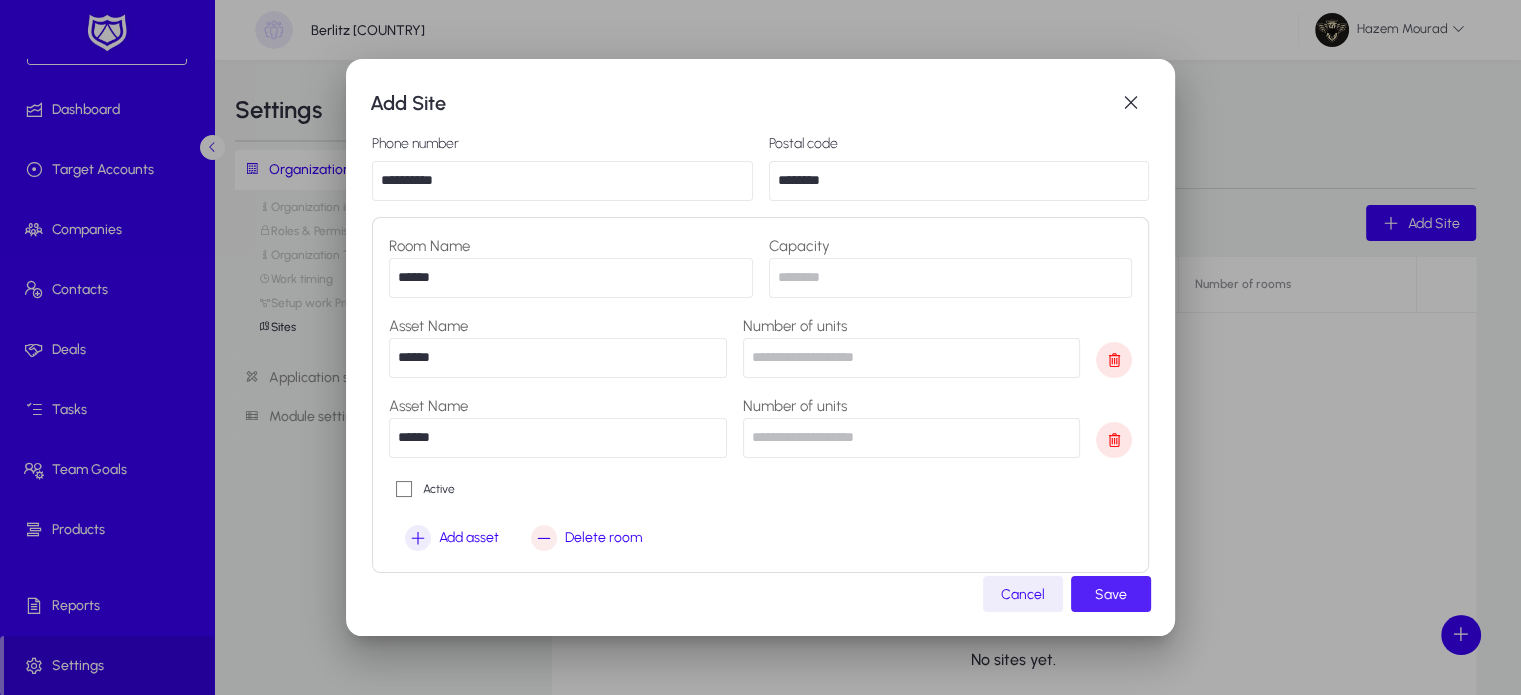 click 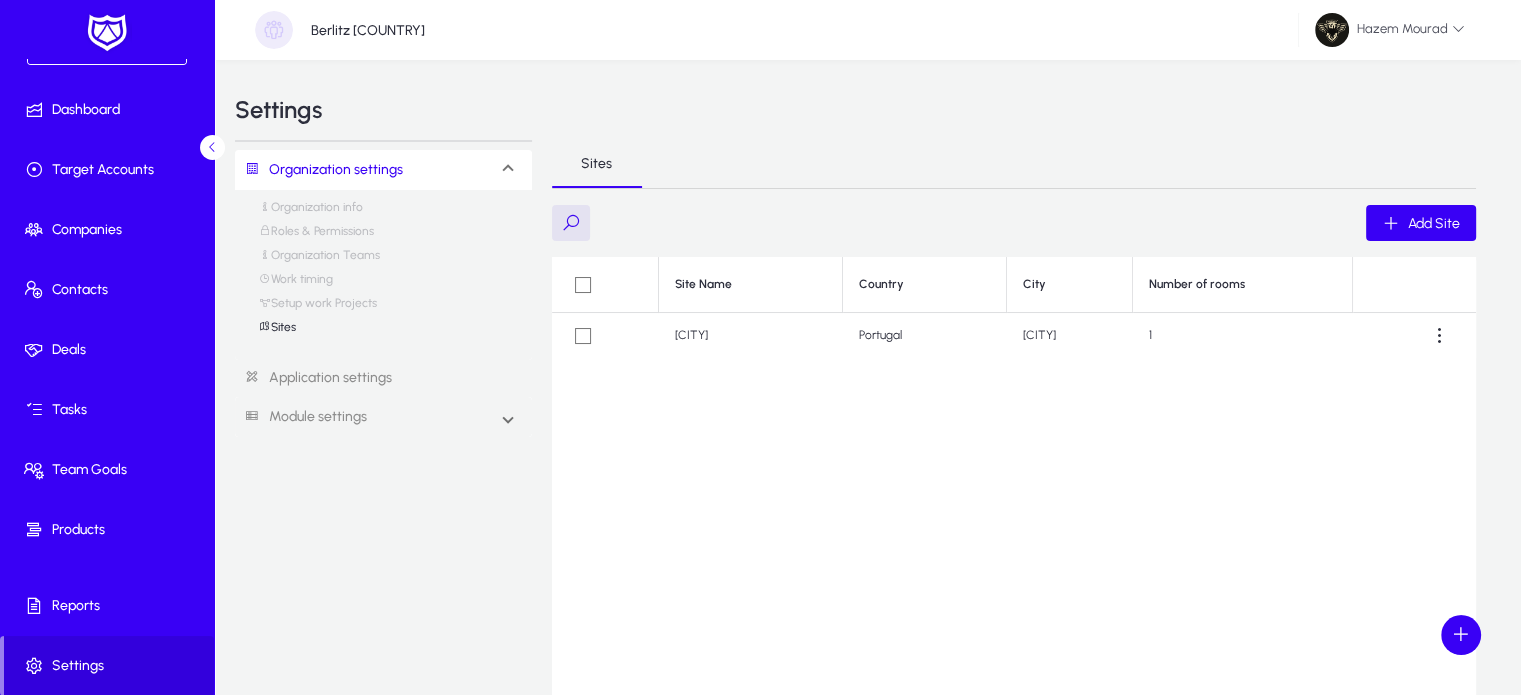 click on "Work timing" at bounding box center [296, 284] 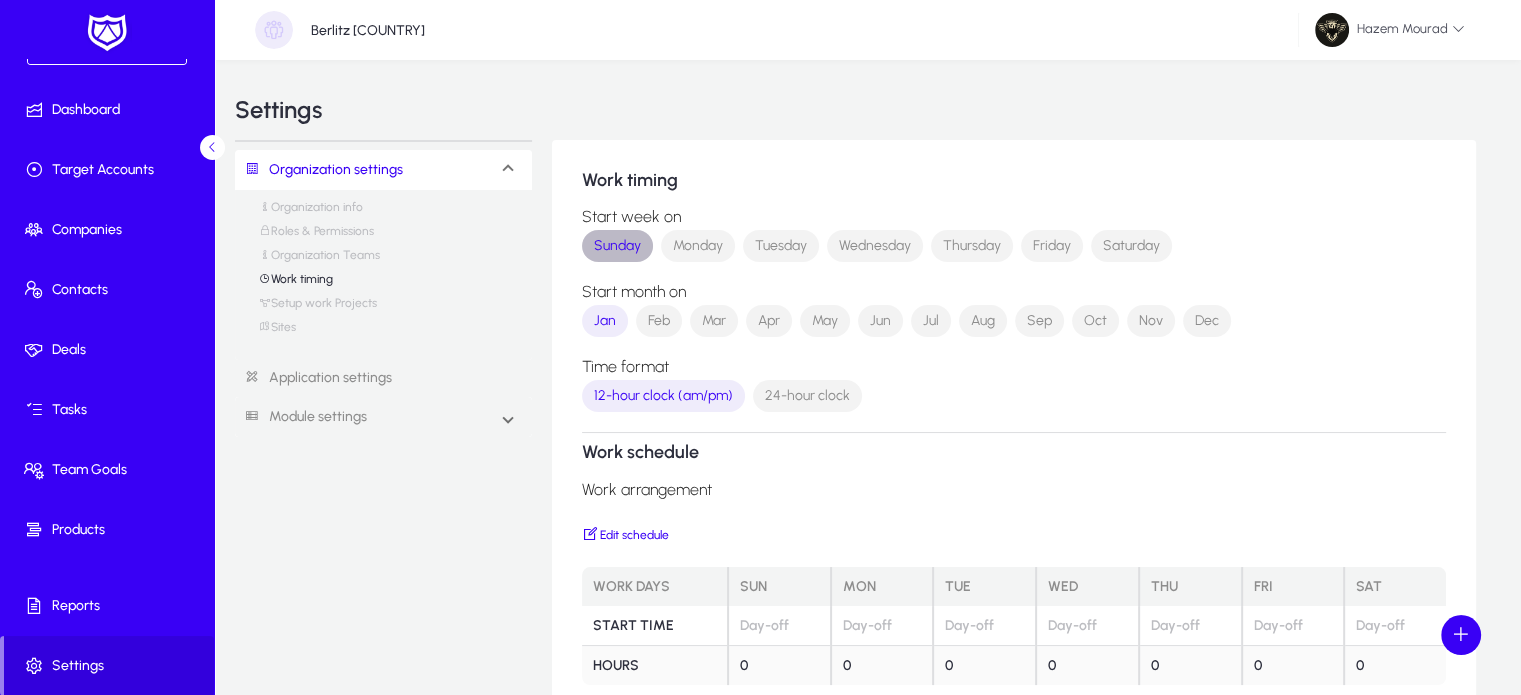 click on "Sunday" at bounding box center (617, 246) 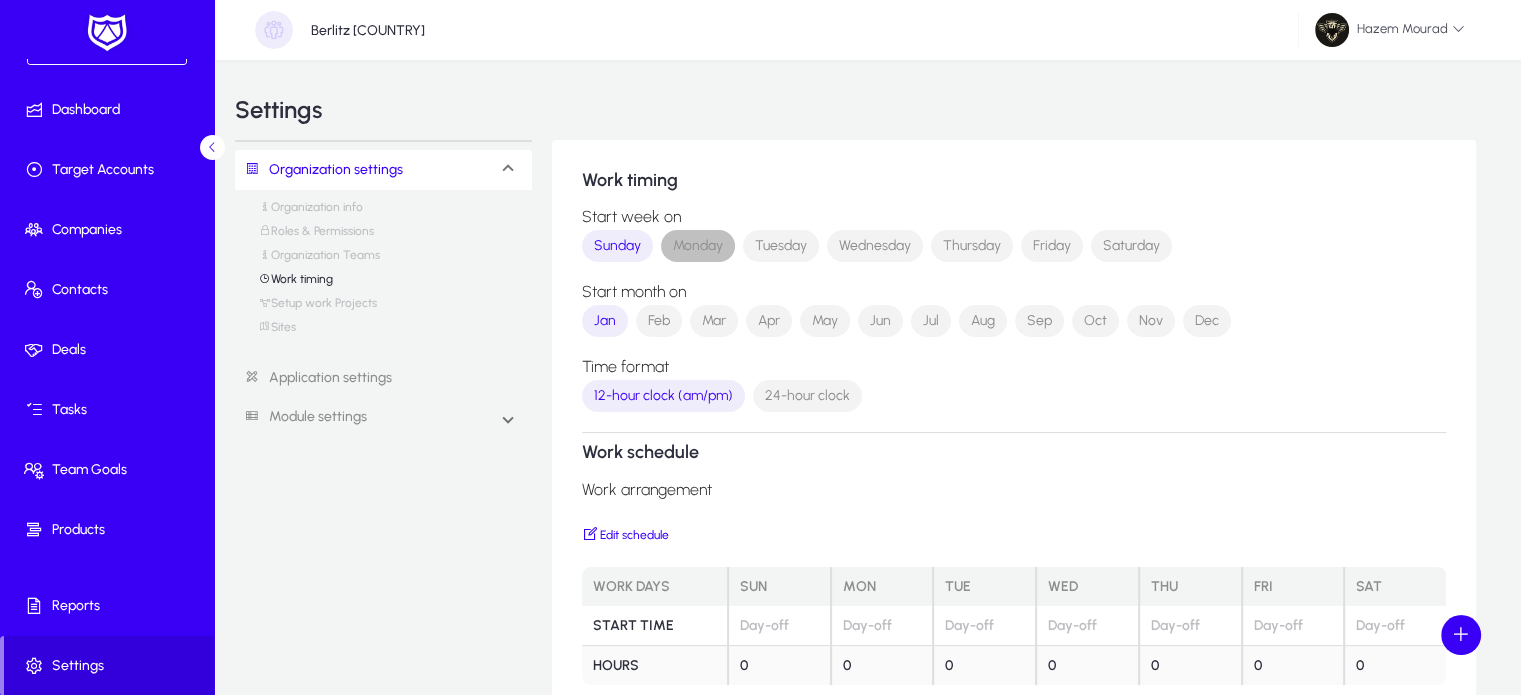 click on "Monday" at bounding box center [698, 246] 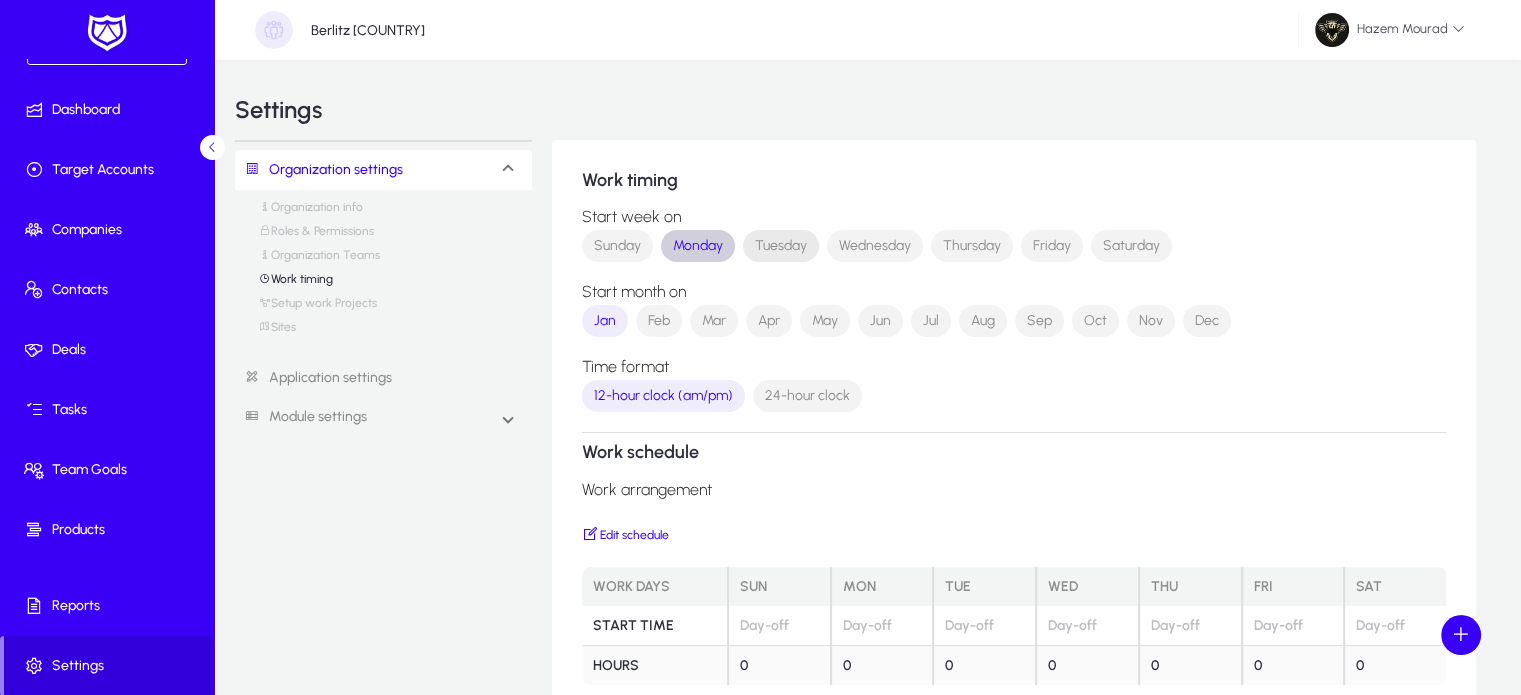 click on "Tuesday" at bounding box center [781, 246] 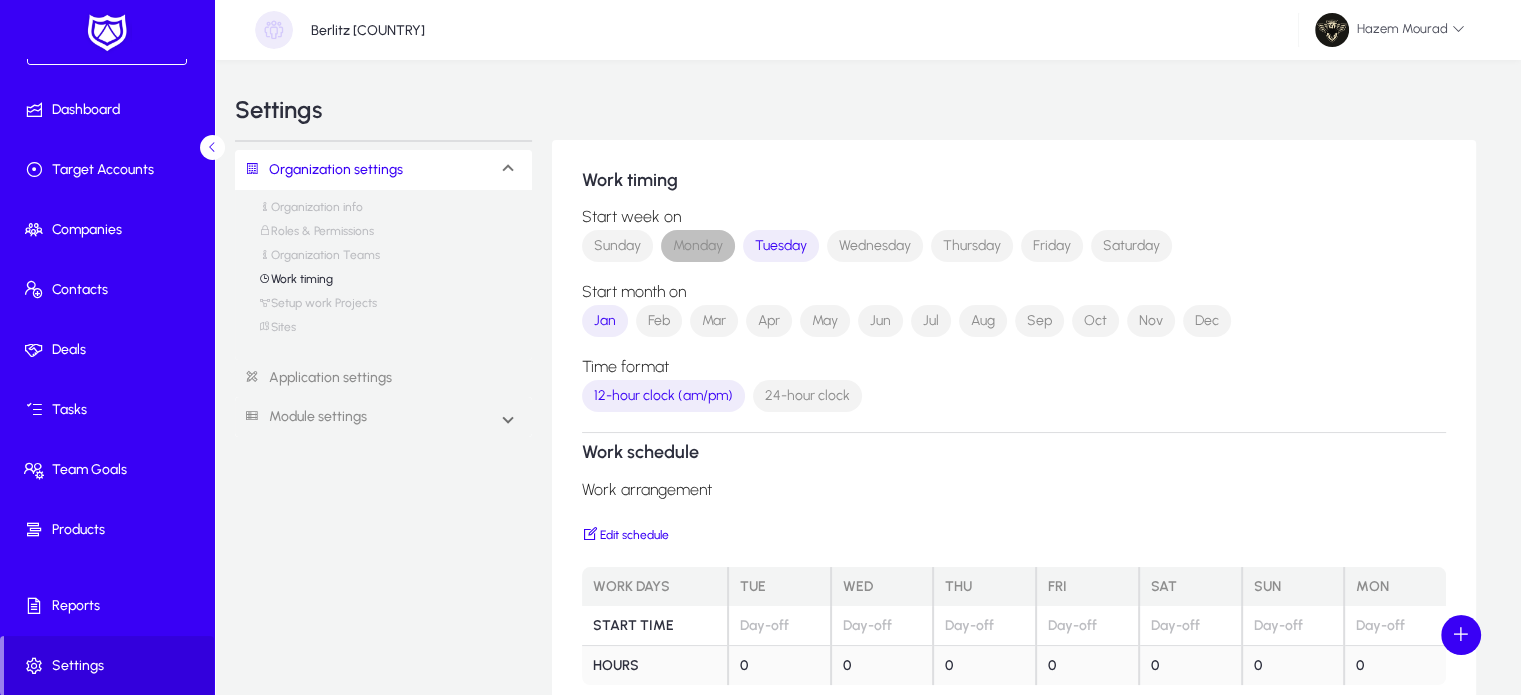 click on "Monday" at bounding box center (698, 246) 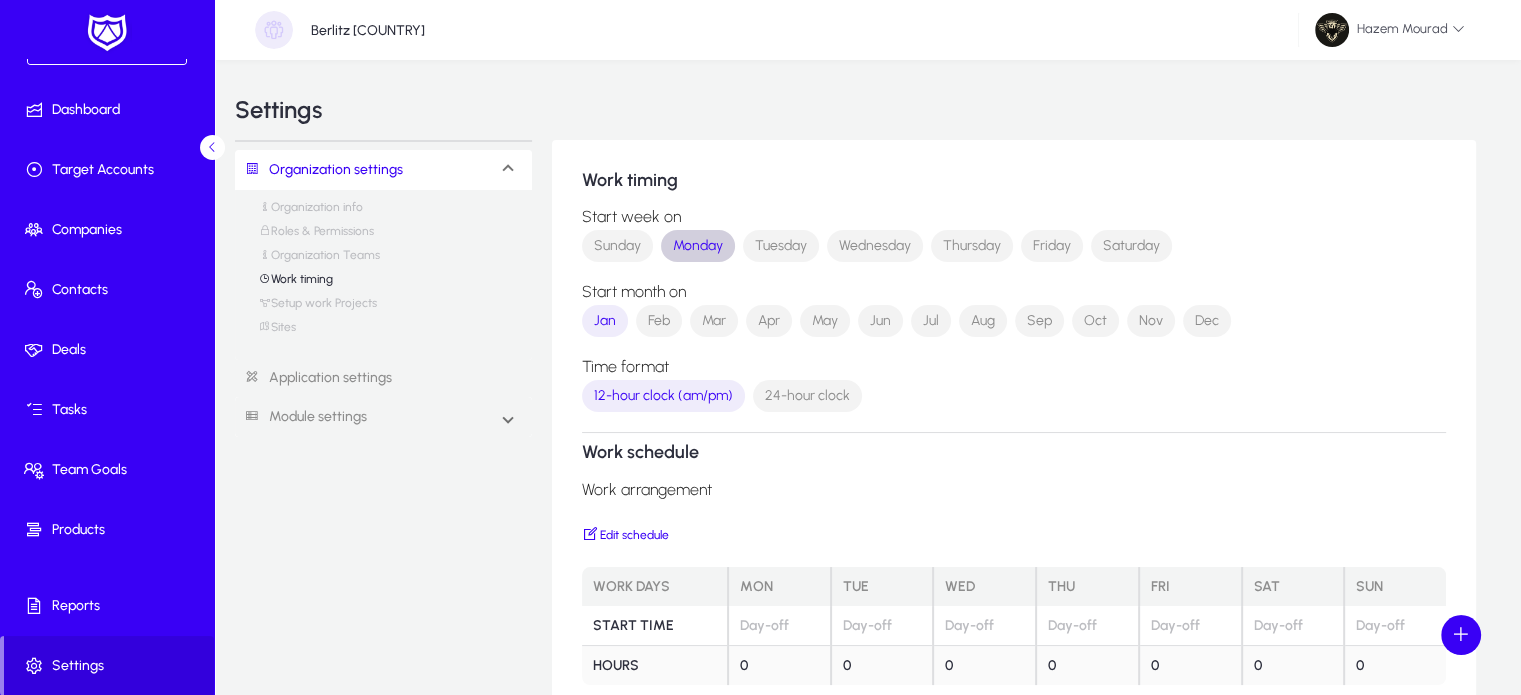 scroll, scrollTop: 124, scrollLeft: 0, axis: vertical 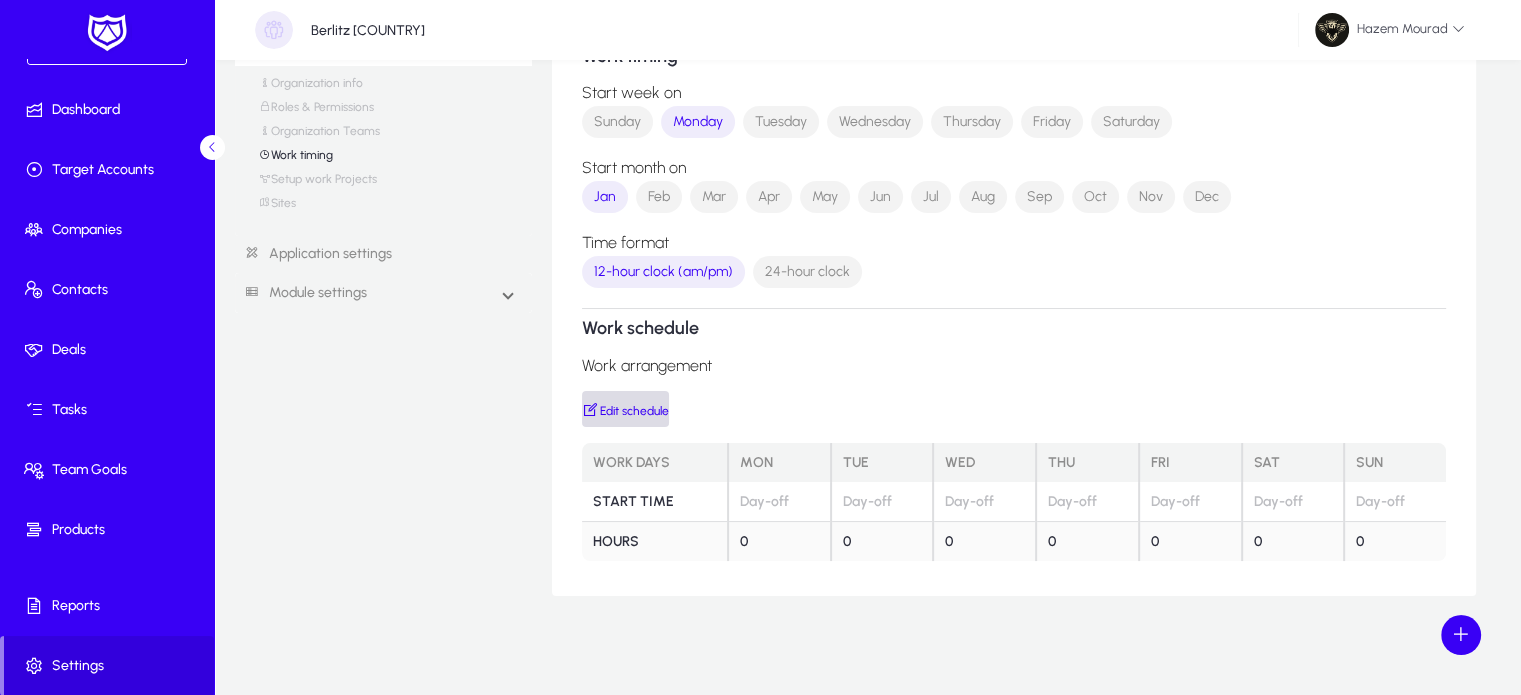 click 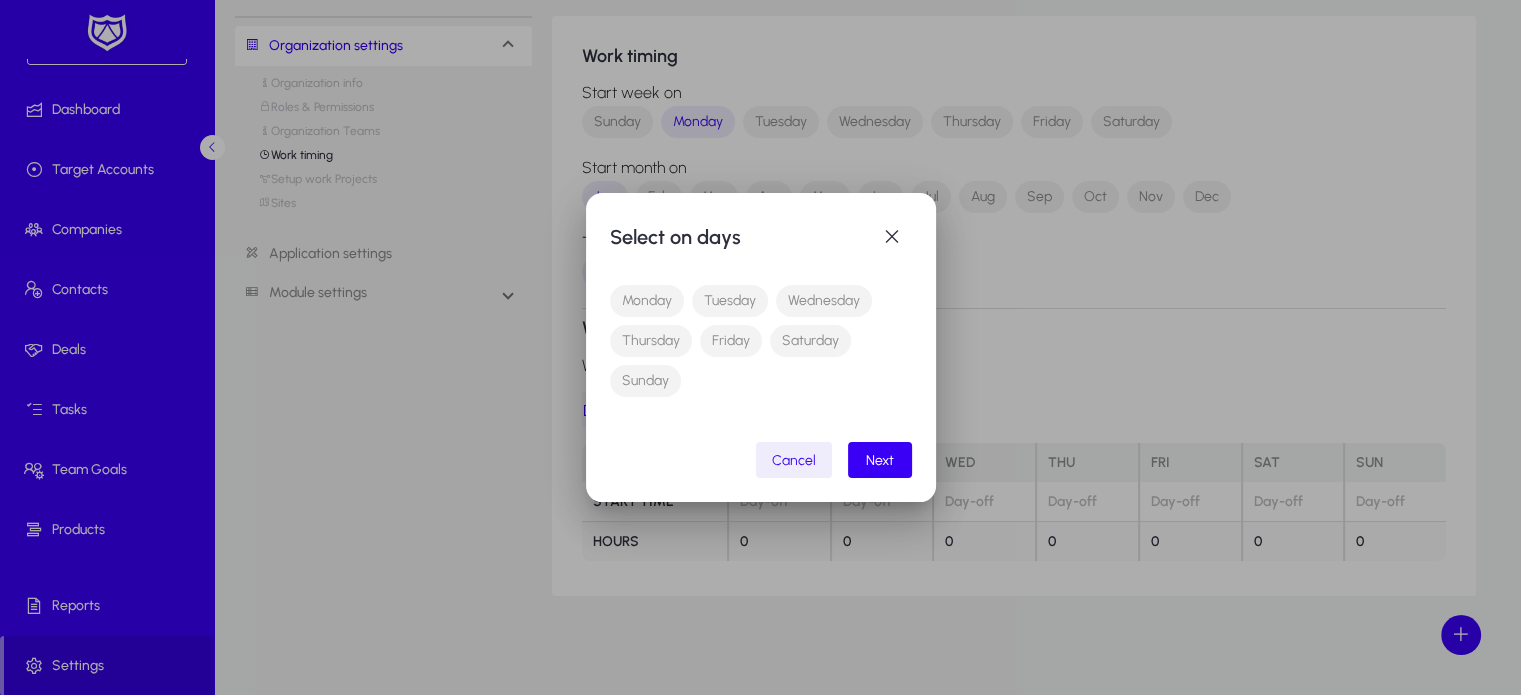 scroll, scrollTop: 0, scrollLeft: 0, axis: both 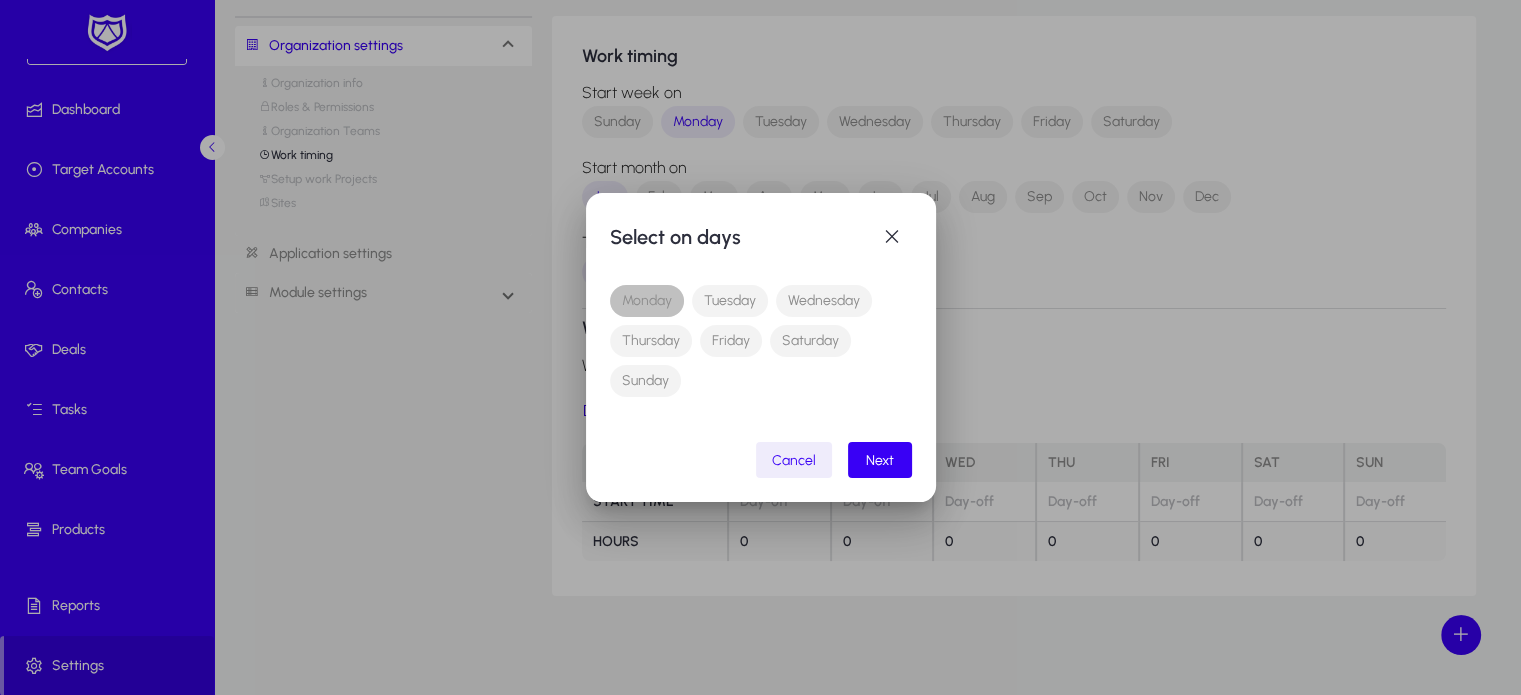 click on "Monday" at bounding box center [647, 301] 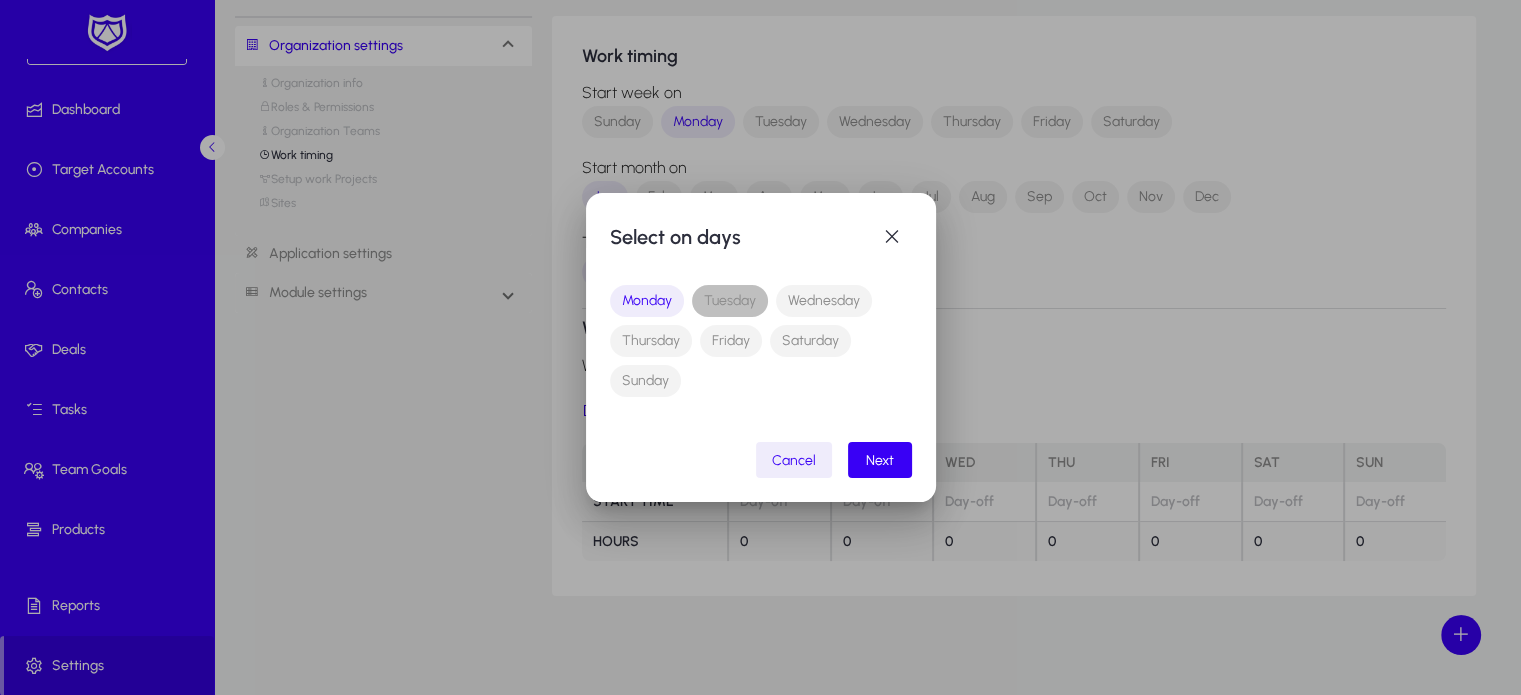 click on "Tuesday" at bounding box center (730, 301) 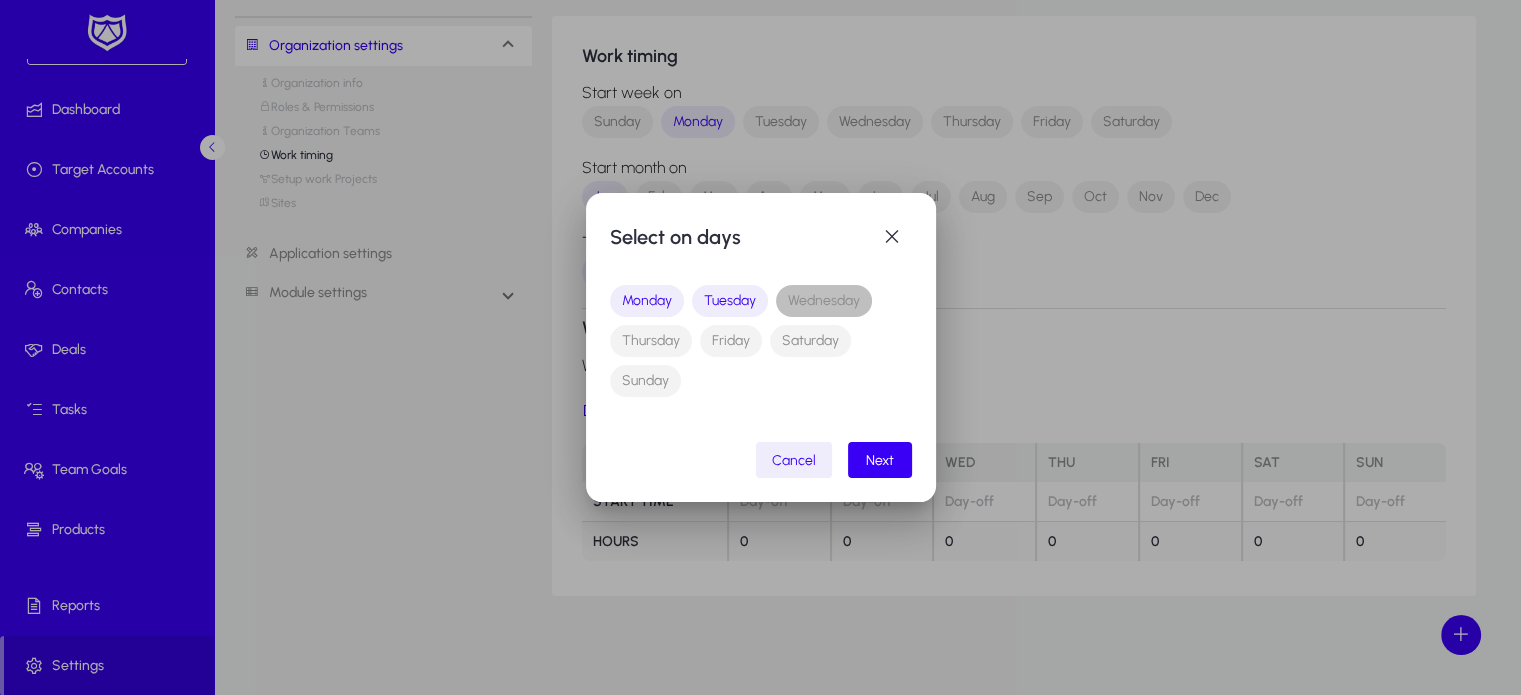 click on "Wednesday" at bounding box center [824, 301] 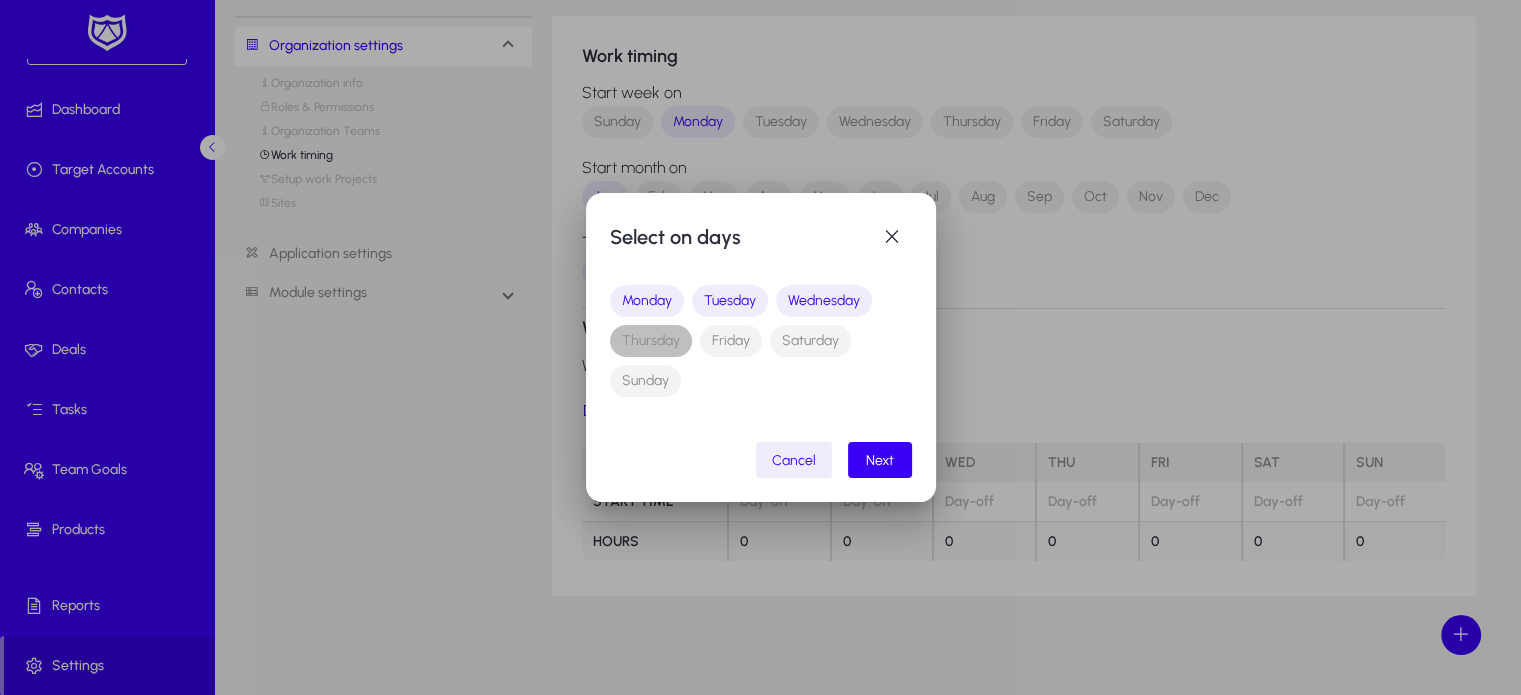 click on "Thursday" at bounding box center [651, 341] 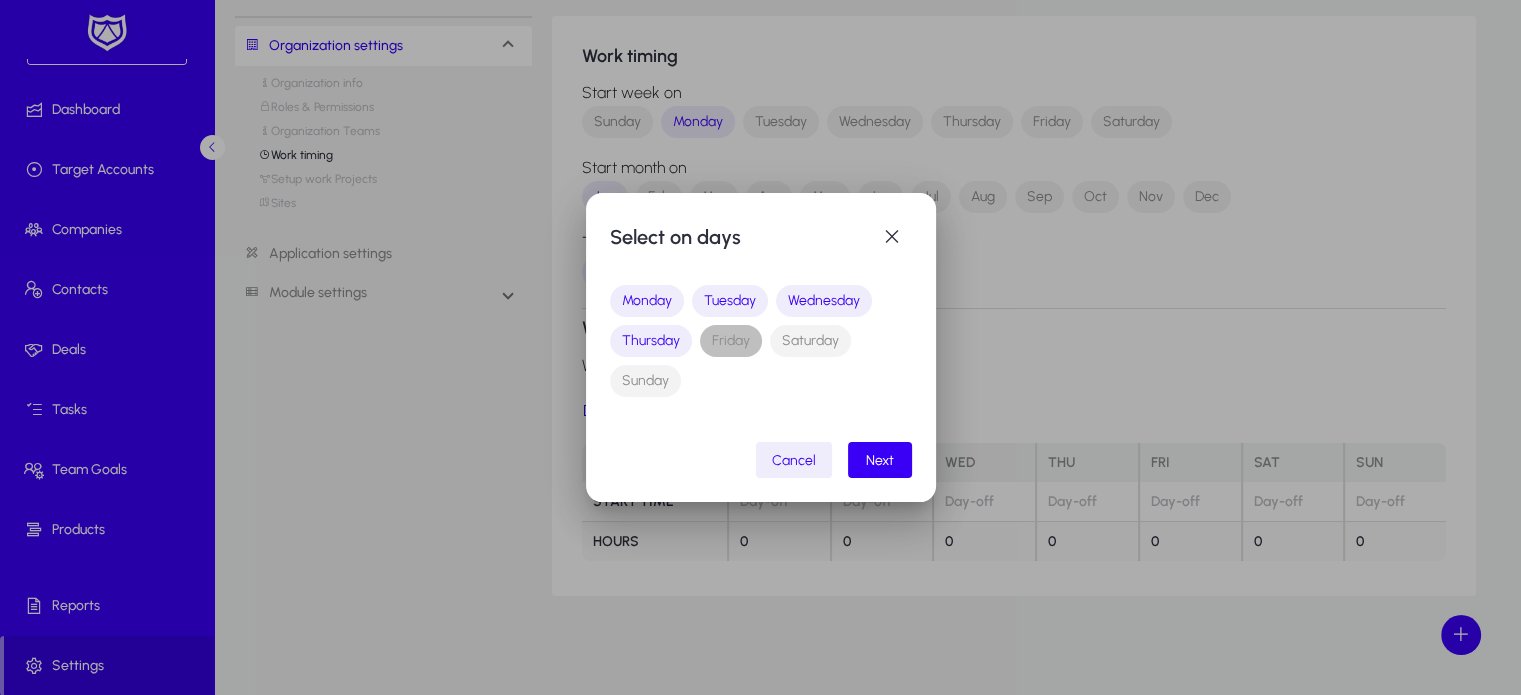 click on "Friday" at bounding box center (731, 341) 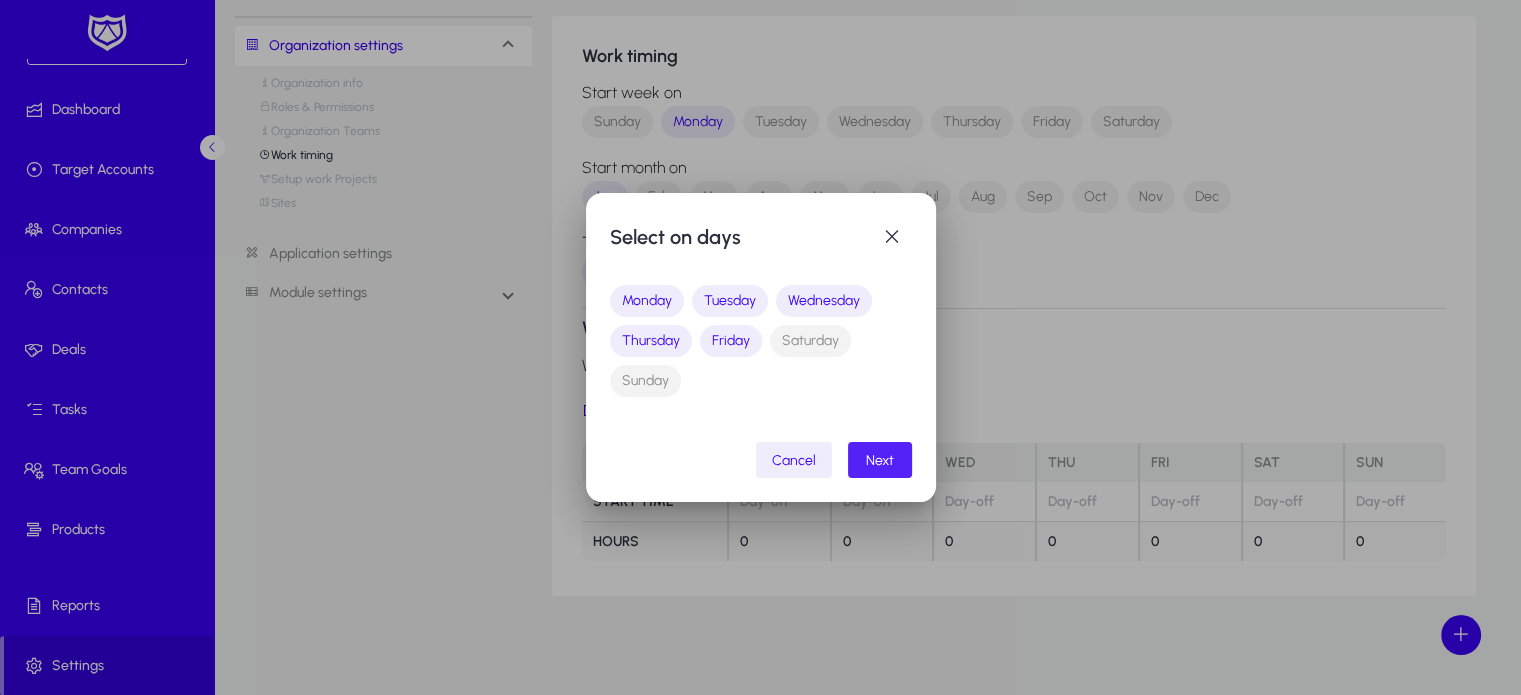 click at bounding box center [880, 460] 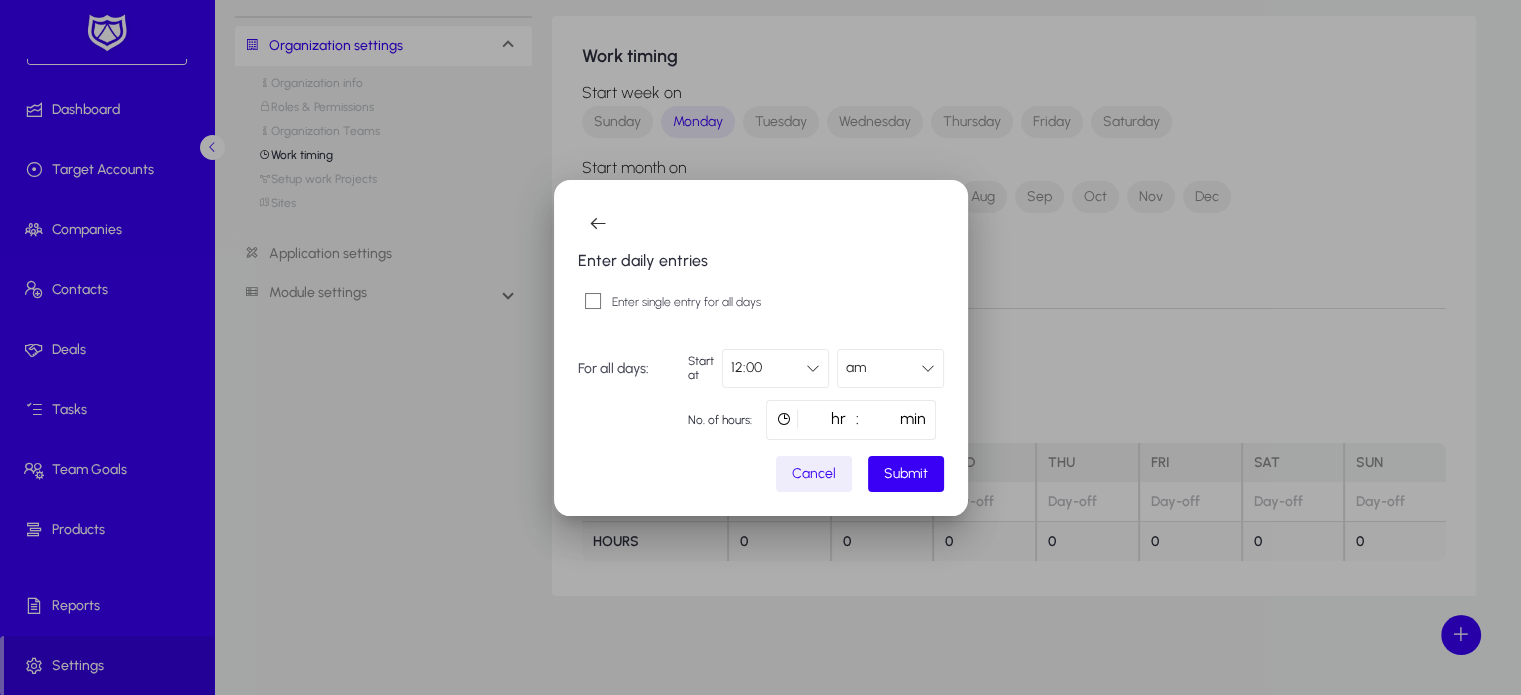 click on "am" at bounding box center [883, 368] 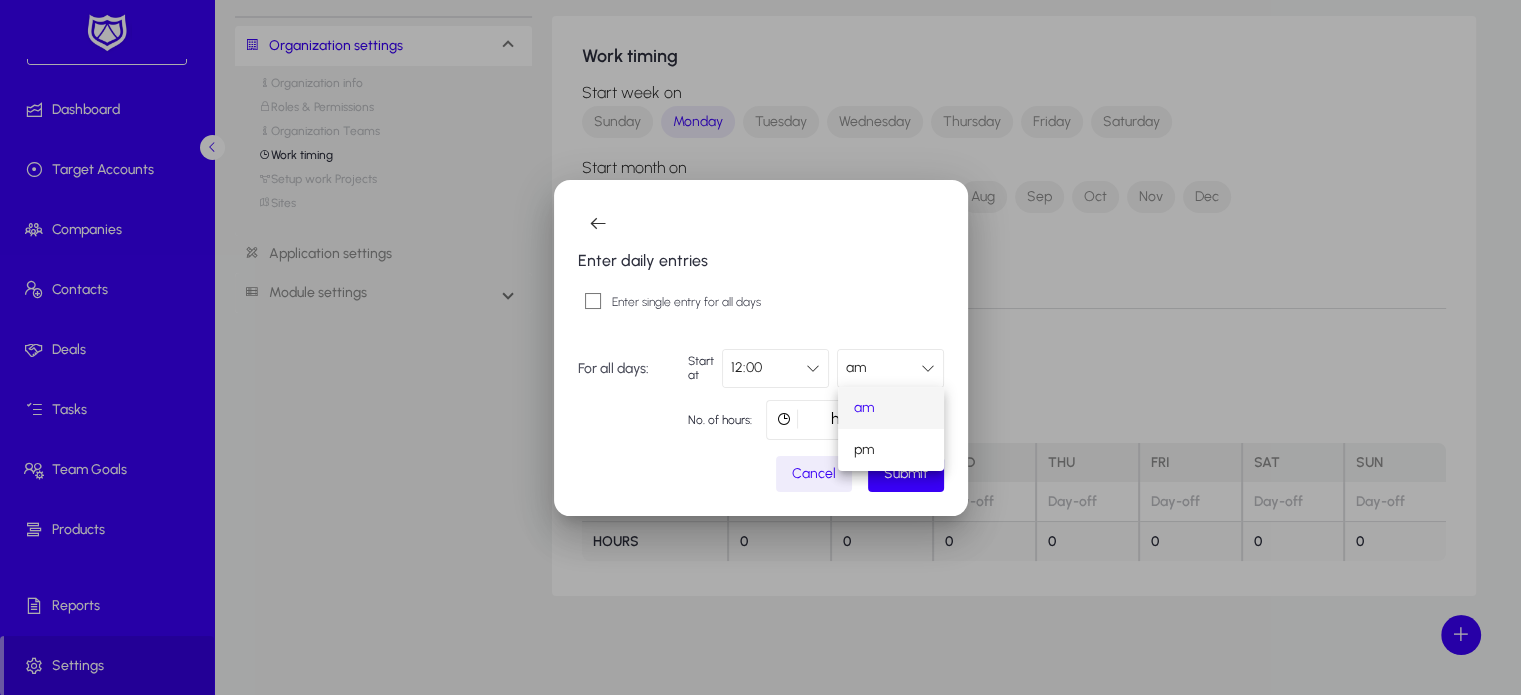 click at bounding box center (760, 347) 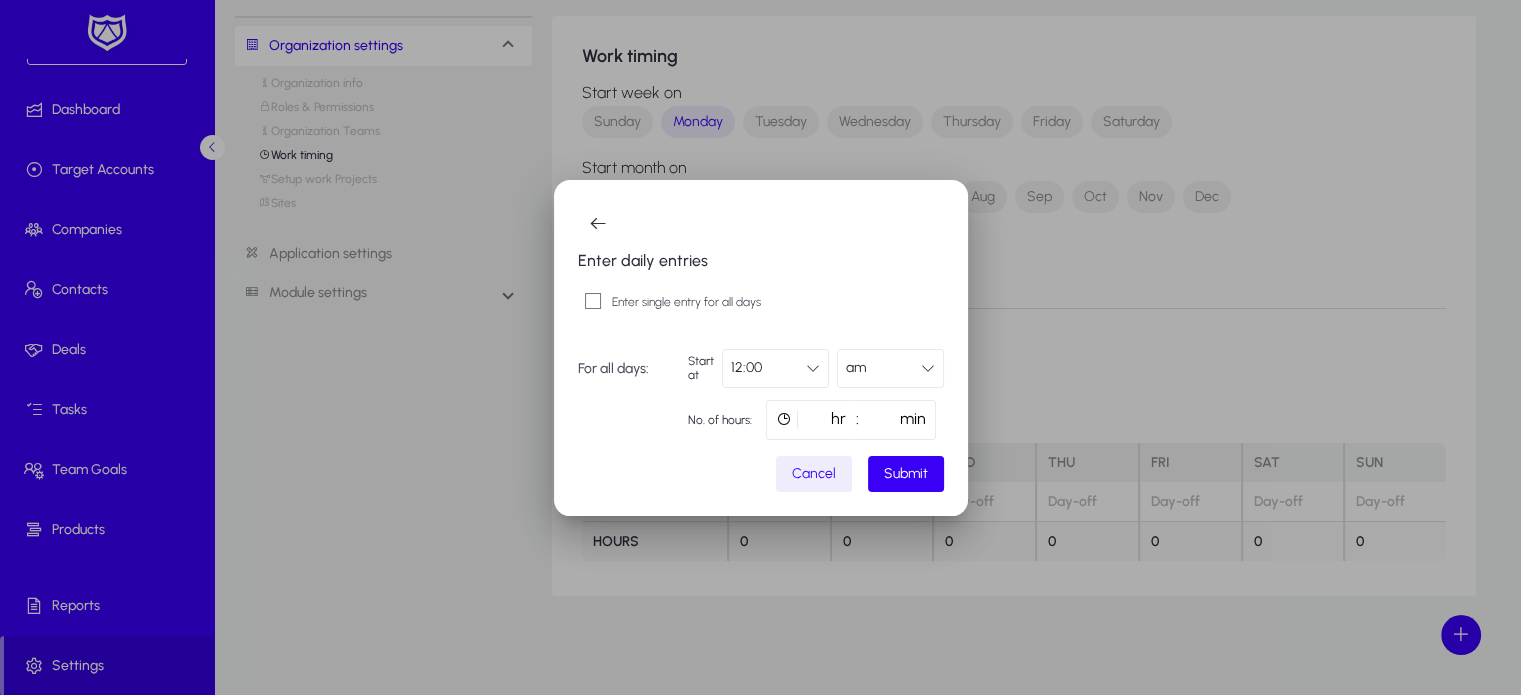 click on "12:00" at bounding box center [768, 368] 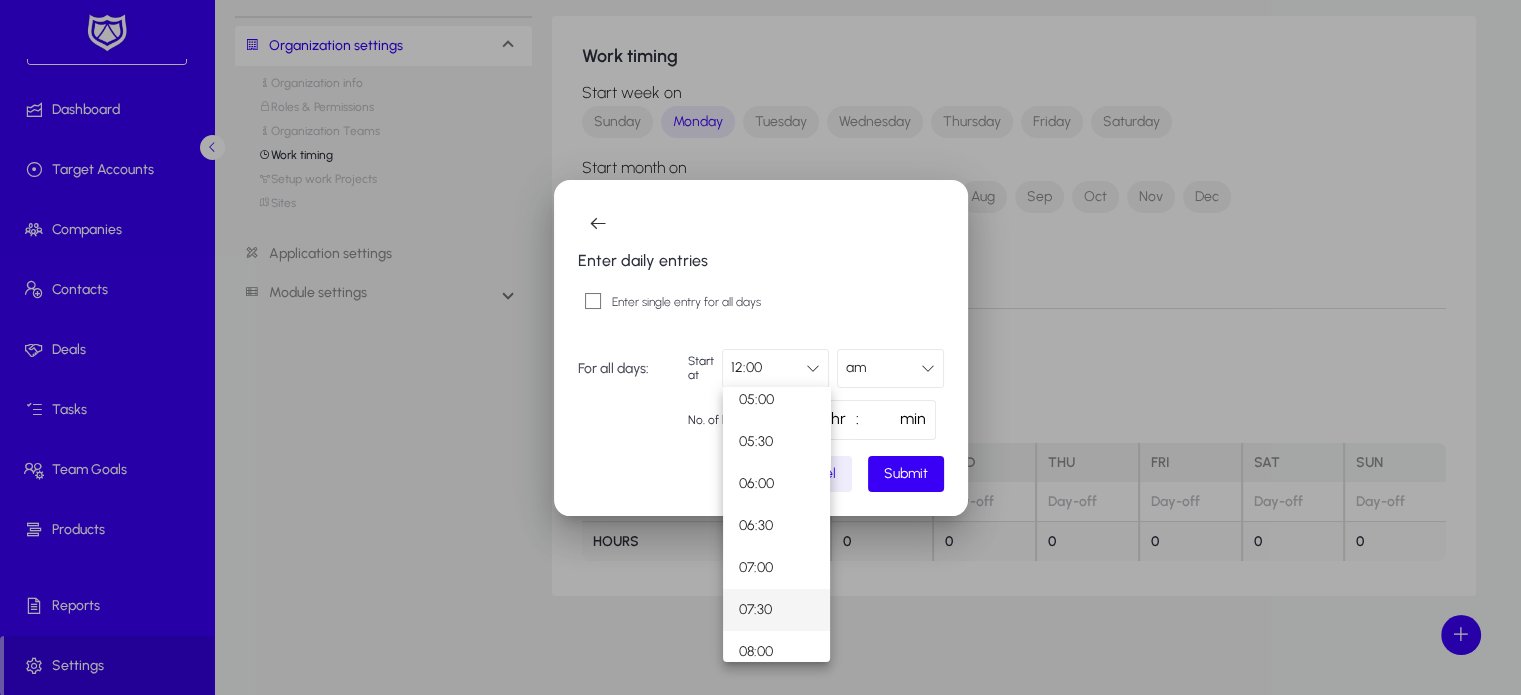 scroll, scrollTop: 476, scrollLeft: 0, axis: vertical 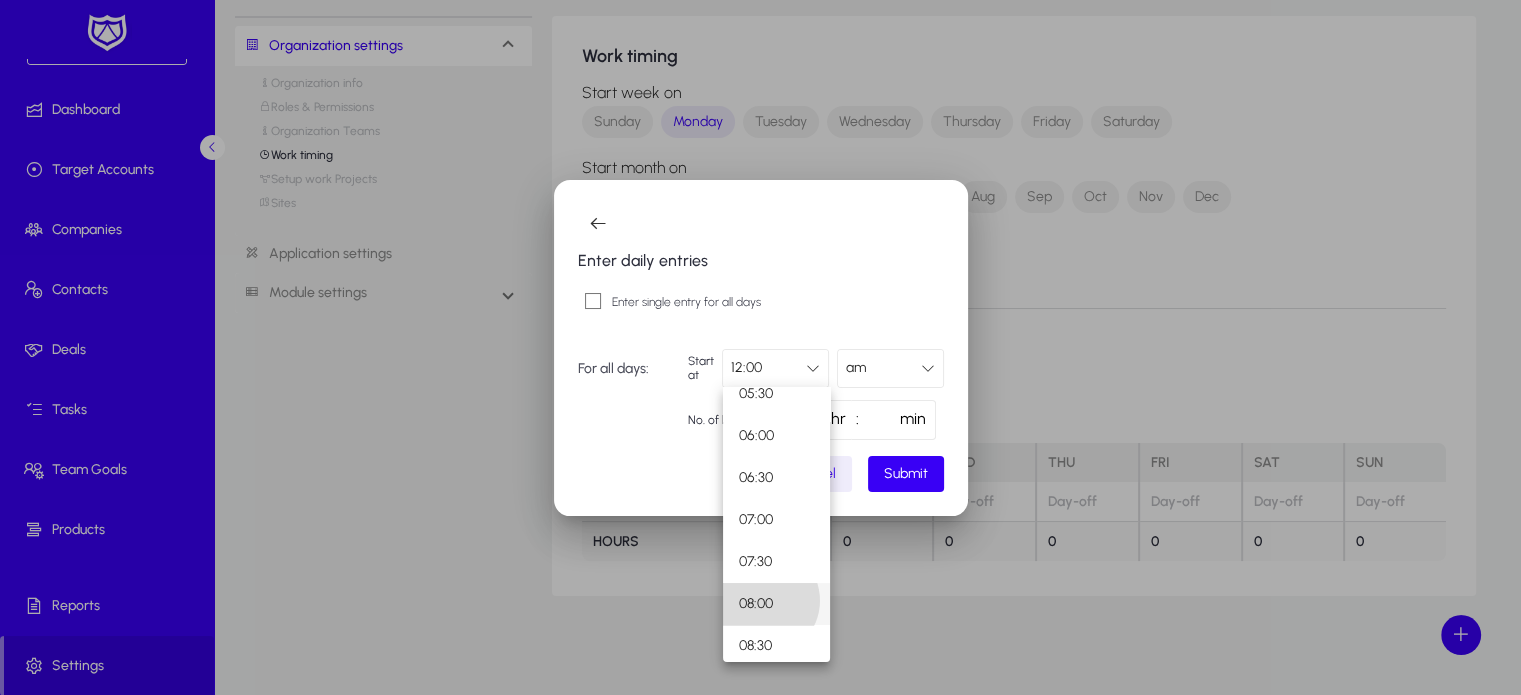 click on "08:00" at bounding box center (756, 604) 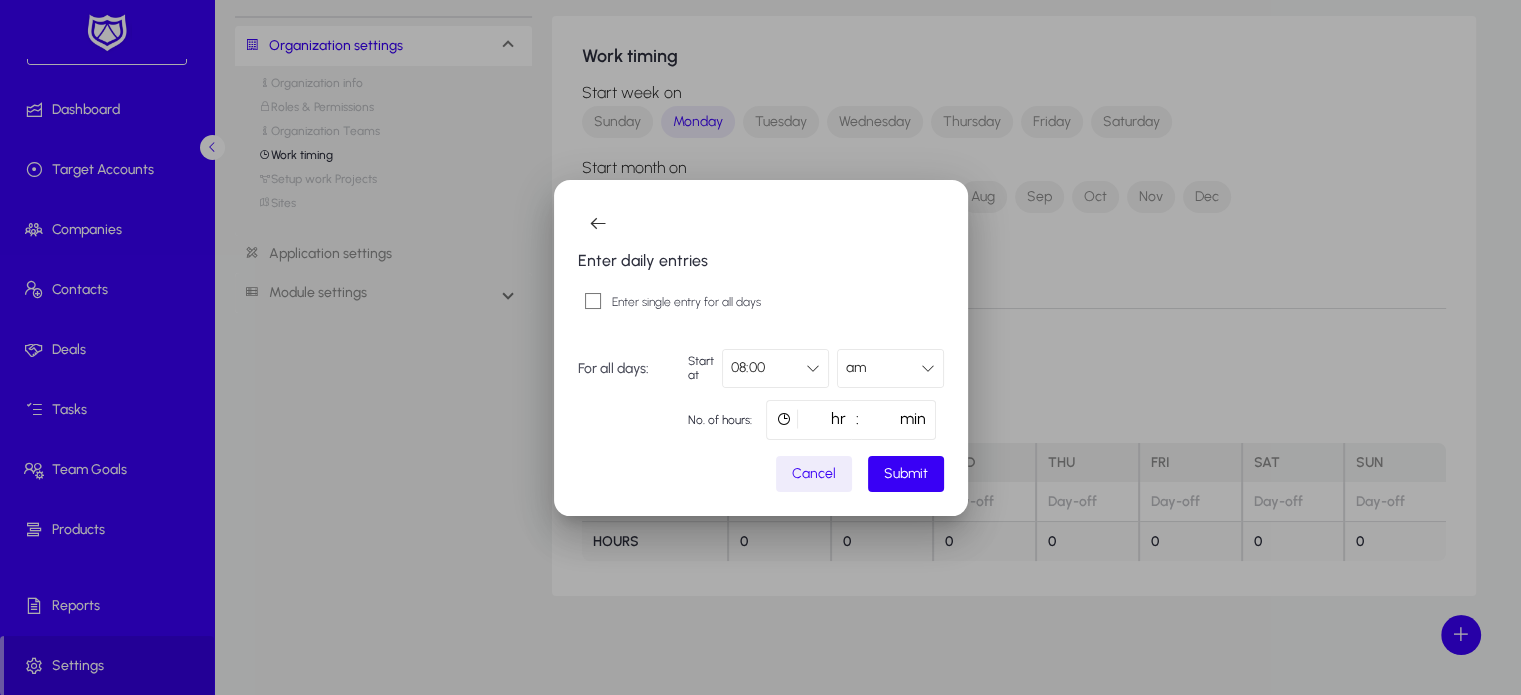 click on "*" at bounding box center (808, 420) 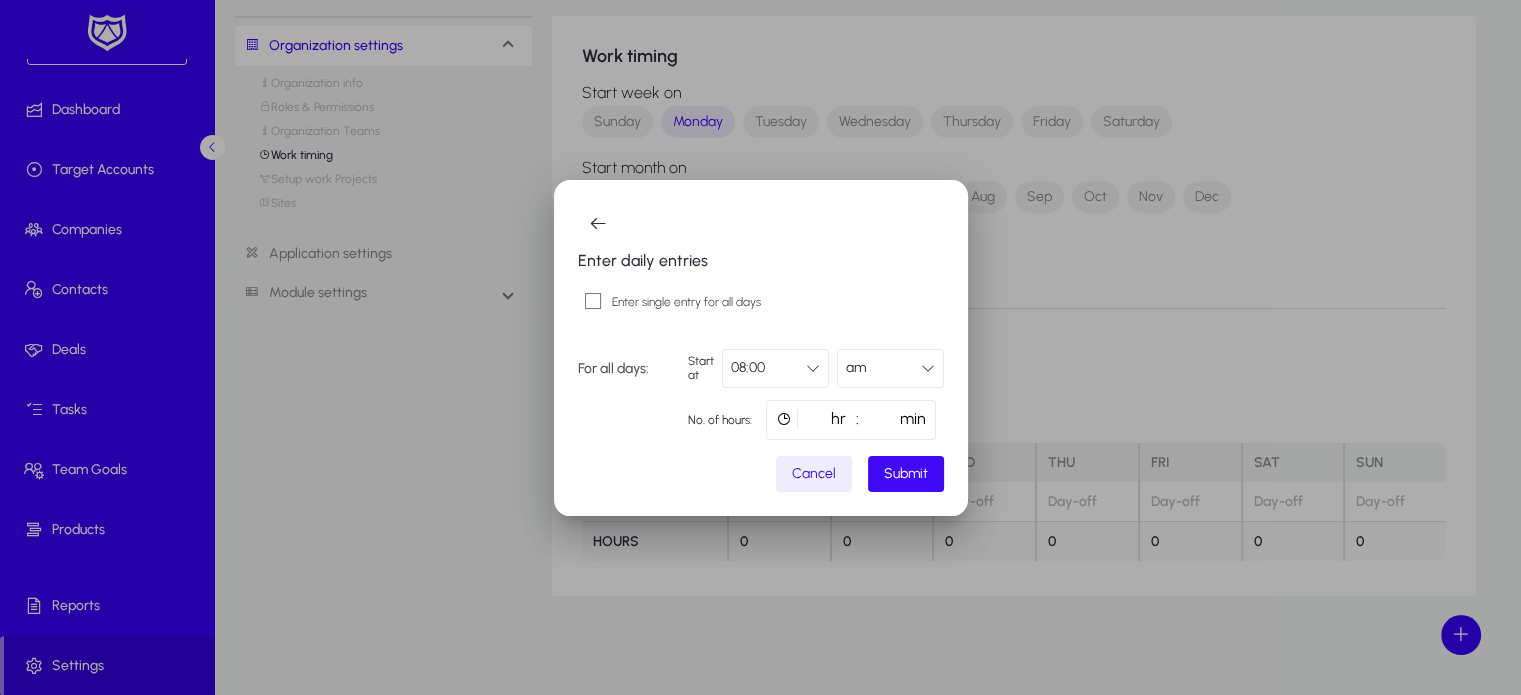 type on "**" 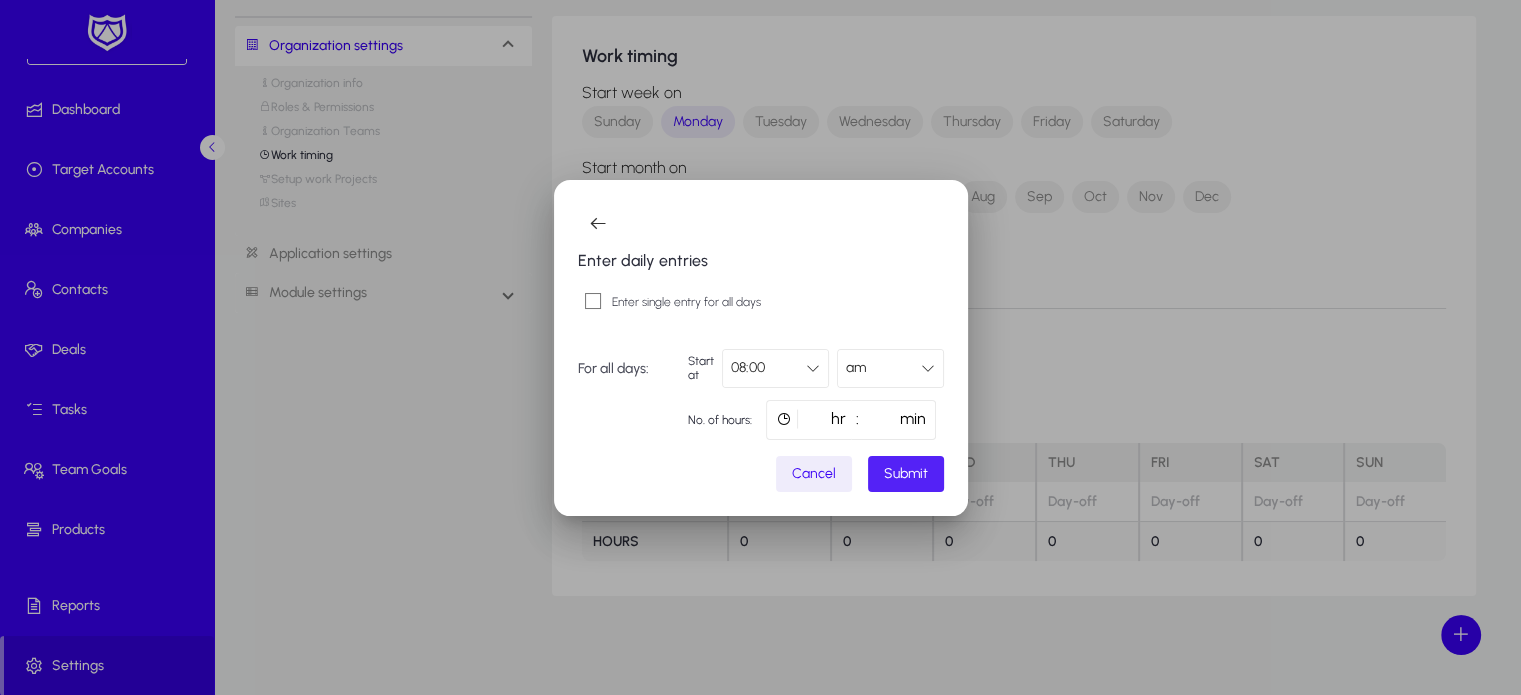 click on "Submit" 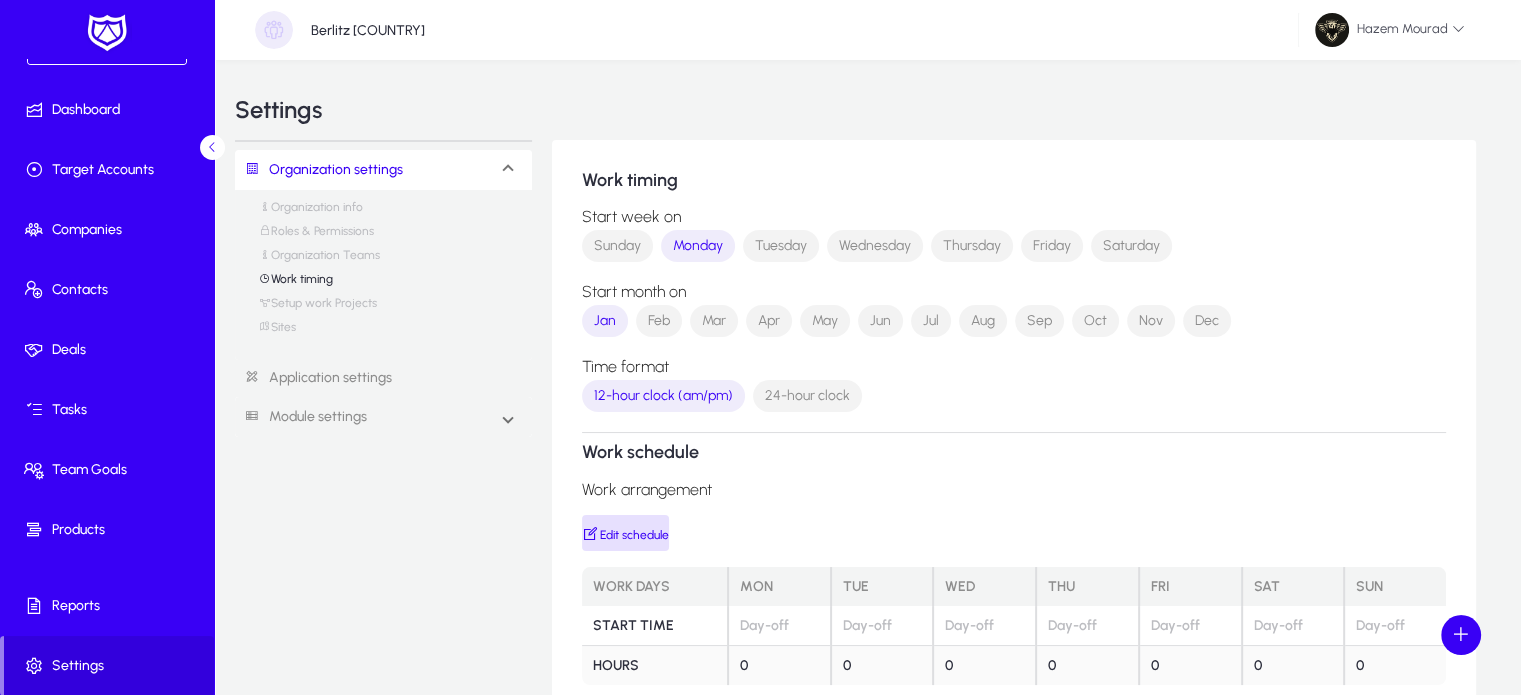 scroll, scrollTop: 124, scrollLeft: 0, axis: vertical 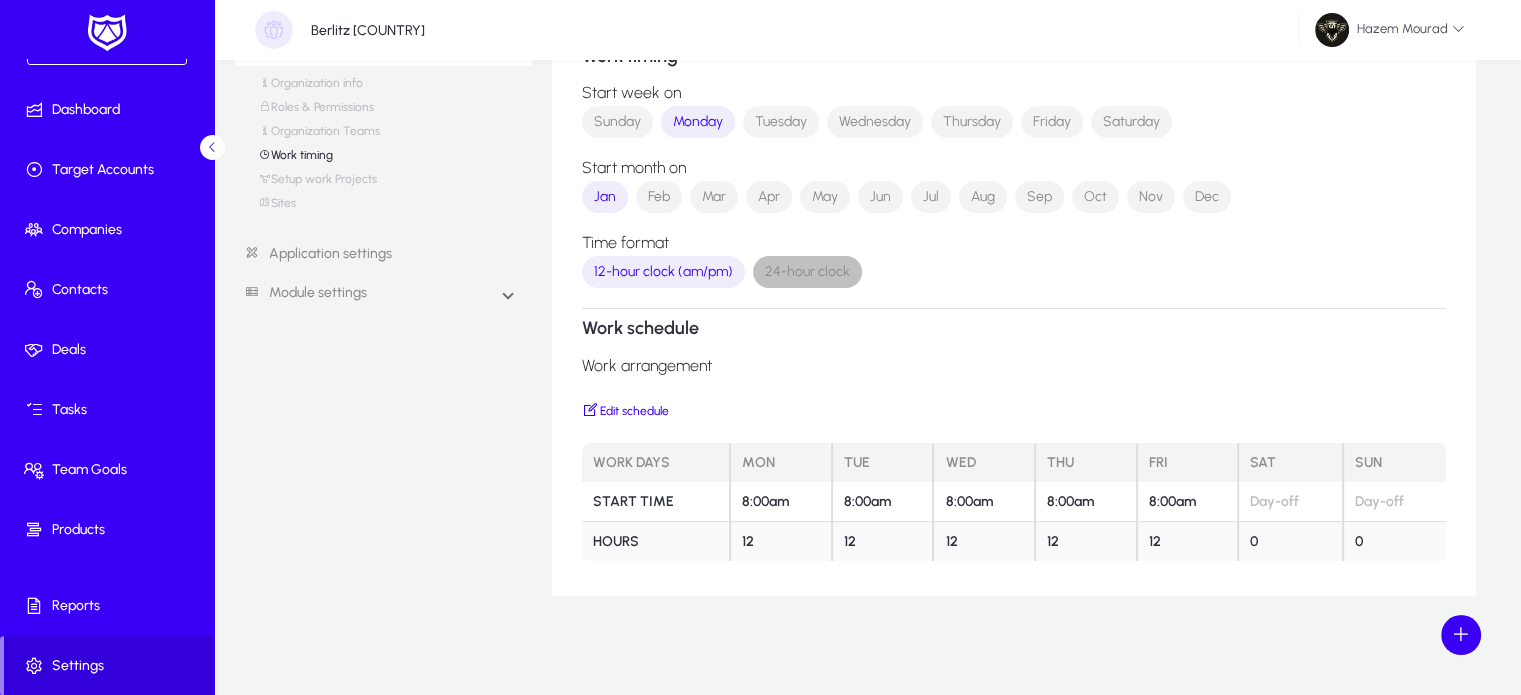 click on "24-hour clock" at bounding box center [807, 272] 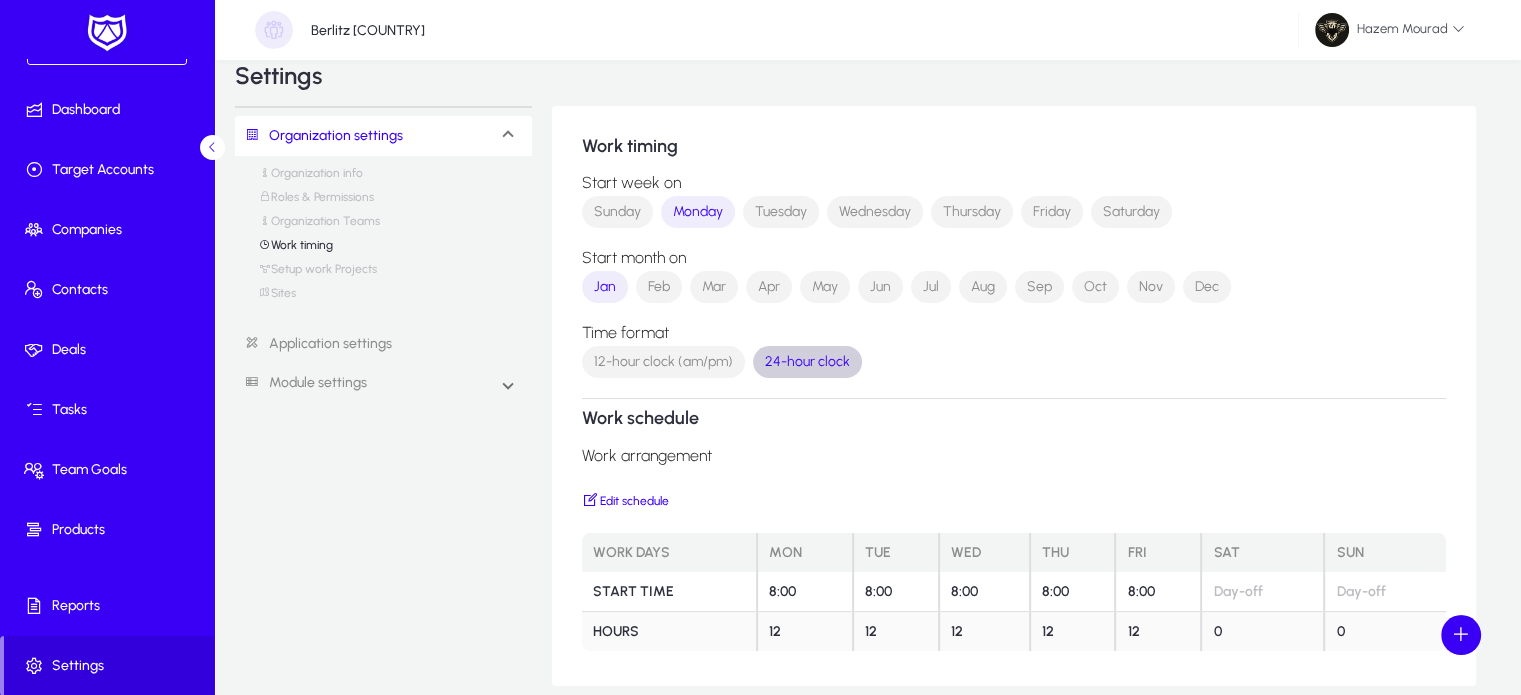 scroll, scrollTop: 0, scrollLeft: 0, axis: both 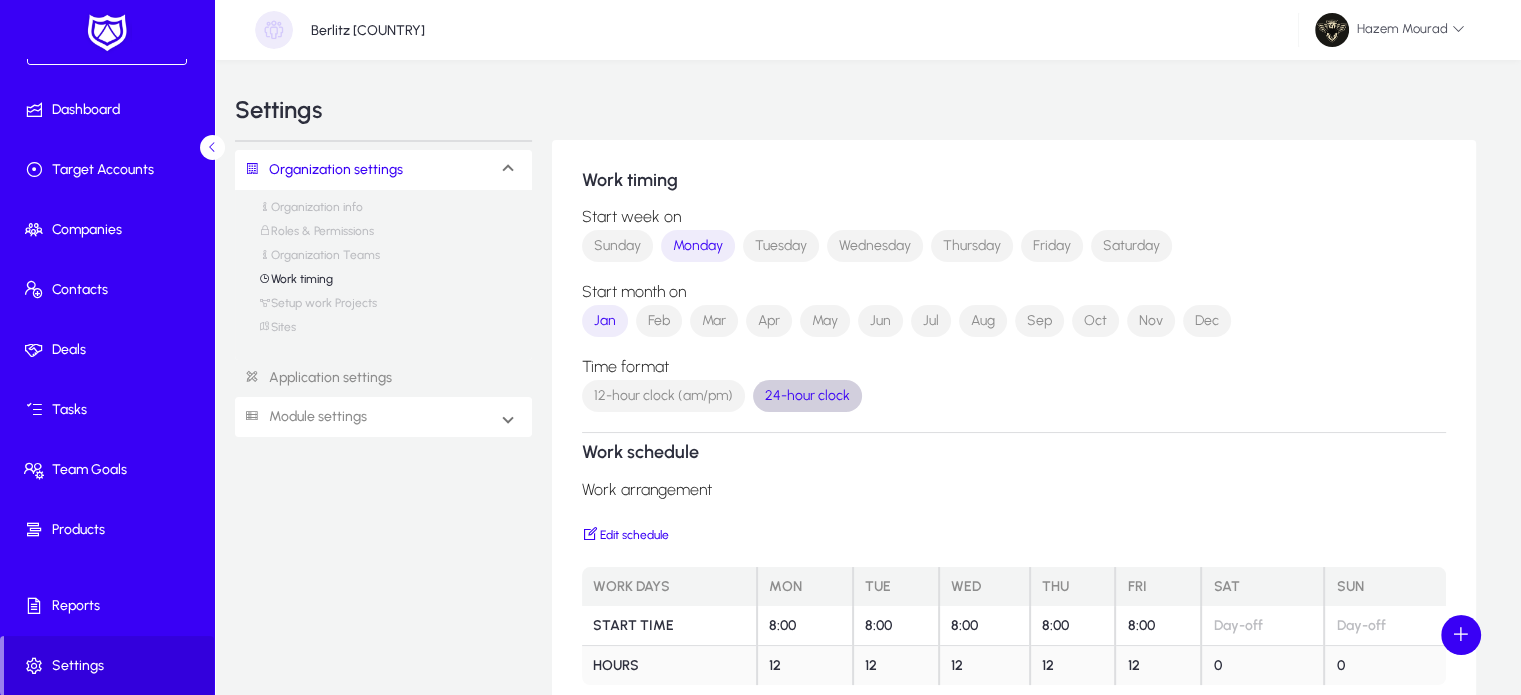 click on "Module settings" at bounding box center [301, 417] 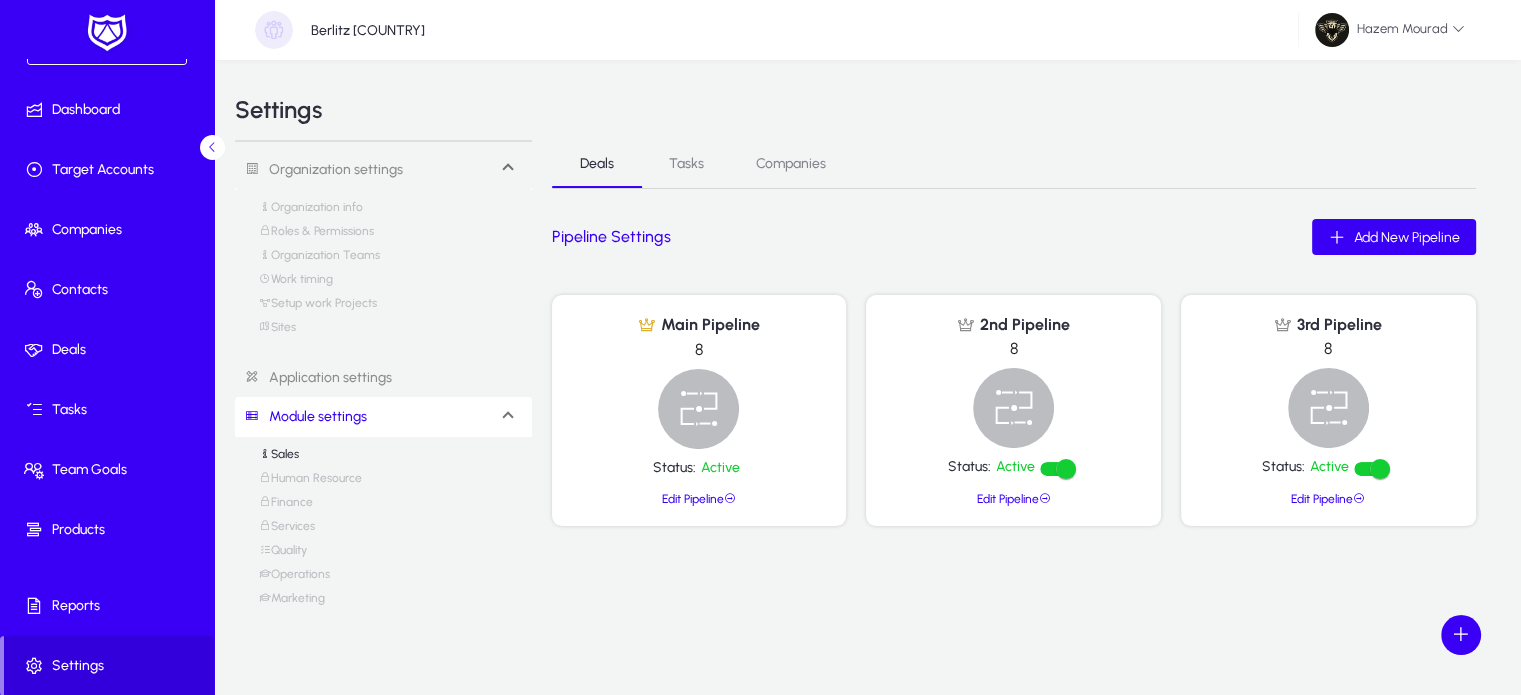click on "Finance" at bounding box center [286, 507] 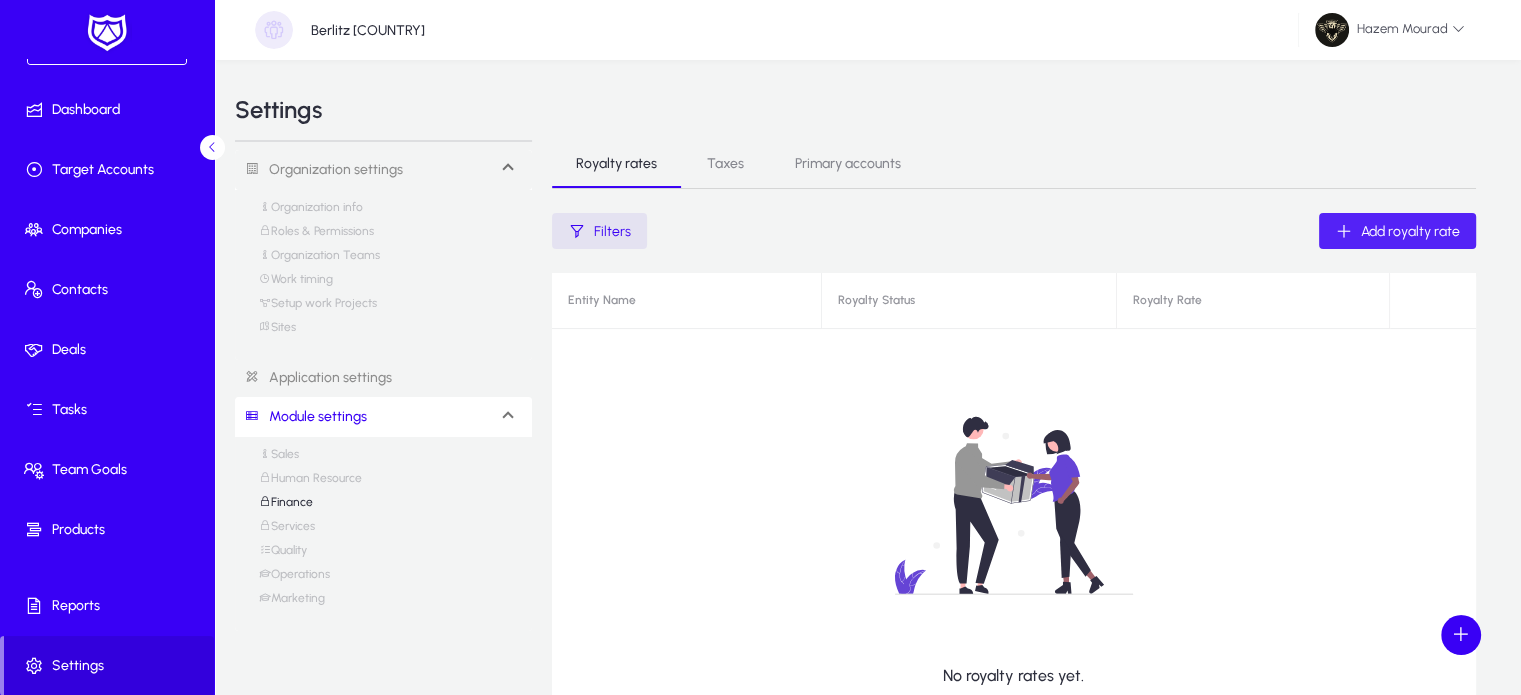 click 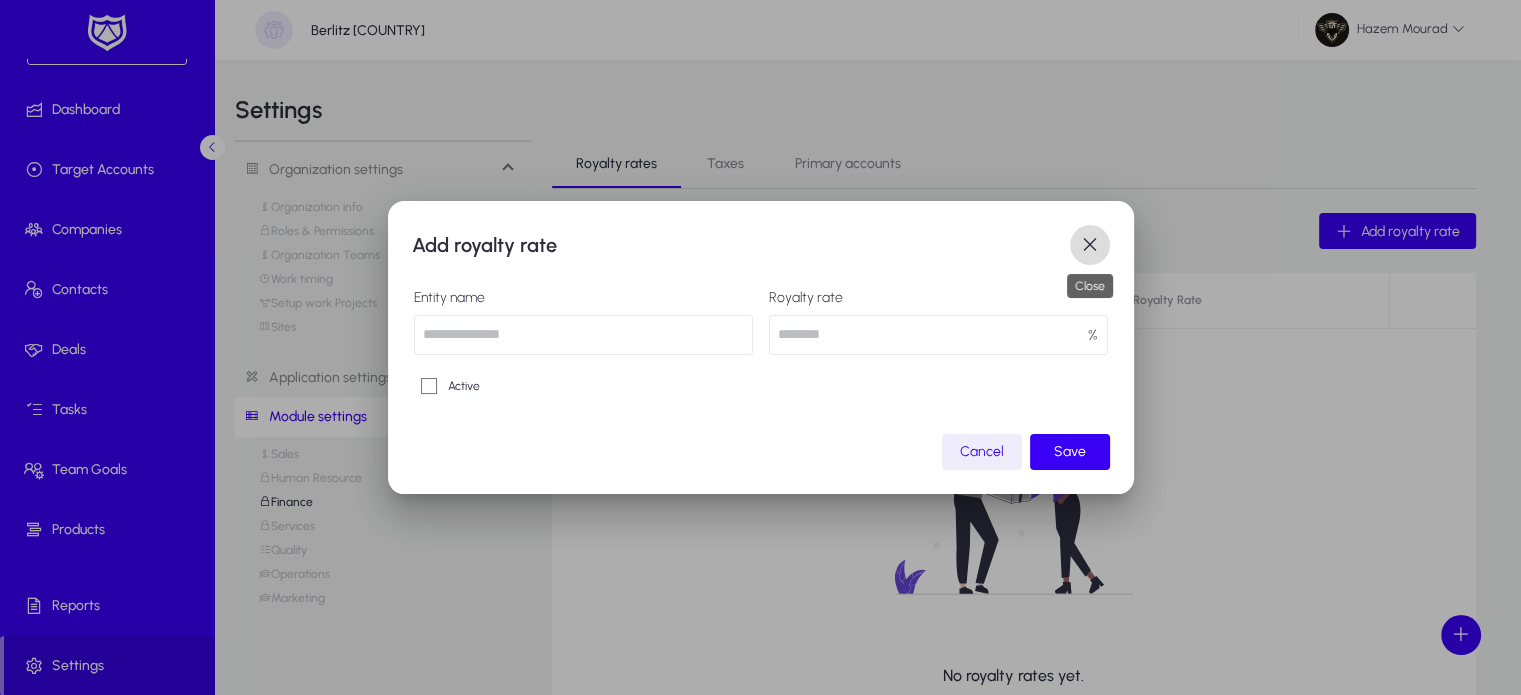 click at bounding box center [1090, 245] 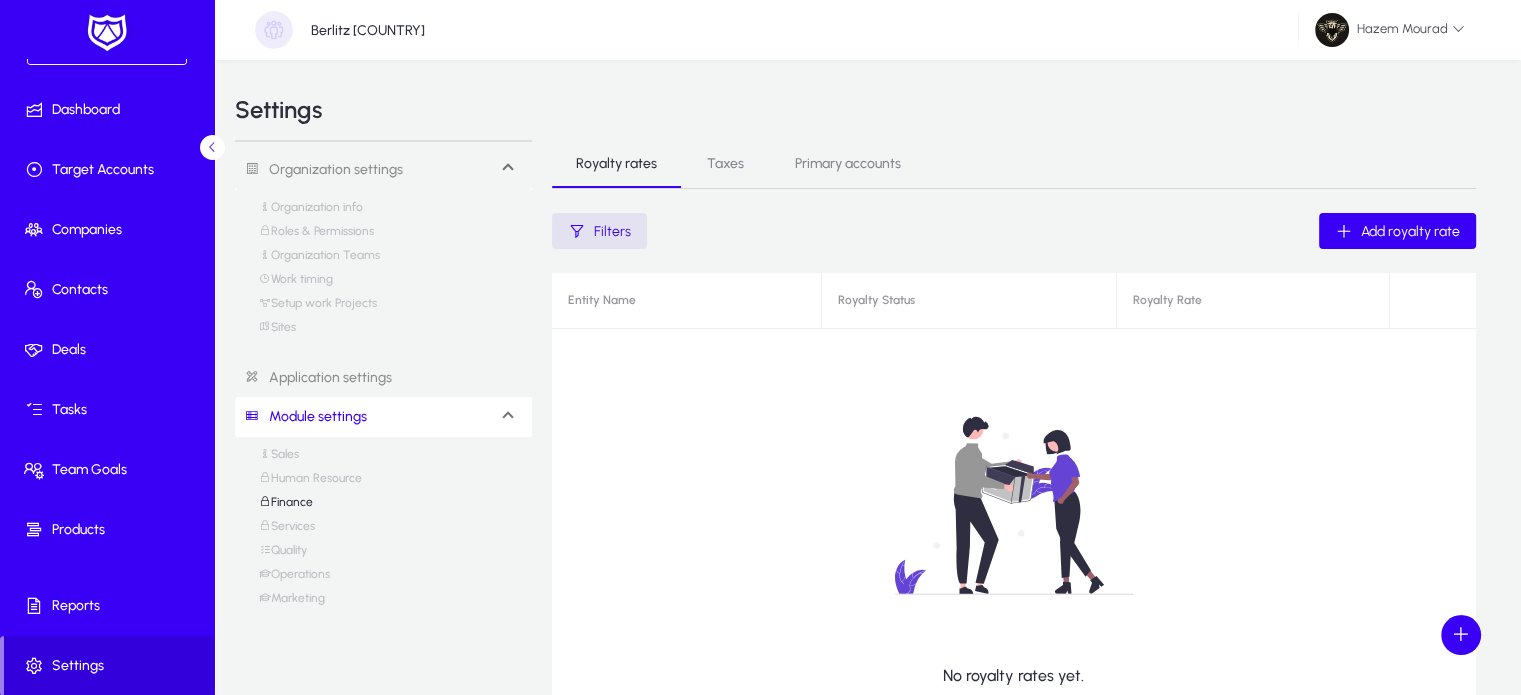 click on "Taxes" at bounding box center [725, 164] 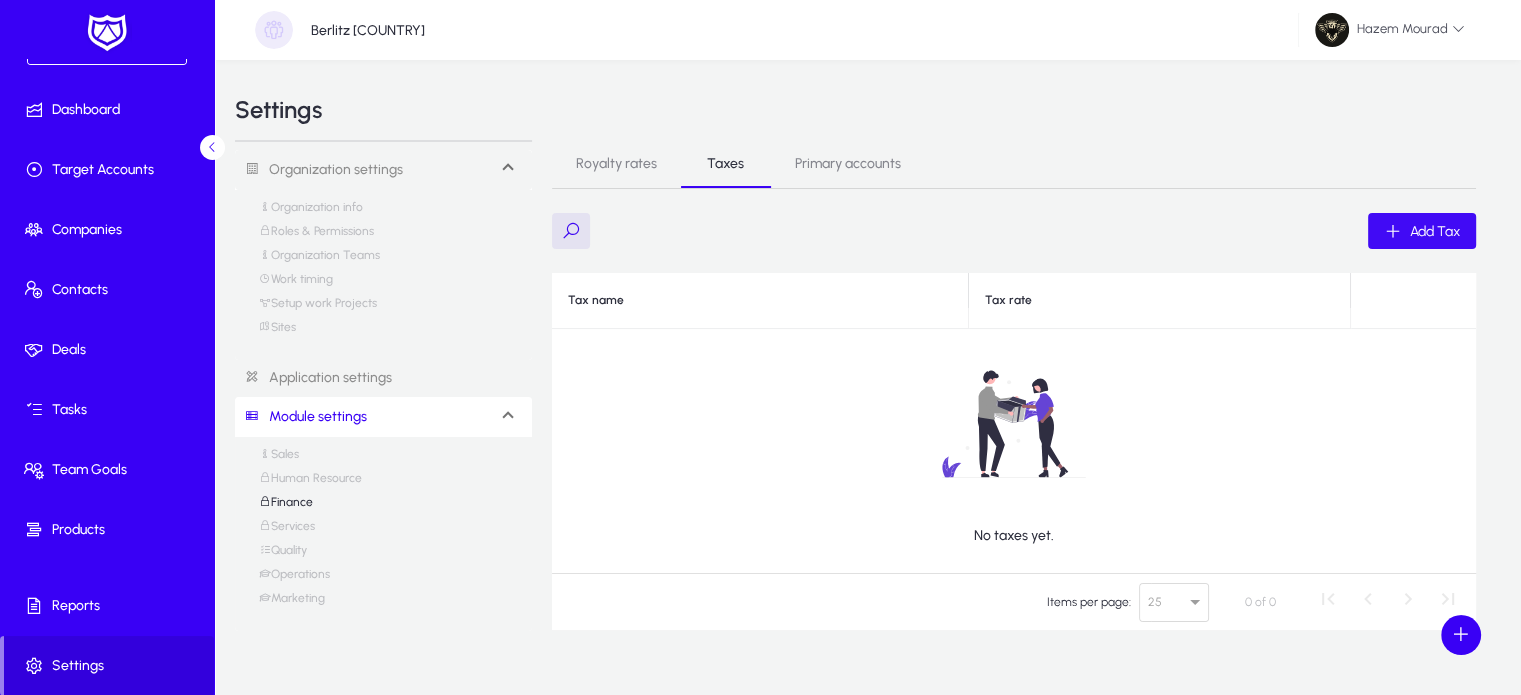 click on "Add Tax" 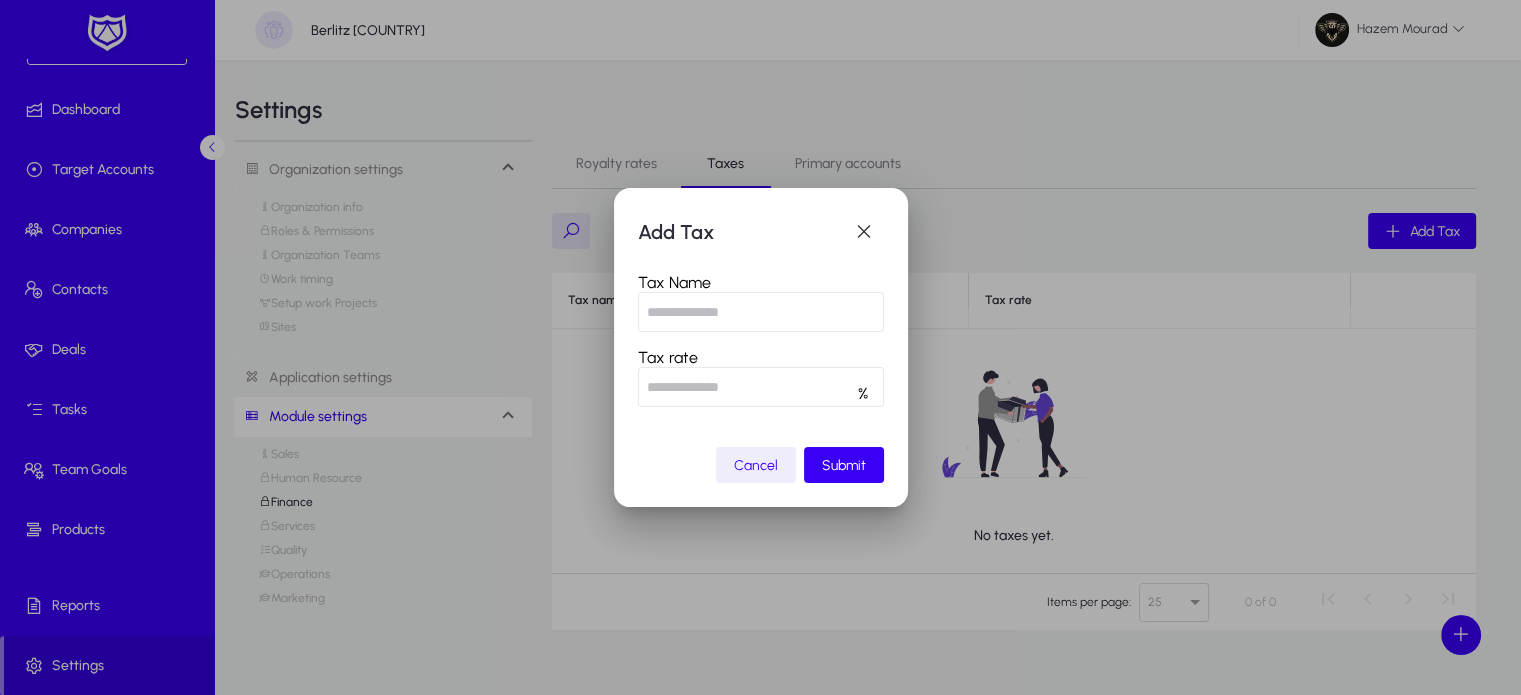 click at bounding box center [761, 312] 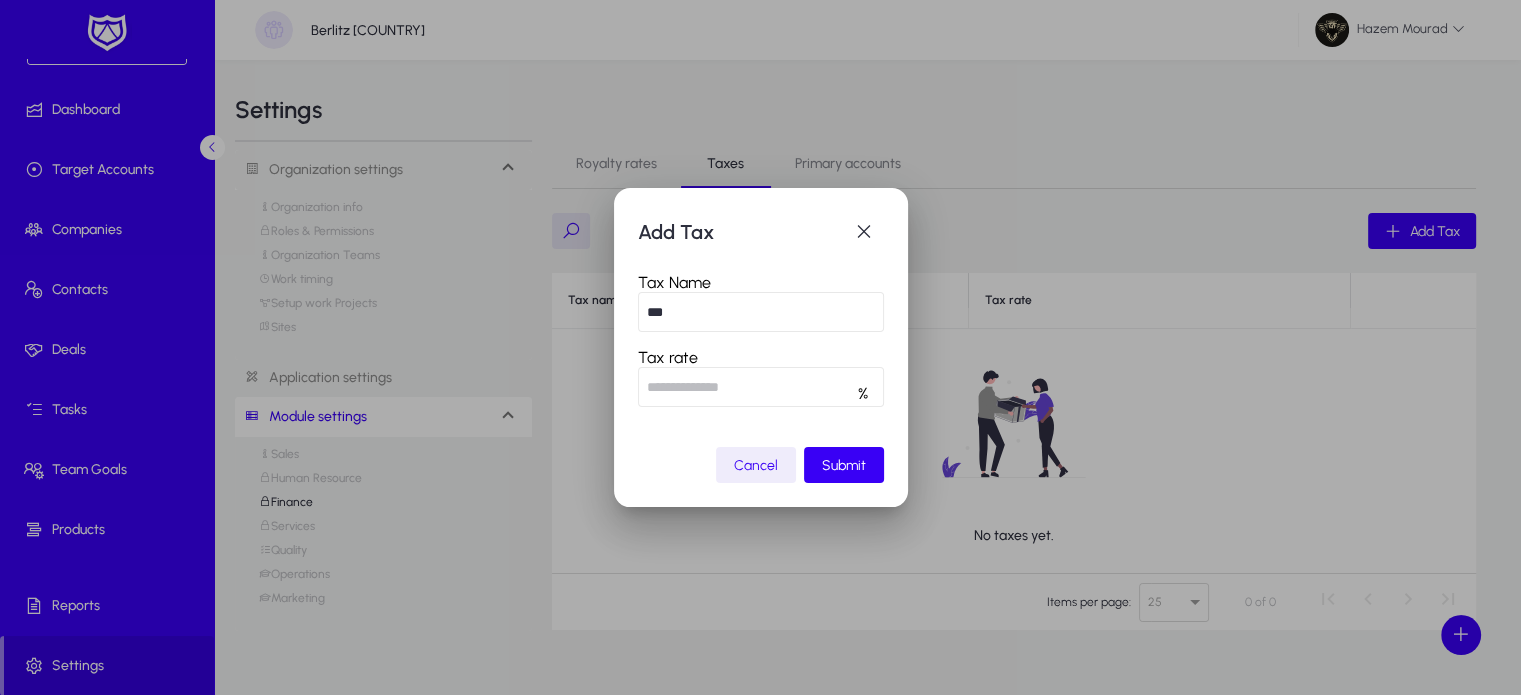type on "***" 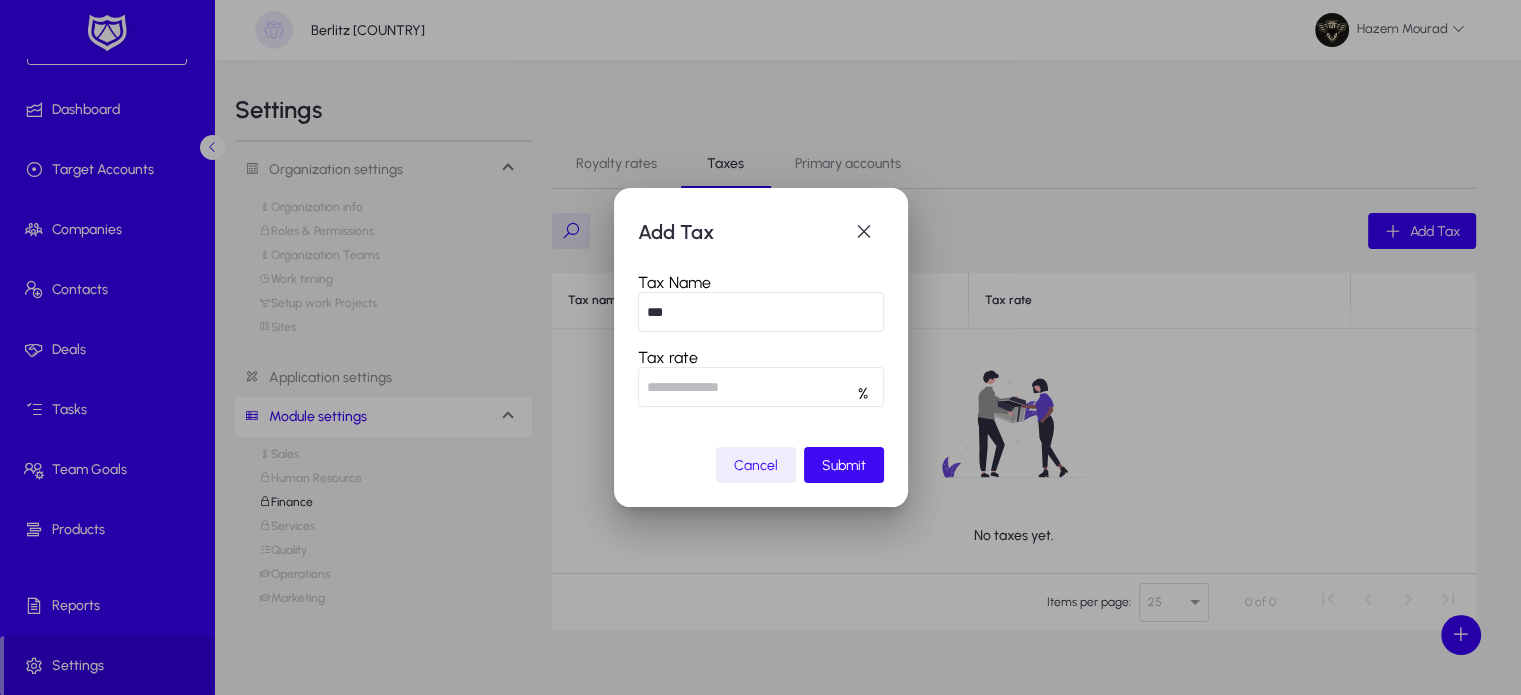 type on "**" 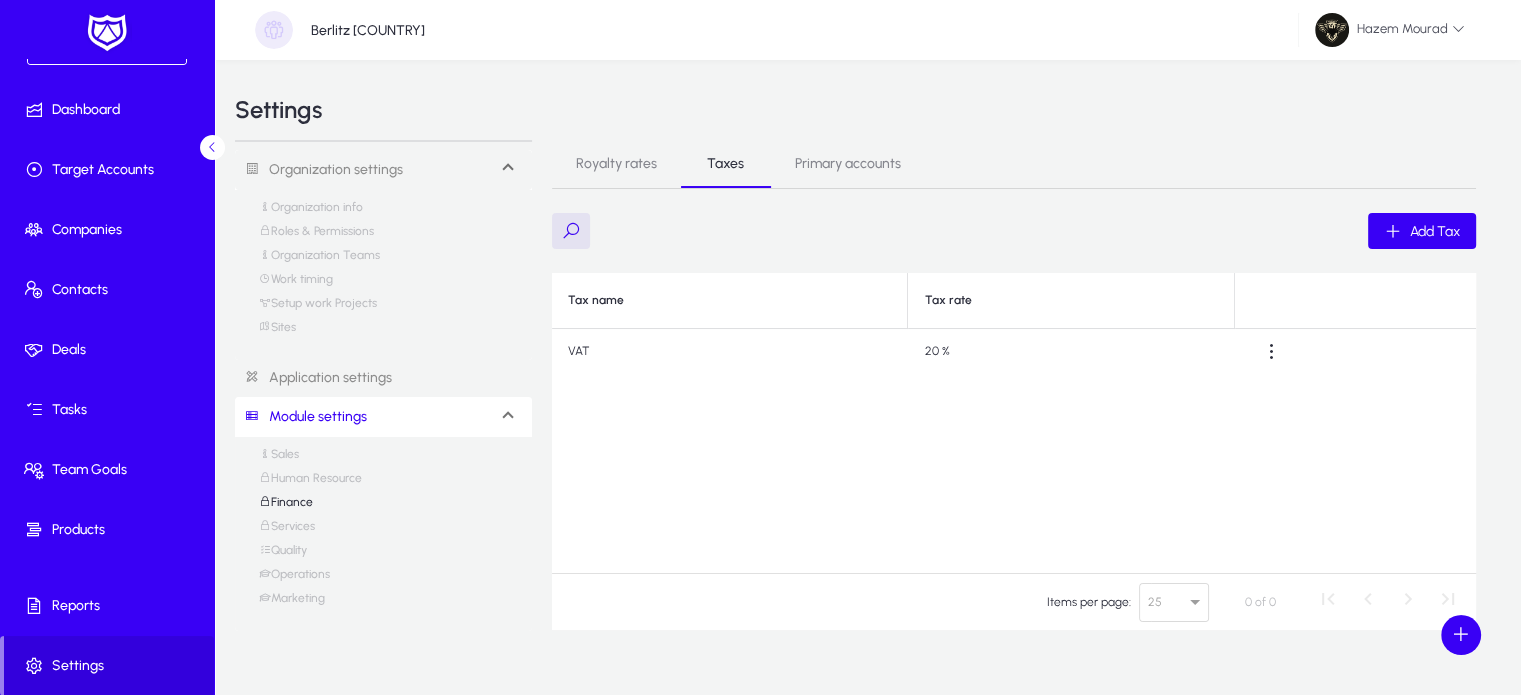click on "Operations" at bounding box center [294, 579] 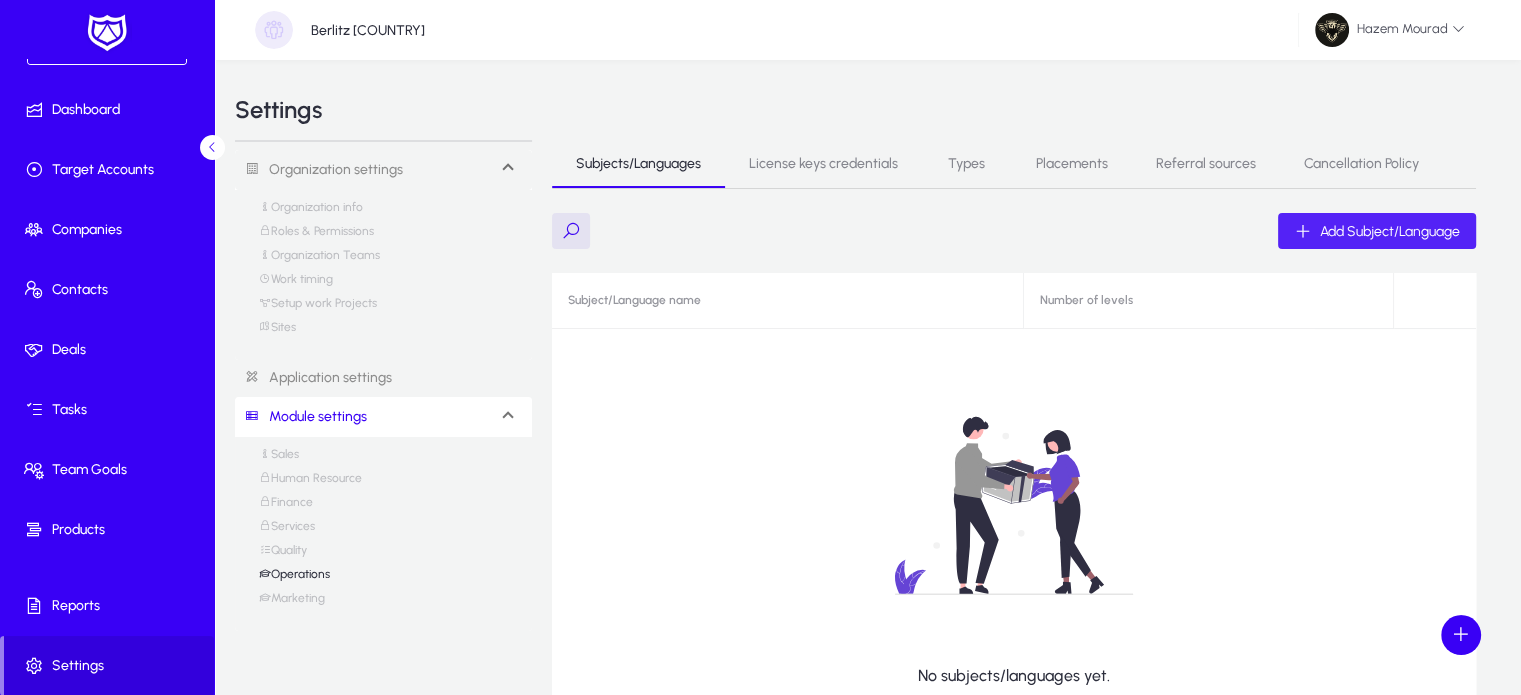 click on "Add Subject/Language" 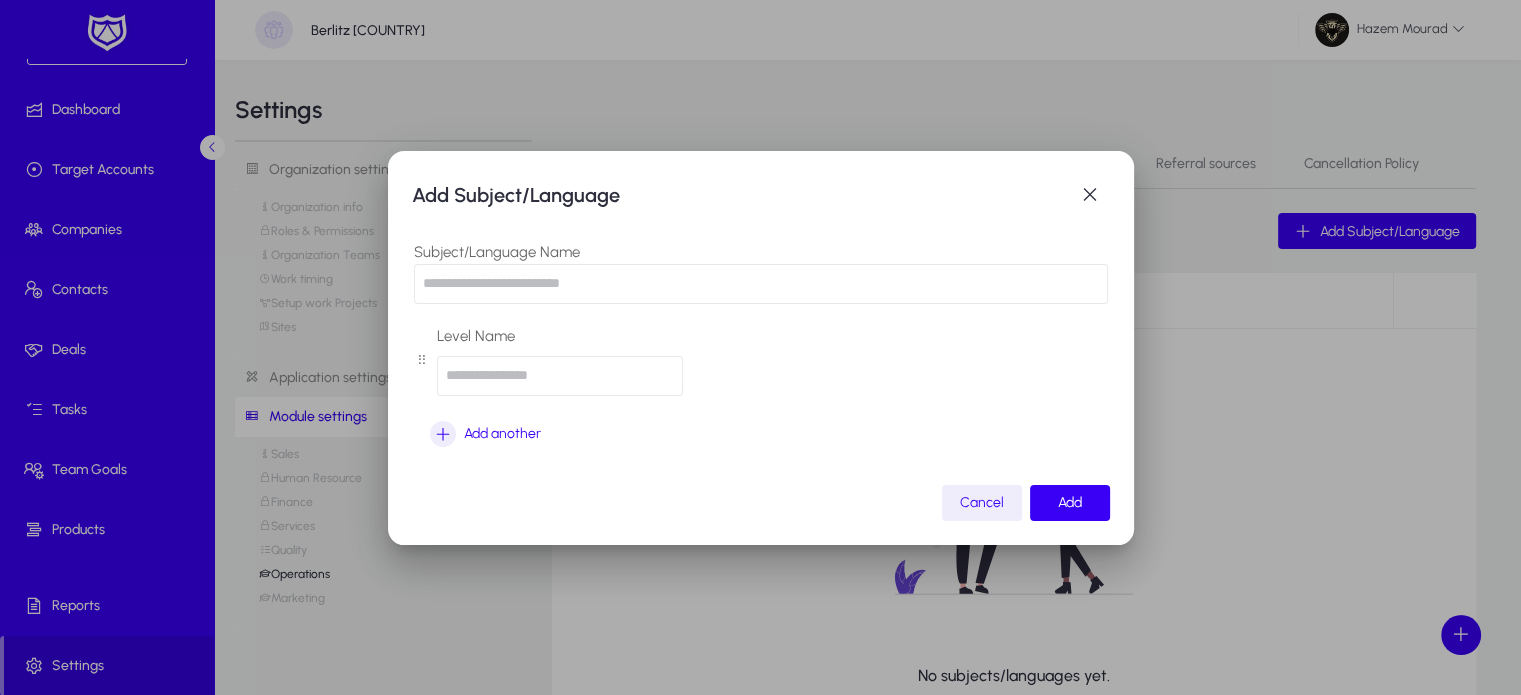 click at bounding box center (761, 284) 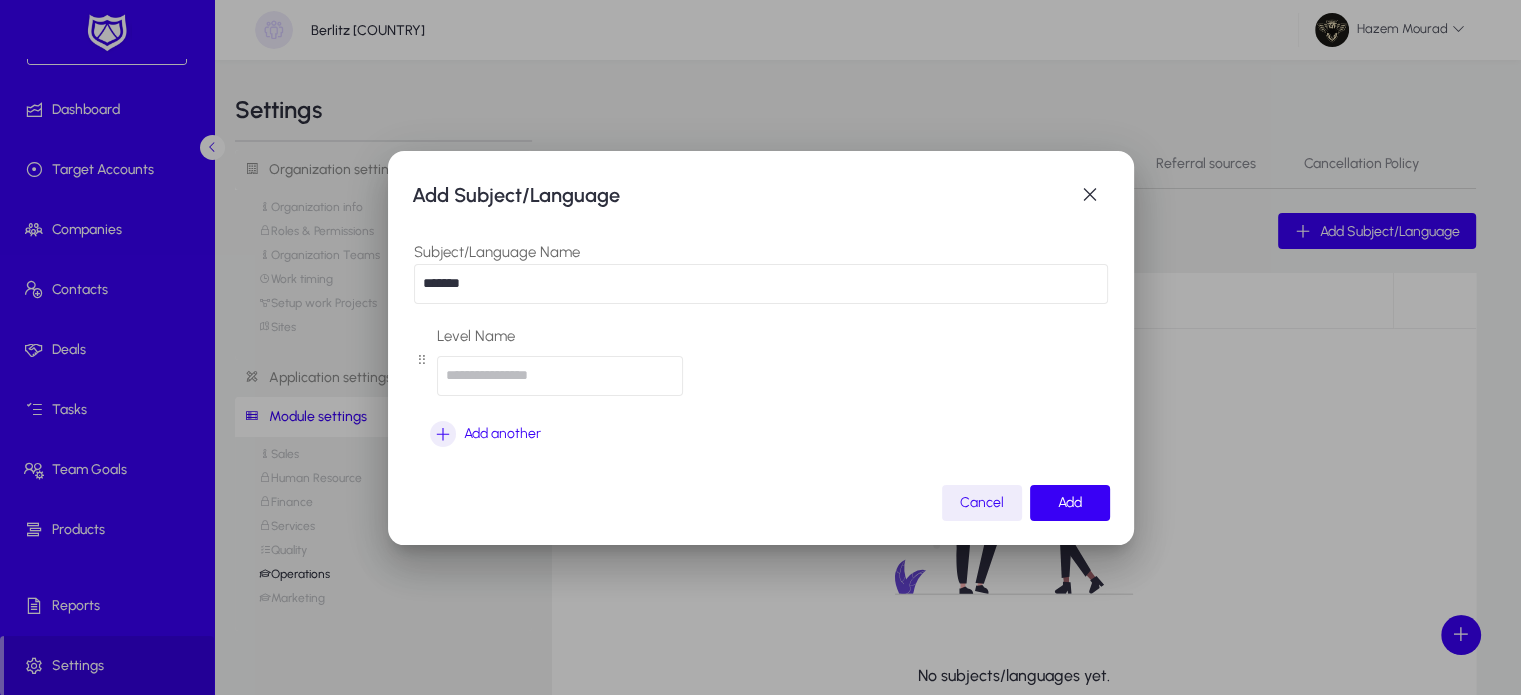 type on "*******" 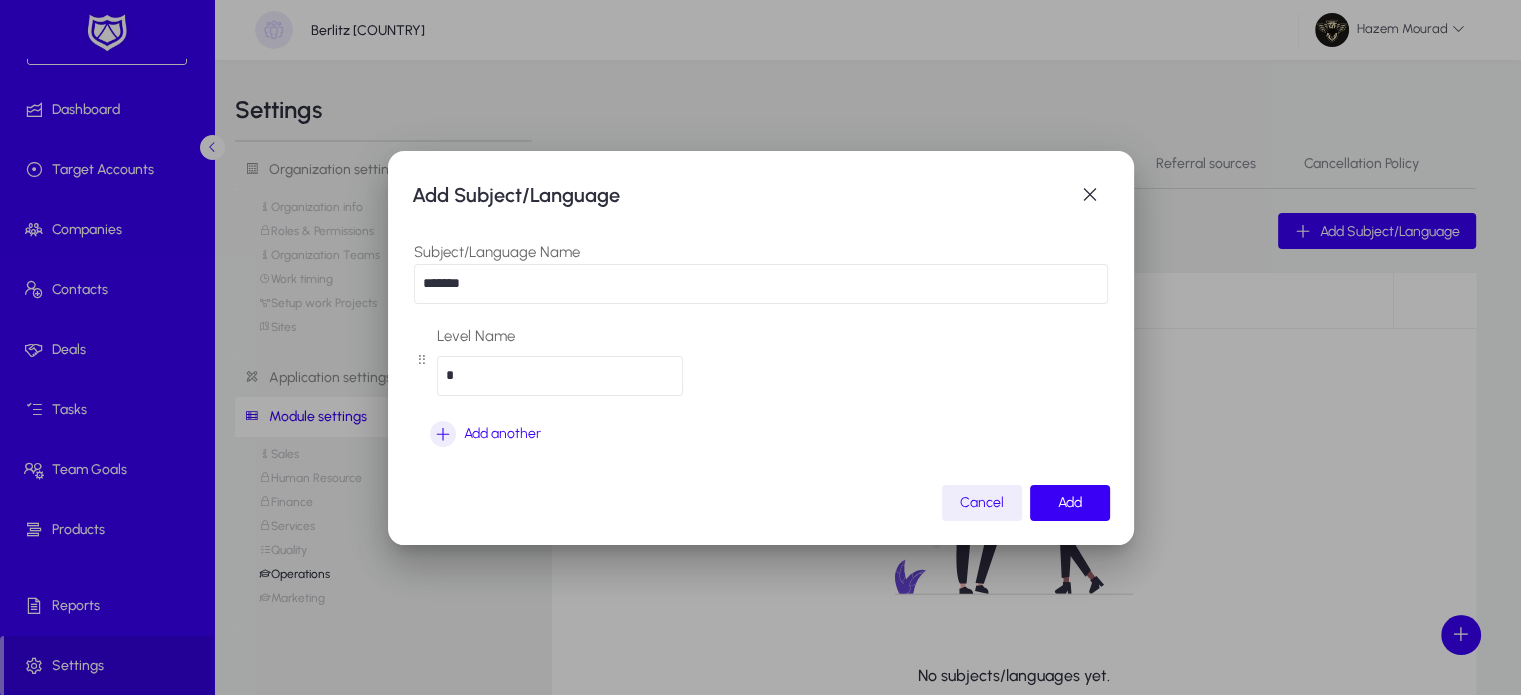 click on "*" at bounding box center [560, 376] 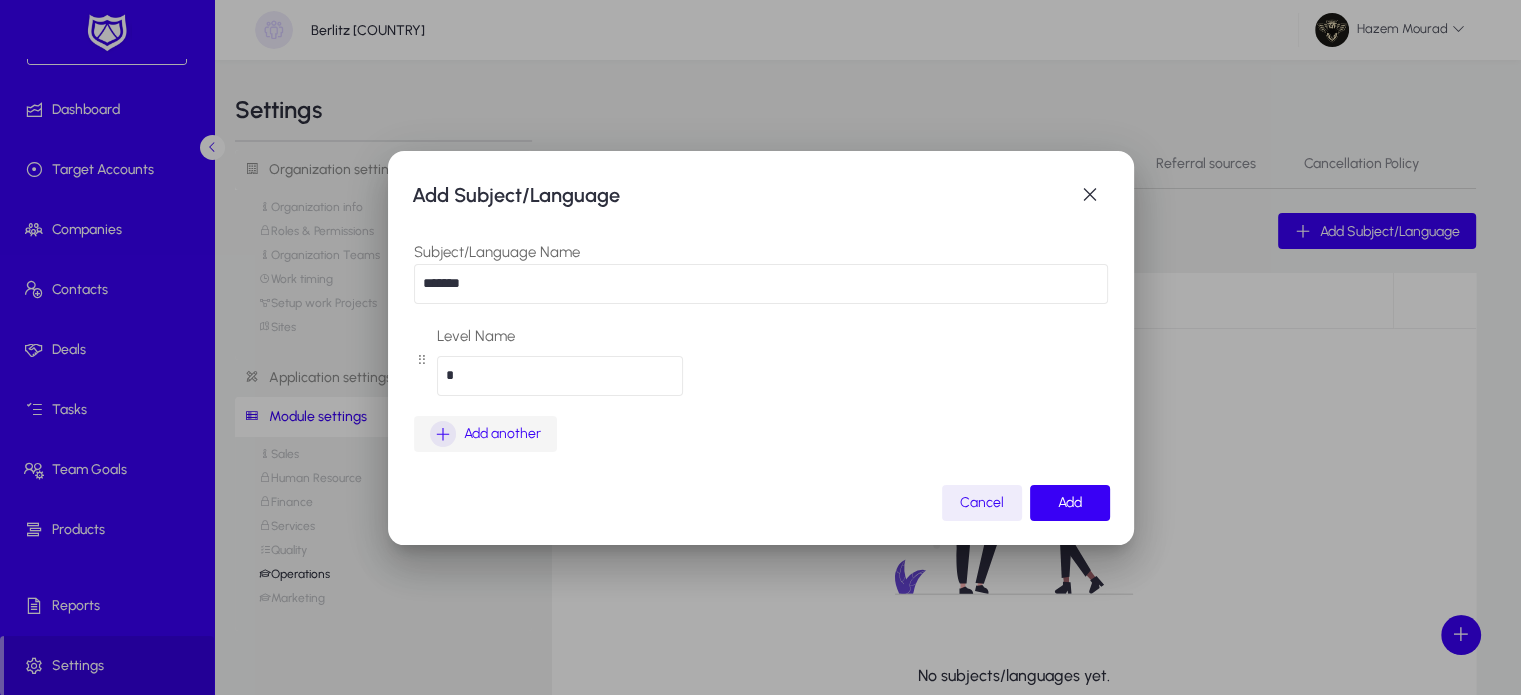 type on "*" 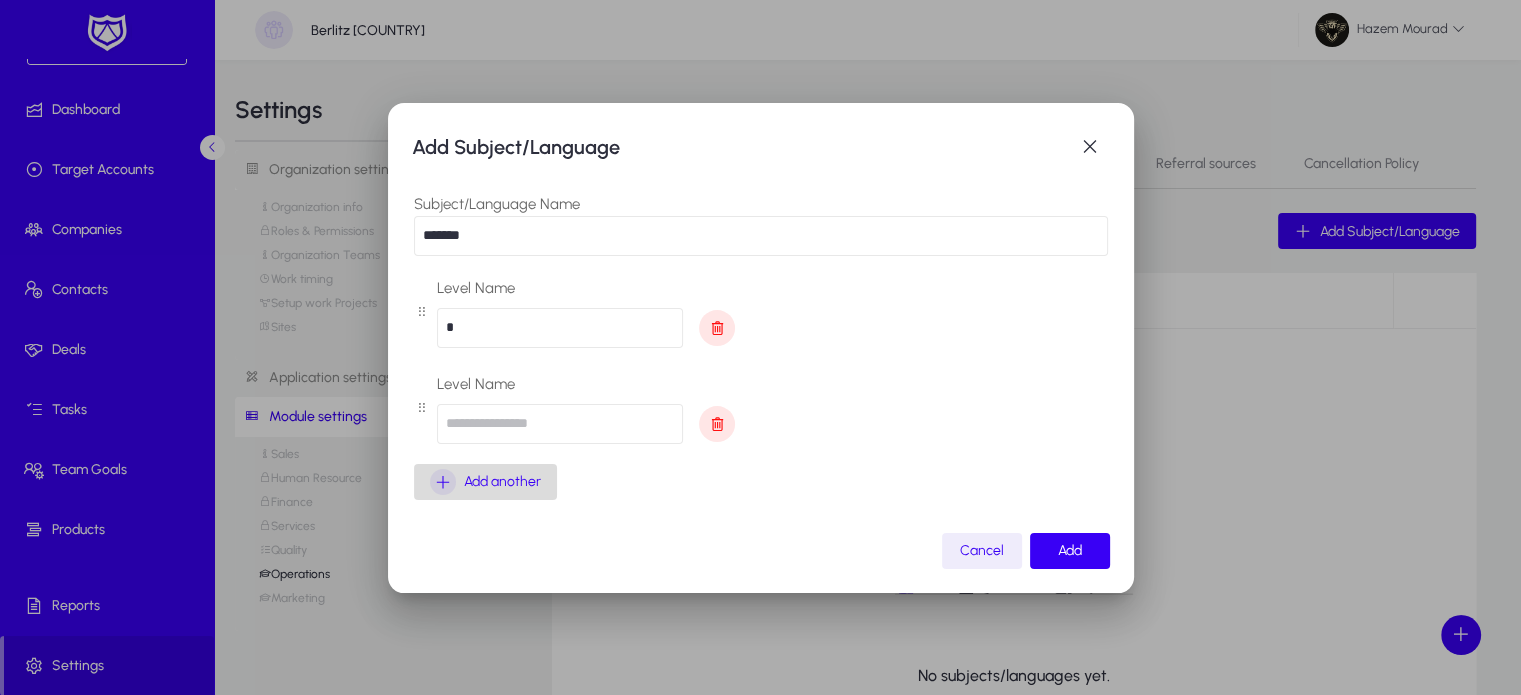 type 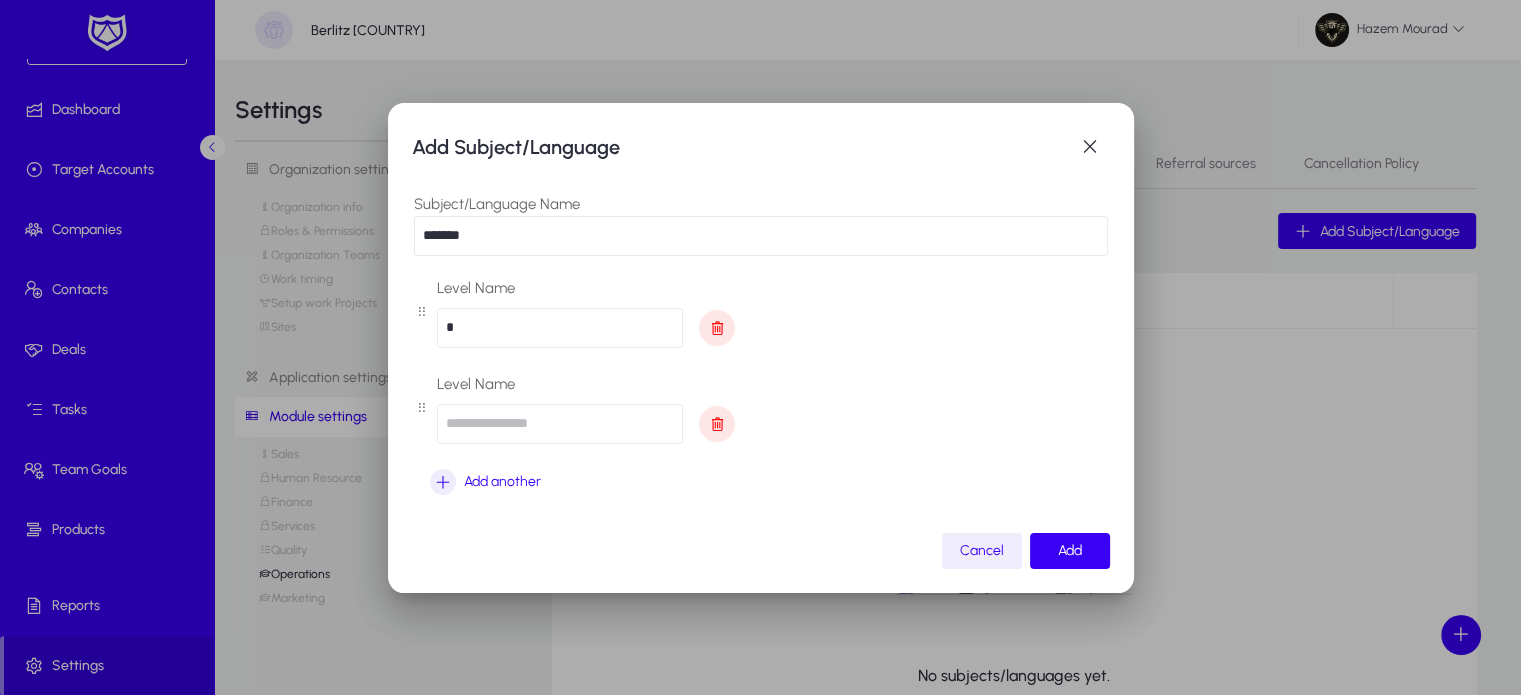 click at bounding box center (560, 424) 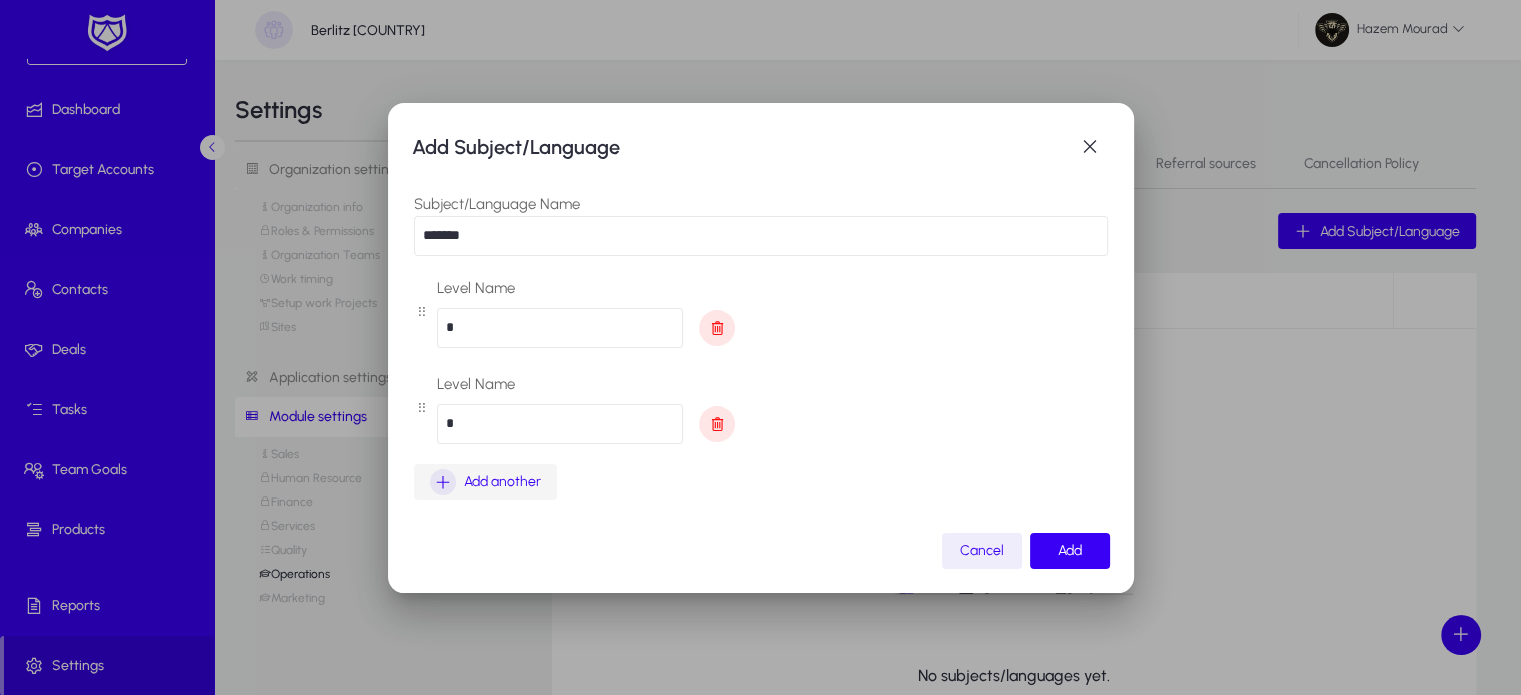 type on "*" 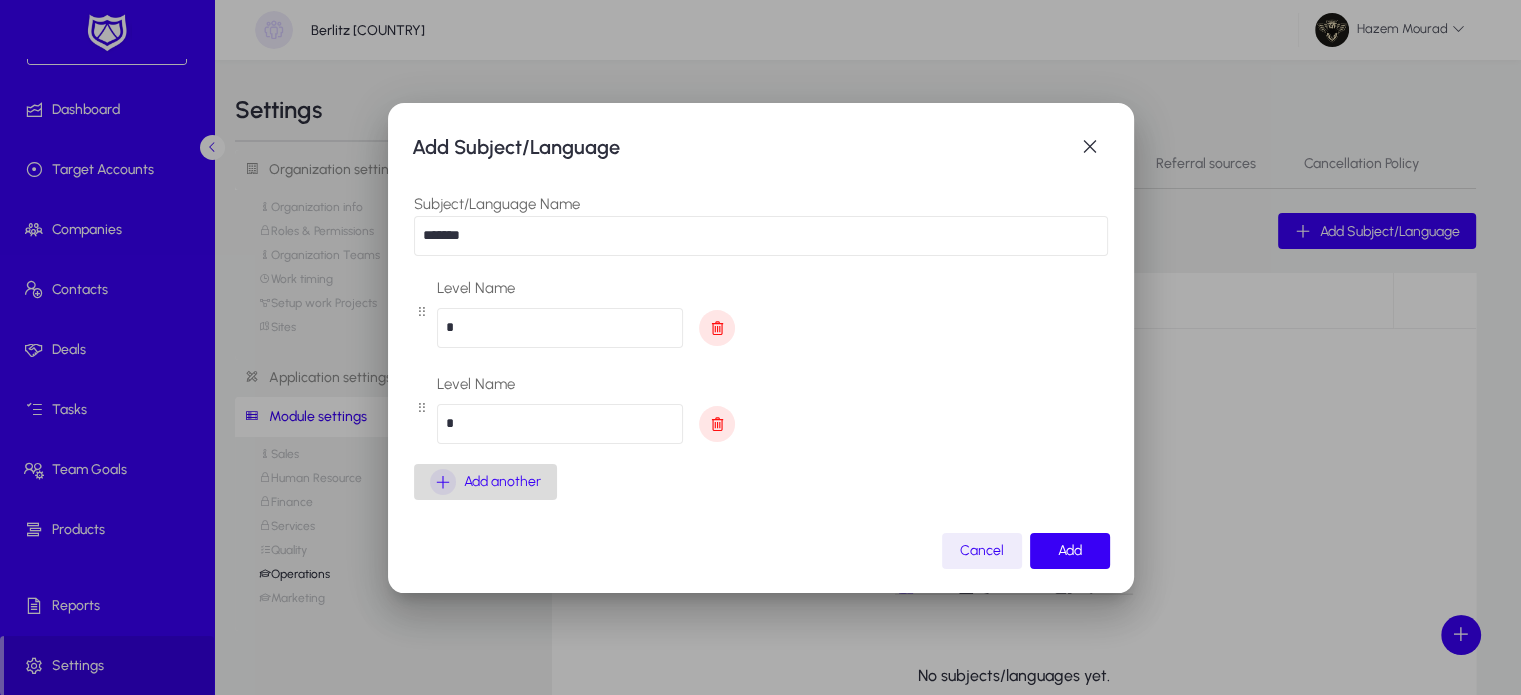 click on "Add another" at bounding box center [485, 482] 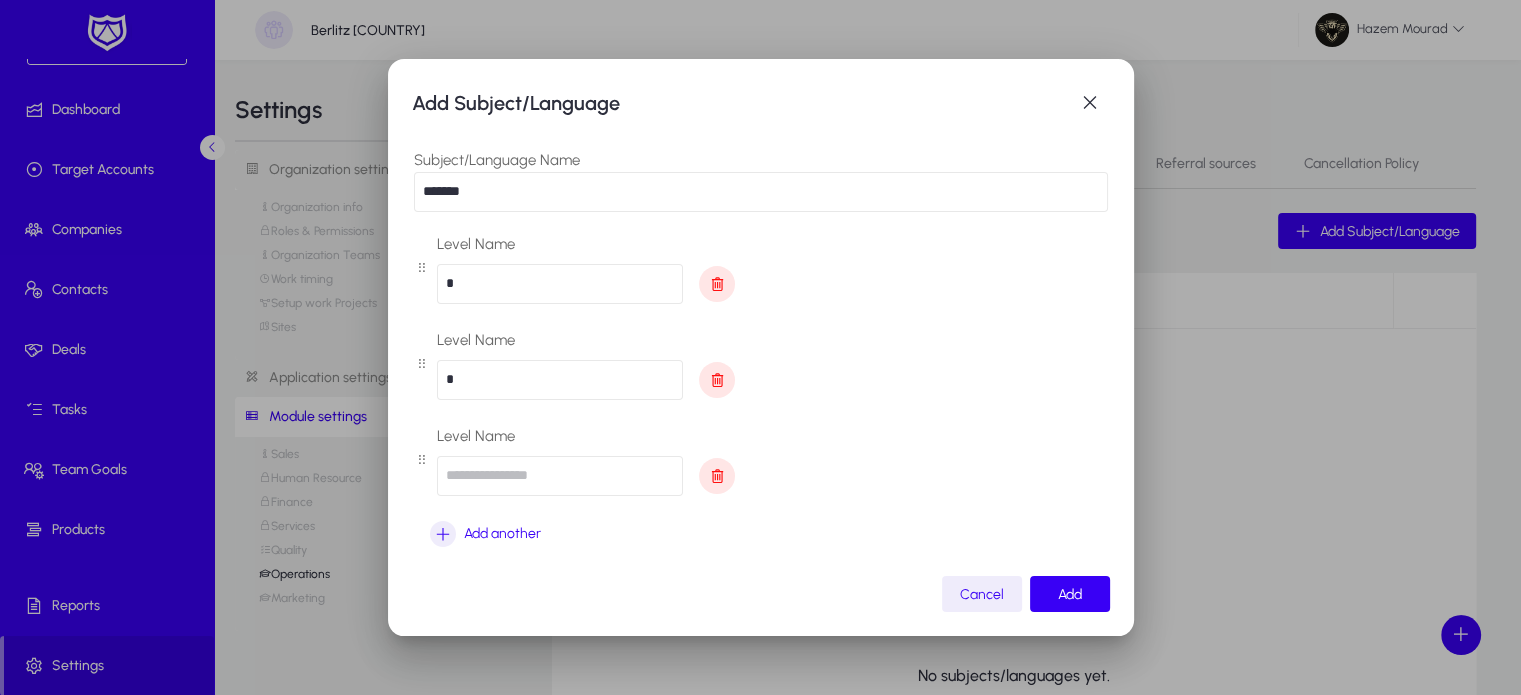 click at bounding box center [560, 476] 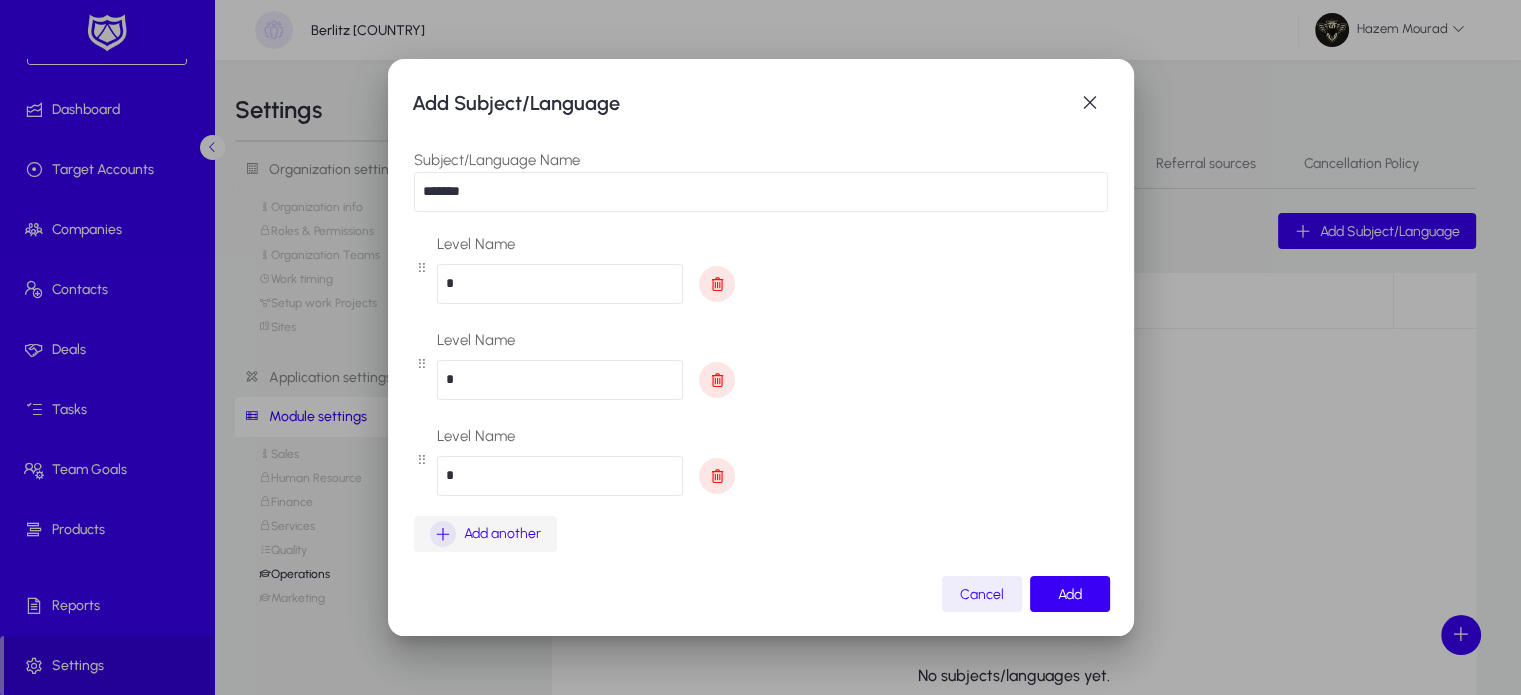 type on "*" 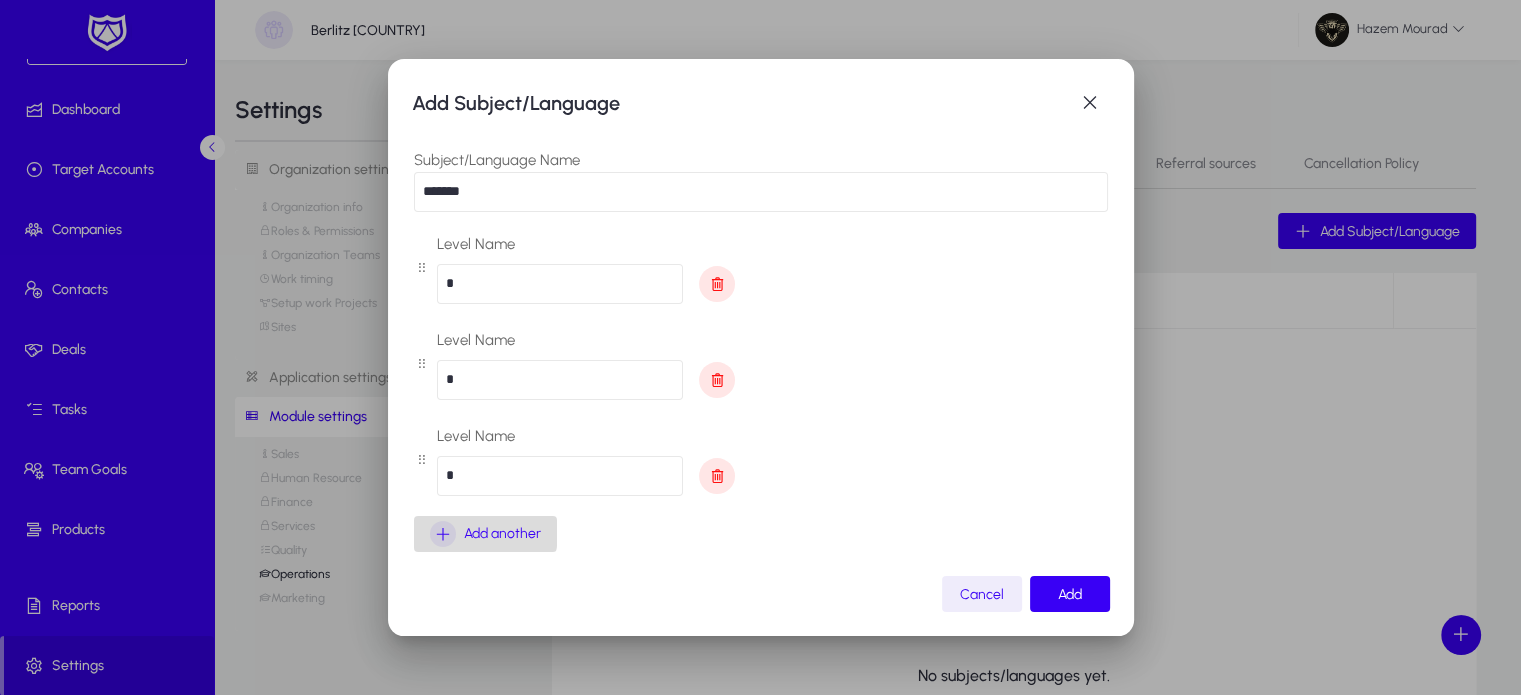 click at bounding box center (443, 534) 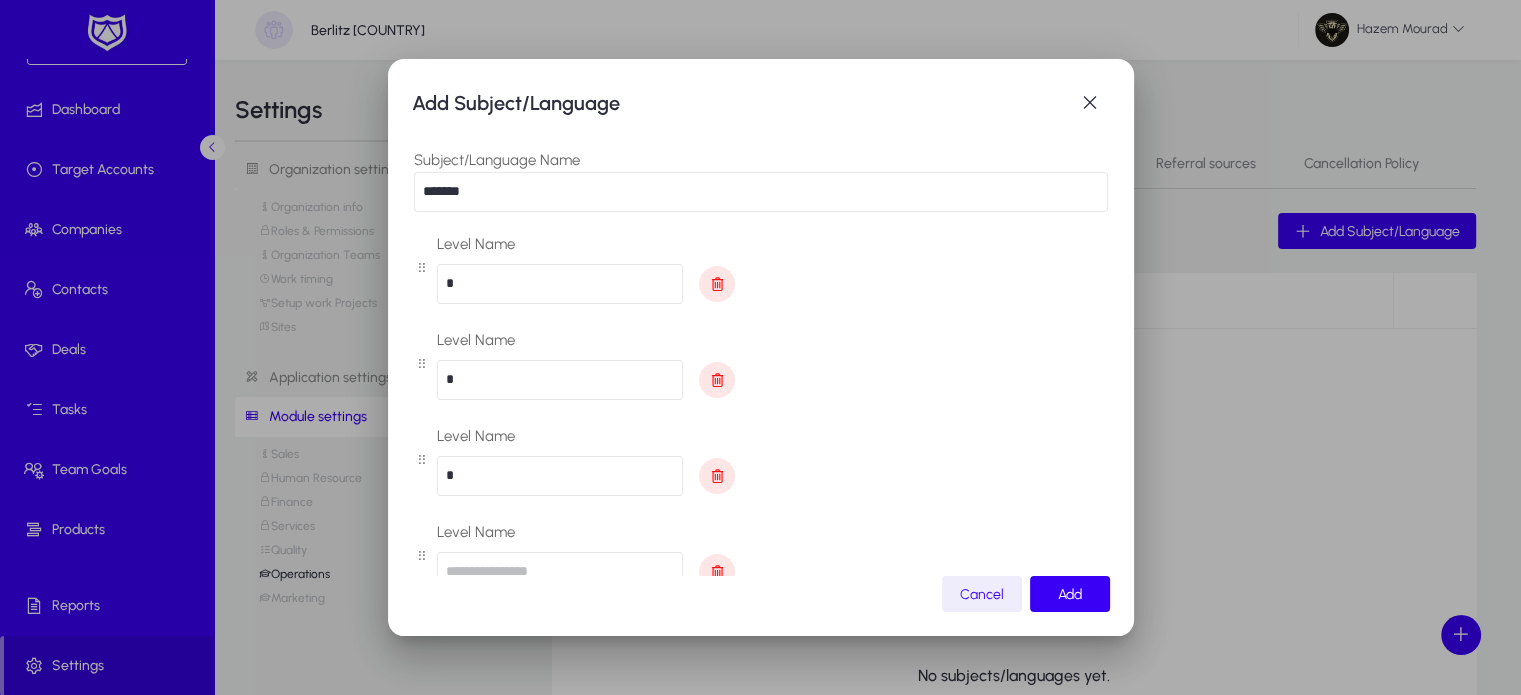 scroll, scrollTop: 104, scrollLeft: 0, axis: vertical 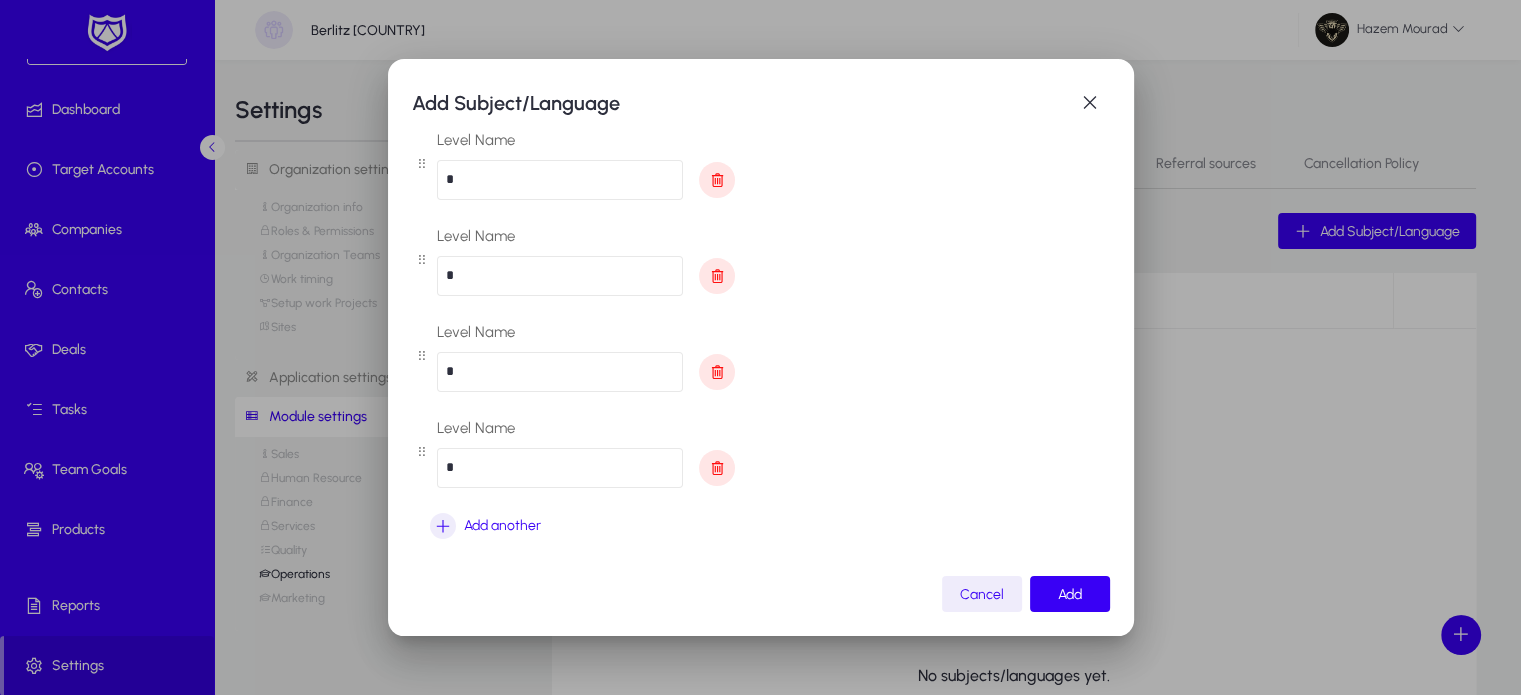 click on "*" at bounding box center [560, 468] 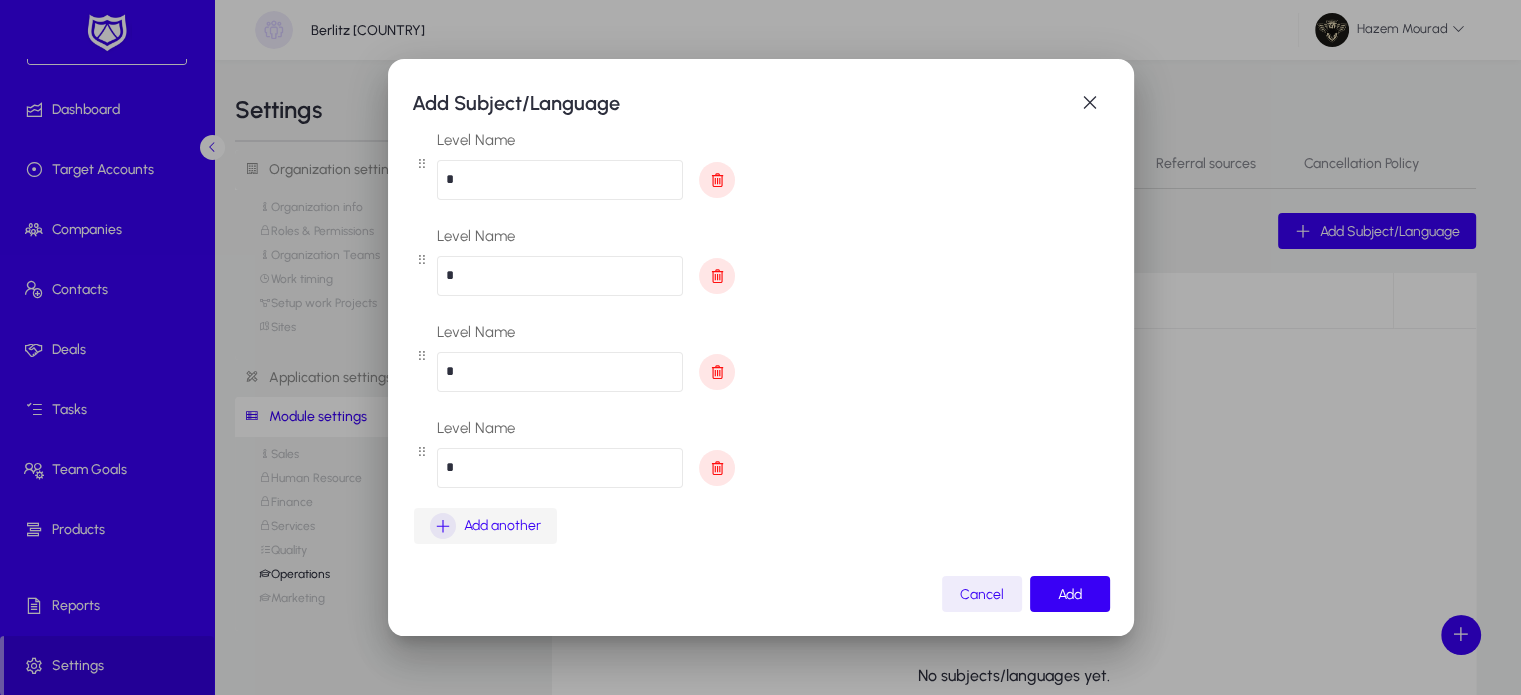 type on "*" 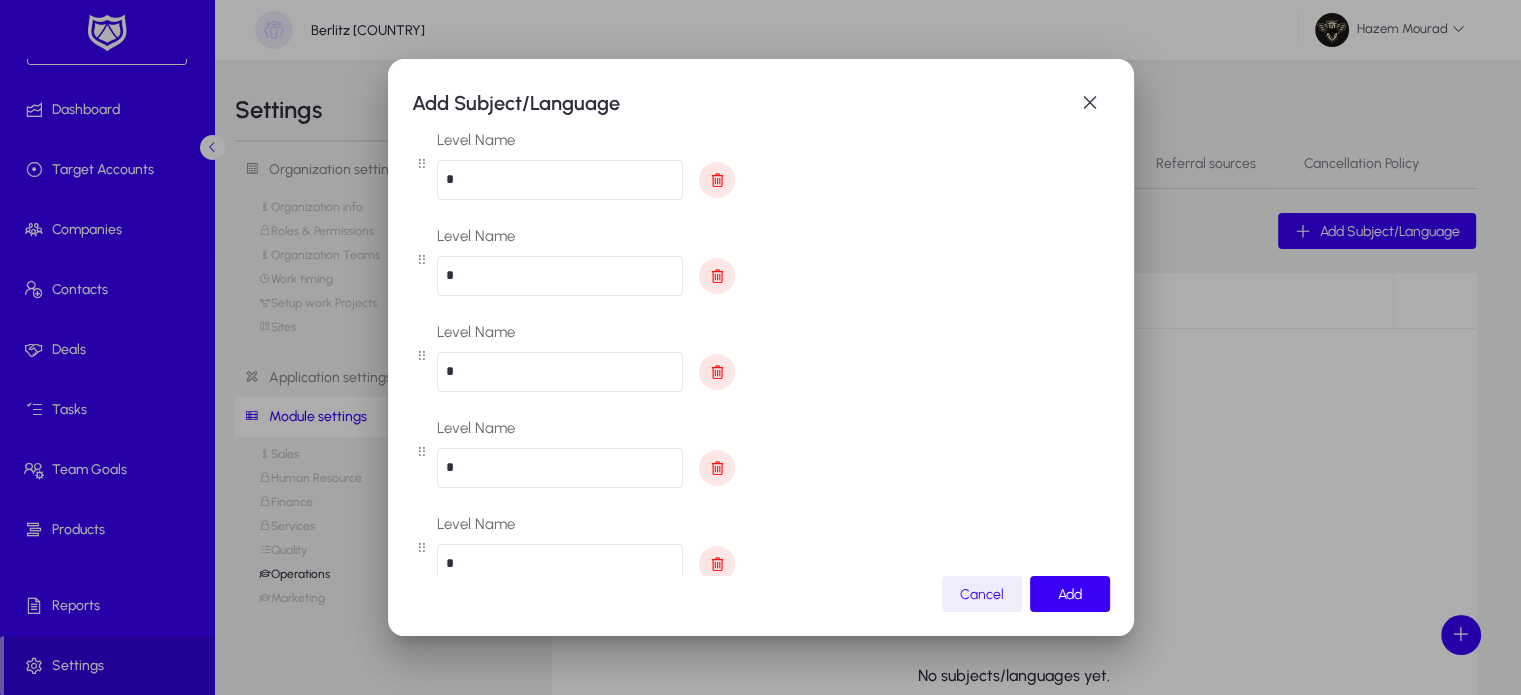 click on "*" at bounding box center [560, 564] 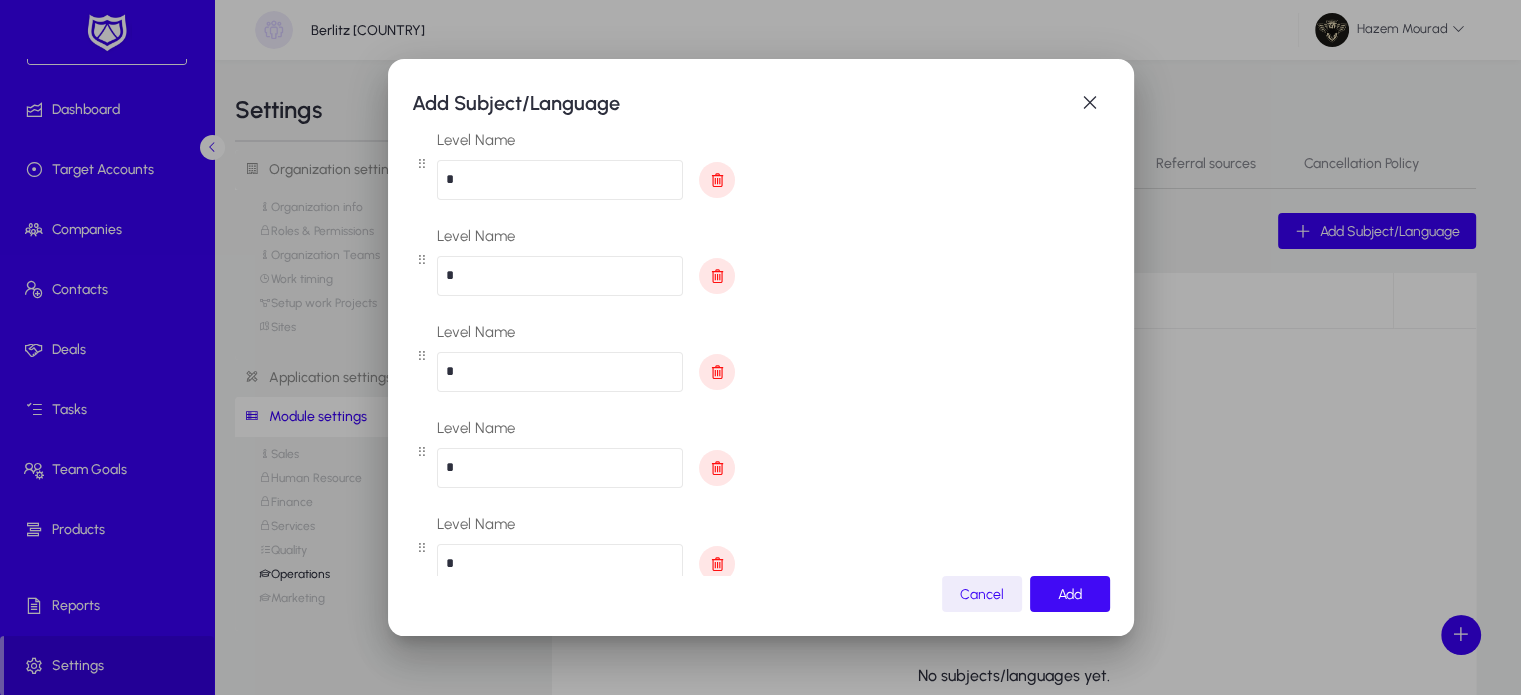 type on "*" 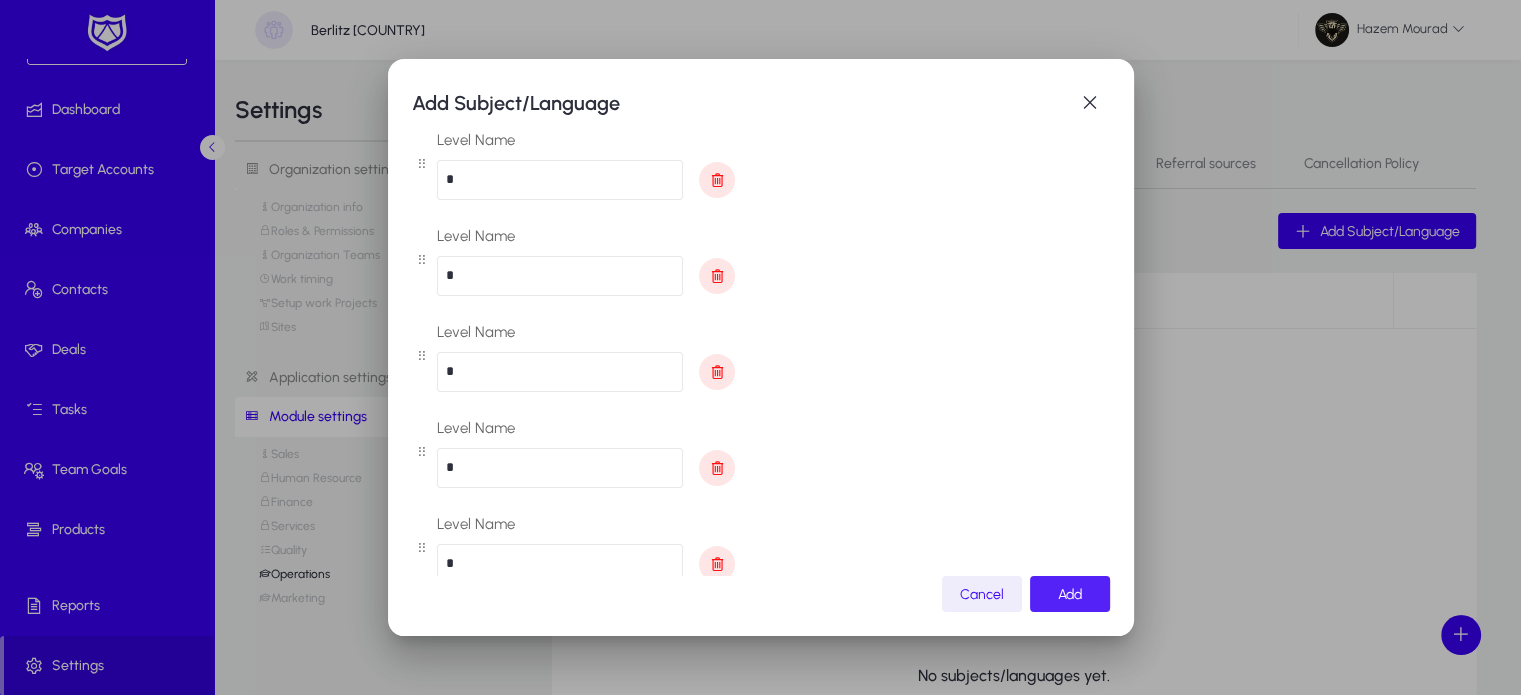 click on "Add" 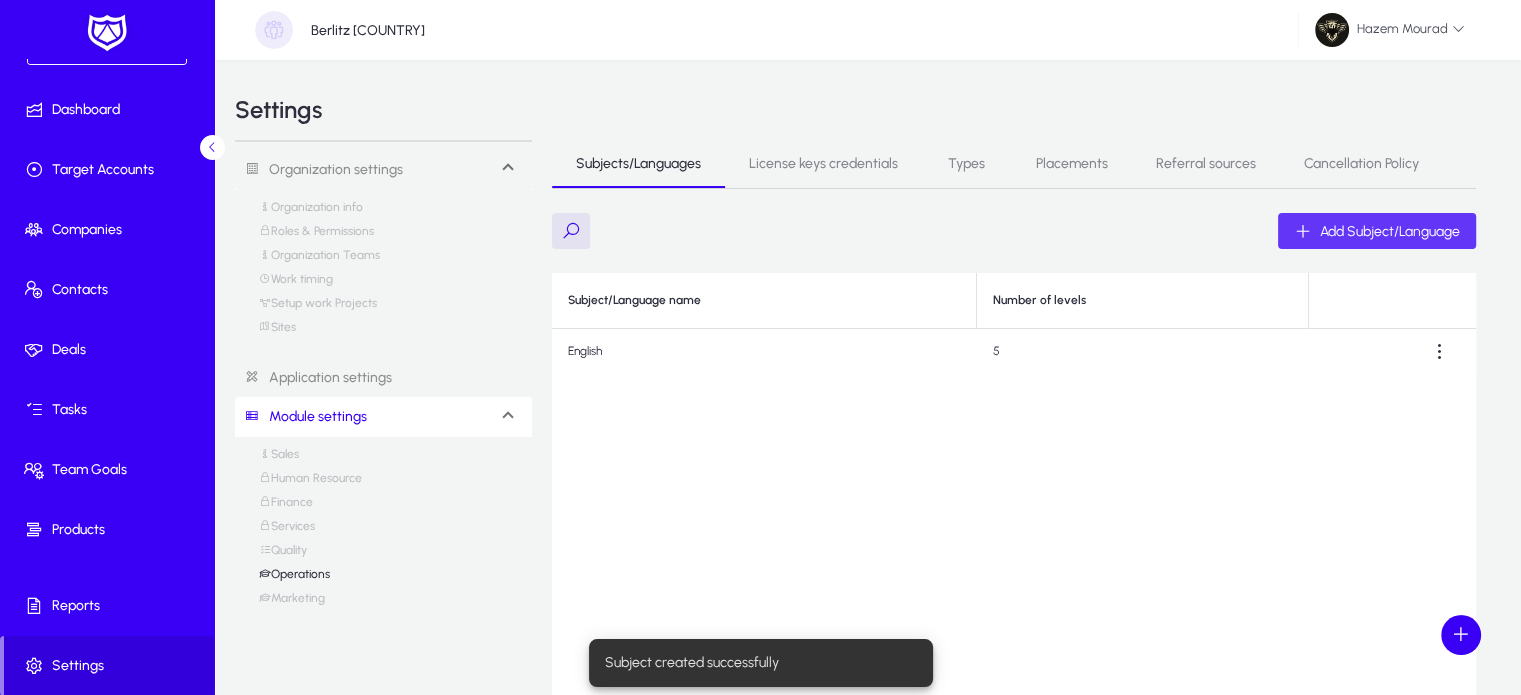 click on "Add Subject/Language" 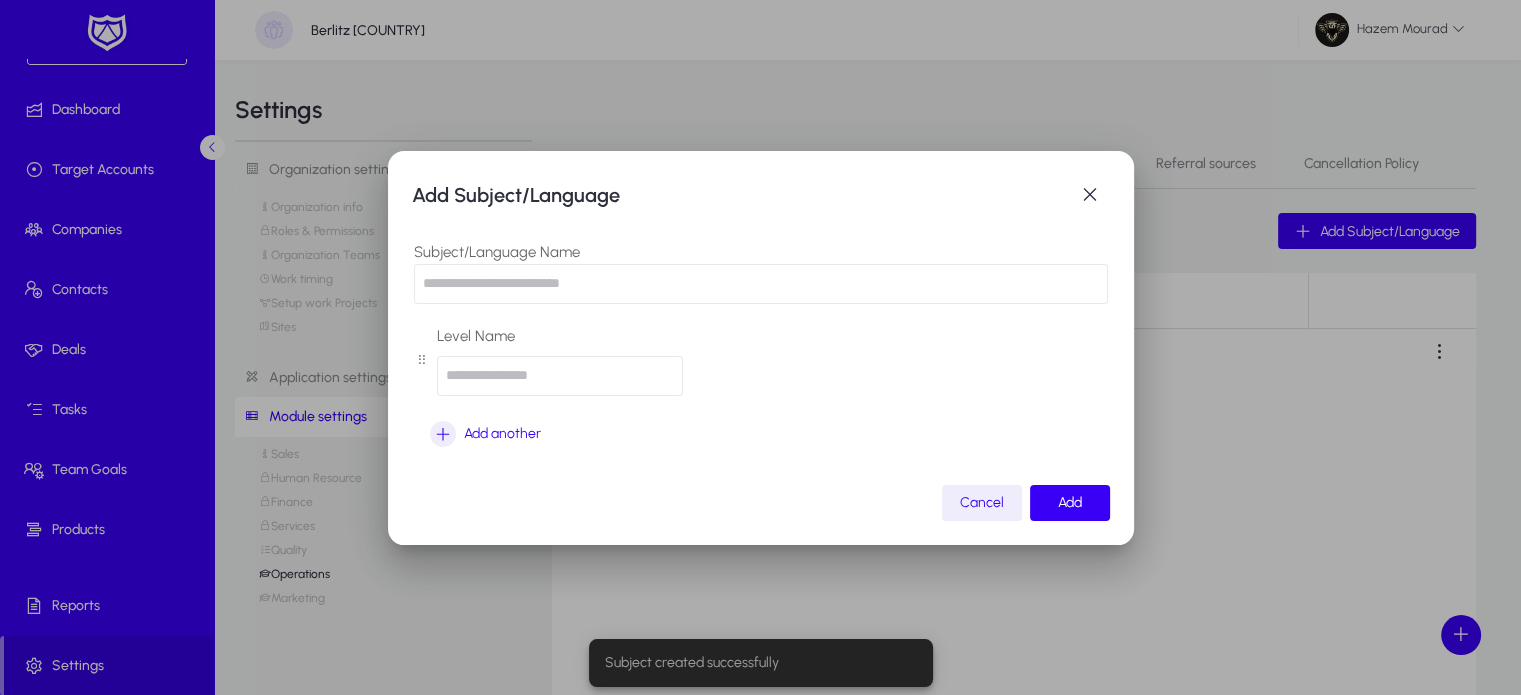 click at bounding box center [761, 284] 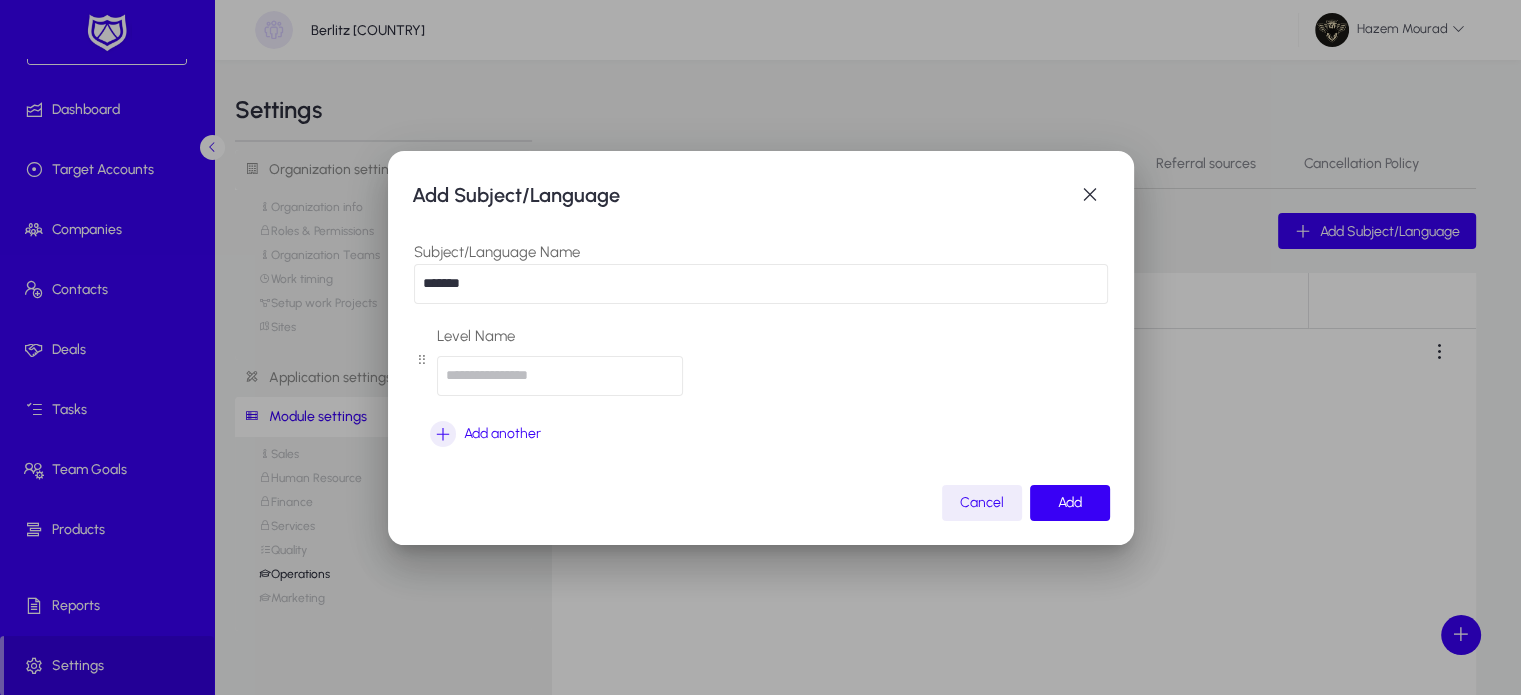 type on "*******" 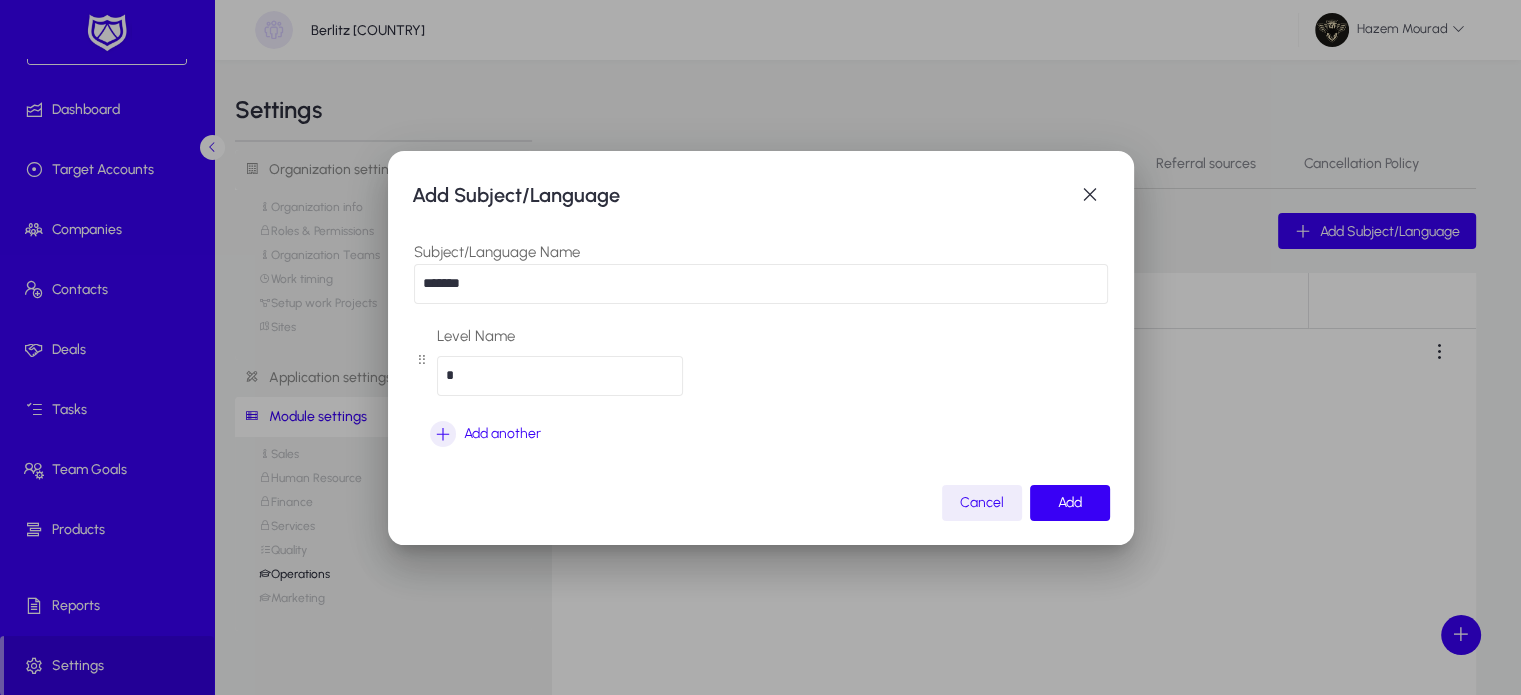 click on "*" at bounding box center (560, 376) 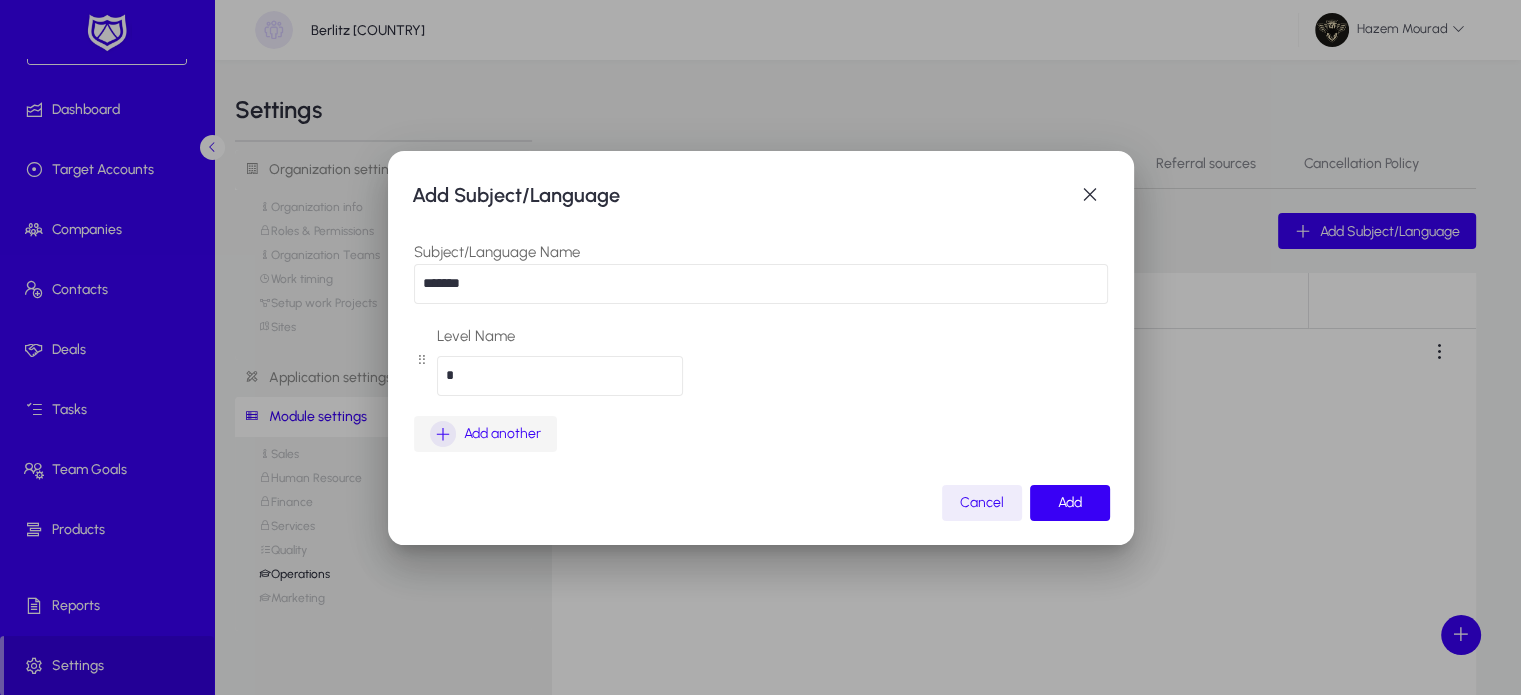 type on "*" 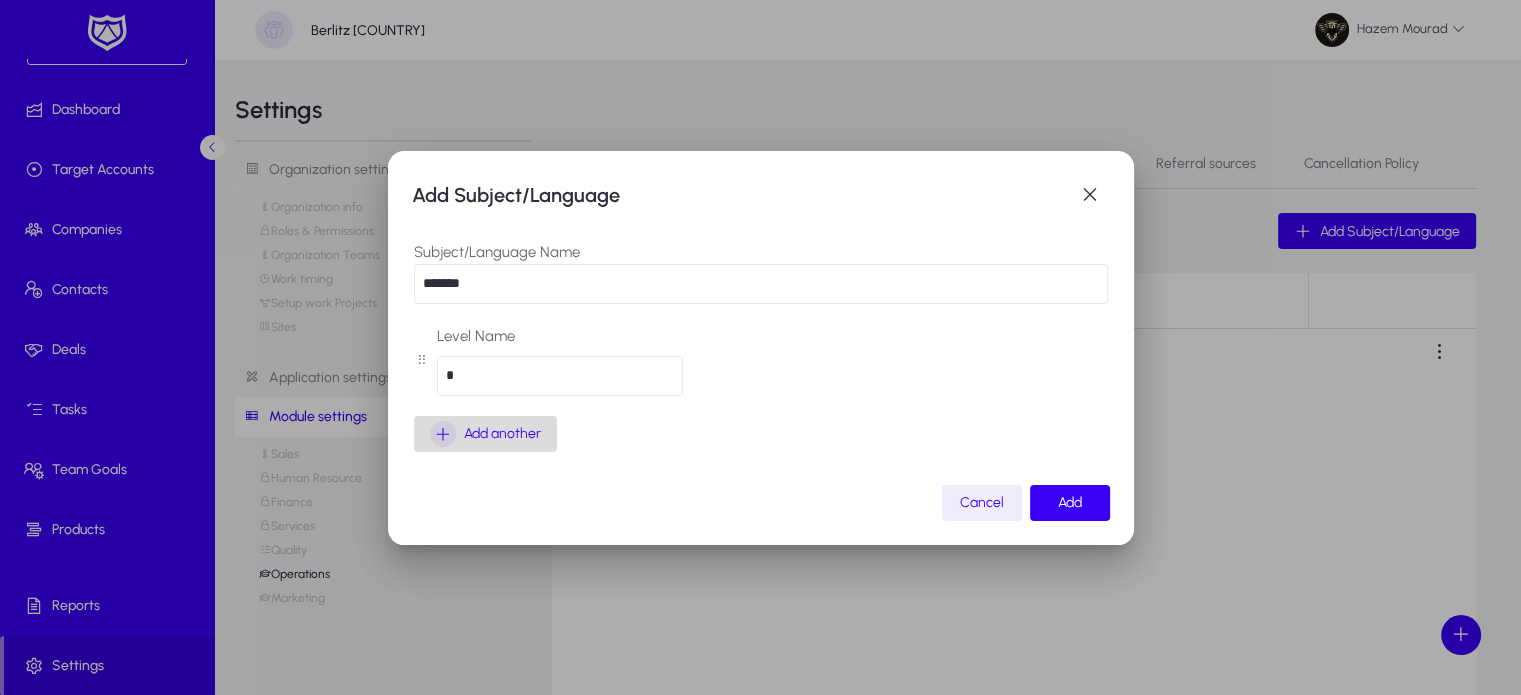 click at bounding box center [443, 434] 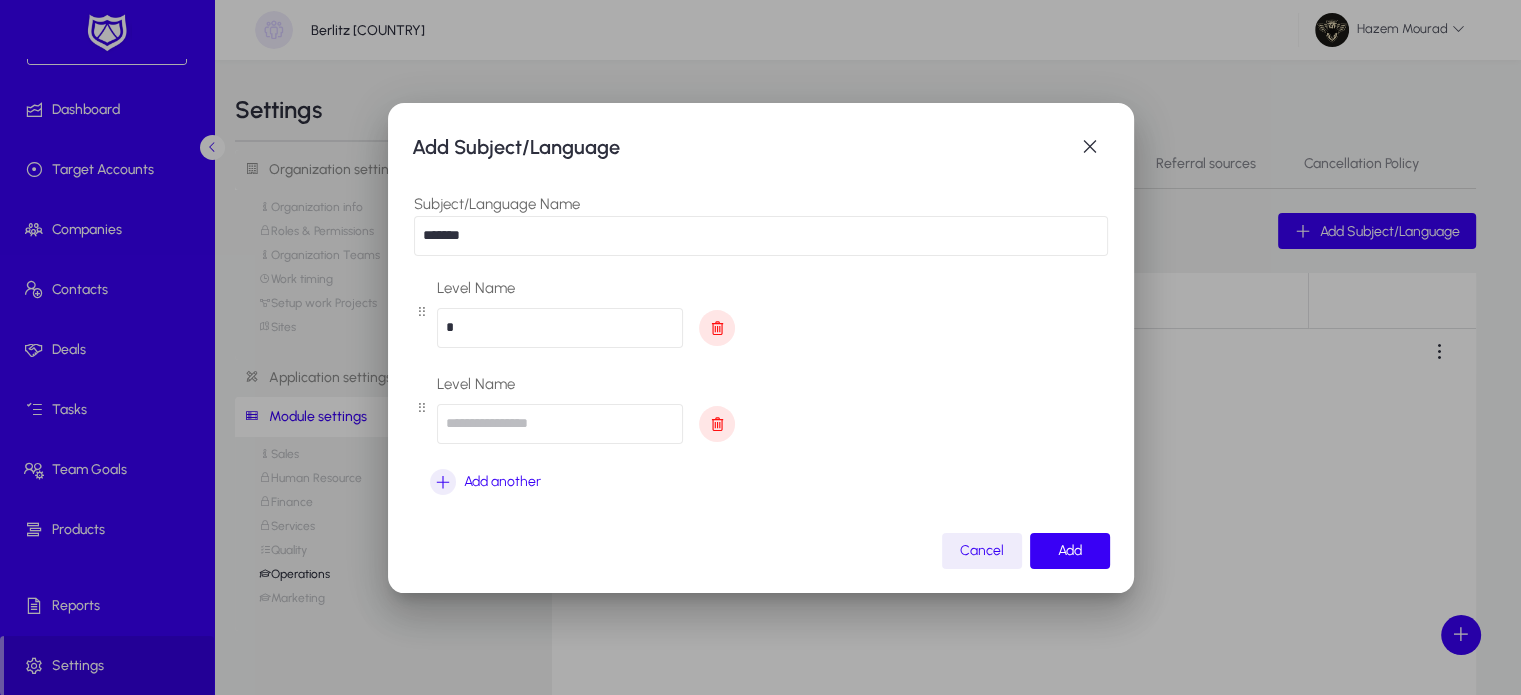 type 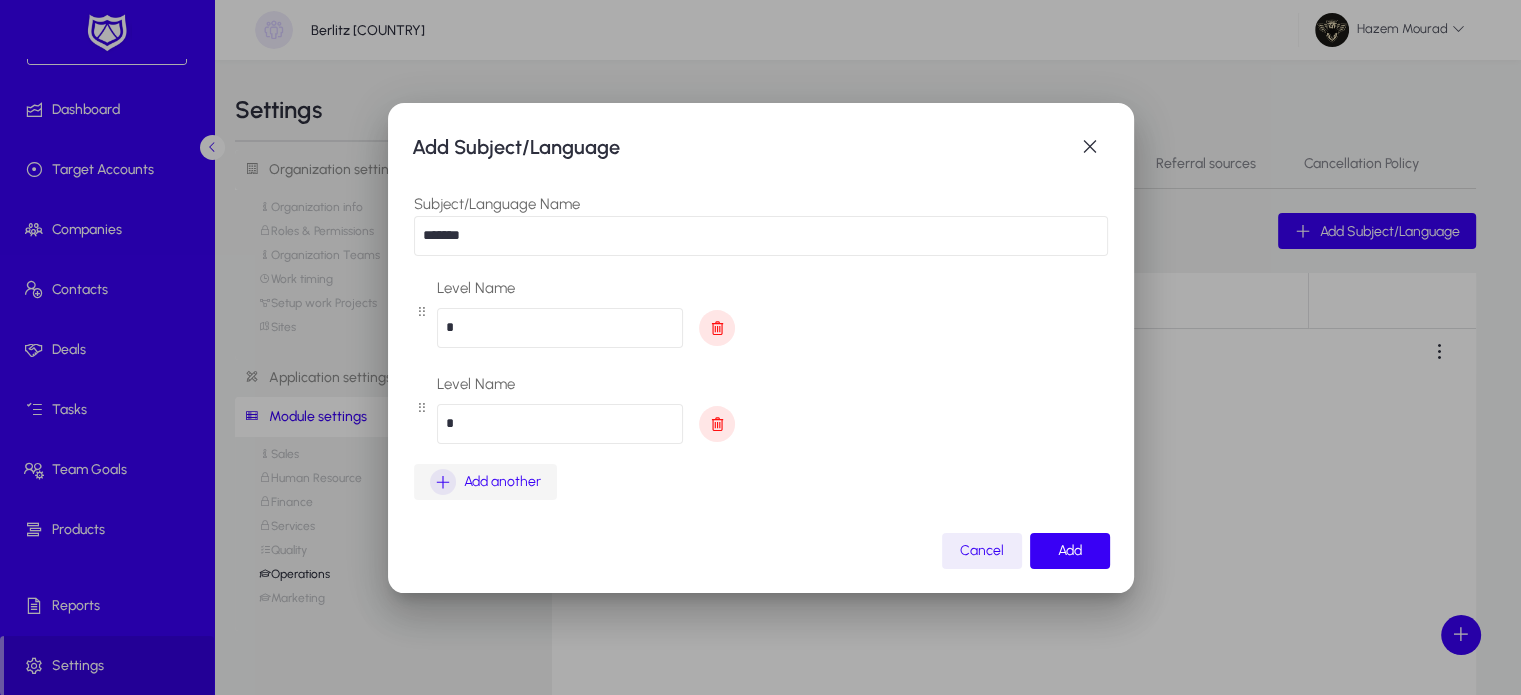 type on "*" 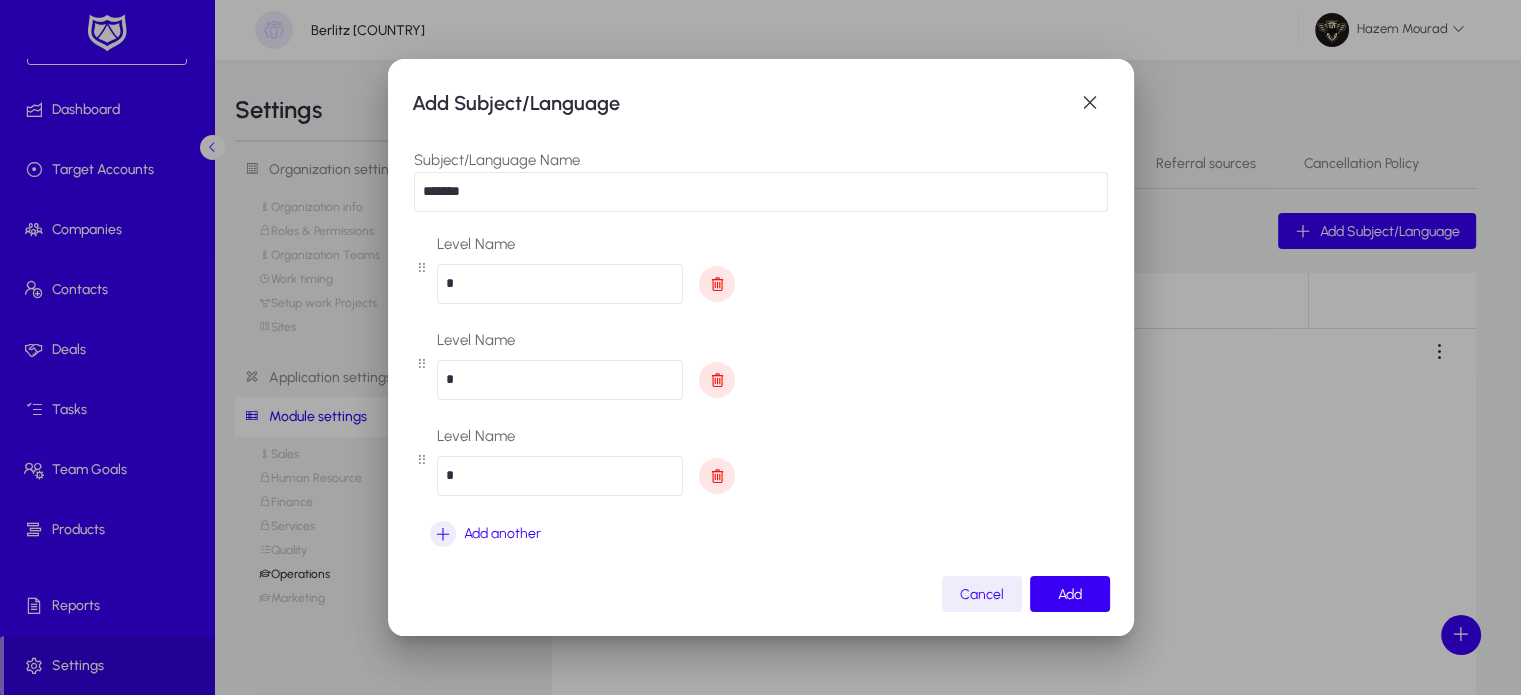 click on "*" at bounding box center (560, 476) 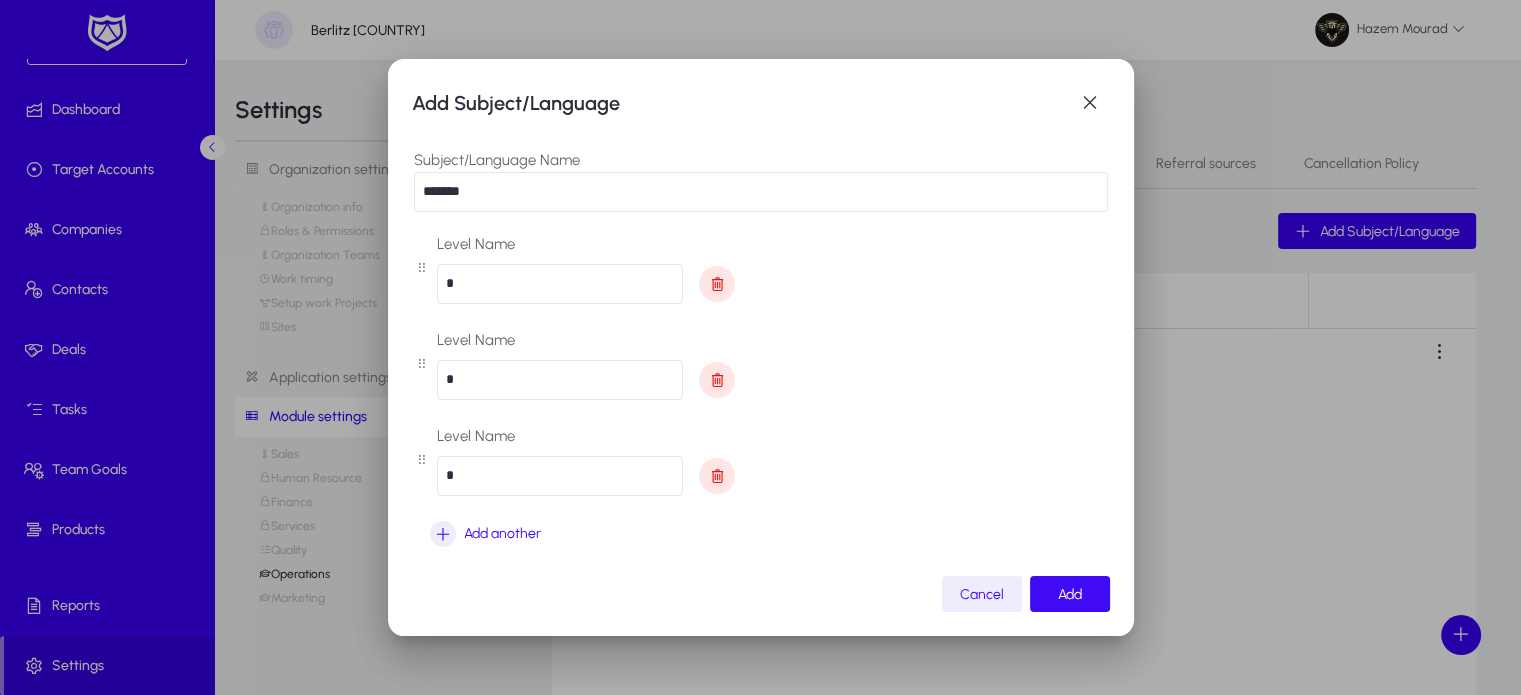 type on "*" 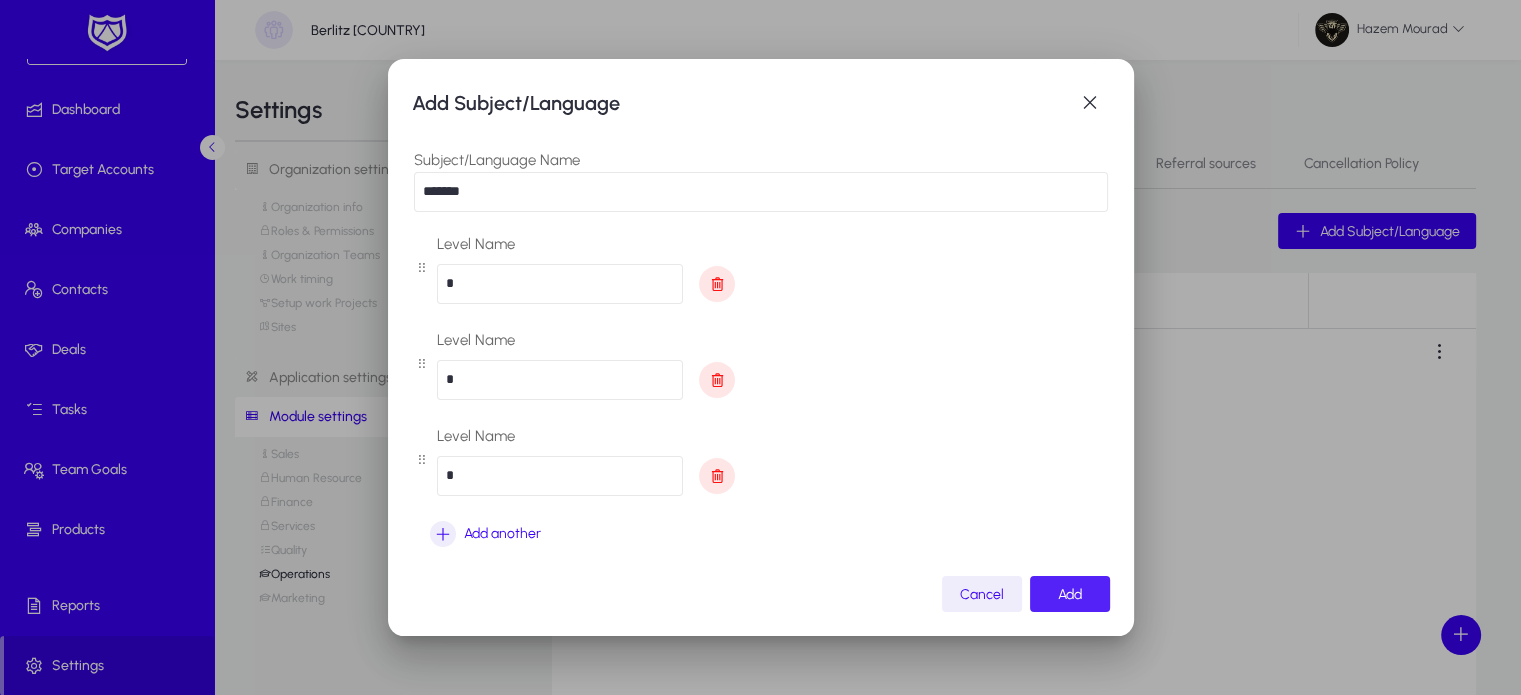 click 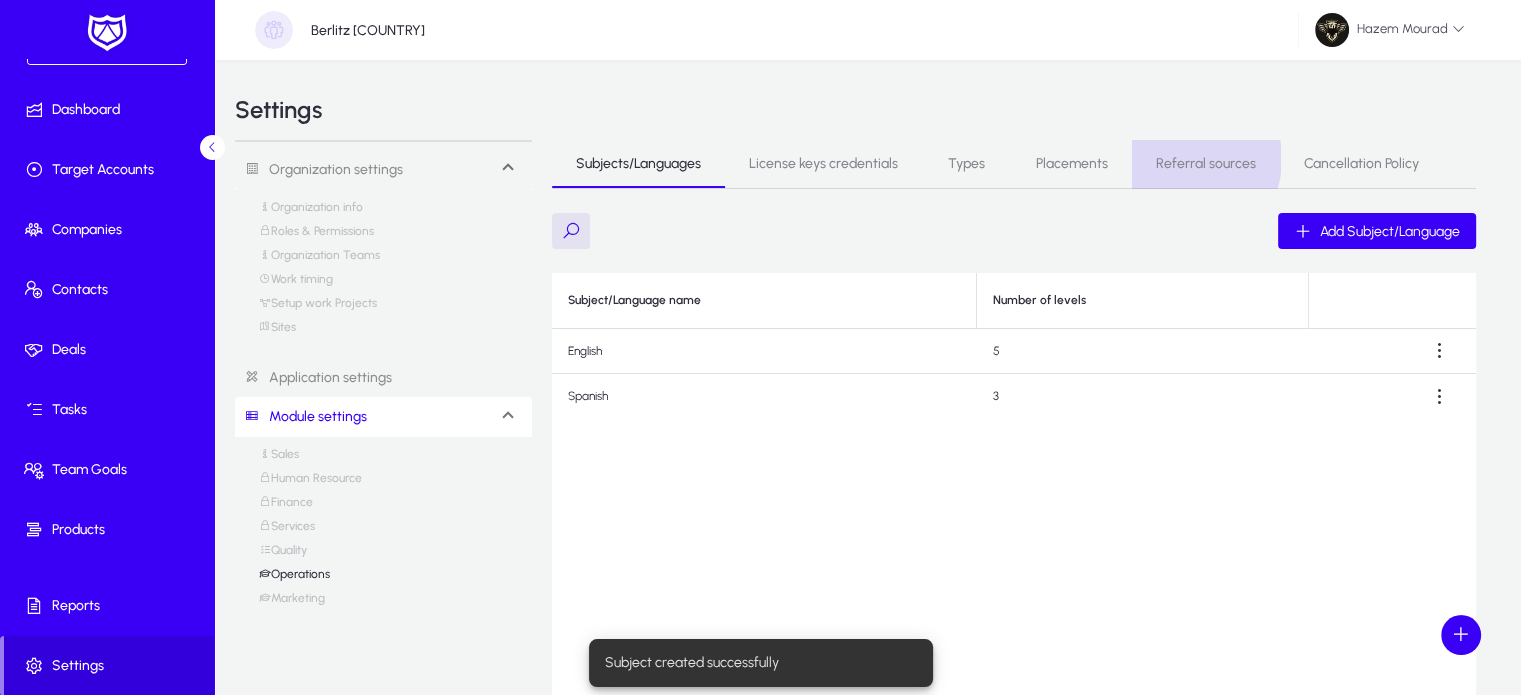 click on "Referral sources" at bounding box center (1206, 164) 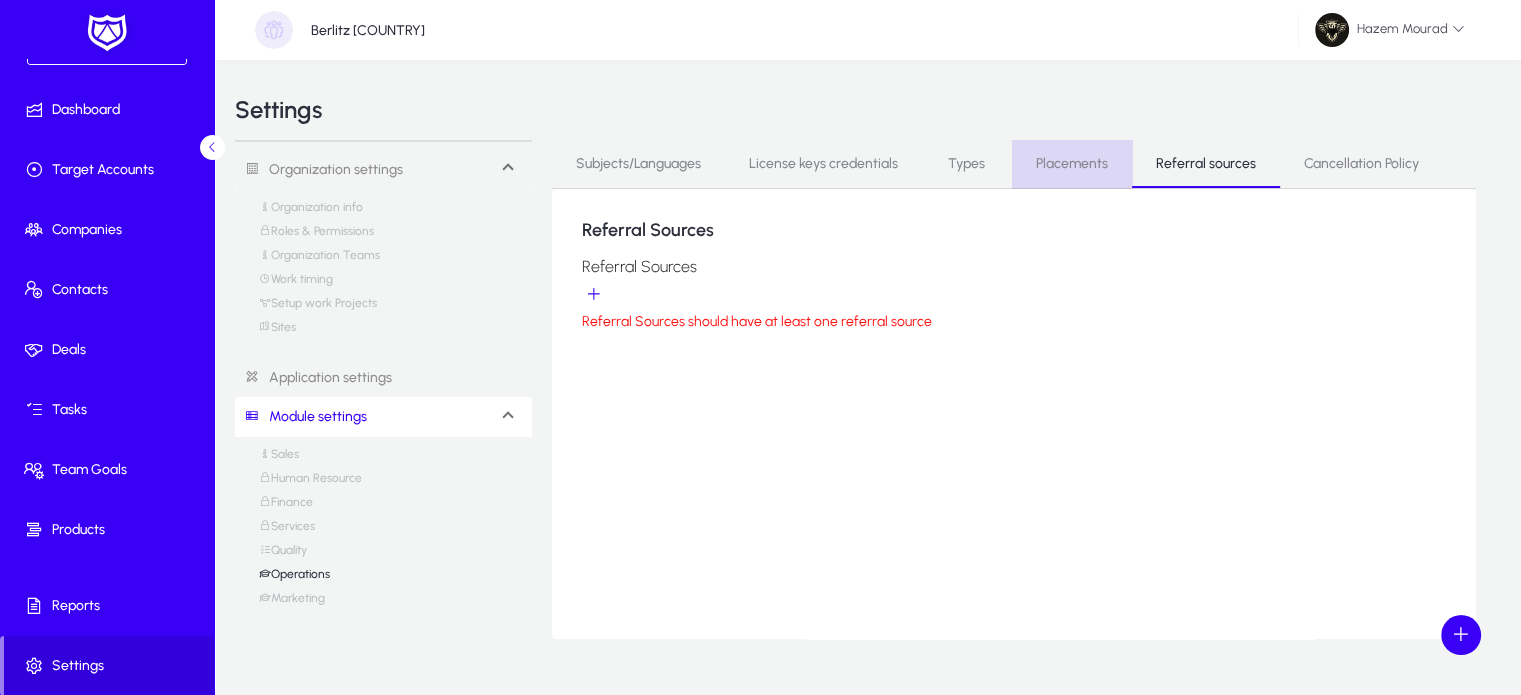 click on "Placements" at bounding box center [1072, 164] 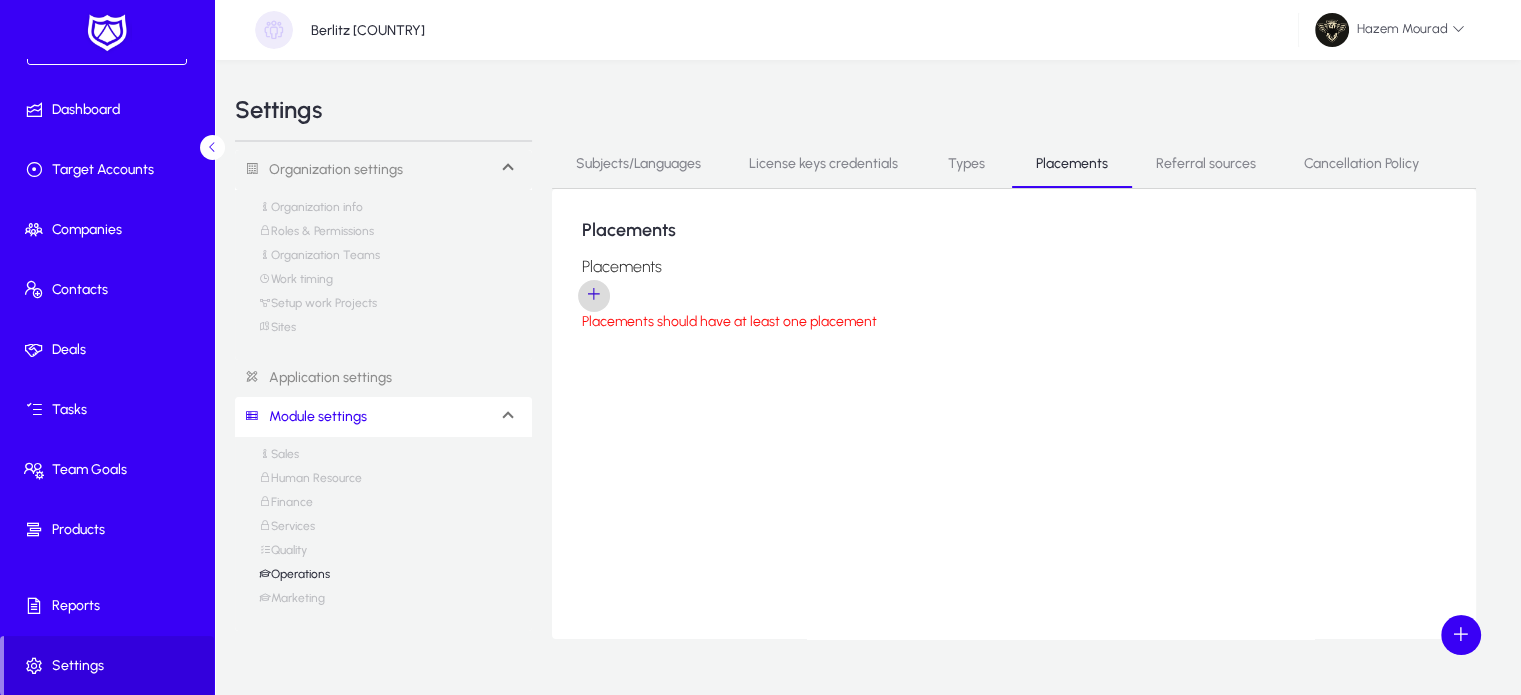 click at bounding box center [594, 296] 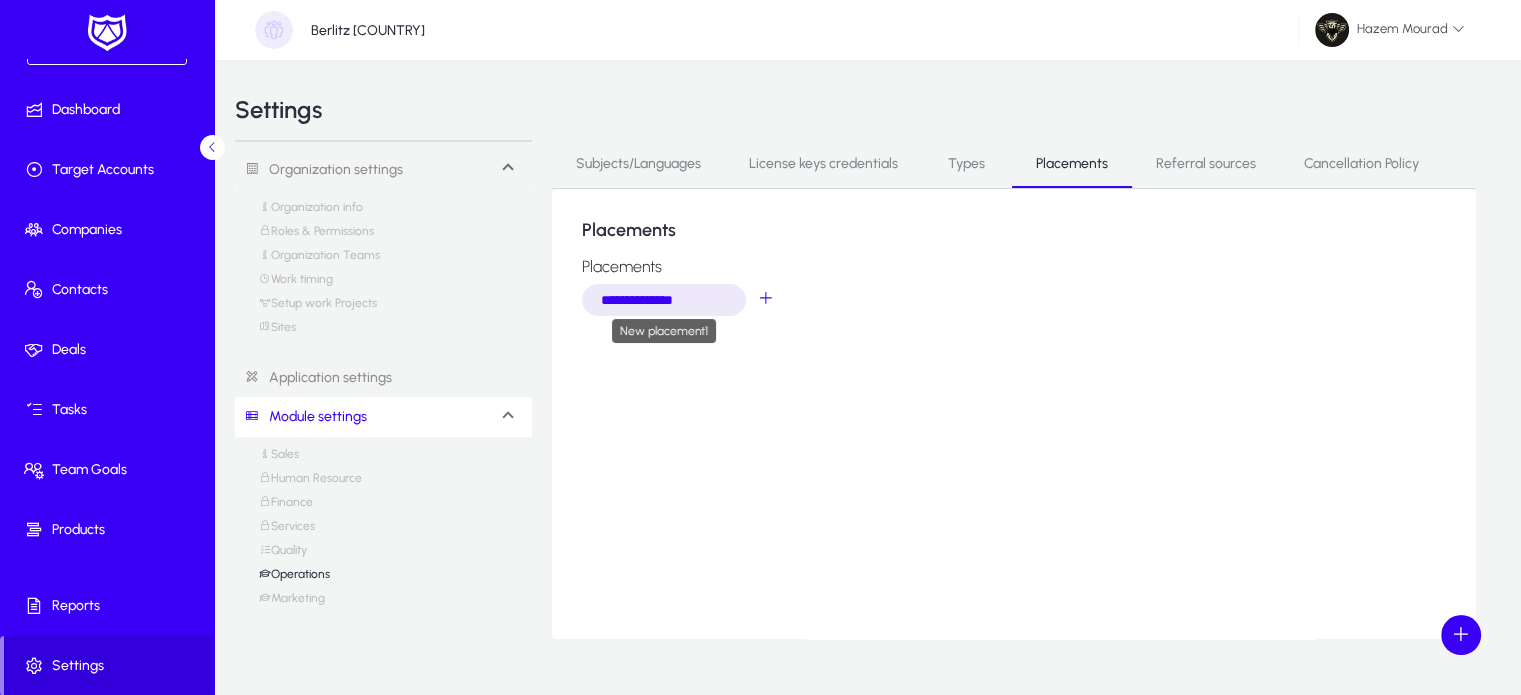 click on "**********" at bounding box center (664, 300) 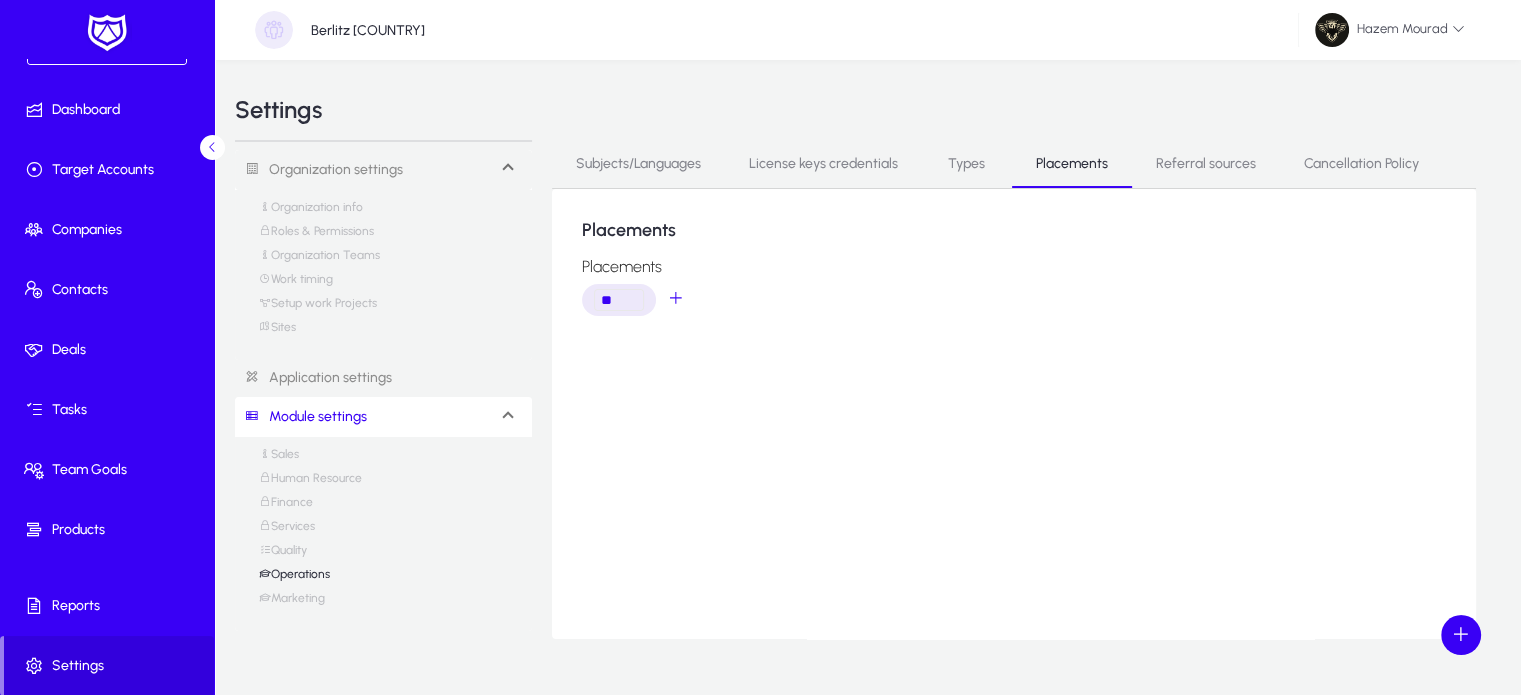 scroll, scrollTop: 0, scrollLeft: 0, axis: both 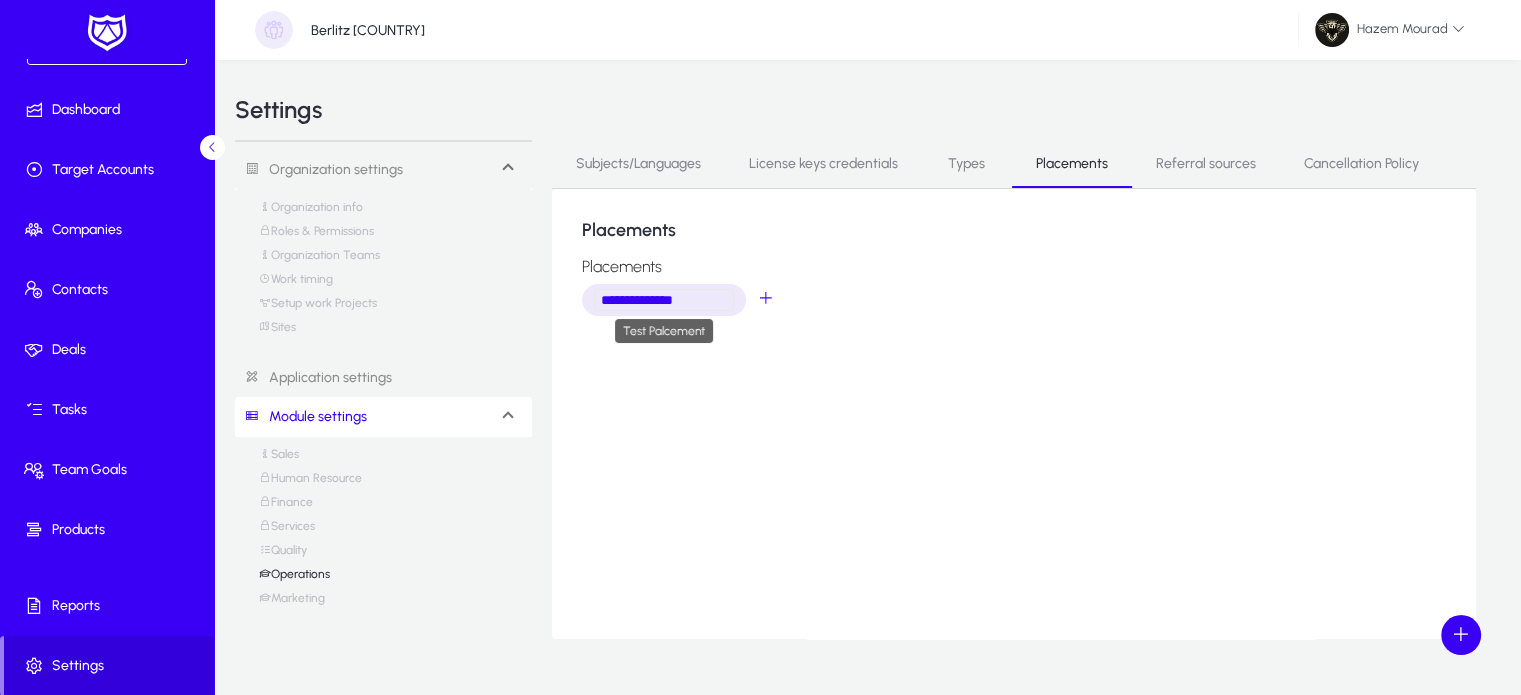 click on "**********" at bounding box center (664, 300) 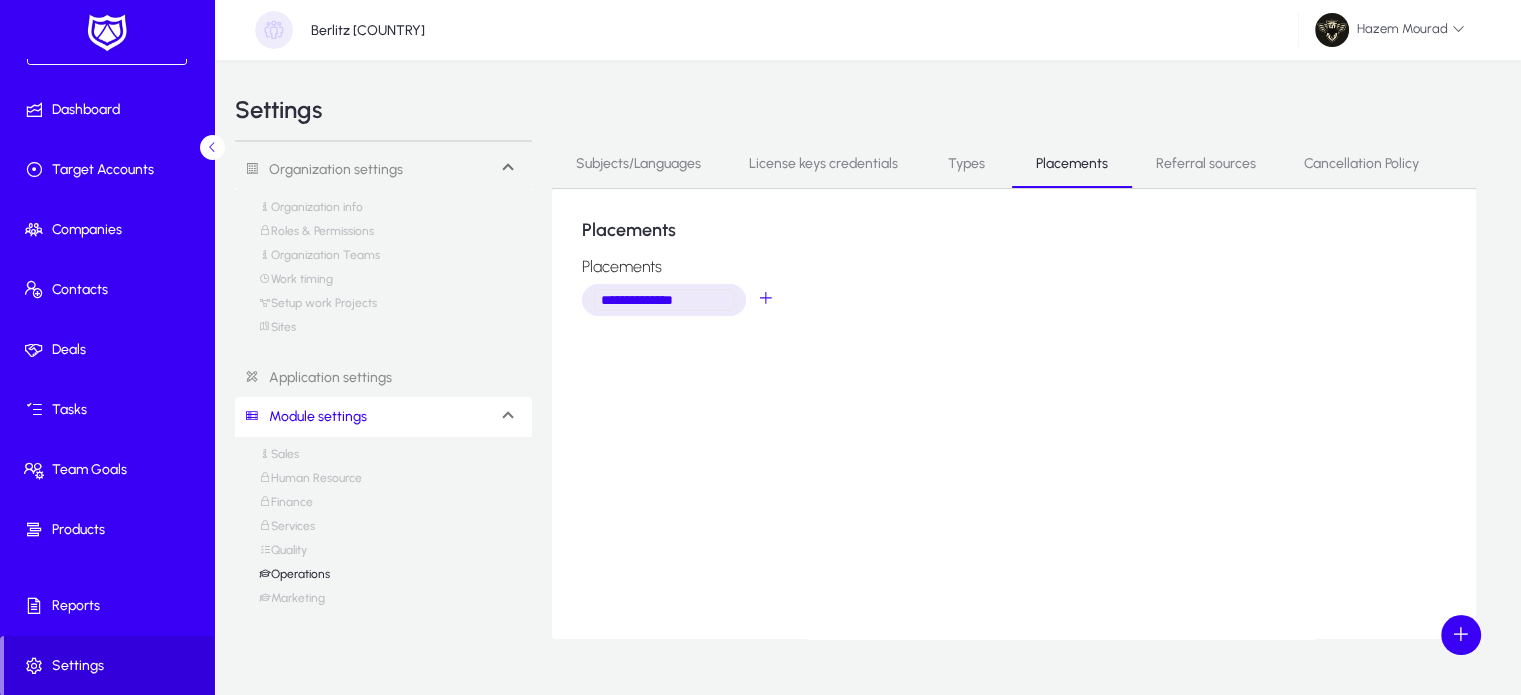 type on "**********" 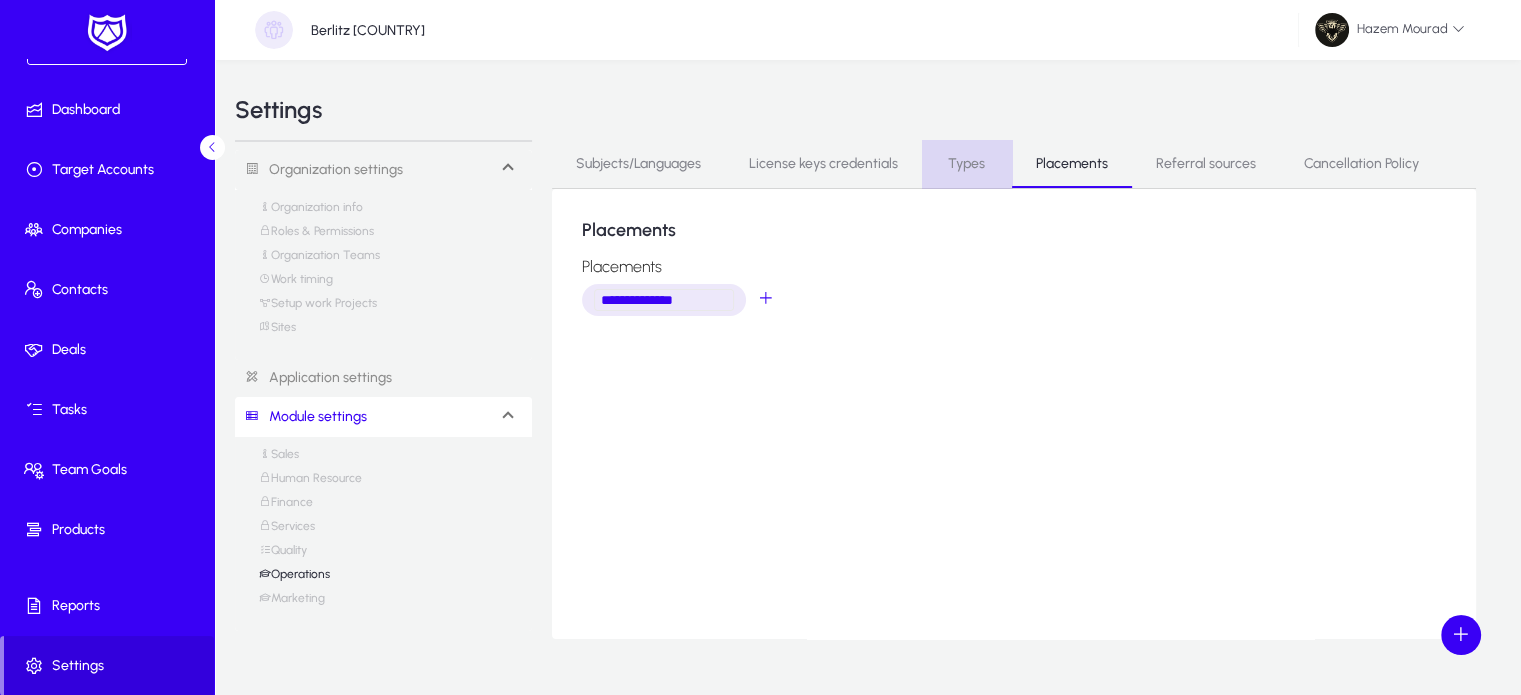 click on "Types" at bounding box center (966, 164) 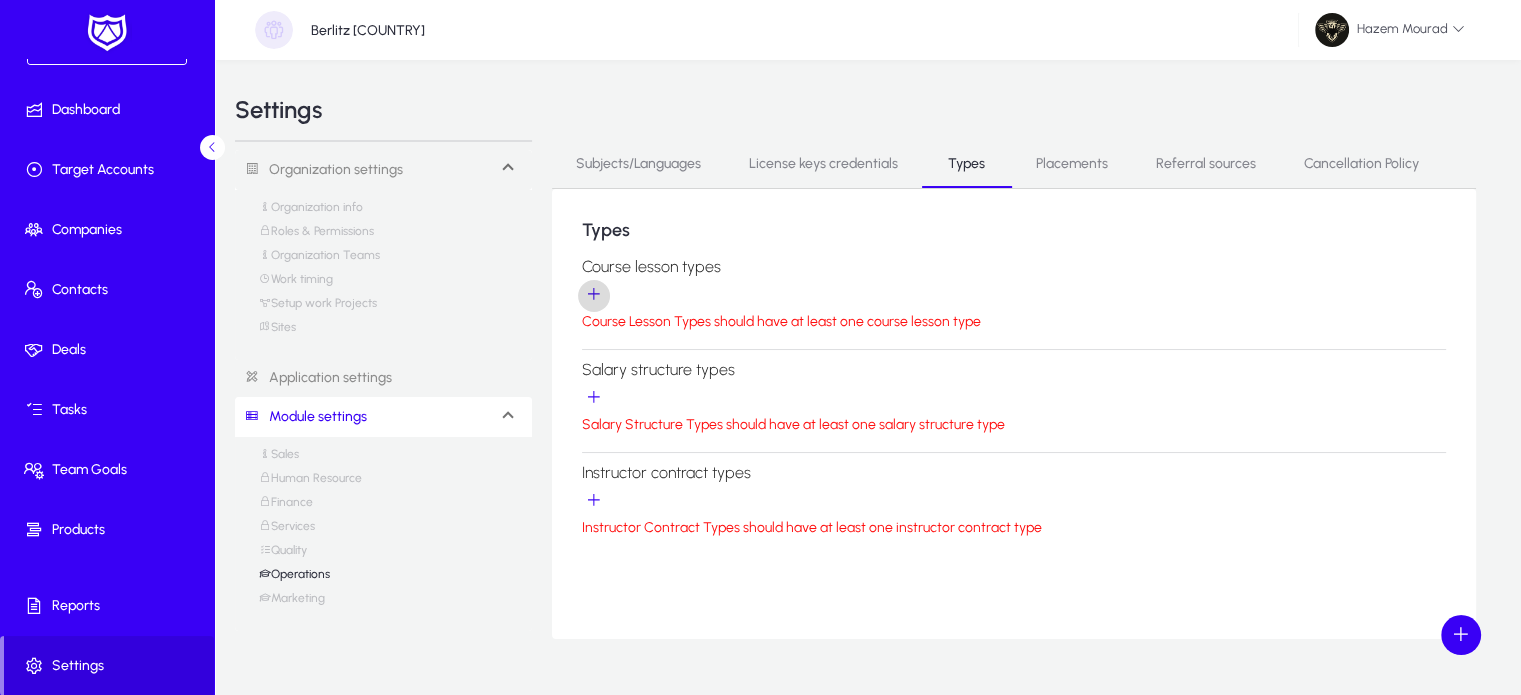 click at bounding box center [594, 296] 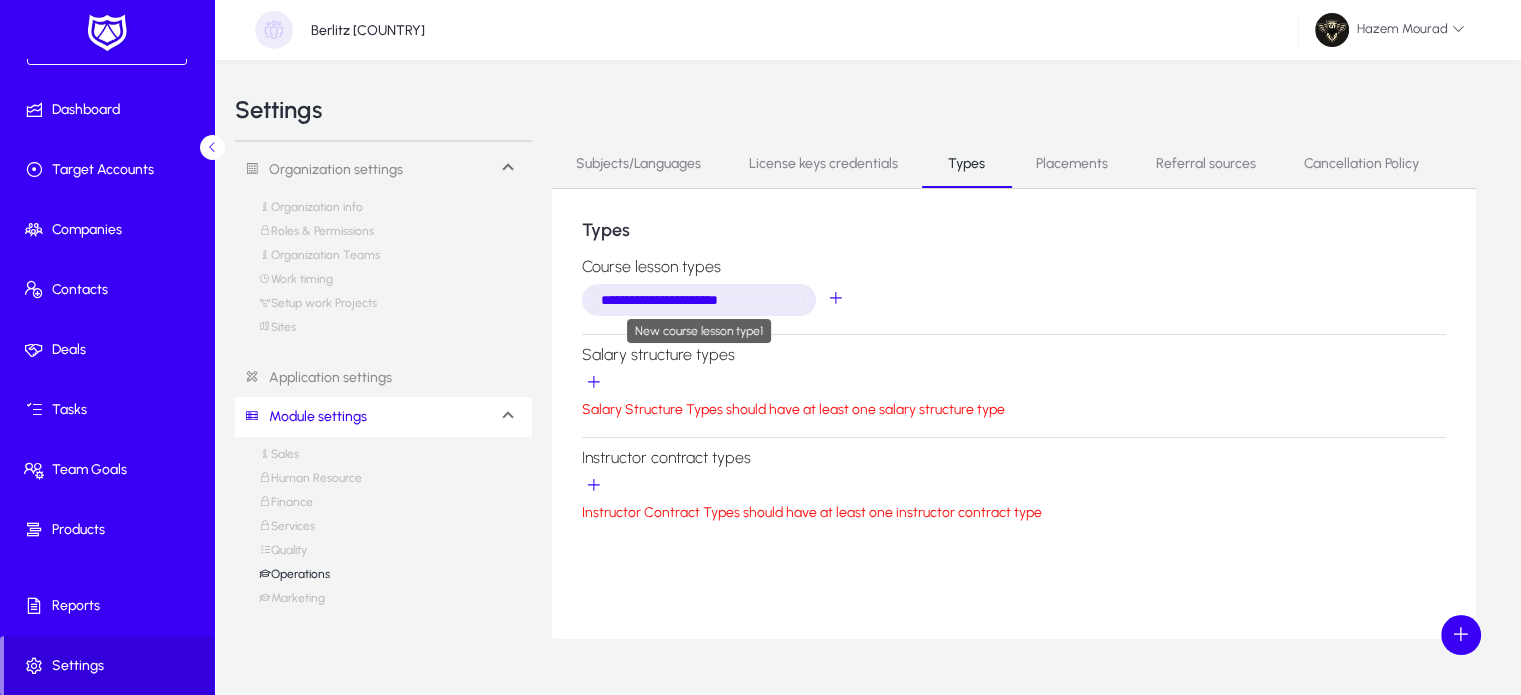 click on "**********" at bounding box center [699, 300] 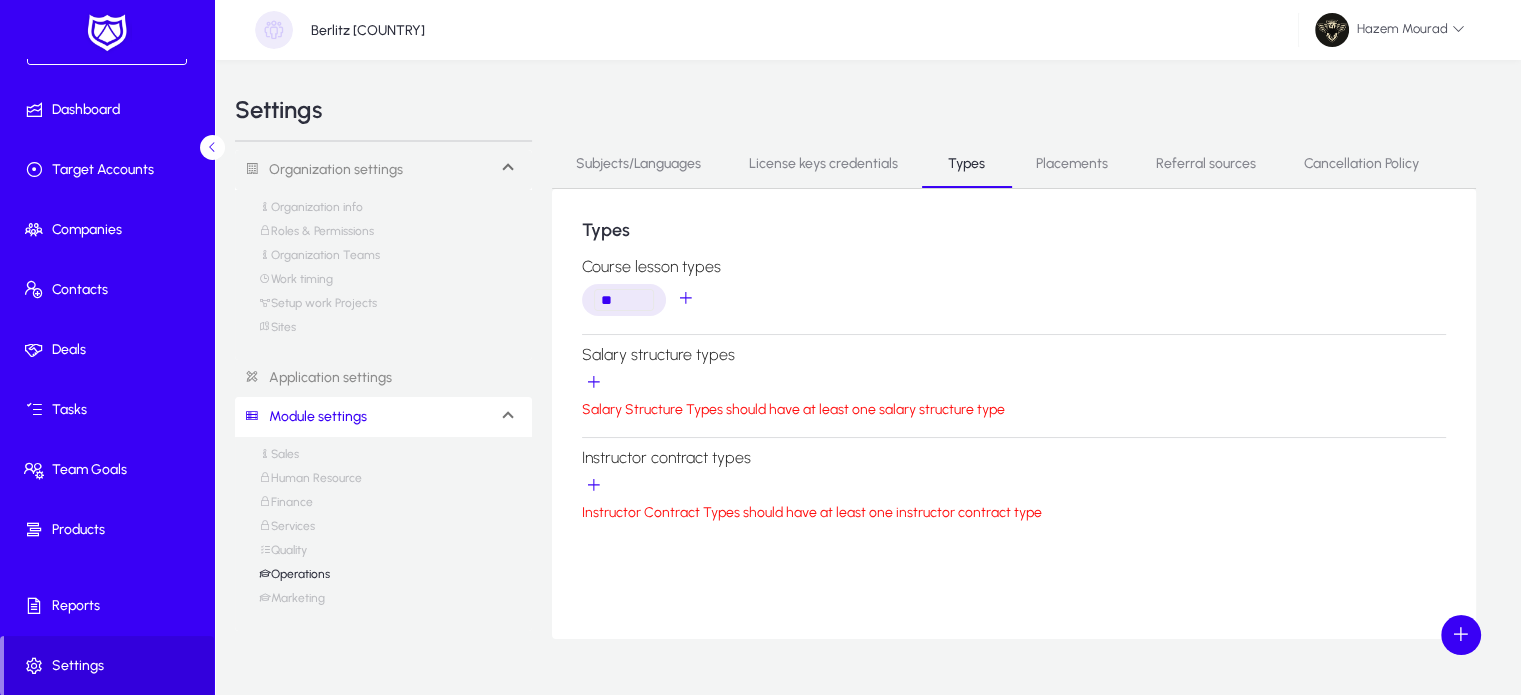 scroll, scrollTop: 0, scrollLeft: 0, axis: both 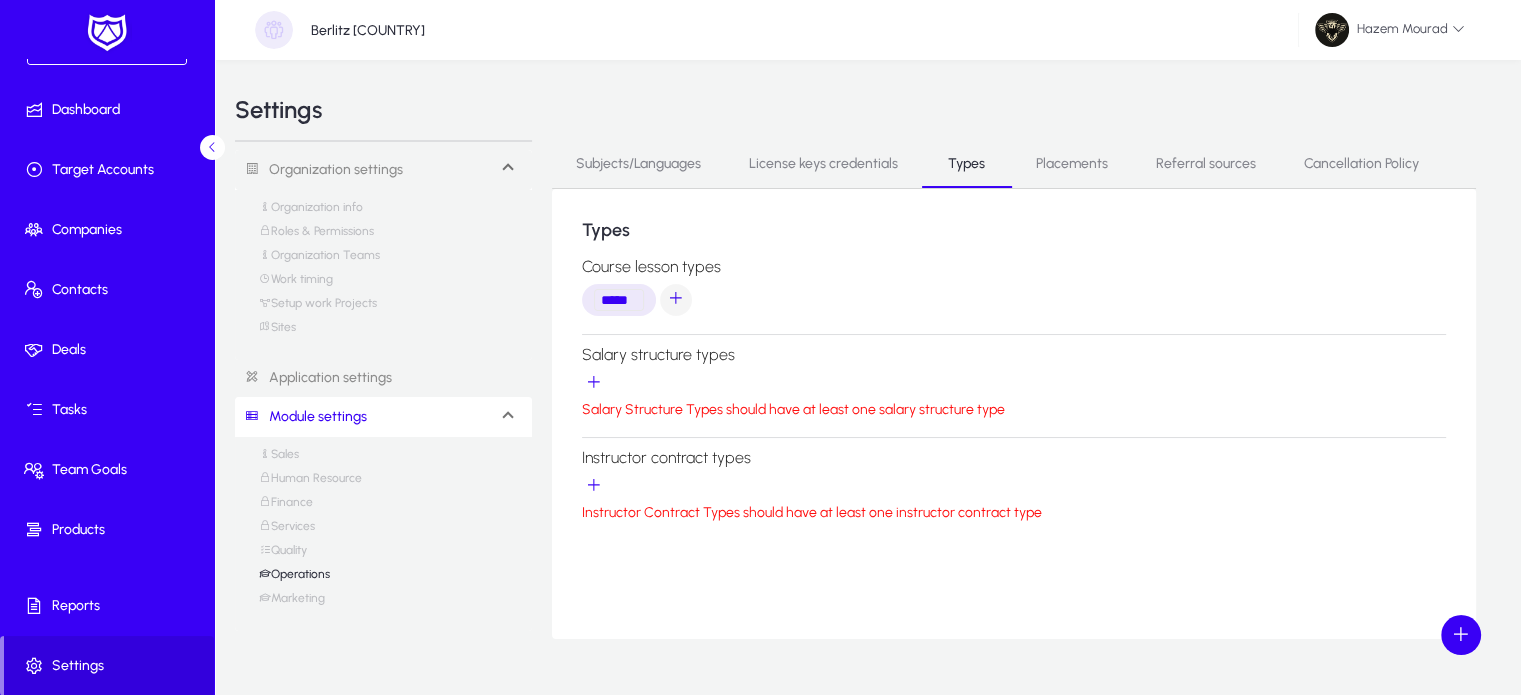 type on "****" 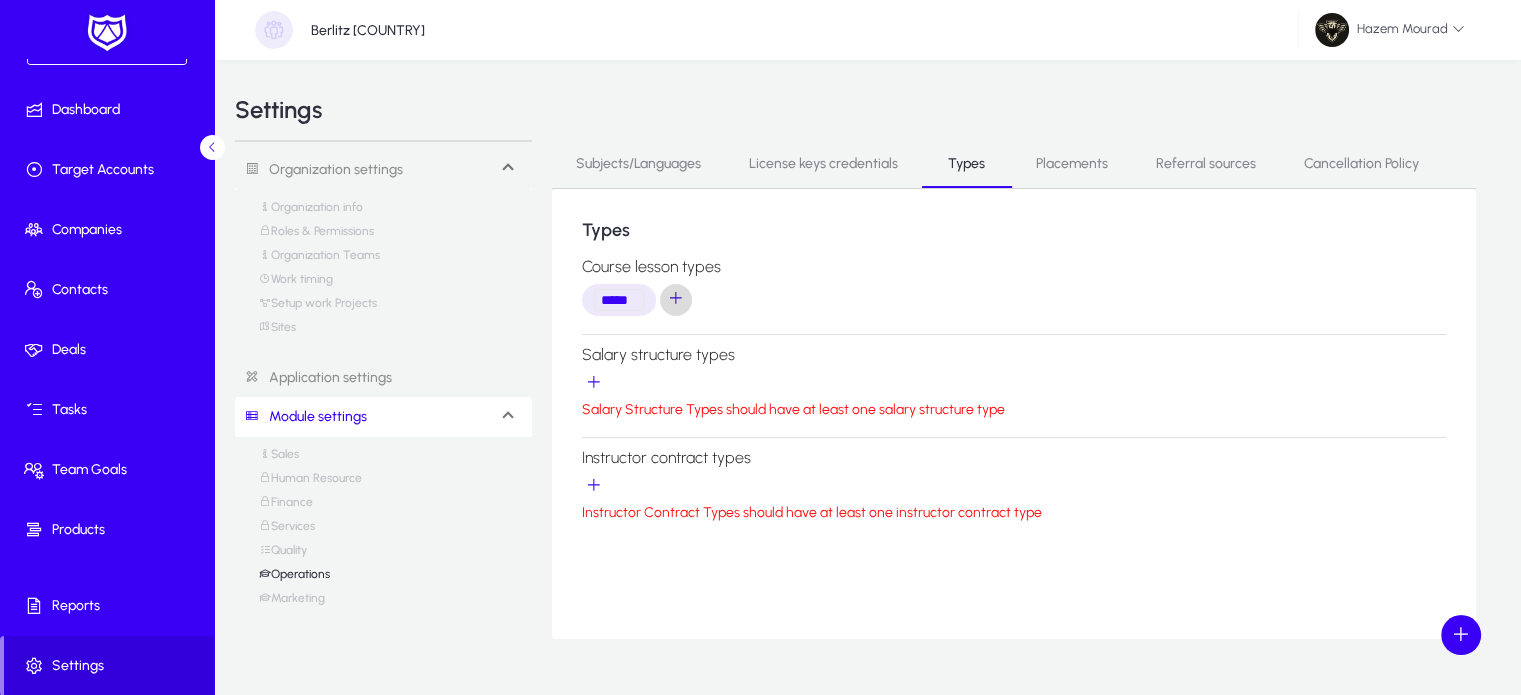 click at bounding box center (676, 300) 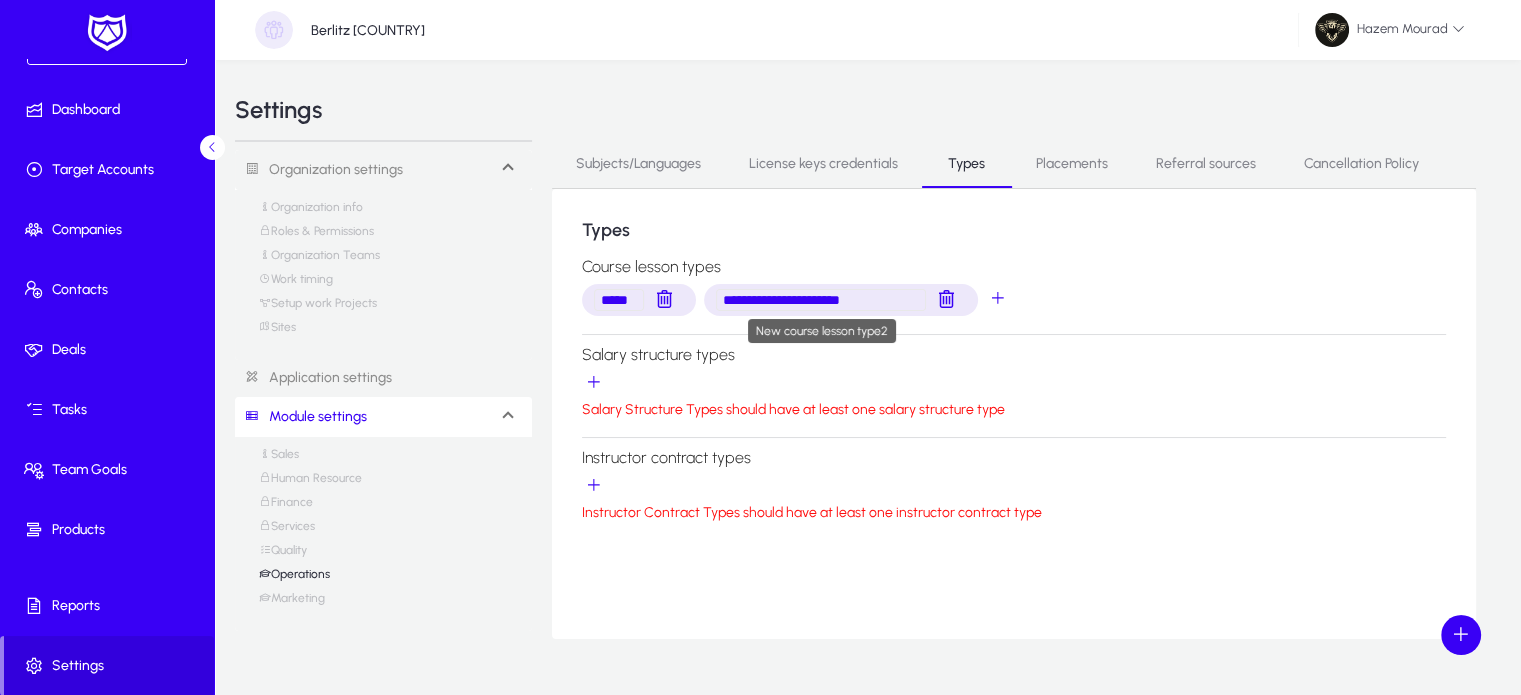 click on "**********" at bounding box center (821, 300) 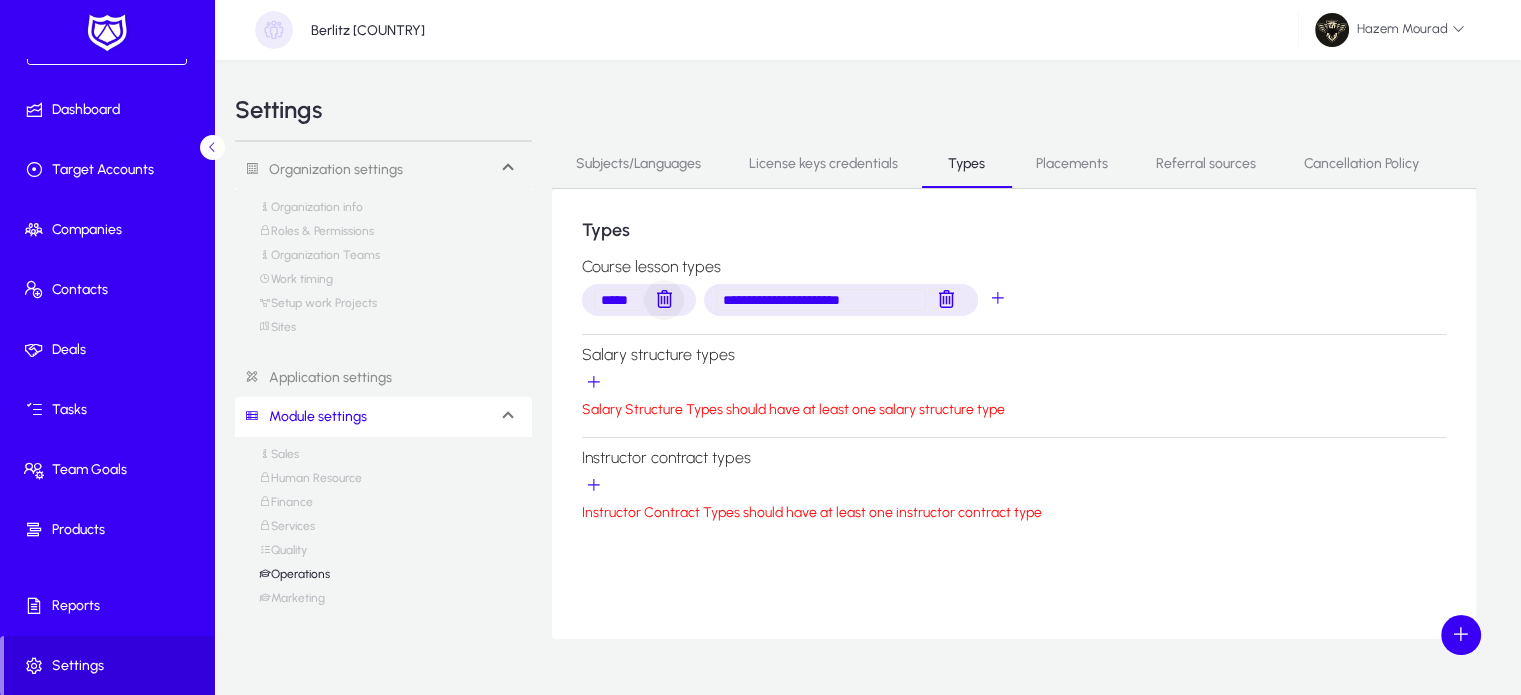drag, startPoint x: 883, startPoint y: 296, endPoint x: 675, endPoint y: 293, distance: 208.02164 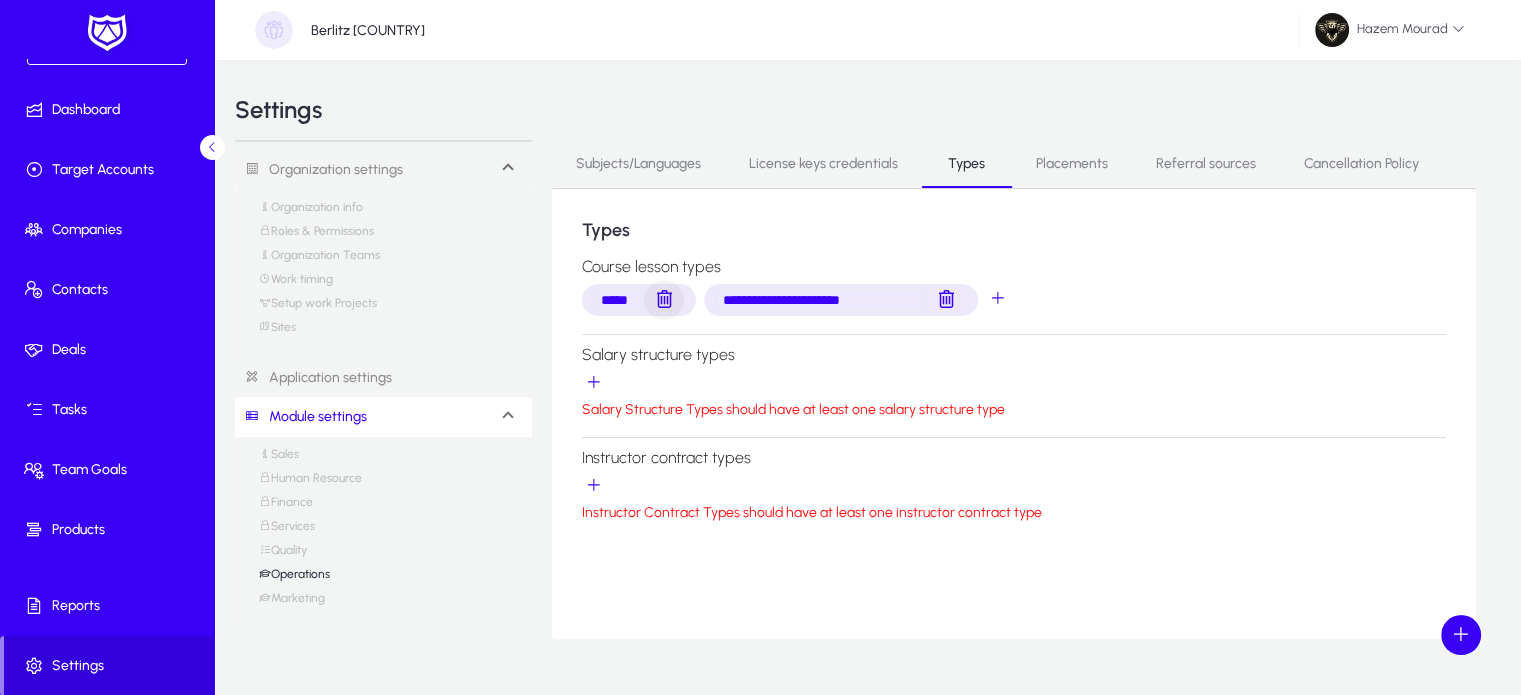 click on "**********" at bounding box center (1014, 300) 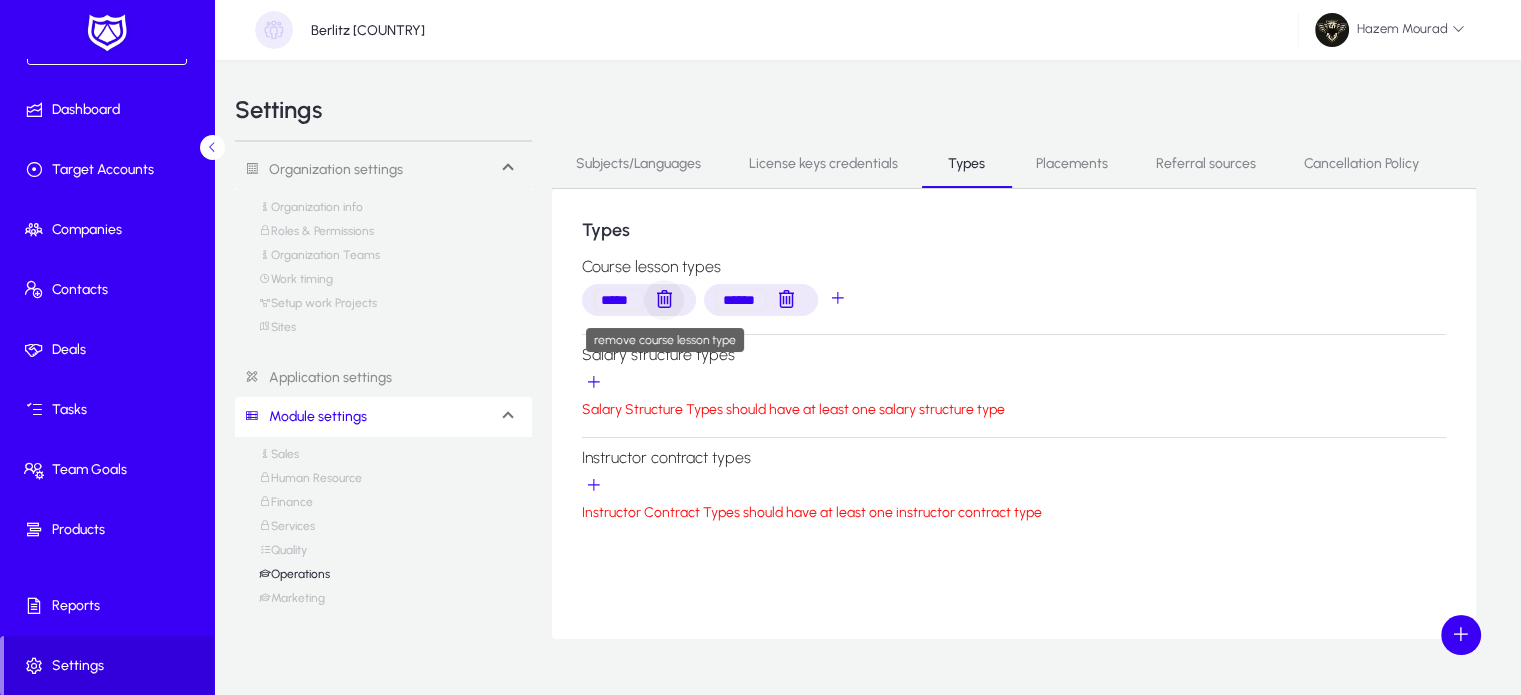 scroll, scrollTop: 0, scrollLeft: 0, axis: both 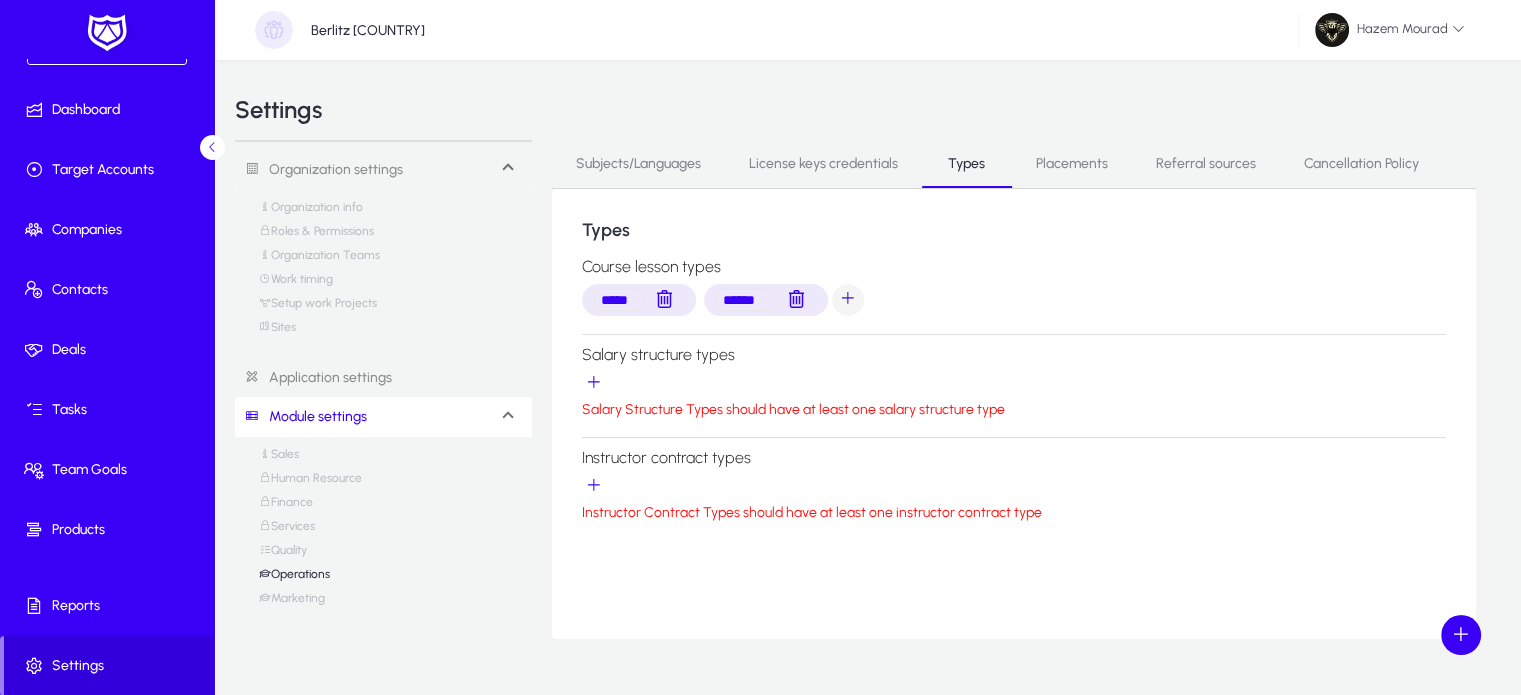 type on "******" 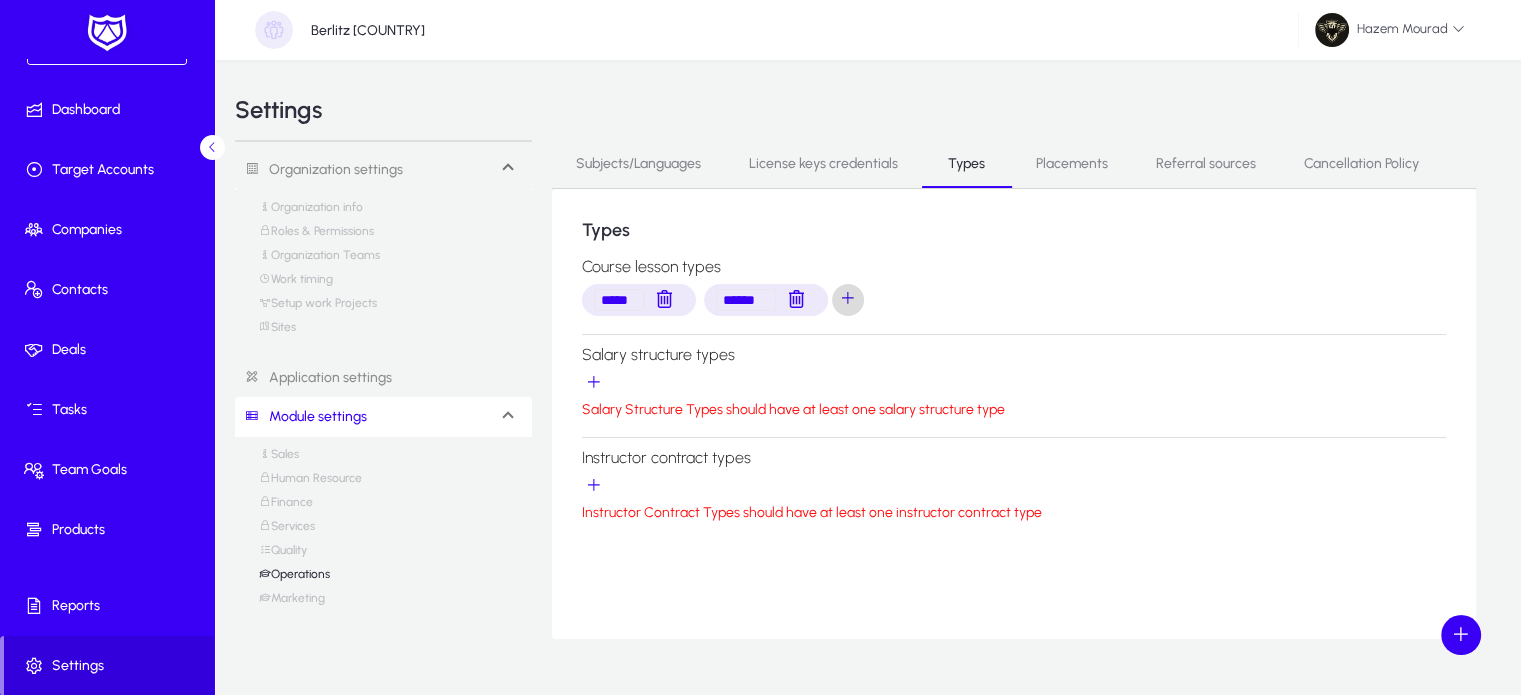 click at bounding box center (848, 300) 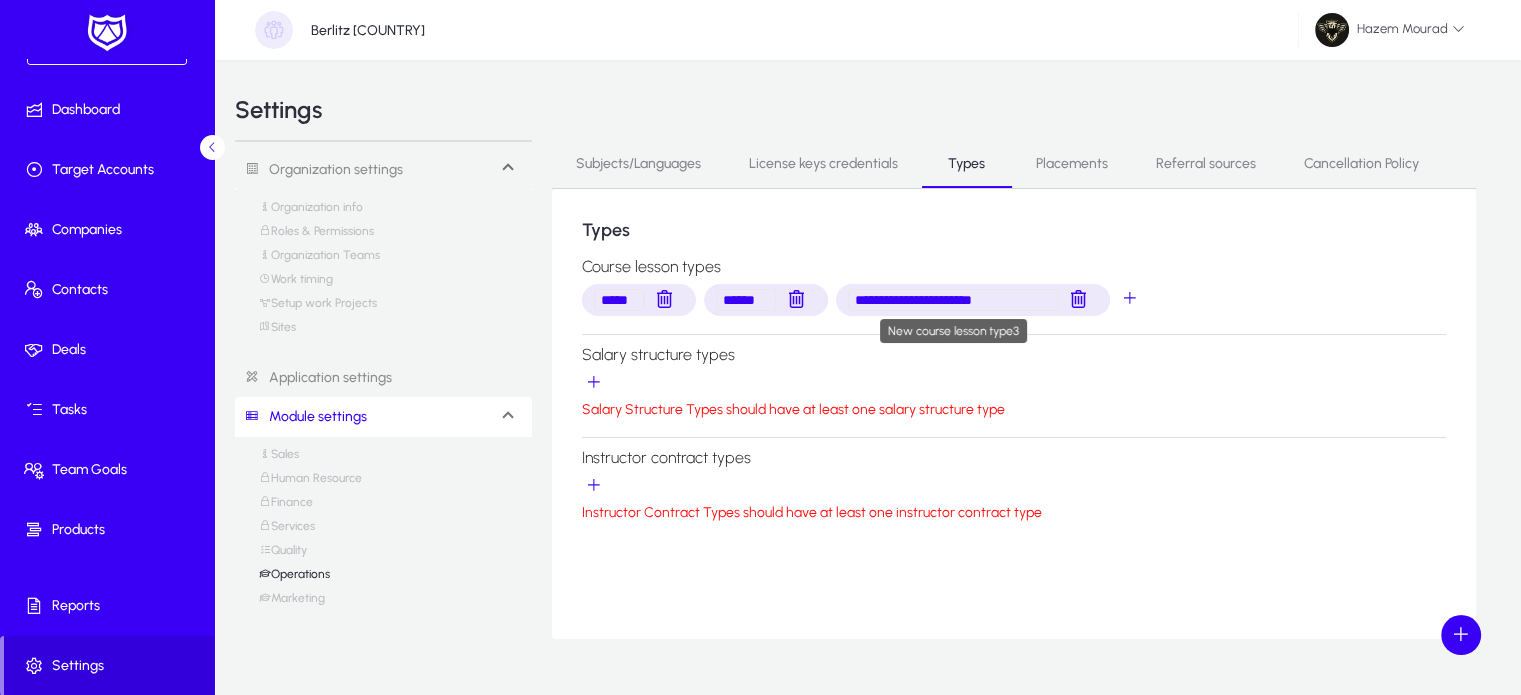 click on "**********" at bounding box center [953, 300] 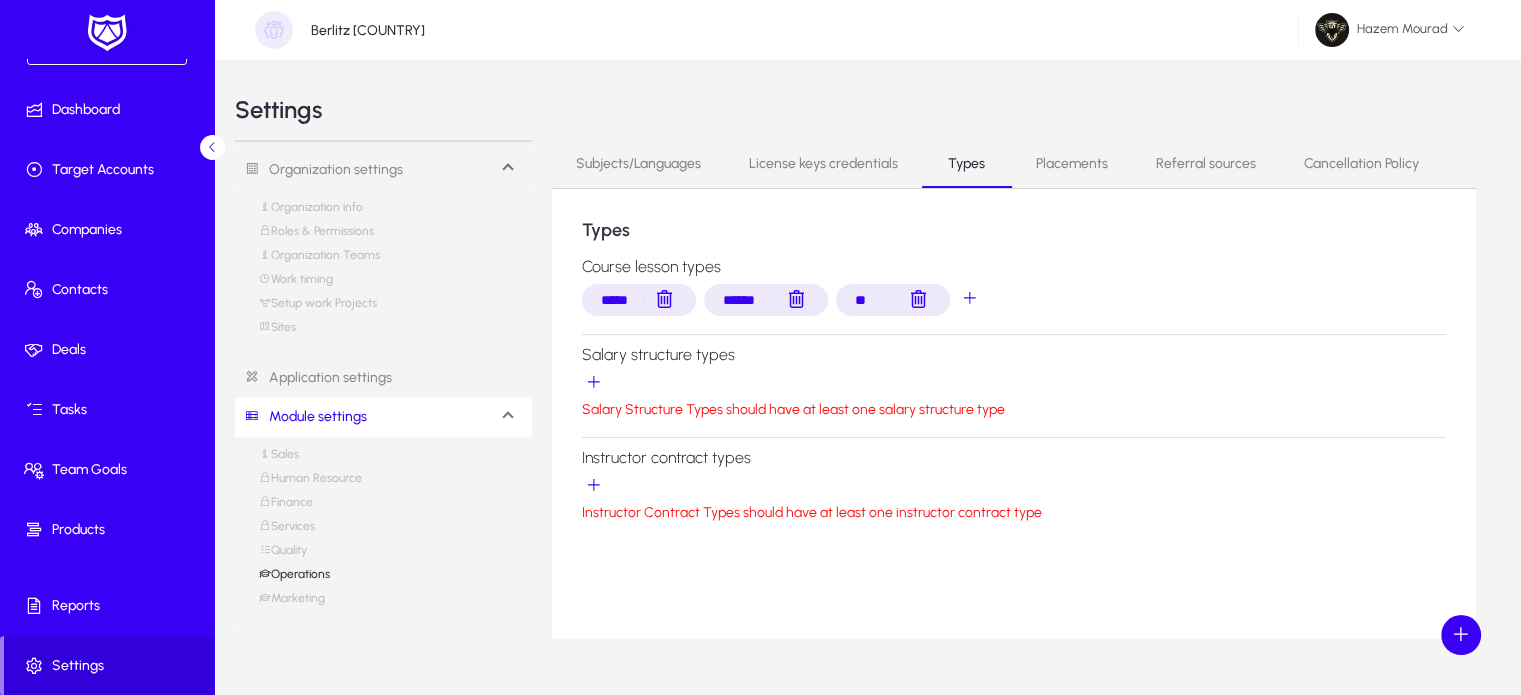 type on "*" 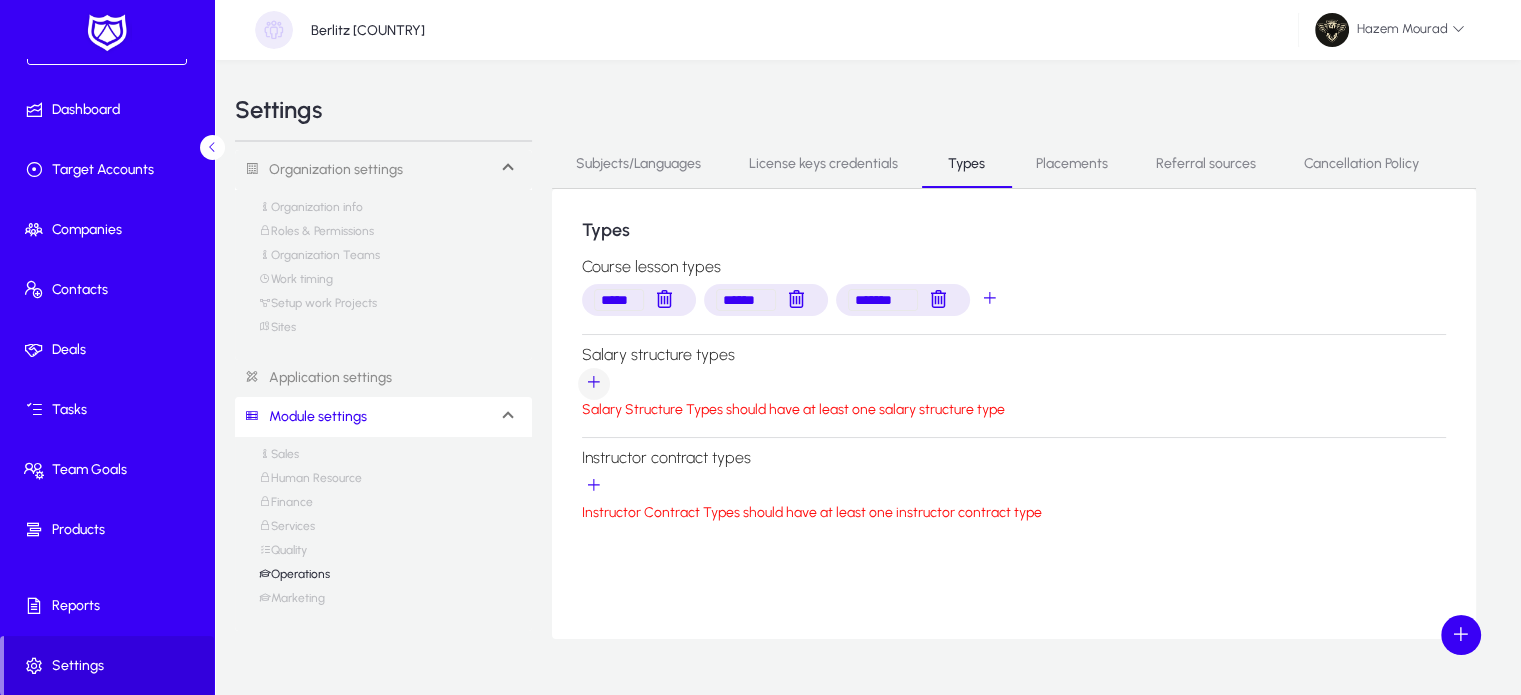 type on "*******" 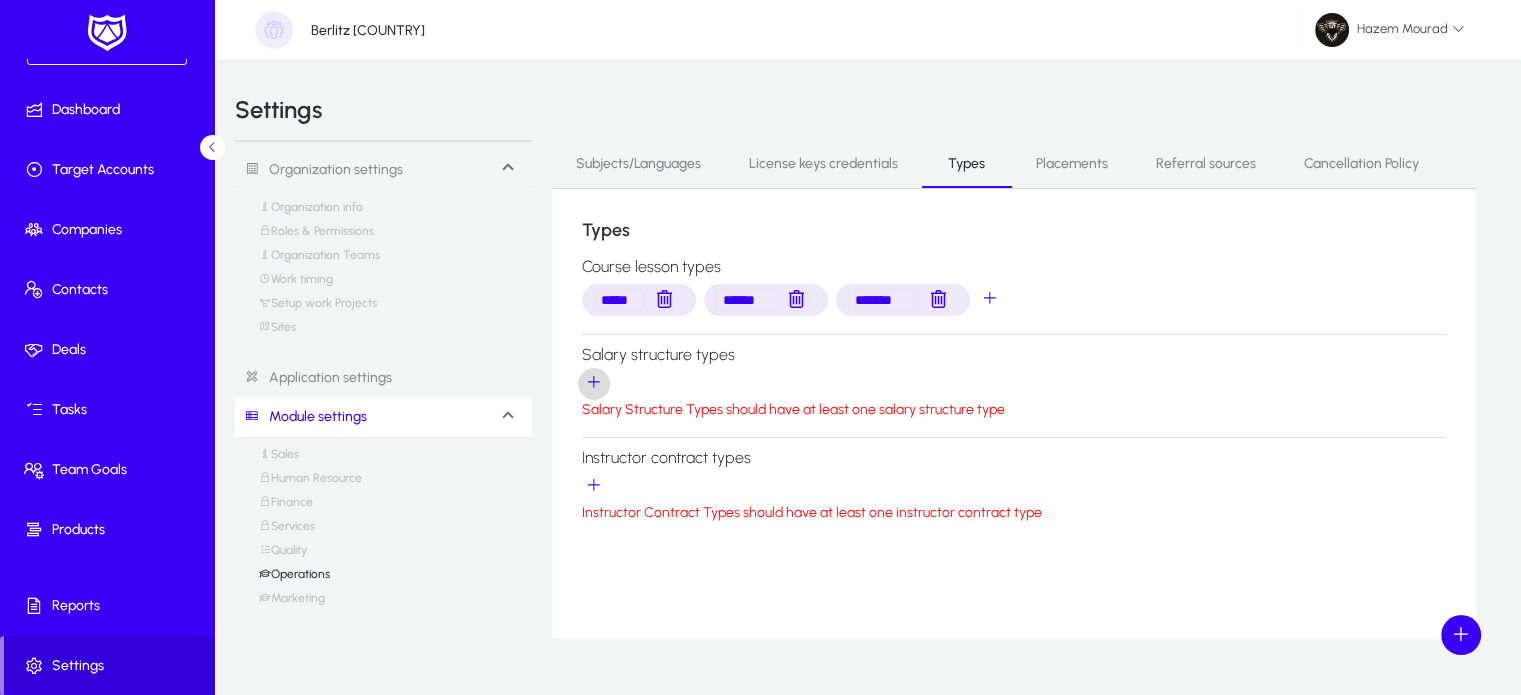 click at bounding box center [594, 384] 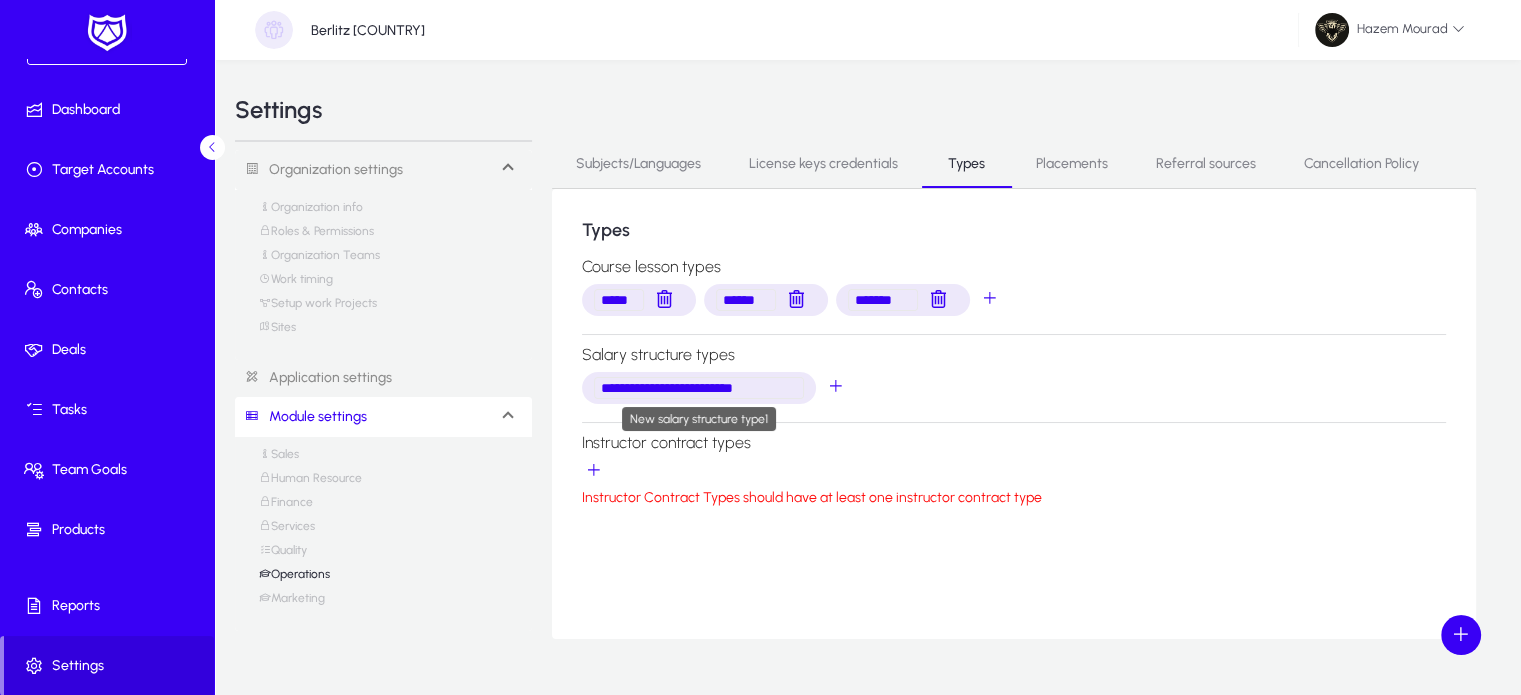 click on "**********" at bounding box center (699, 388) 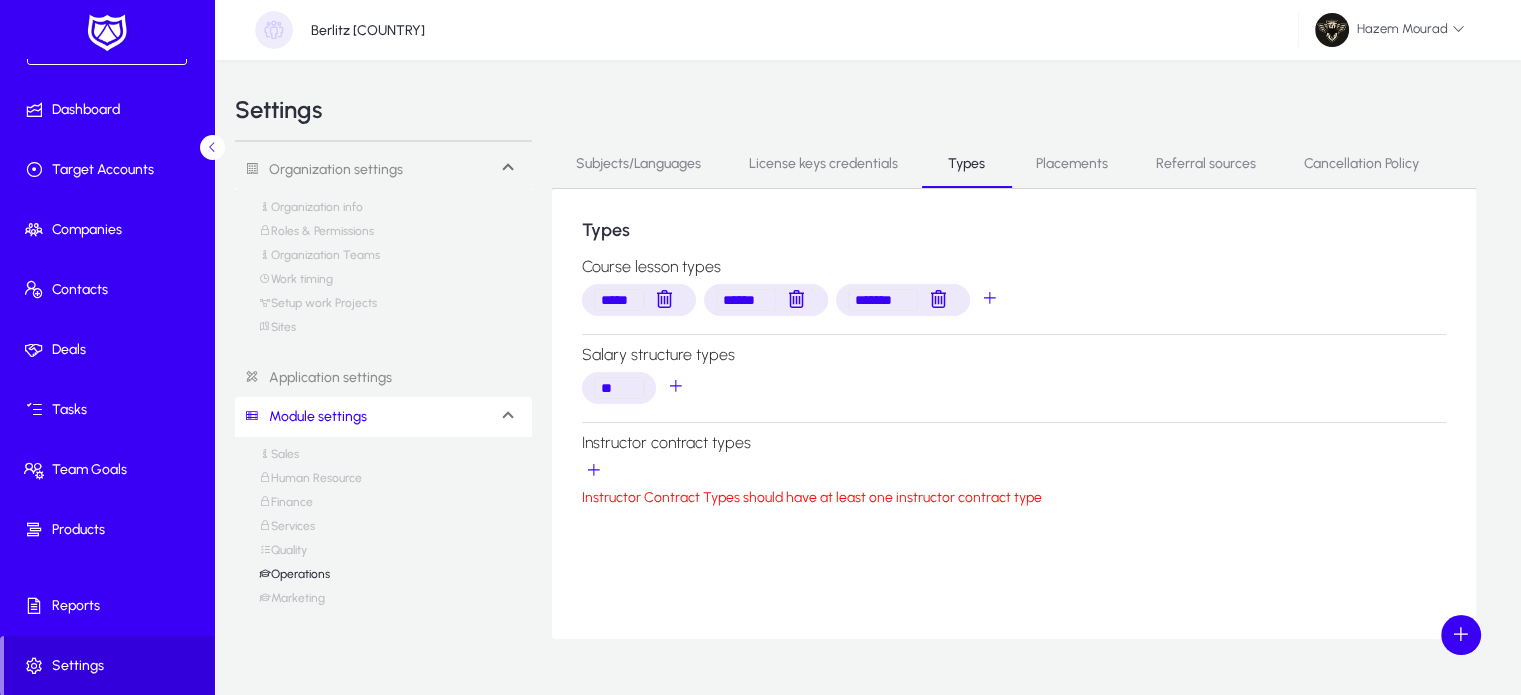 type on "*" 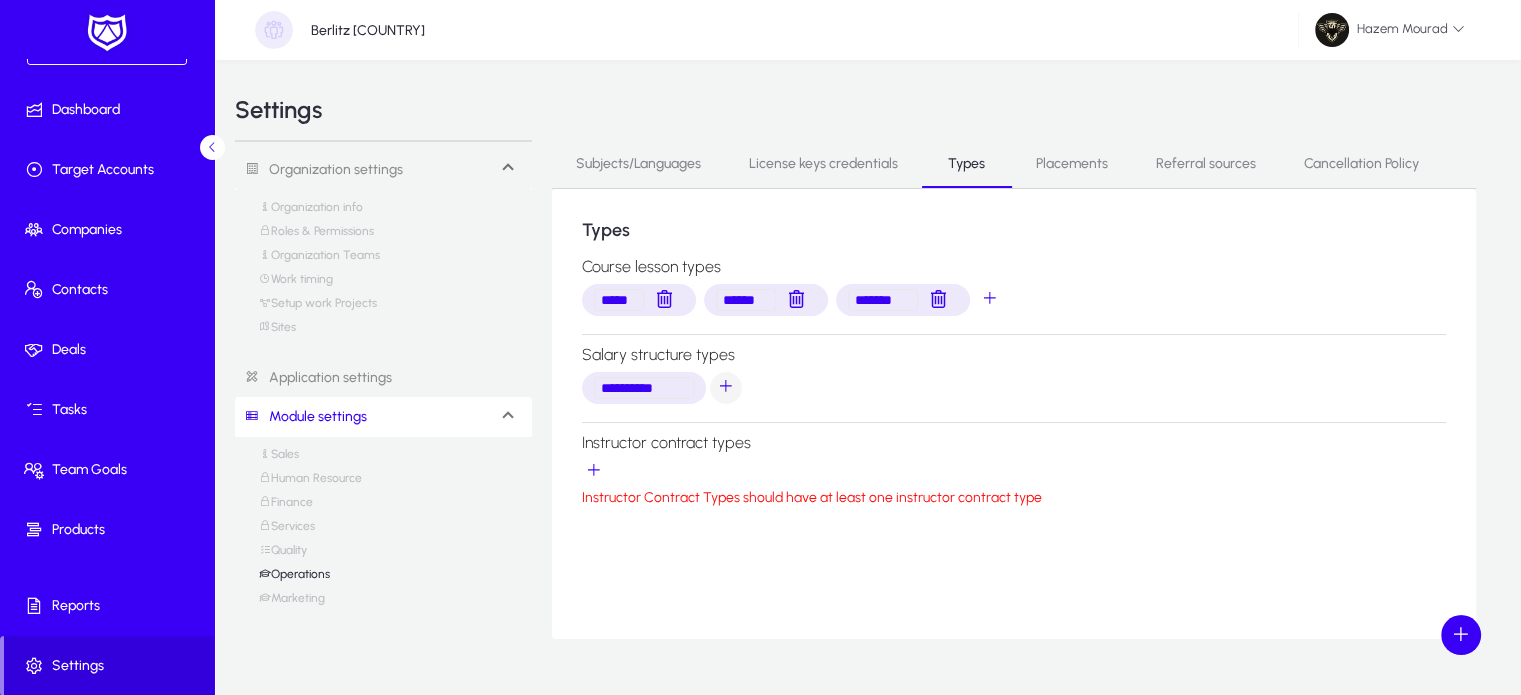 type on "*********" 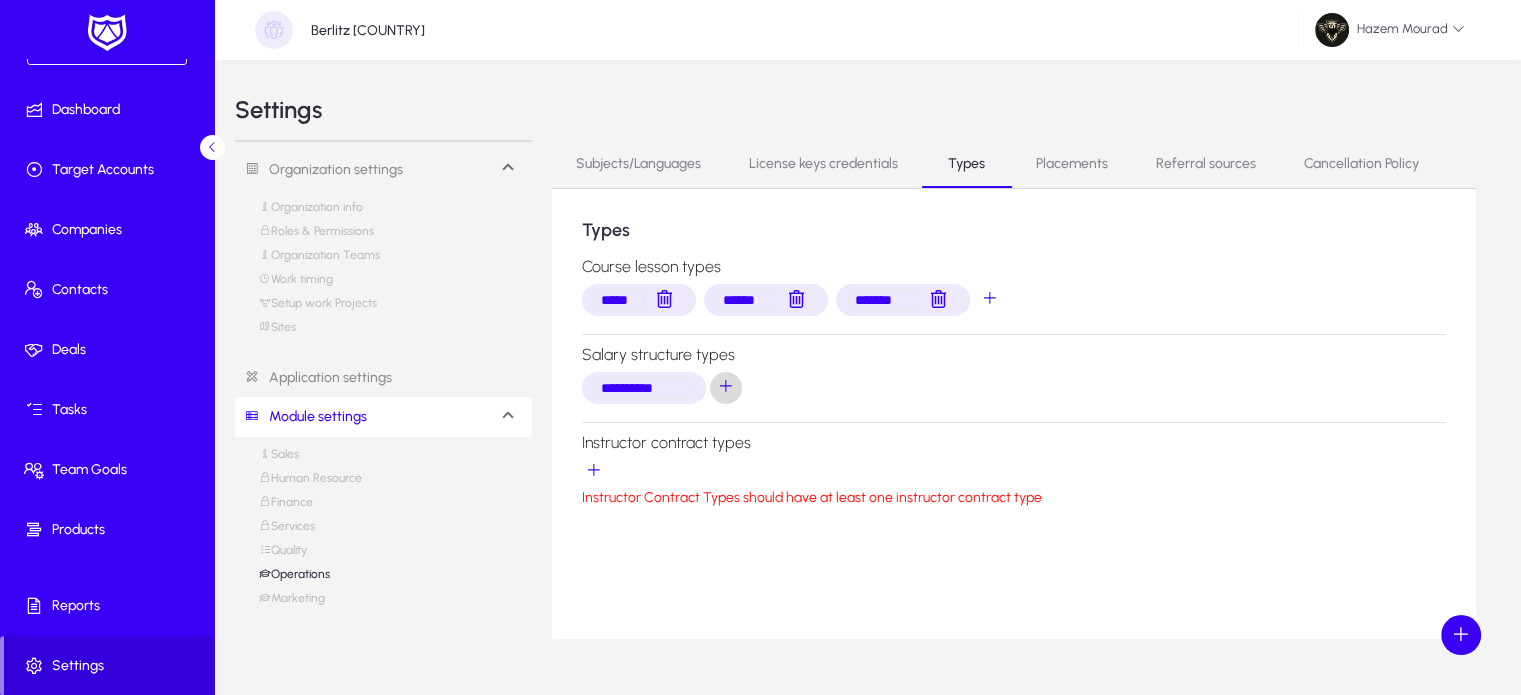 click at bounding box center [726, 388] 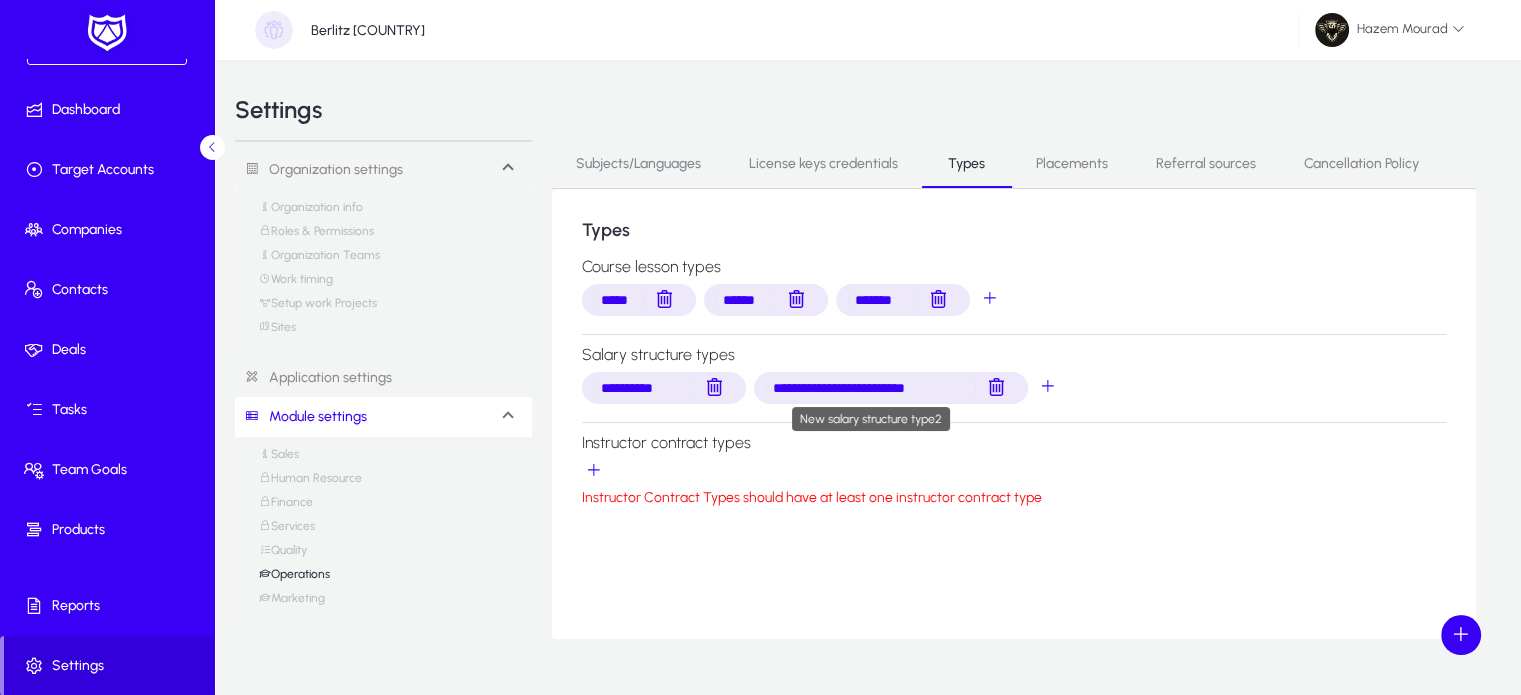 click on "**********" at bounding box center [871, 388] 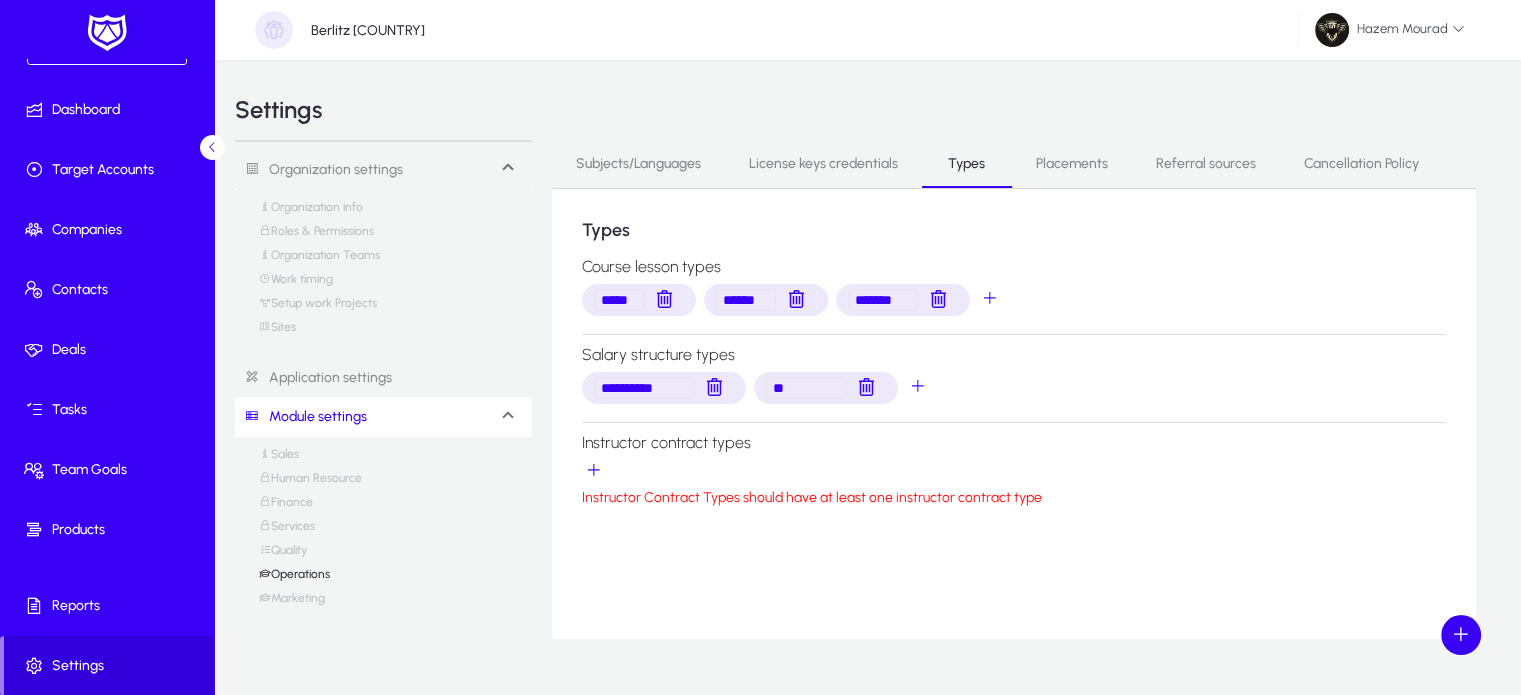type on "*" 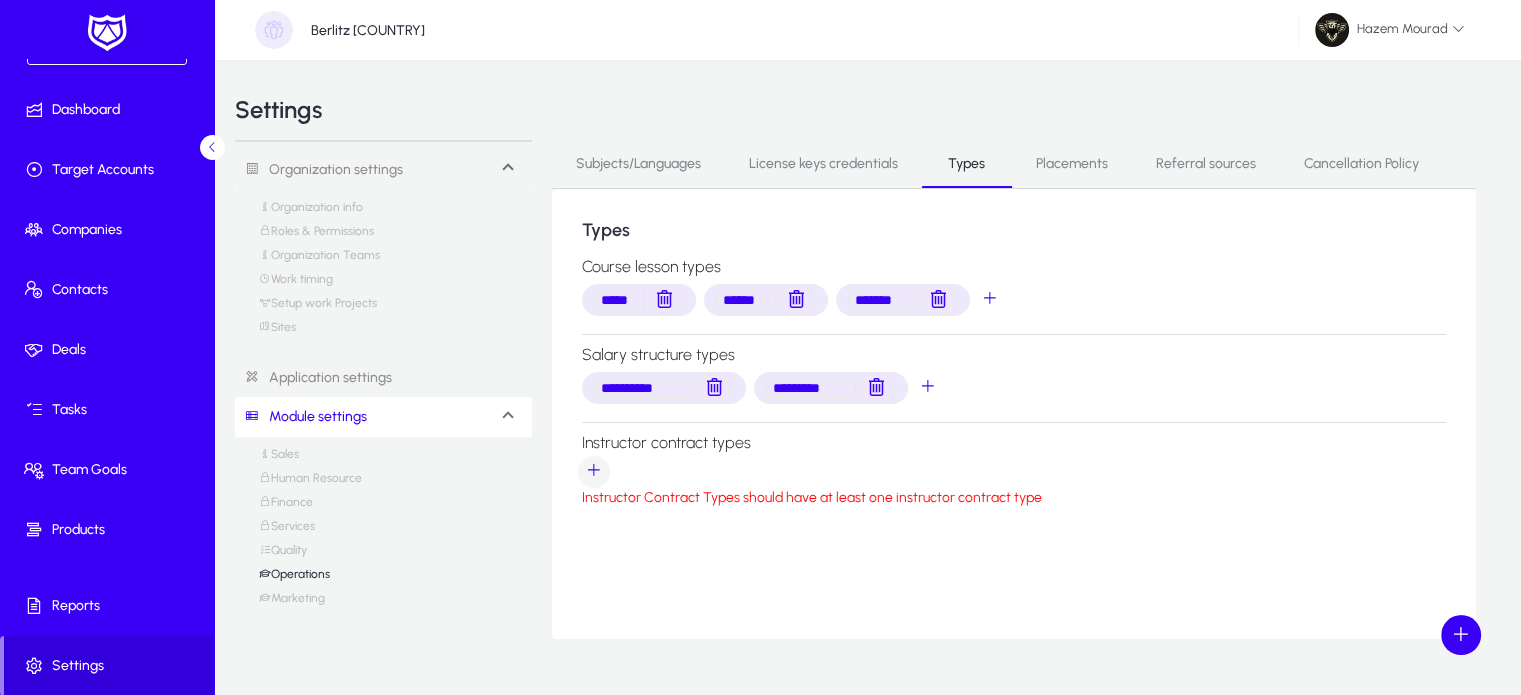 type on "*********" 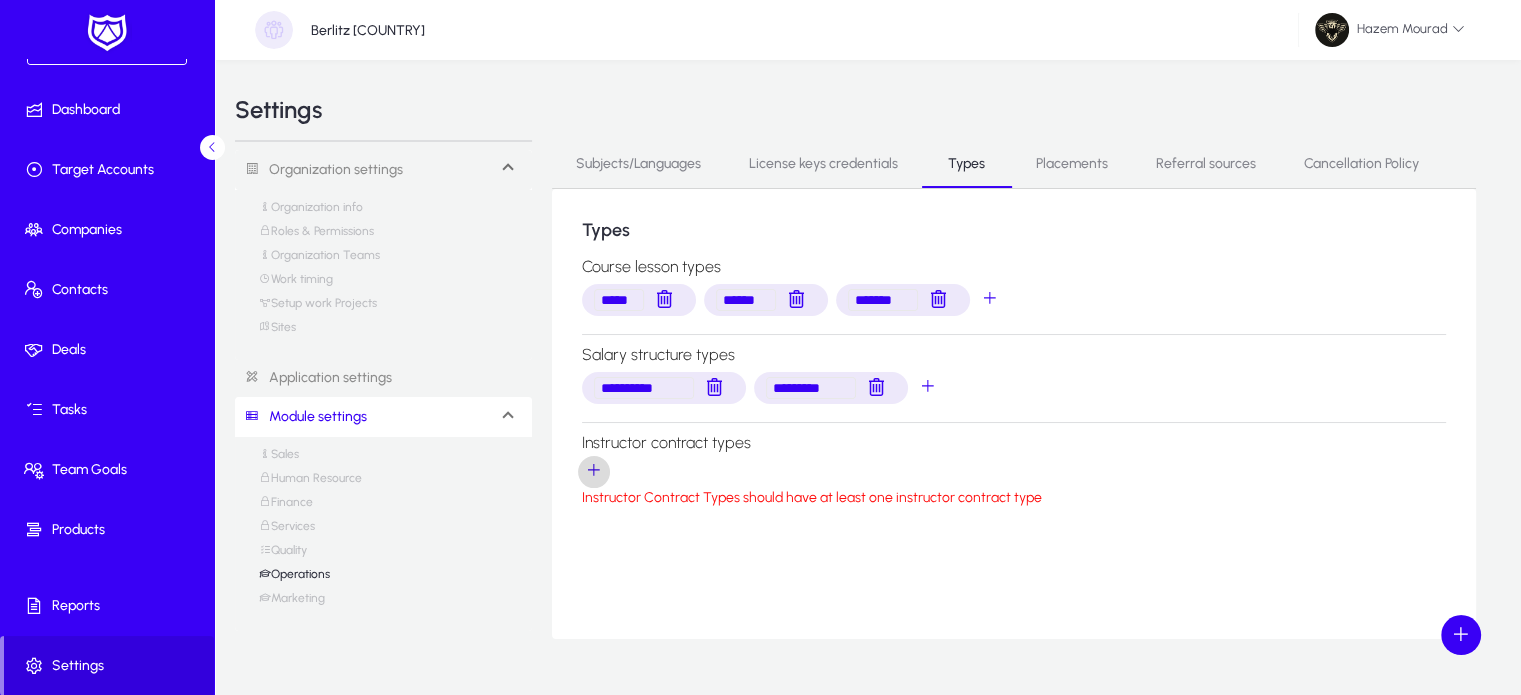 click at bounding box center (594, 472) 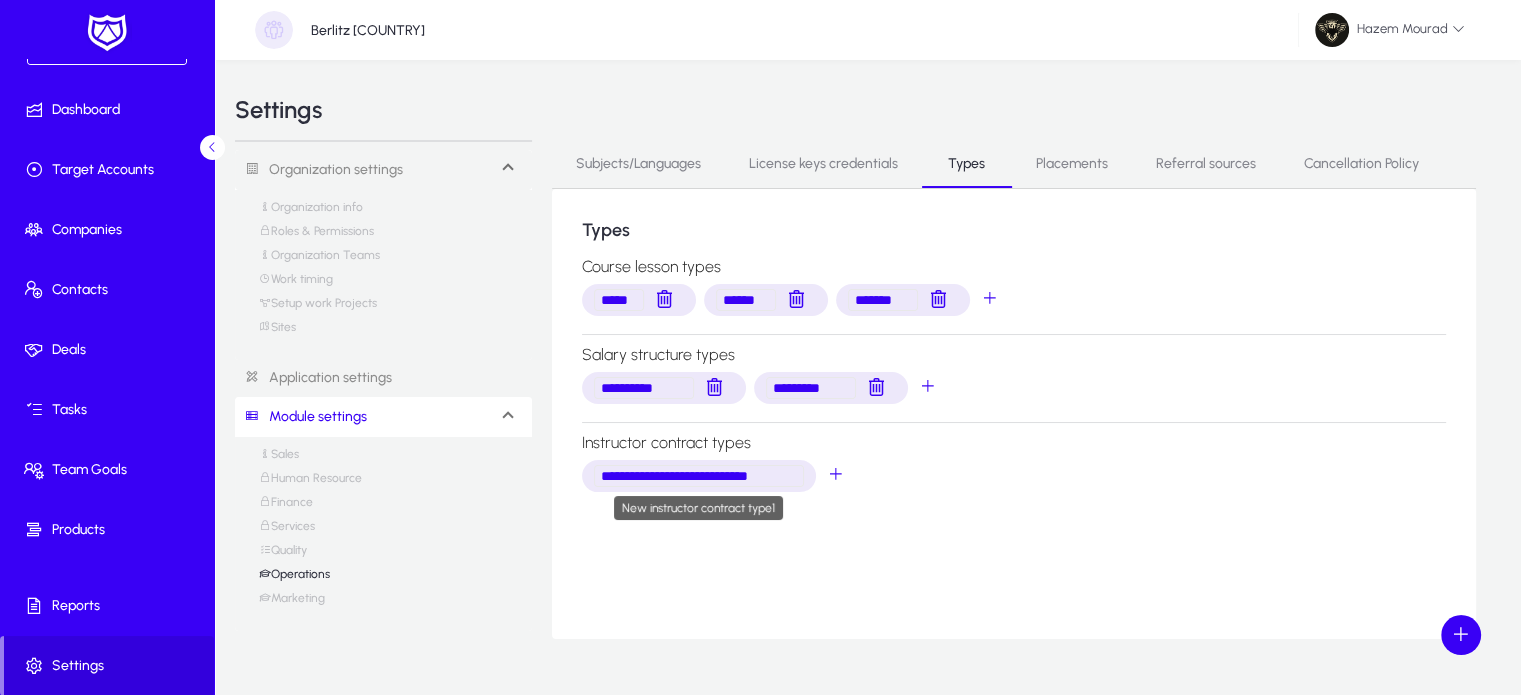 click on "**********" at bounding box center [699, 476] 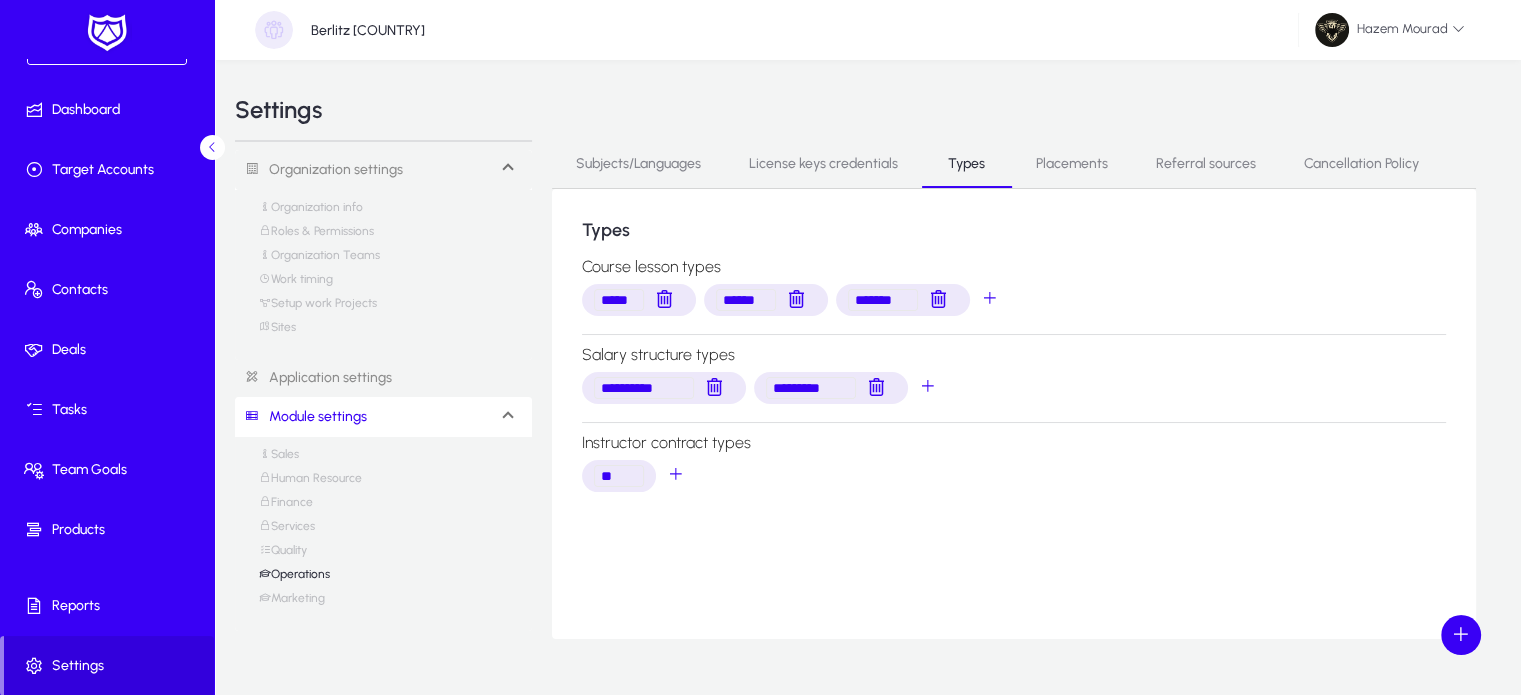 type on "*" 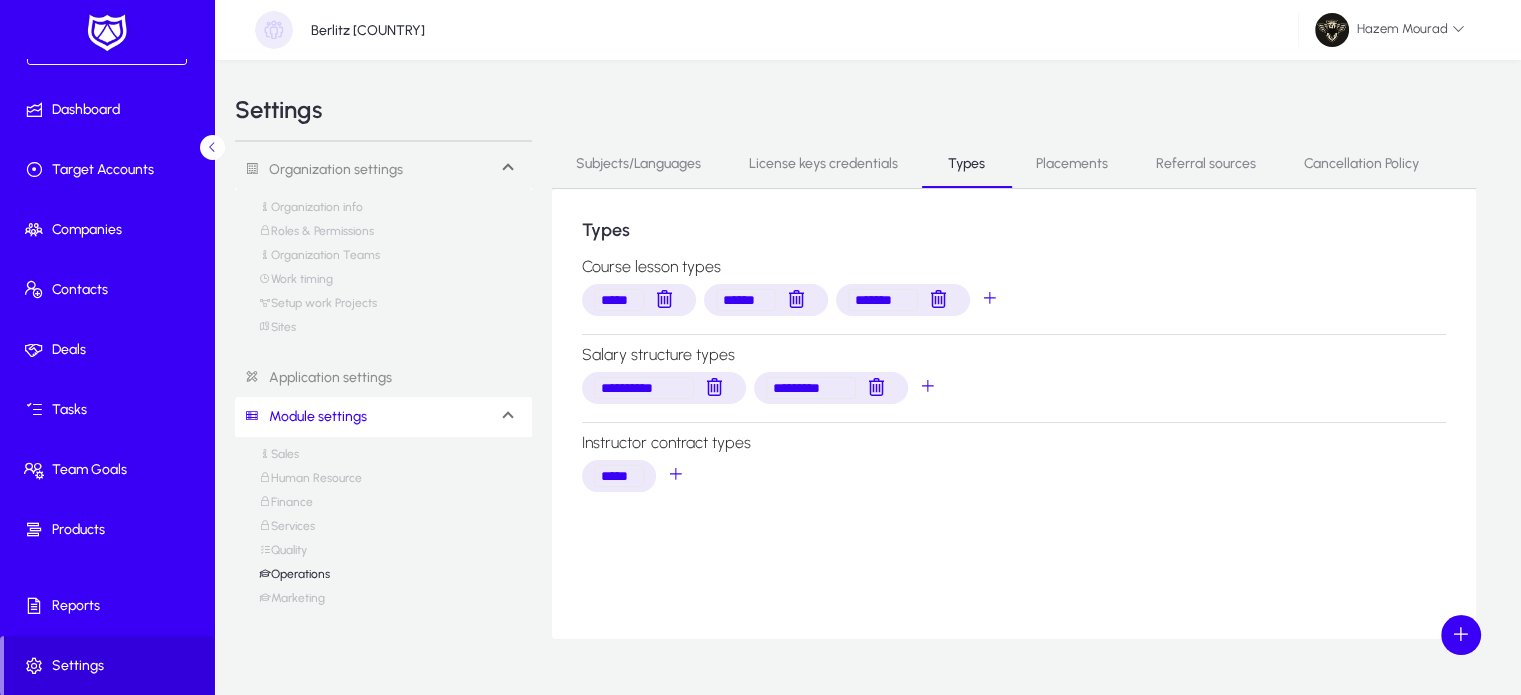 scroll, scrollTop: 0, scrollLeft: 0, axis: both 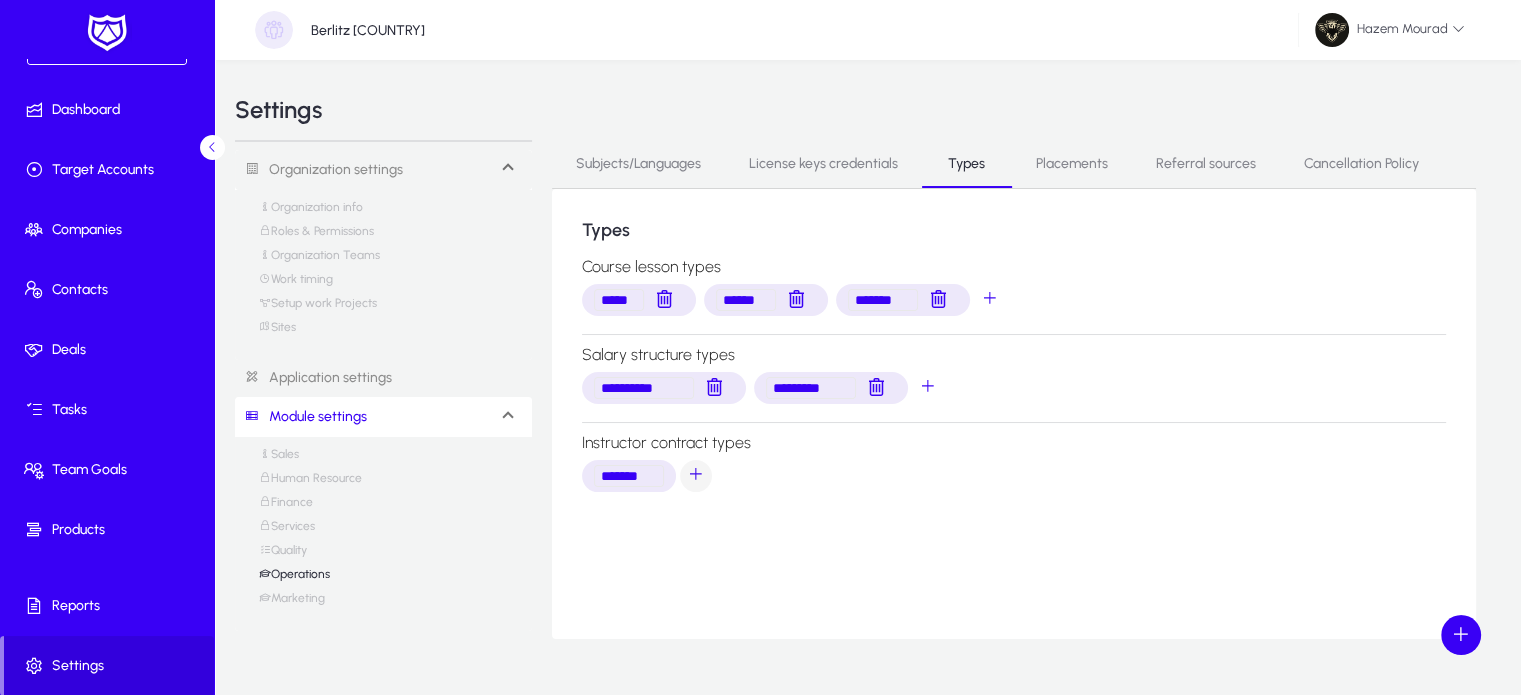 type on "******" 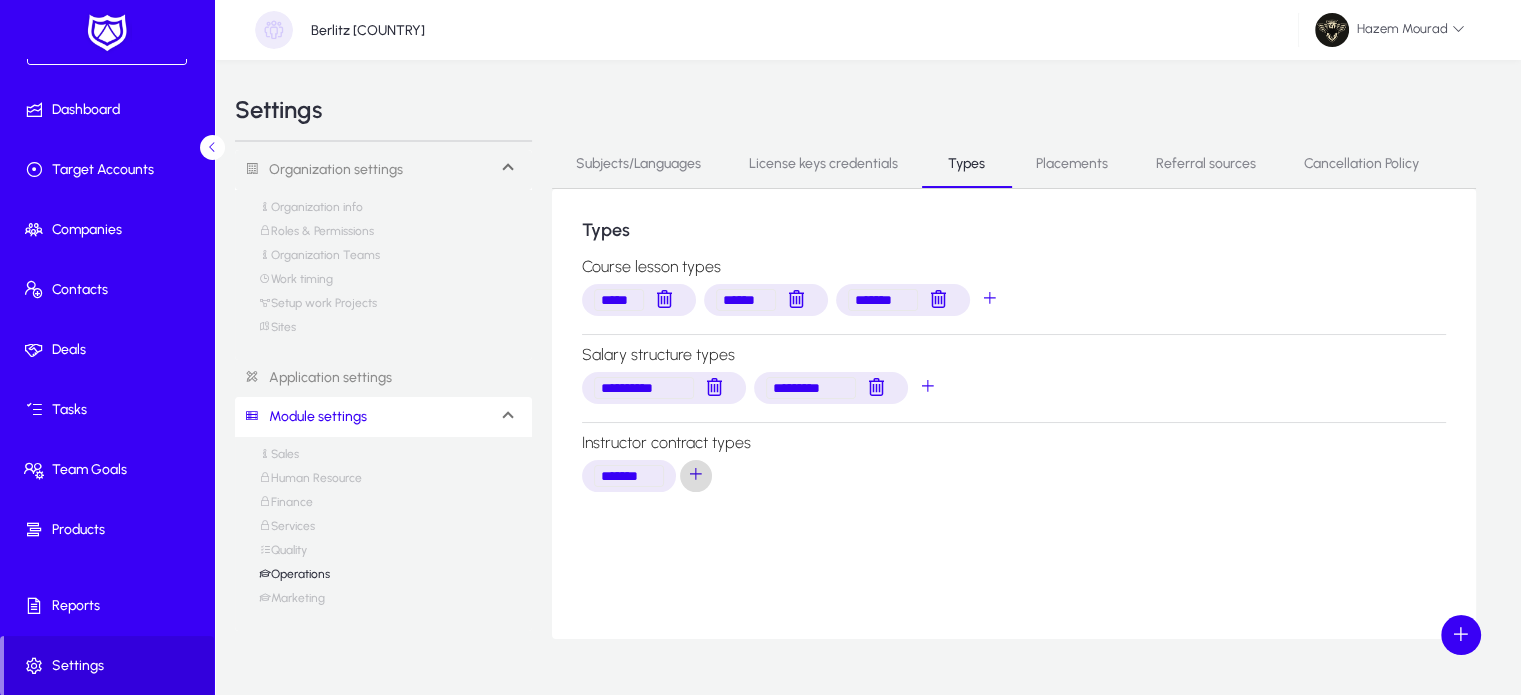 click at bounding box center (696, 476) 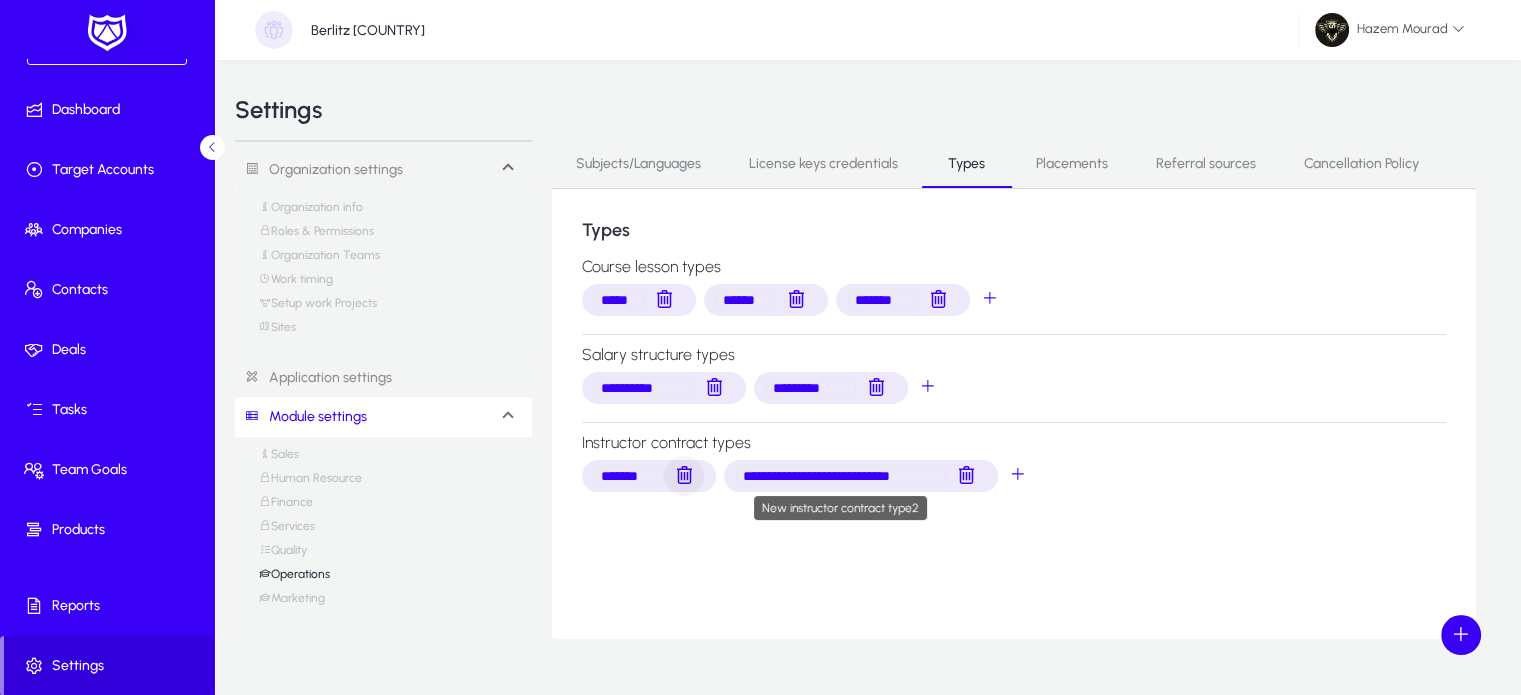drag, startPoint x: 927, startPoint y: 466, endPoint x: 667, endPoint y: 479, distance: 260.3248 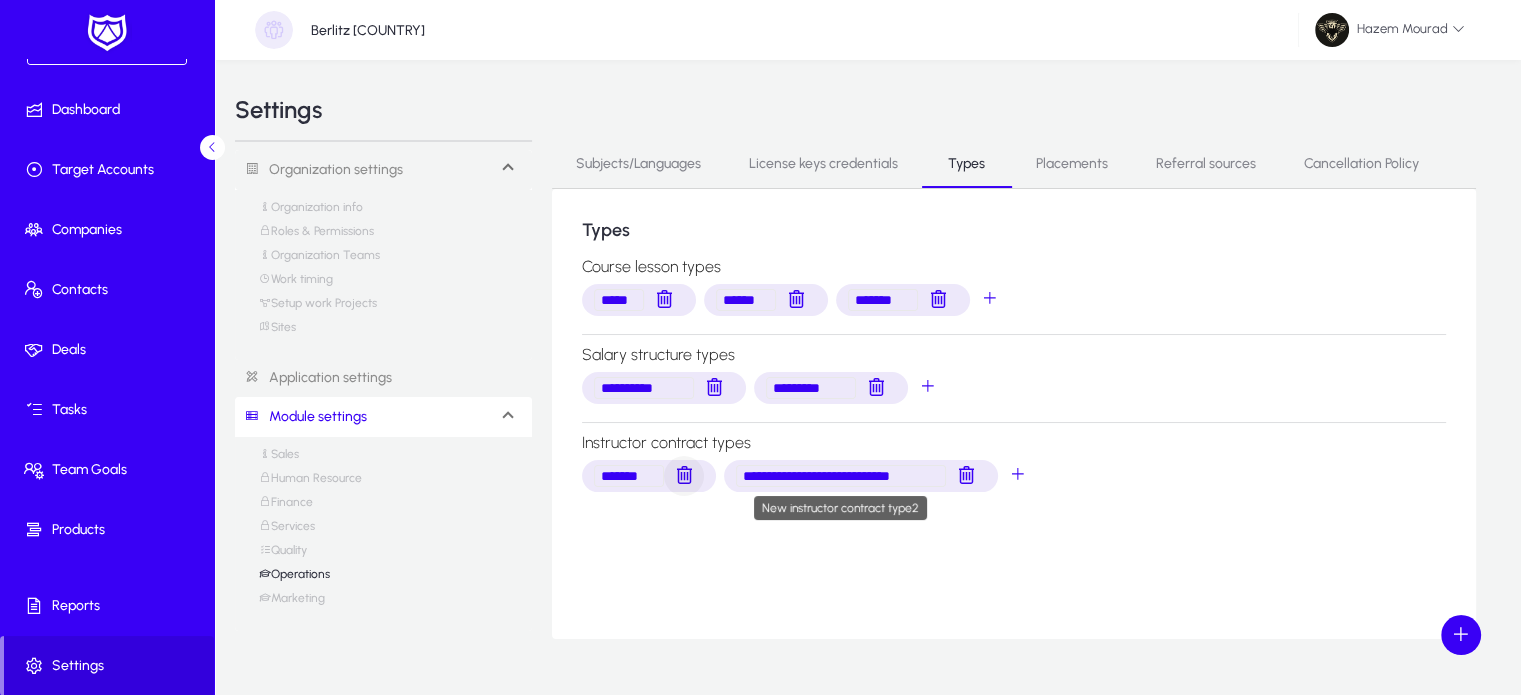click on "**********" at bounding box center (1014, 476) 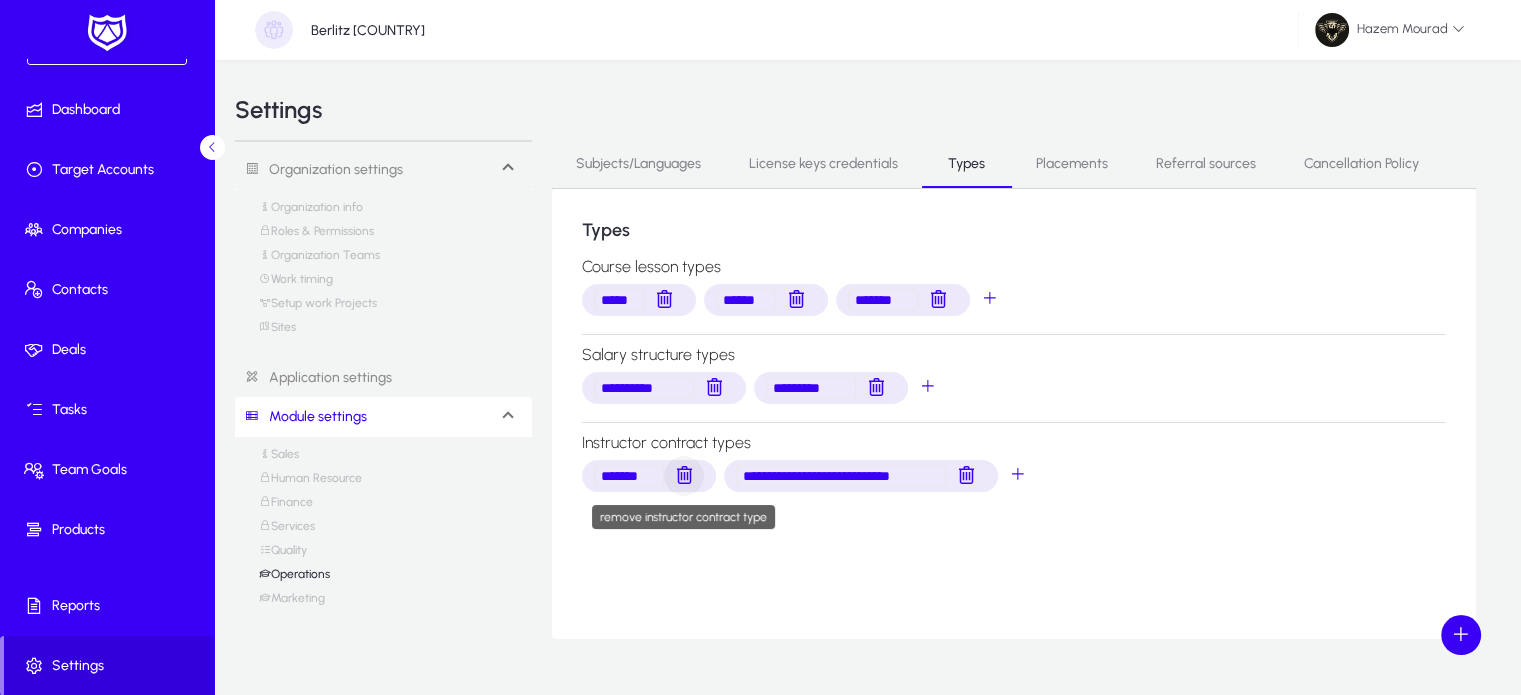 click at bounding box center [684, 476] 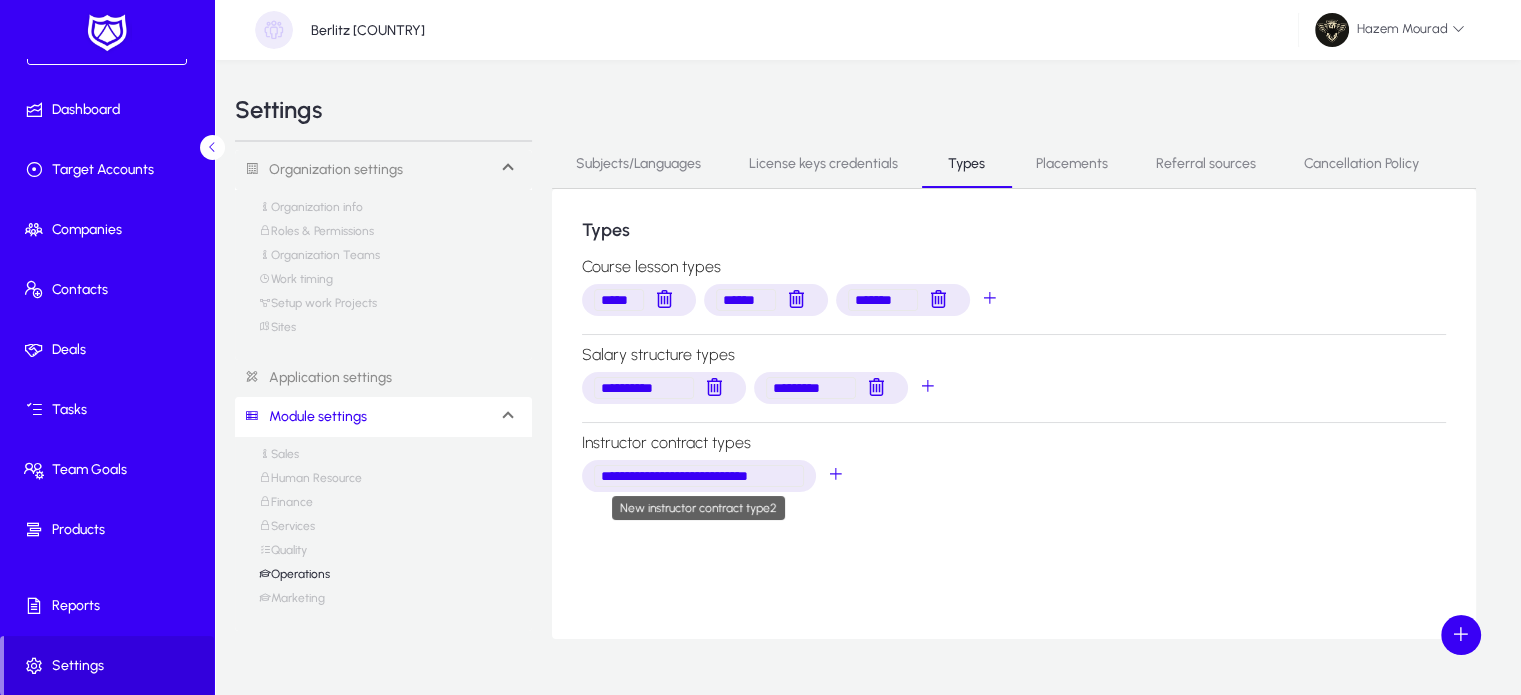 click on "**********" at bounding box center [699, 476] 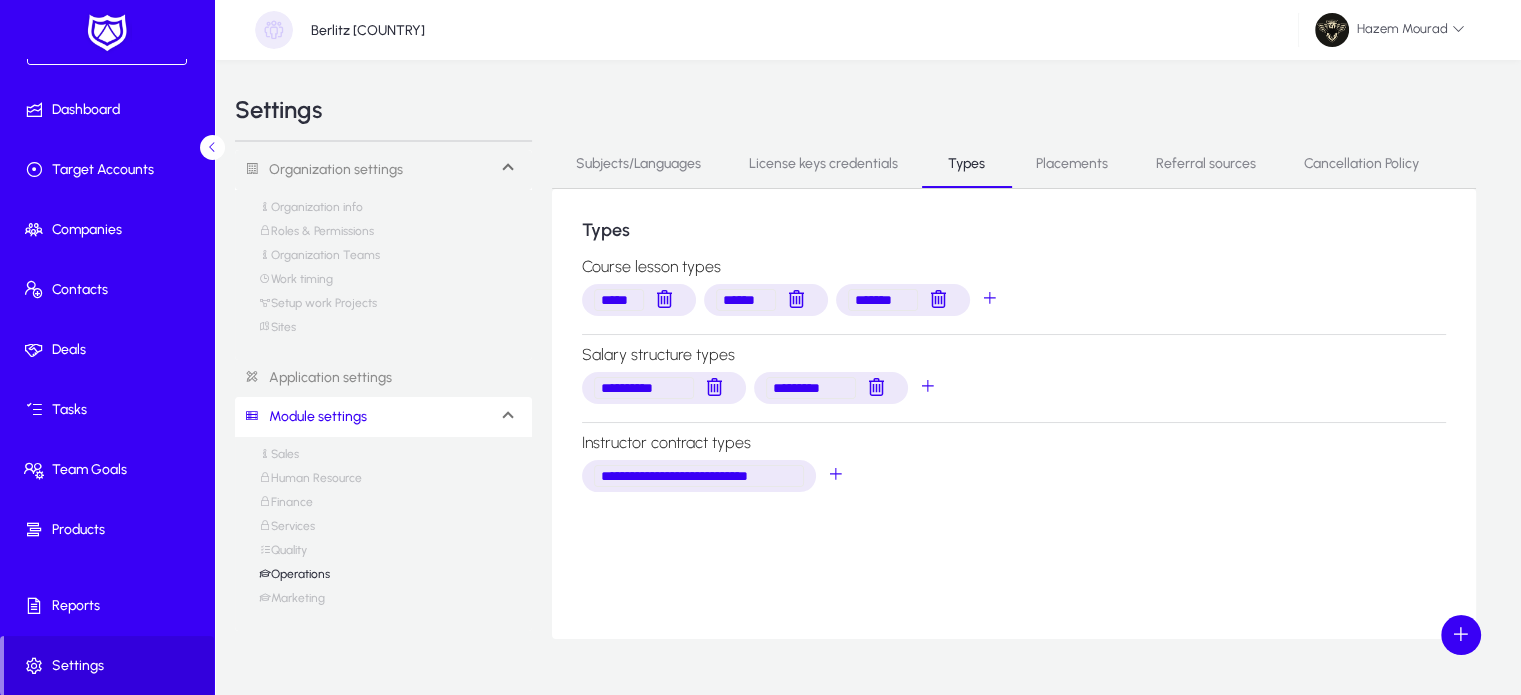 drag, startPoint x: 792, startPoint y: 474, endPoint x: 599, endPoint y: 573, distance: 216.91013 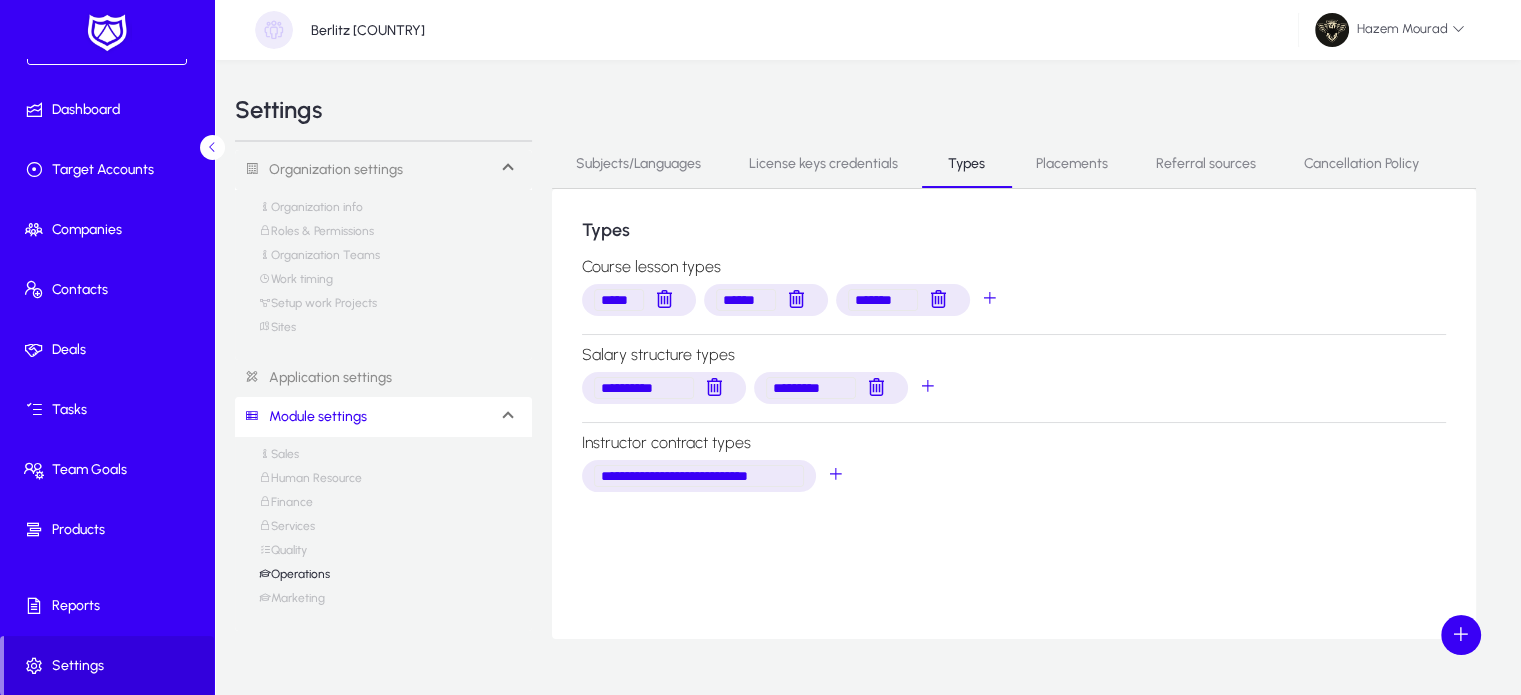 click on "**********" 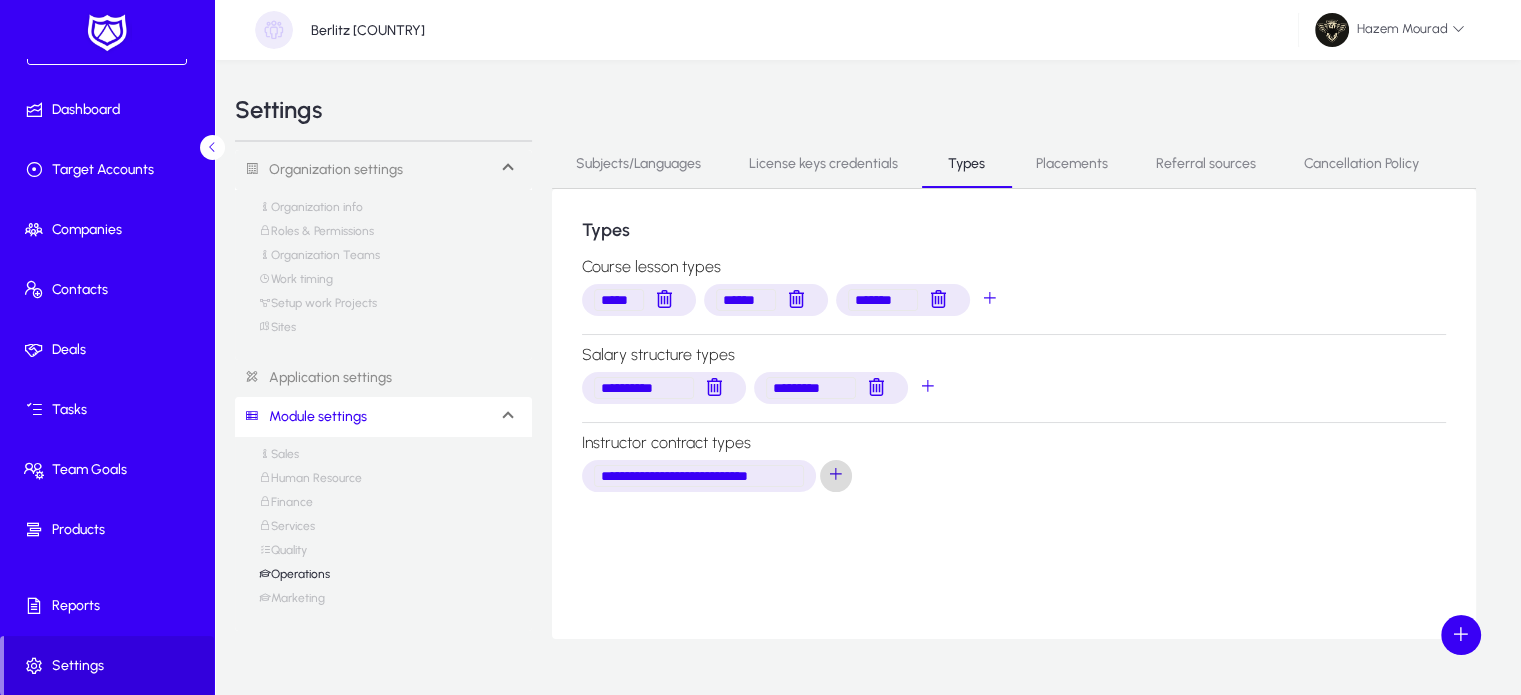 click at bounding box center (836, 476) 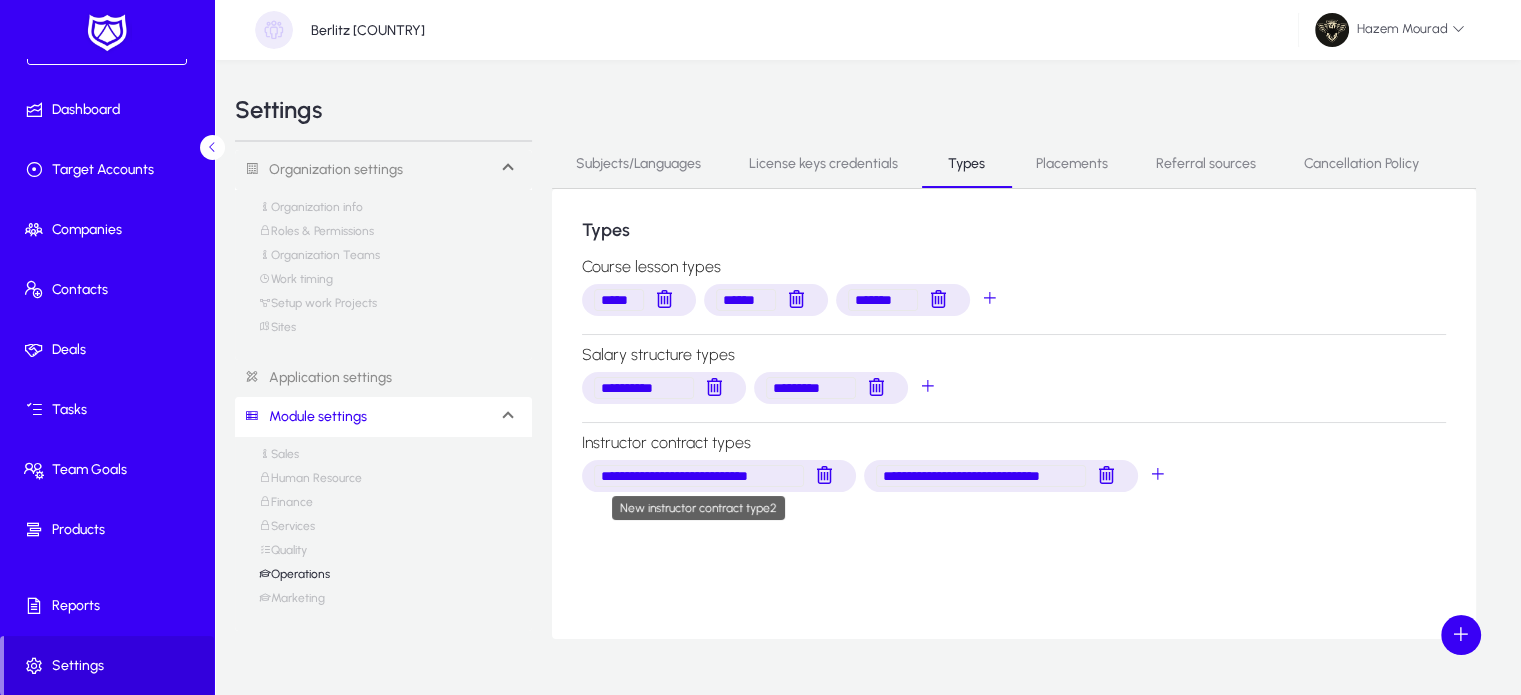 click on "**********" at bounding box center (699, 476) 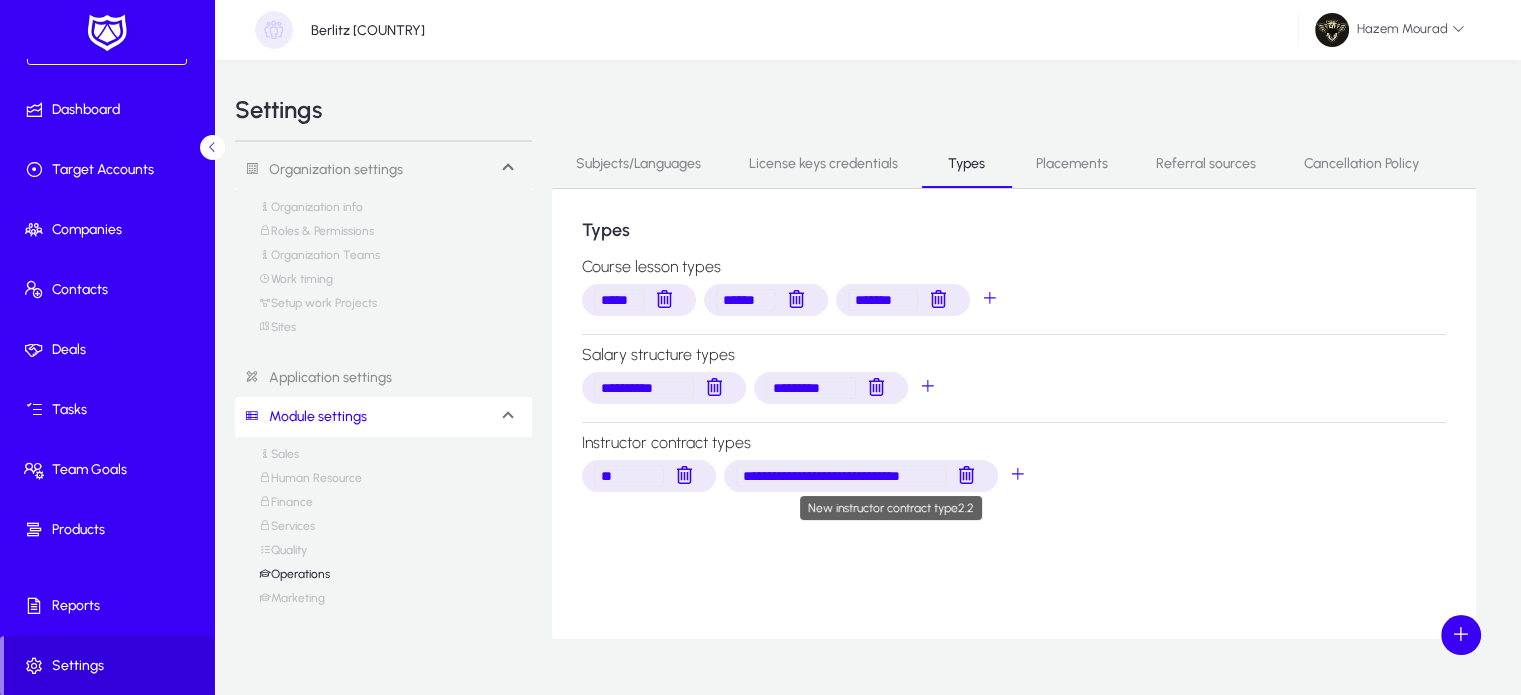 type on "*" 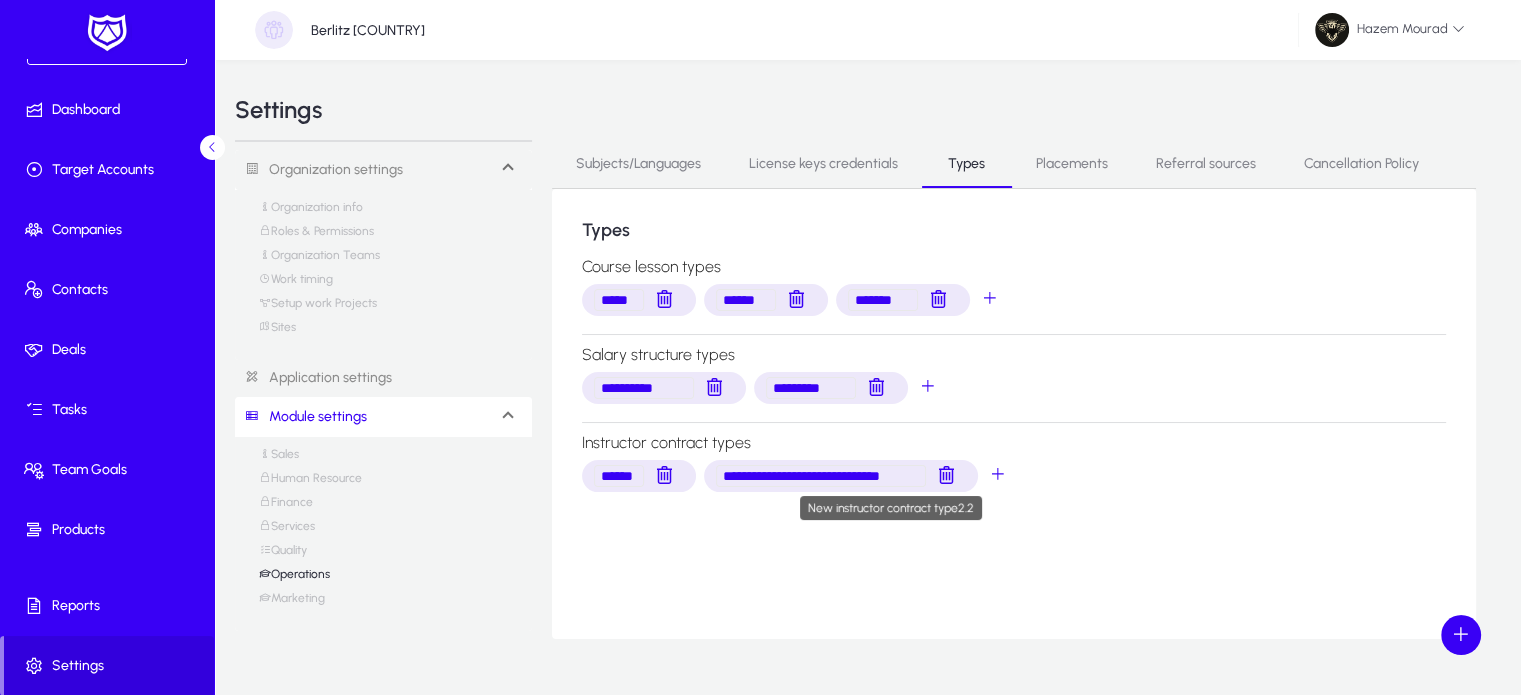 scroll, scrollTop: 0, scrollLeft: 0, axis: both 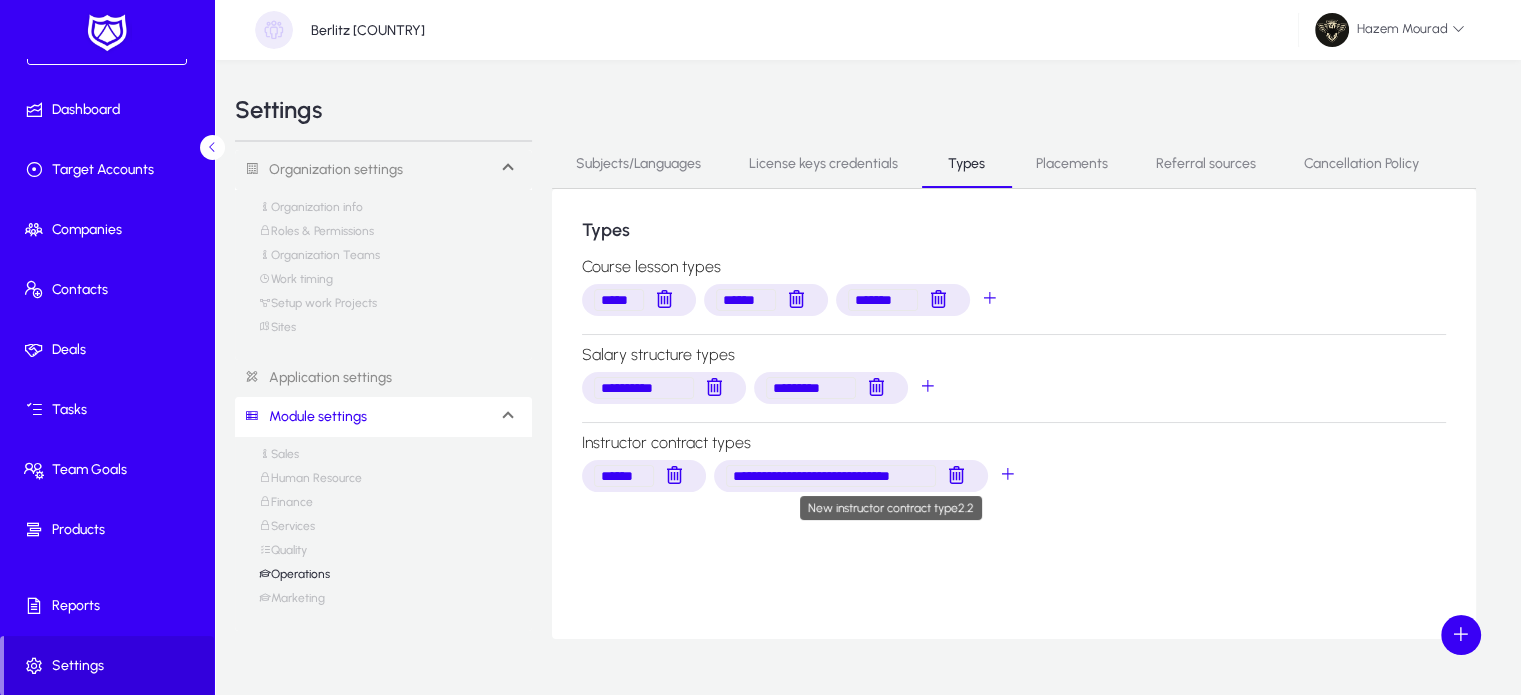 type on "******" 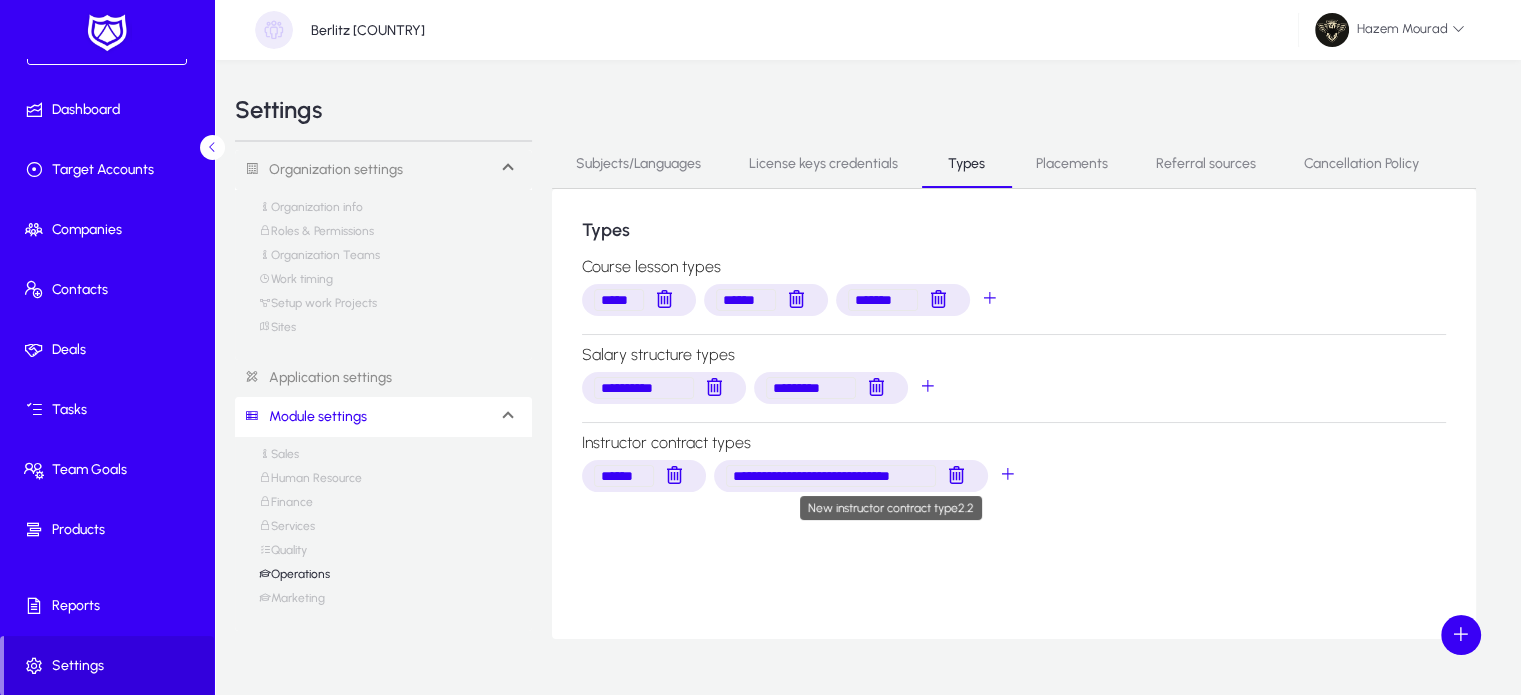 click on "**********" at bounding box center [831, 476] 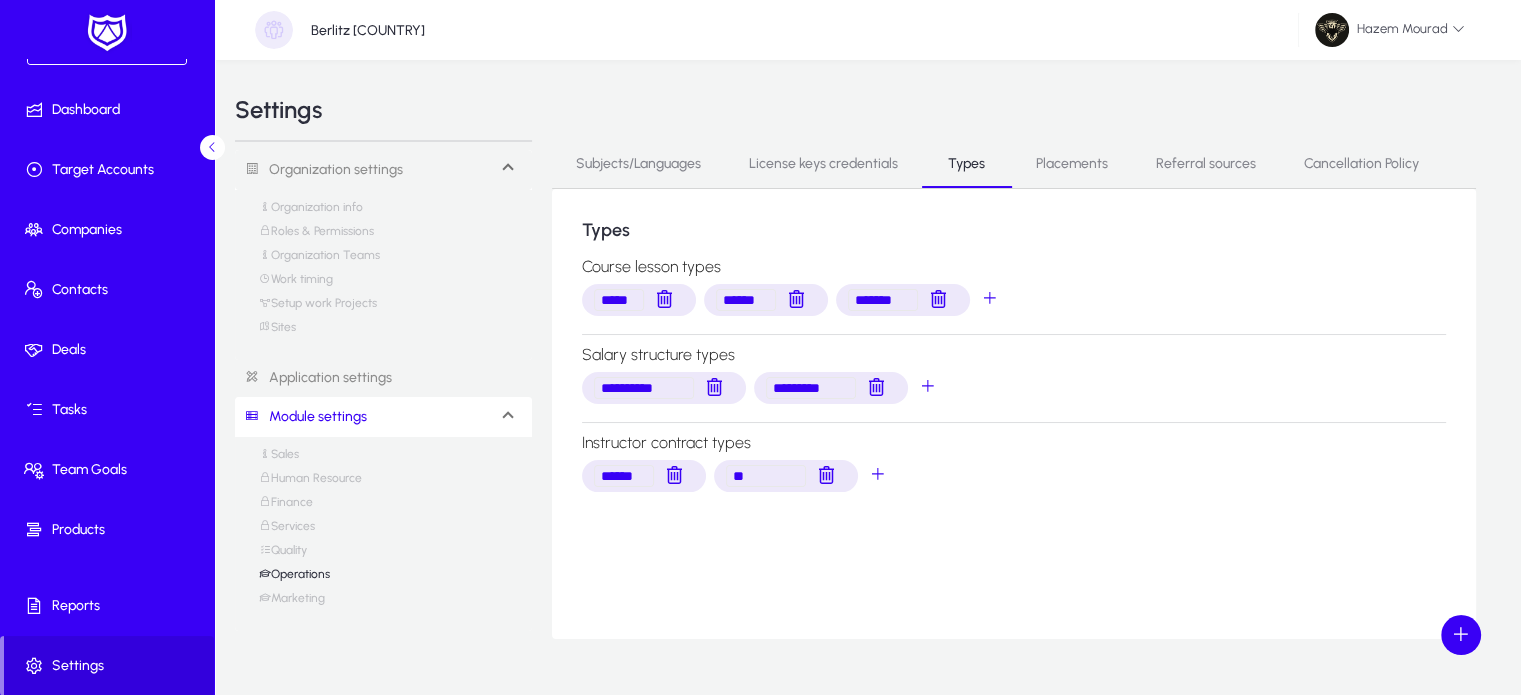 type on "*" 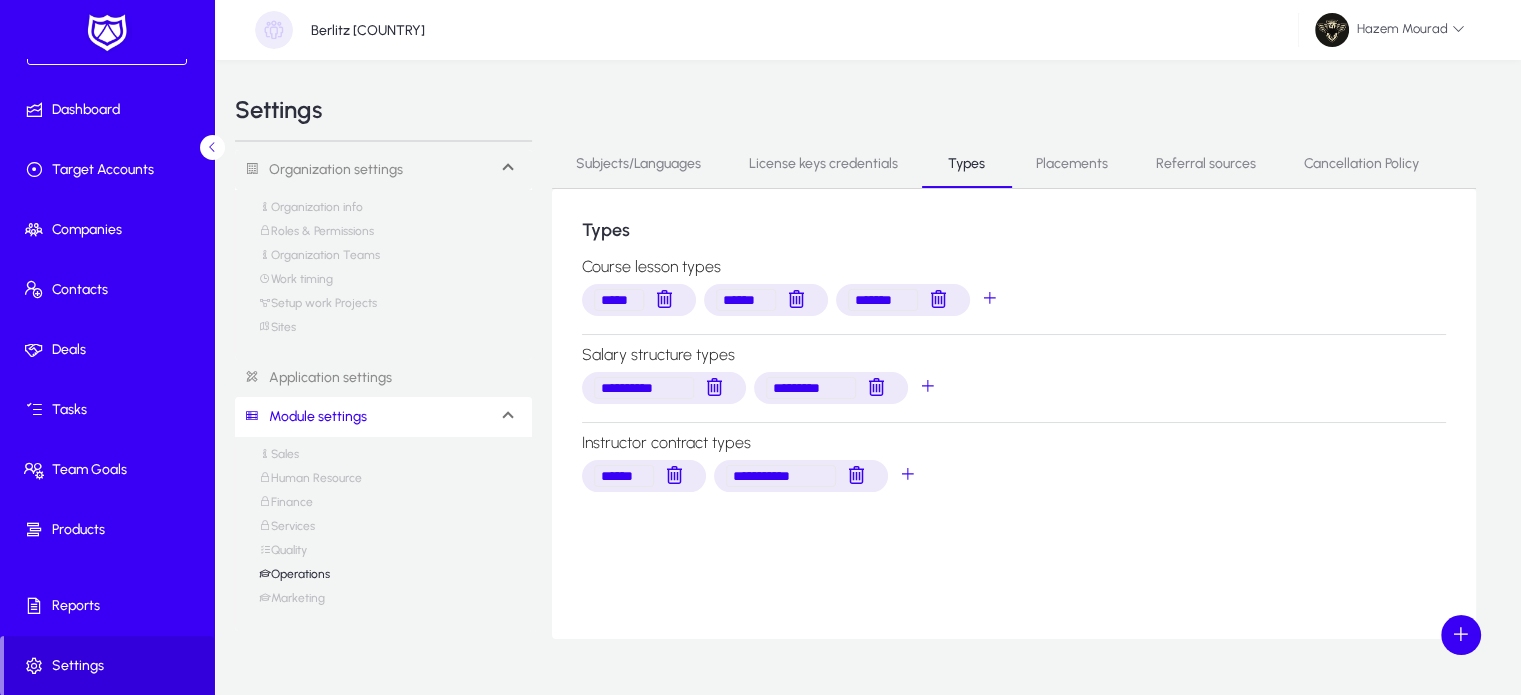type on "**********" 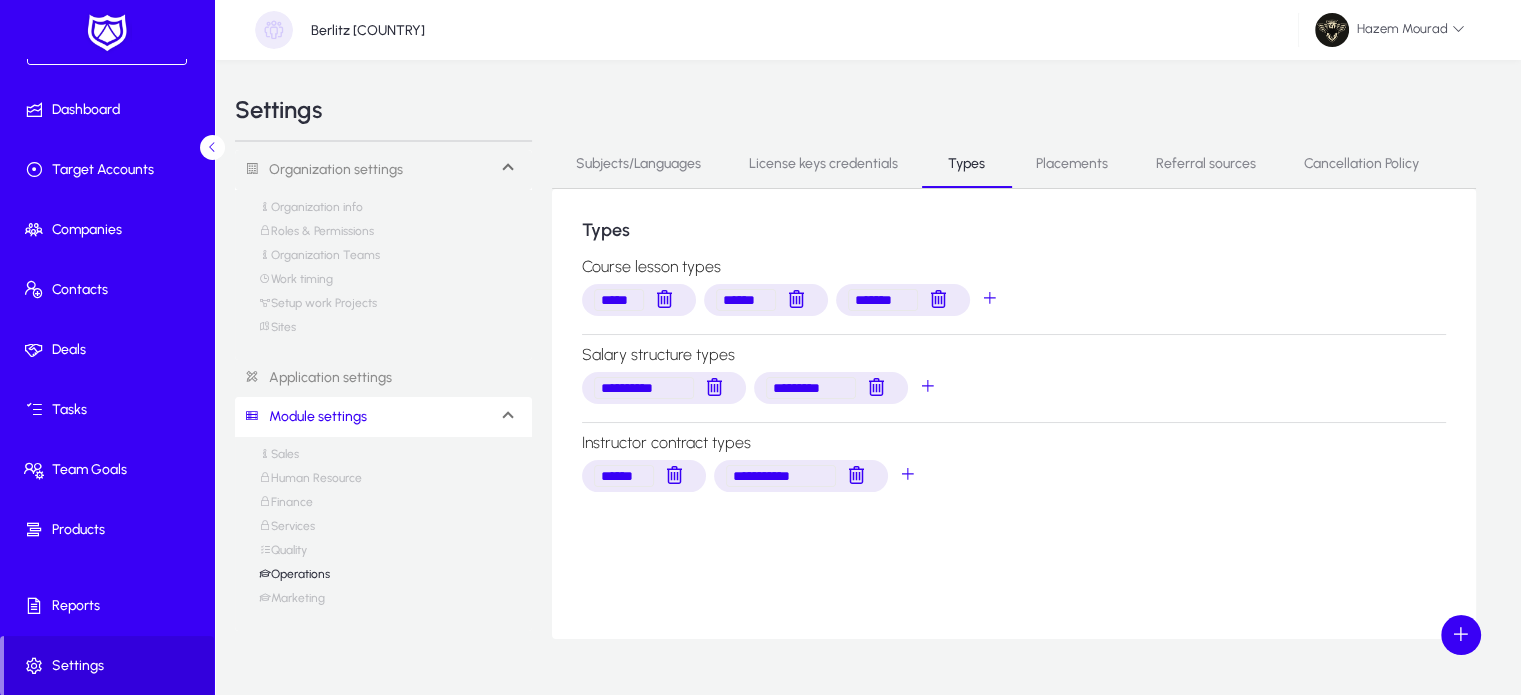 click on "**********" 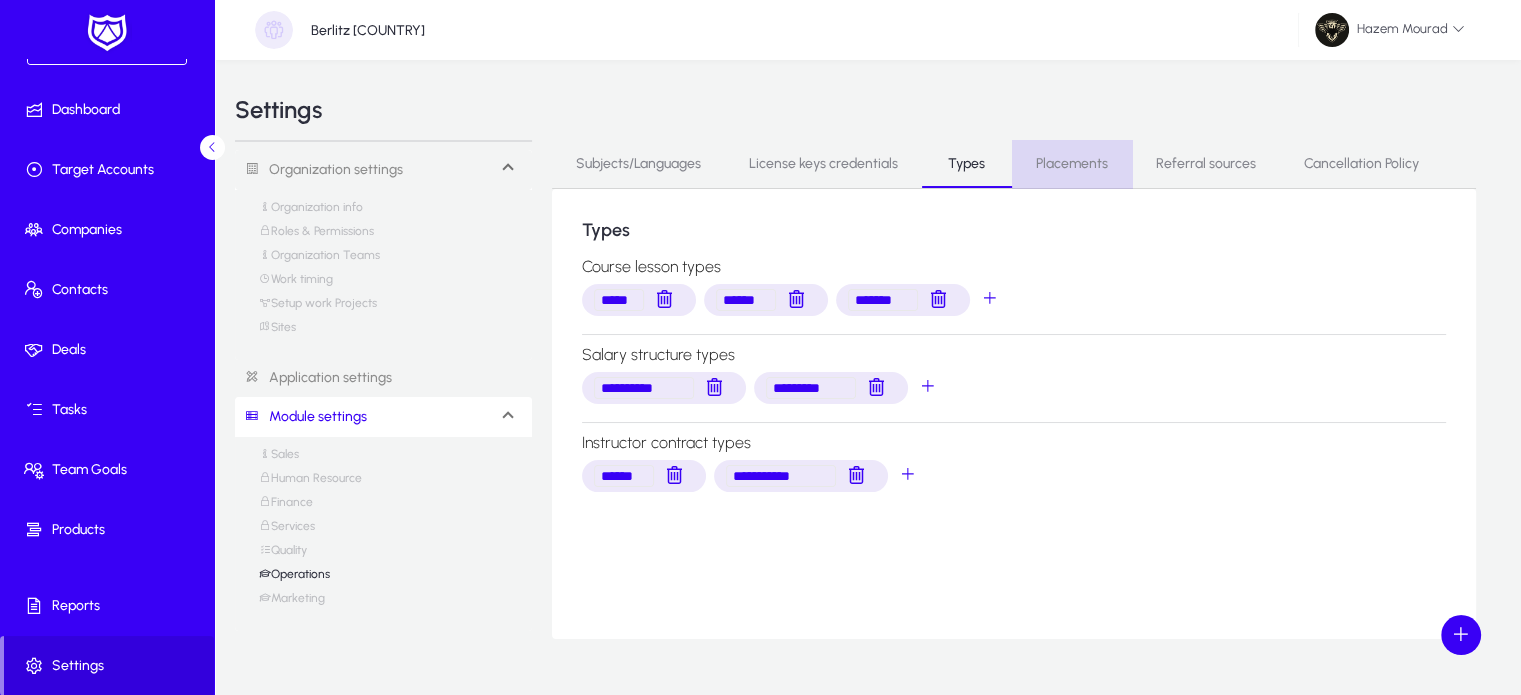 click on "Placements" at bounding box center [1072, 164] 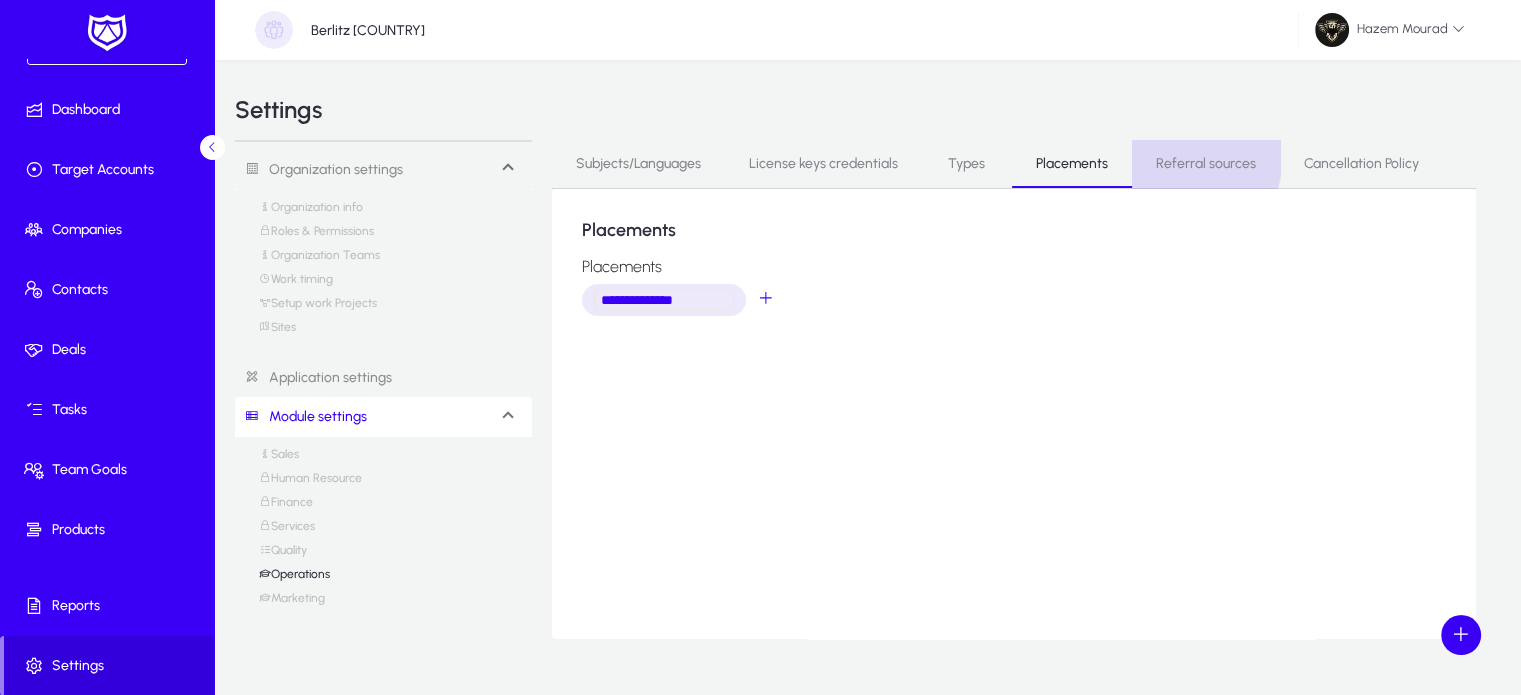 click on "Referral sources" at bounding box center [1206, 164] 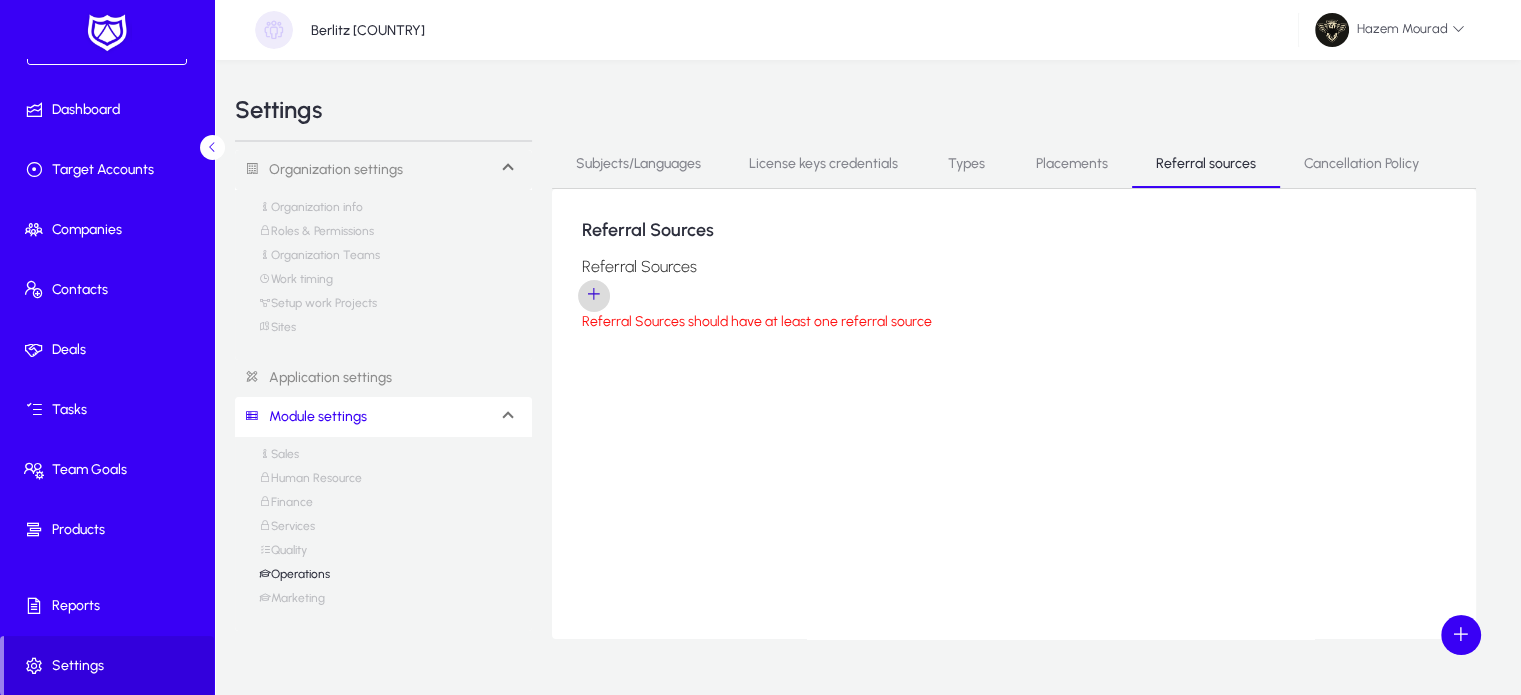 click at bounding box center [594, 296] 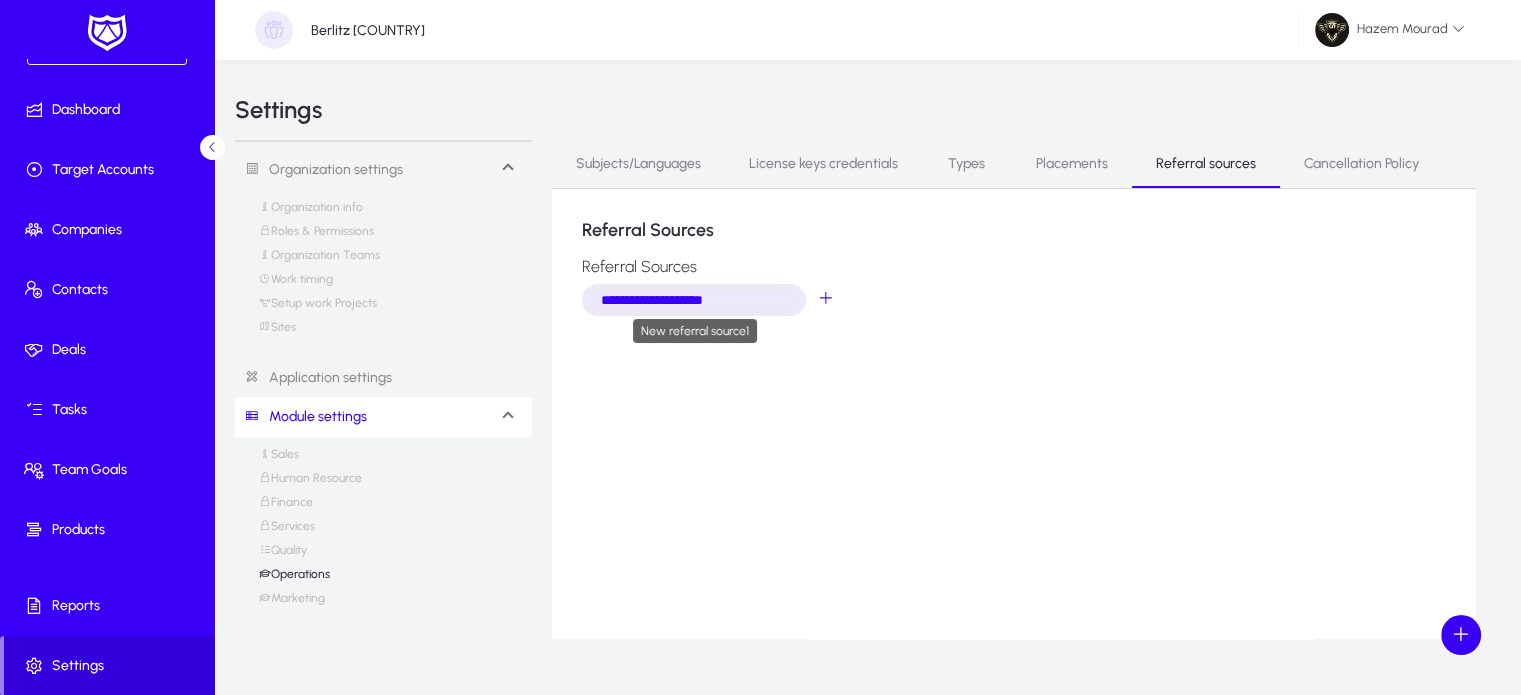 click on "**********" at bounding box center (694, 300) 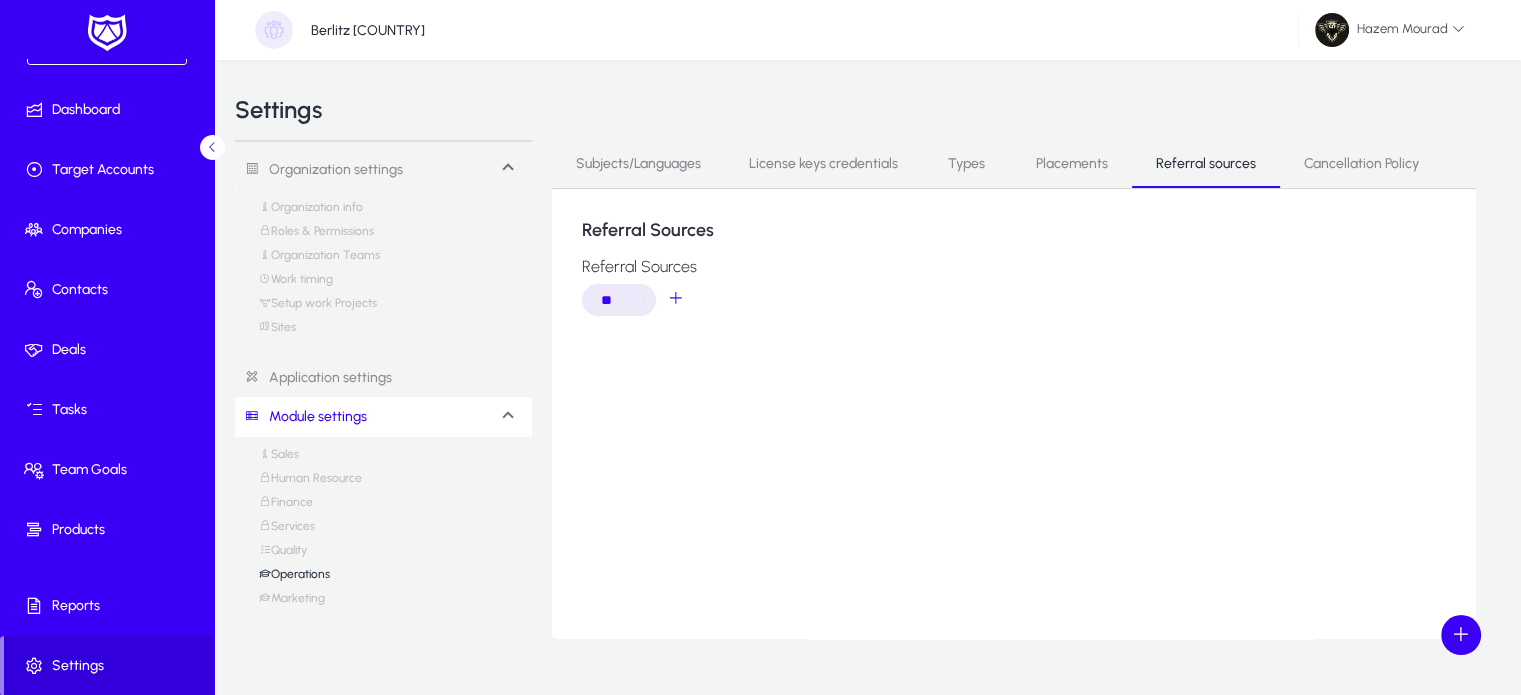 type on "*" 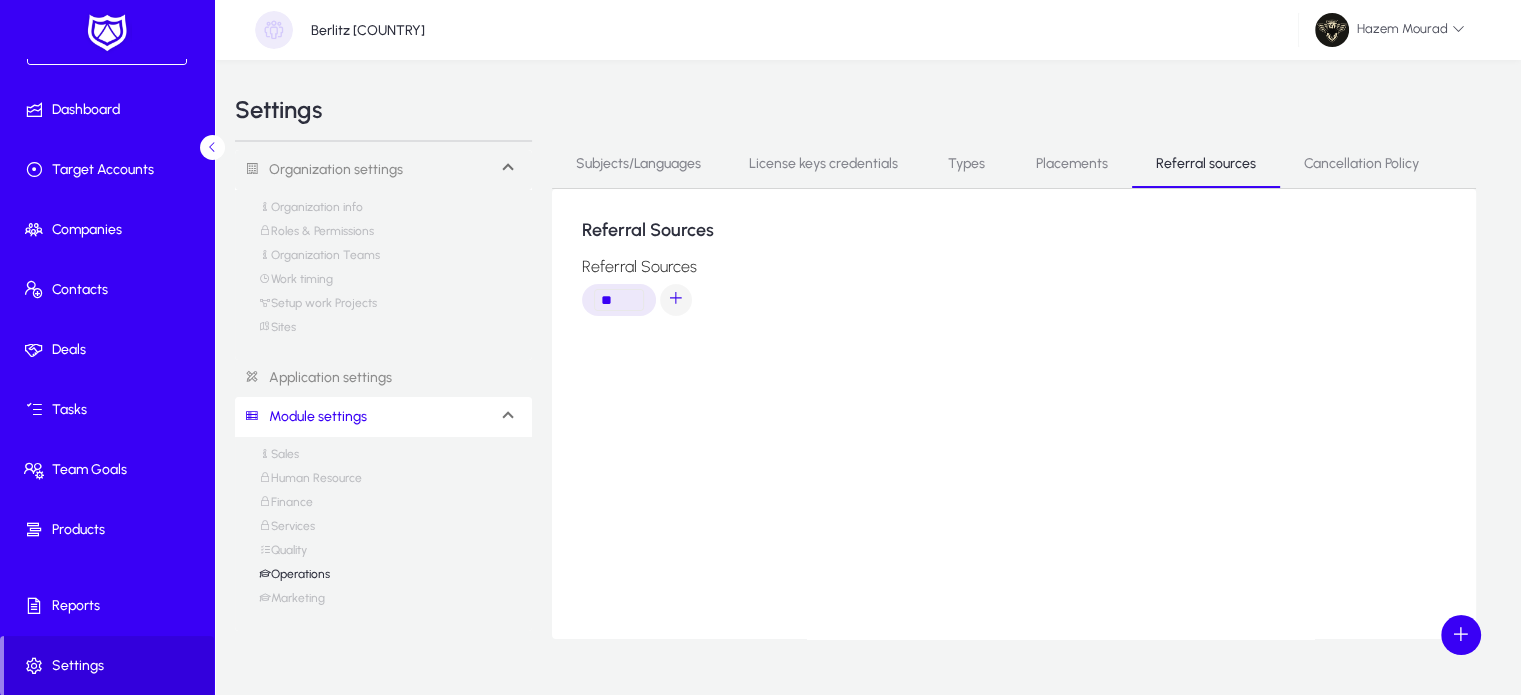 type on "**" 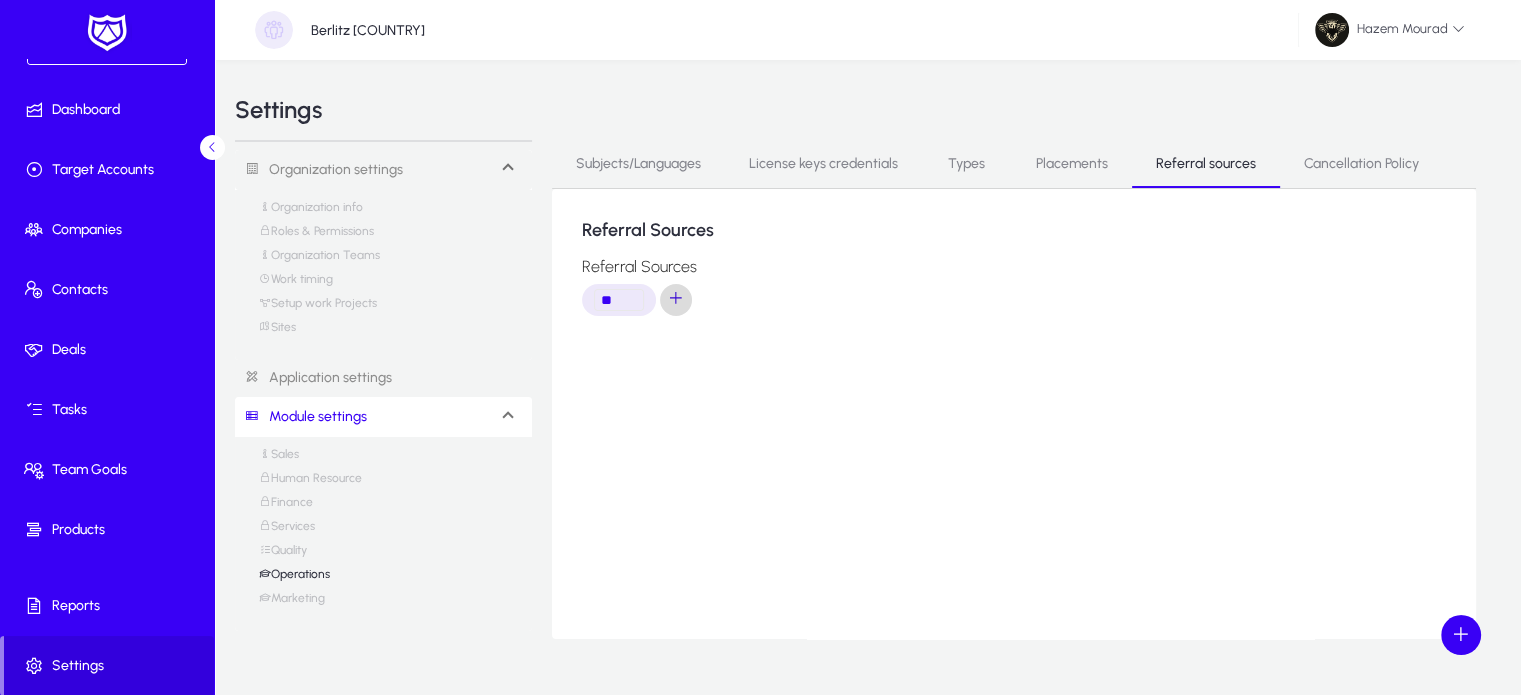 click at bounding box center [676, 300] 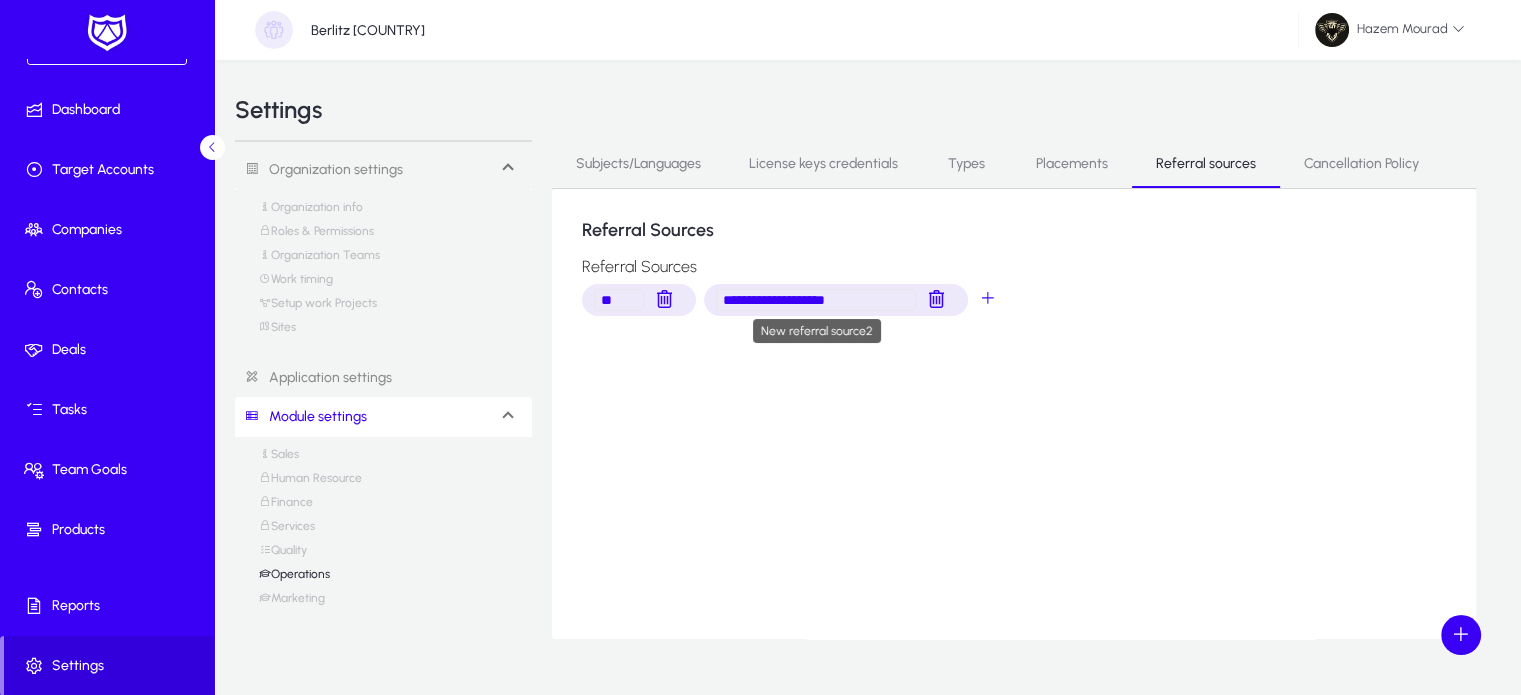 click on "**********" at bounding box center (816, 300) 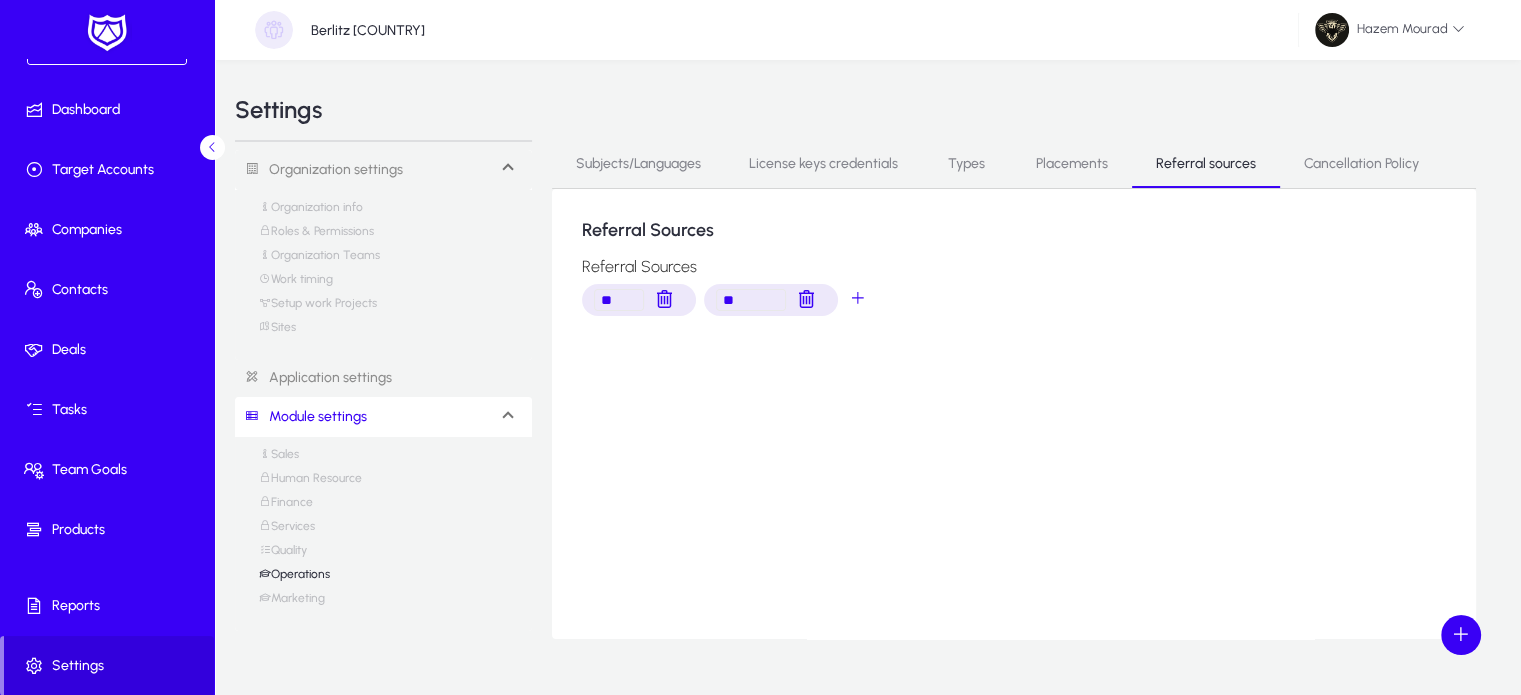 type on "*" 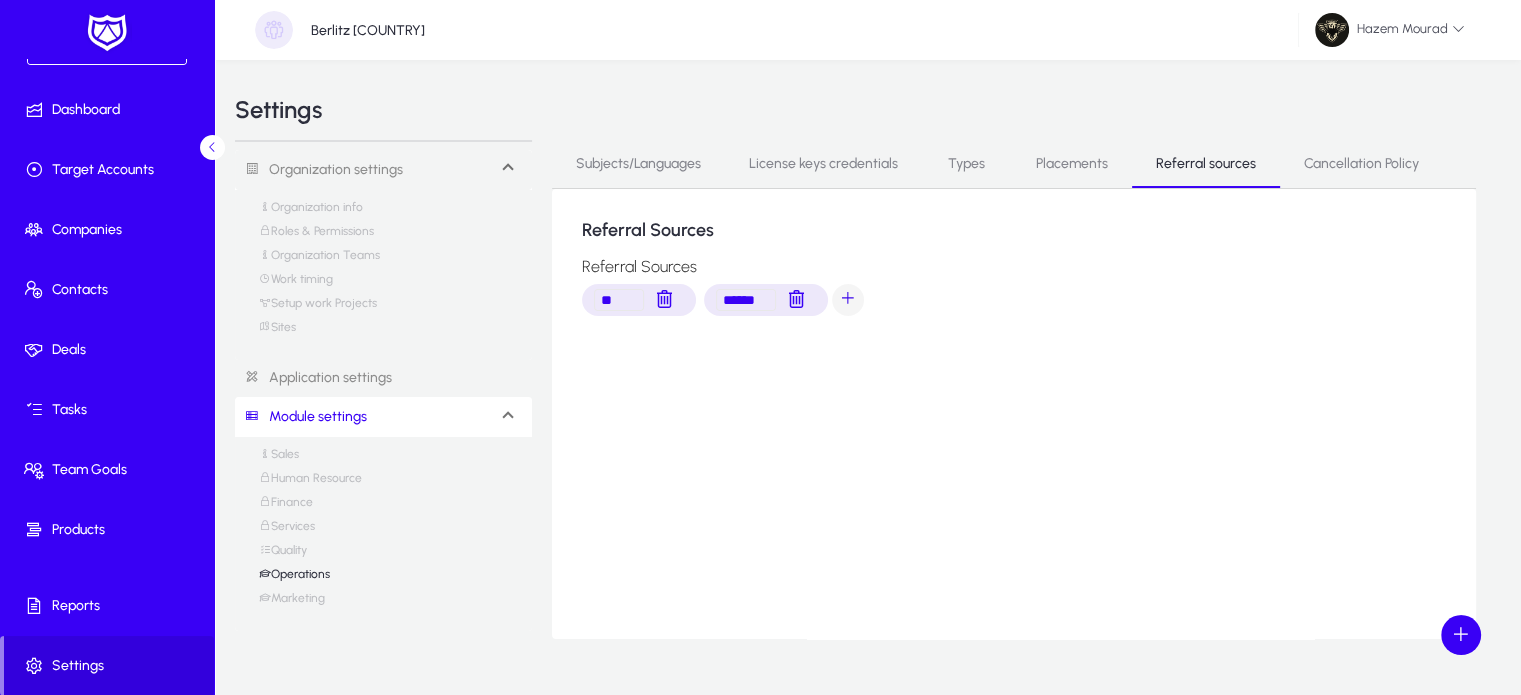 type on "******" 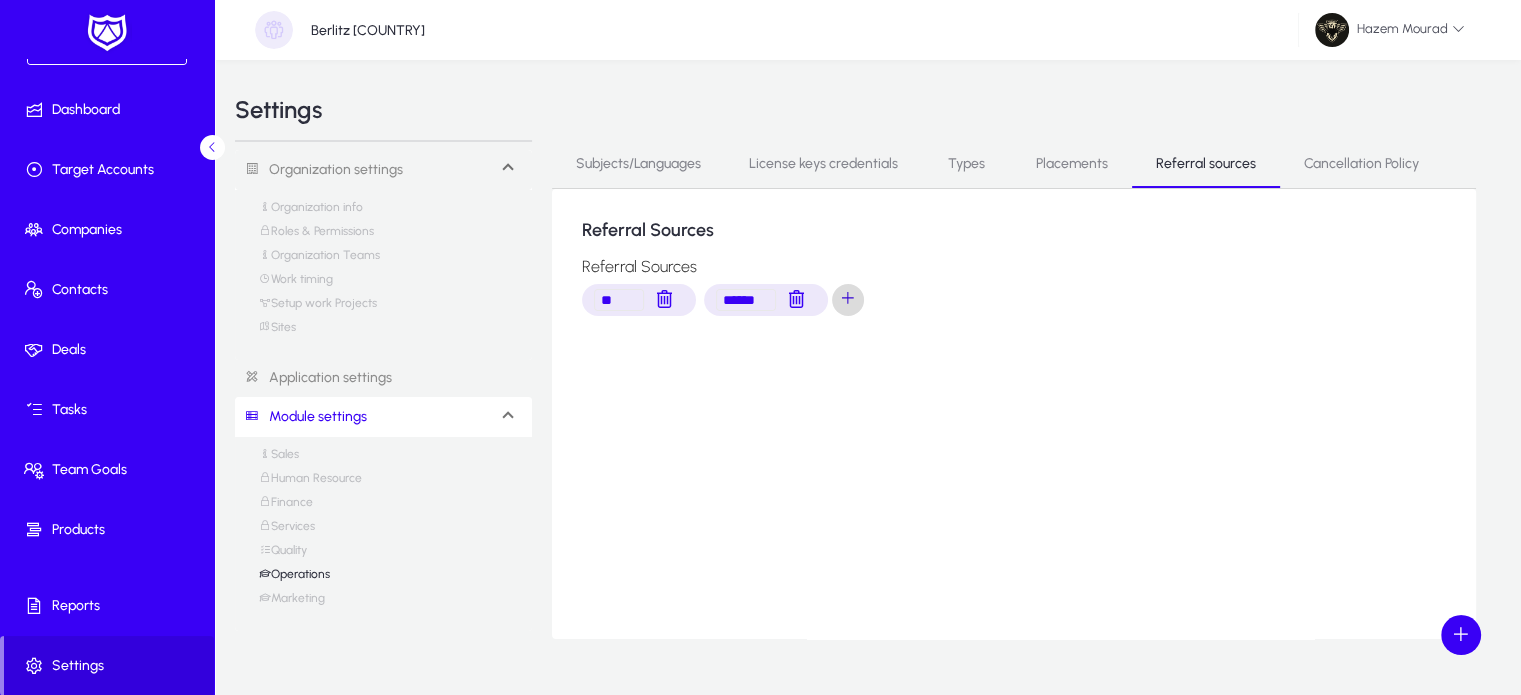 click at bounding box center [848, 300] 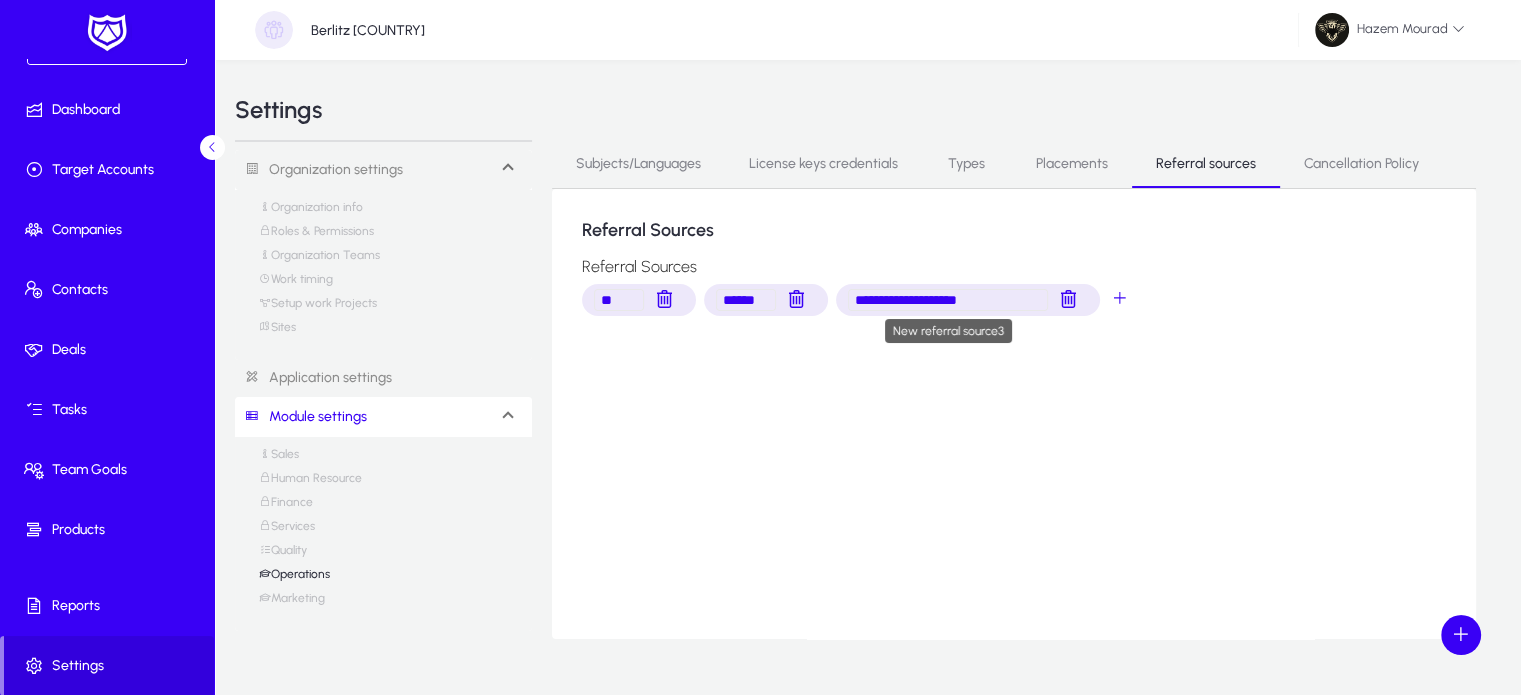 click on "**********" at bounding box center [948, 300] 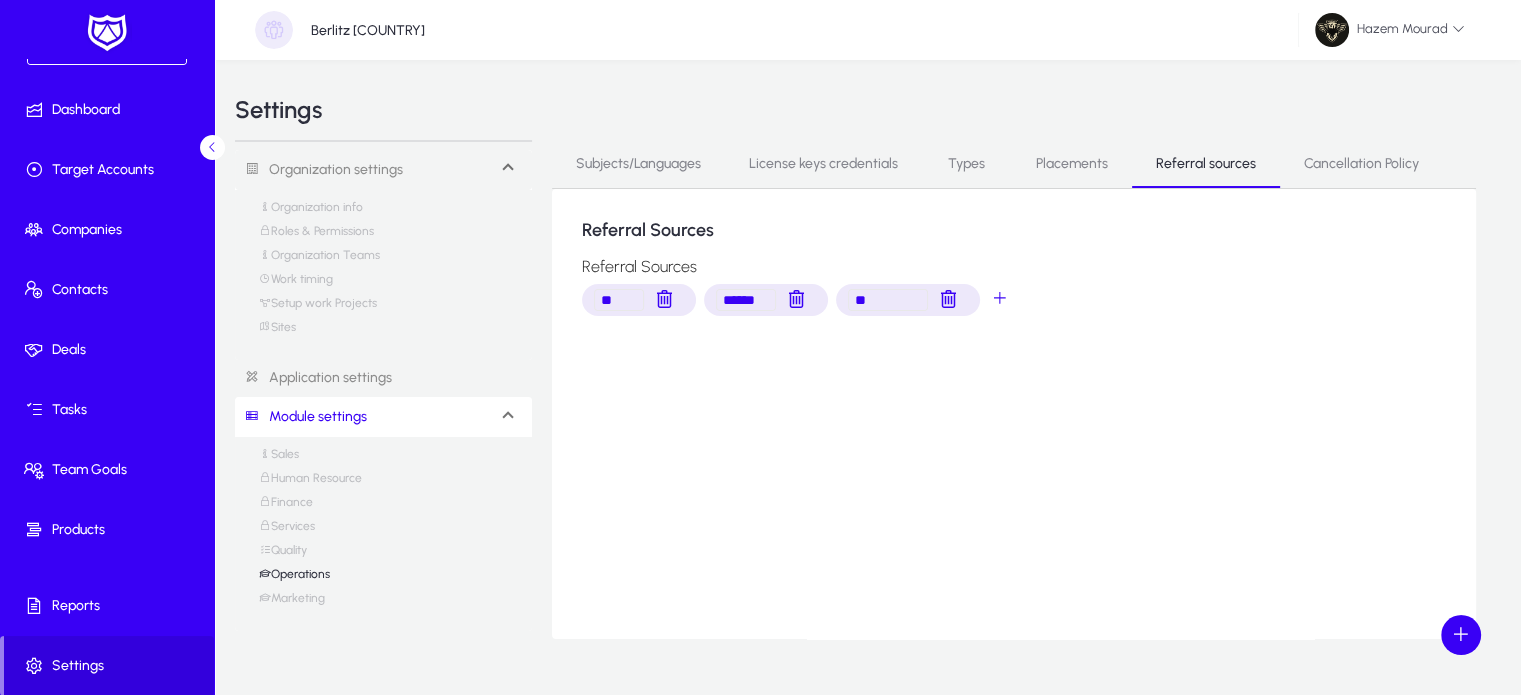 type on "*" 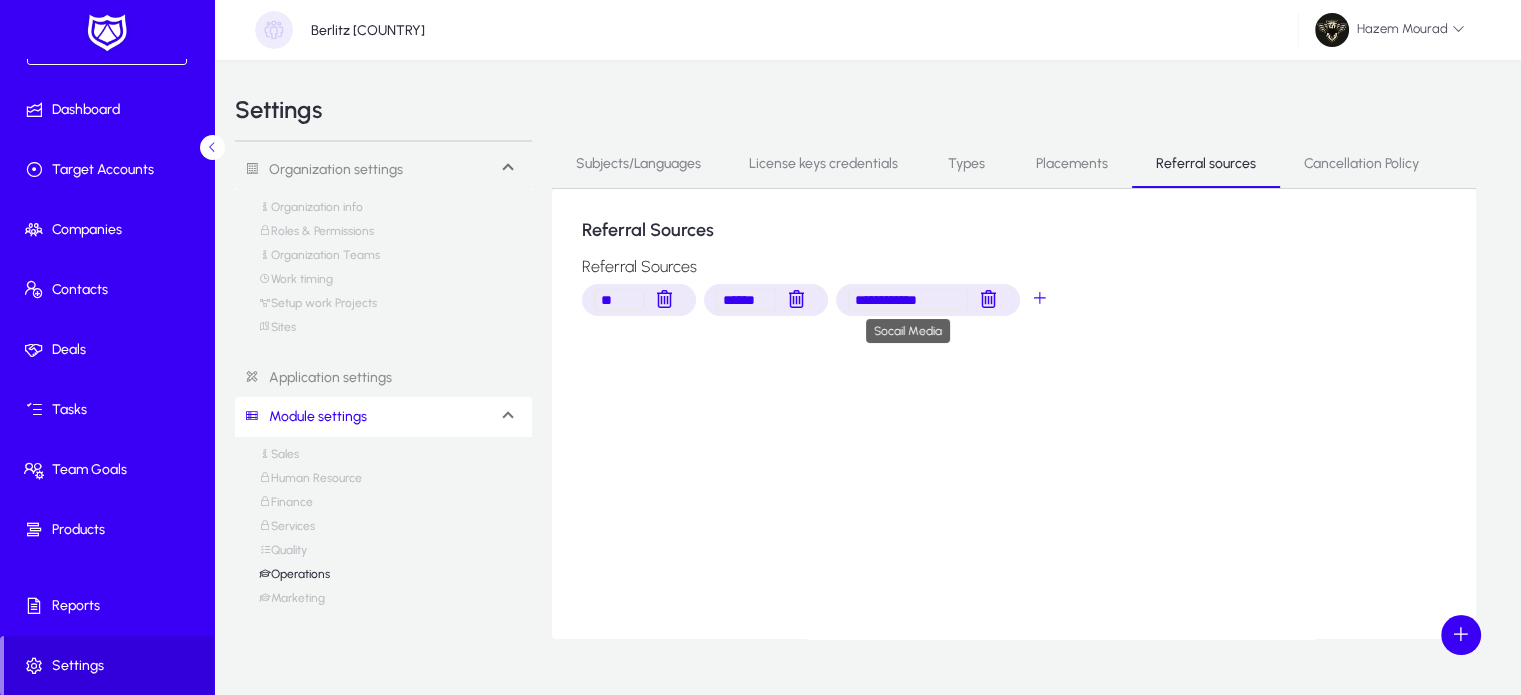 click on "**********" at bounding box center [908, 300] 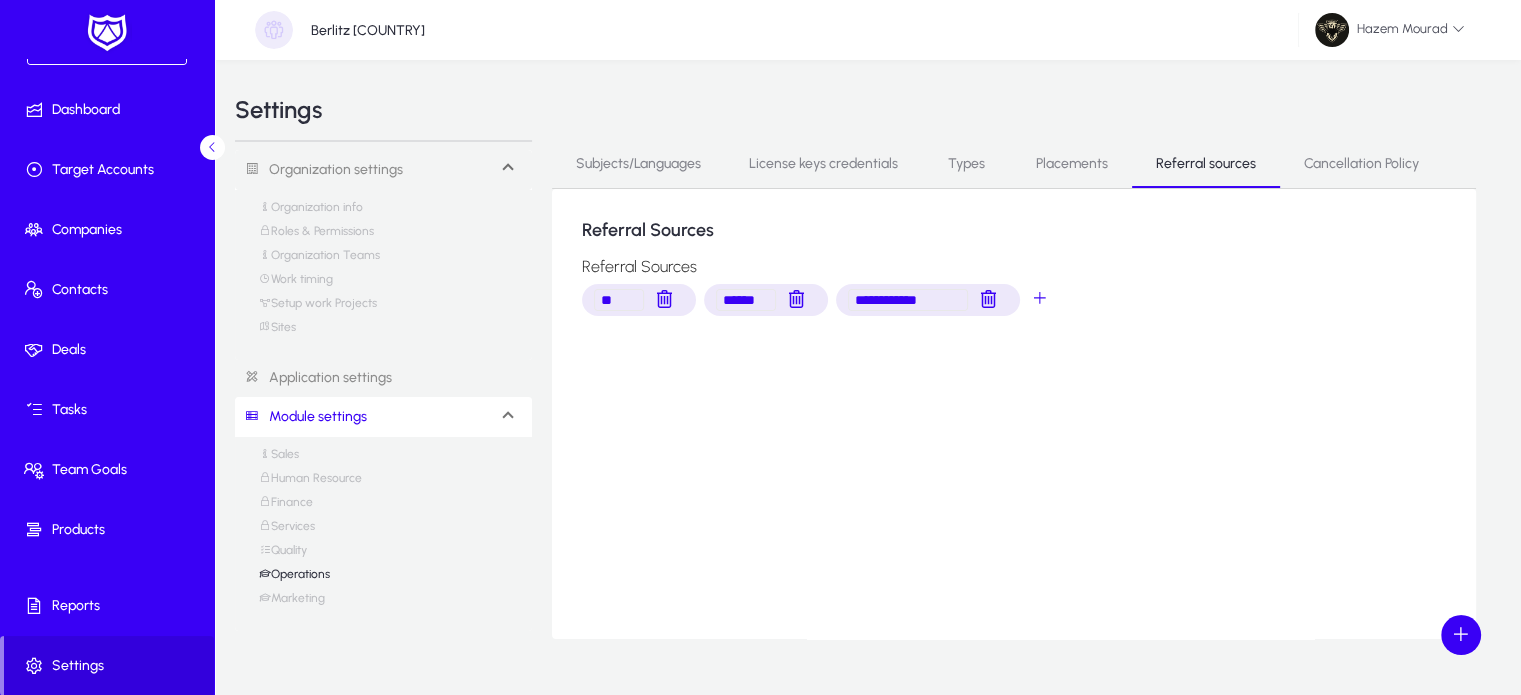 click on "**********" at bounding box center [908, 300] 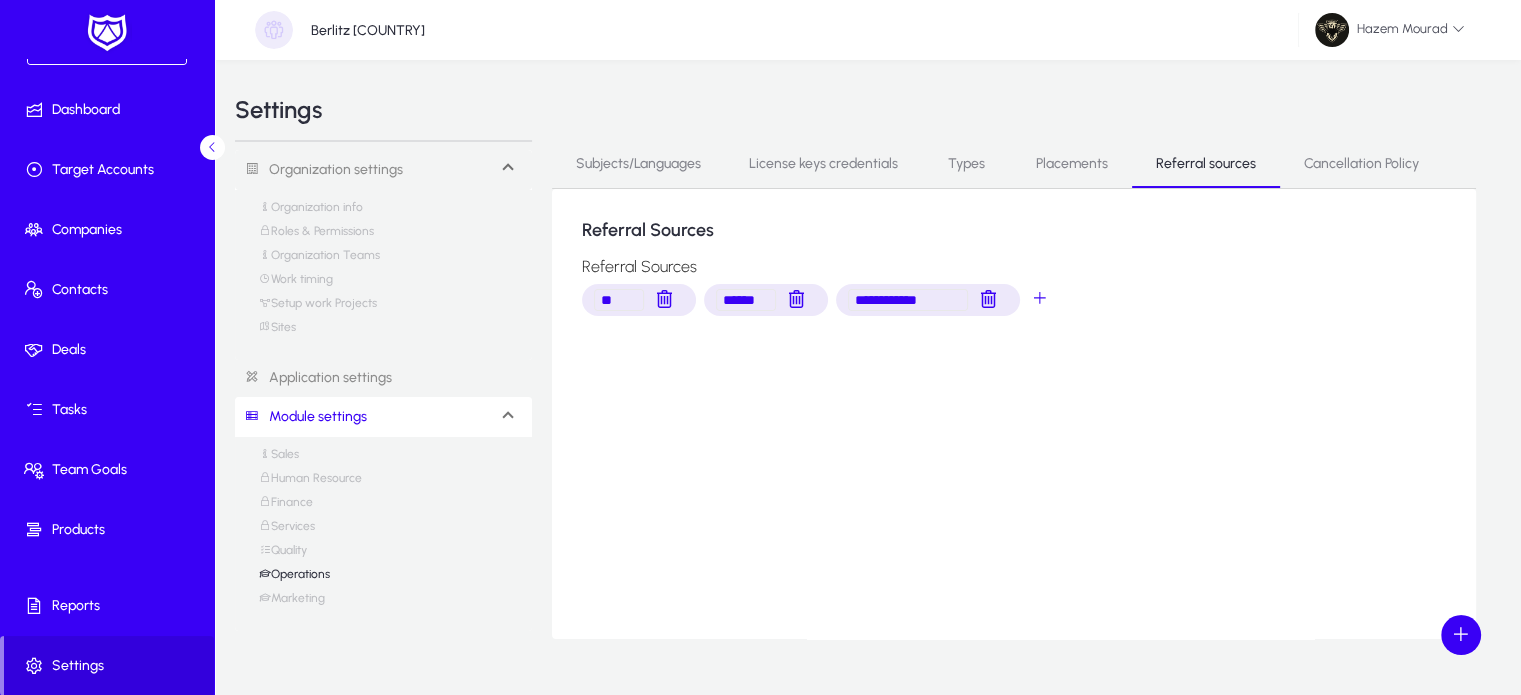type on "**********" 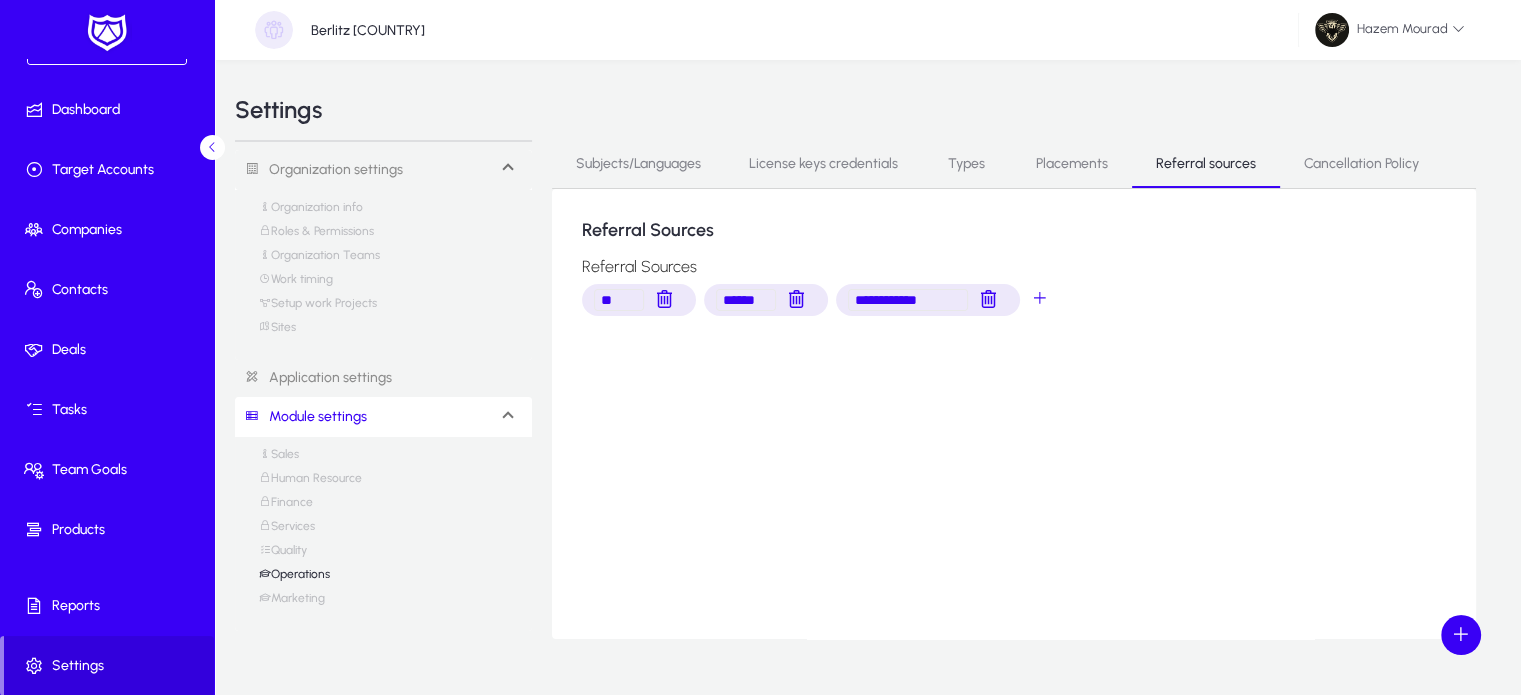 click on "**********" 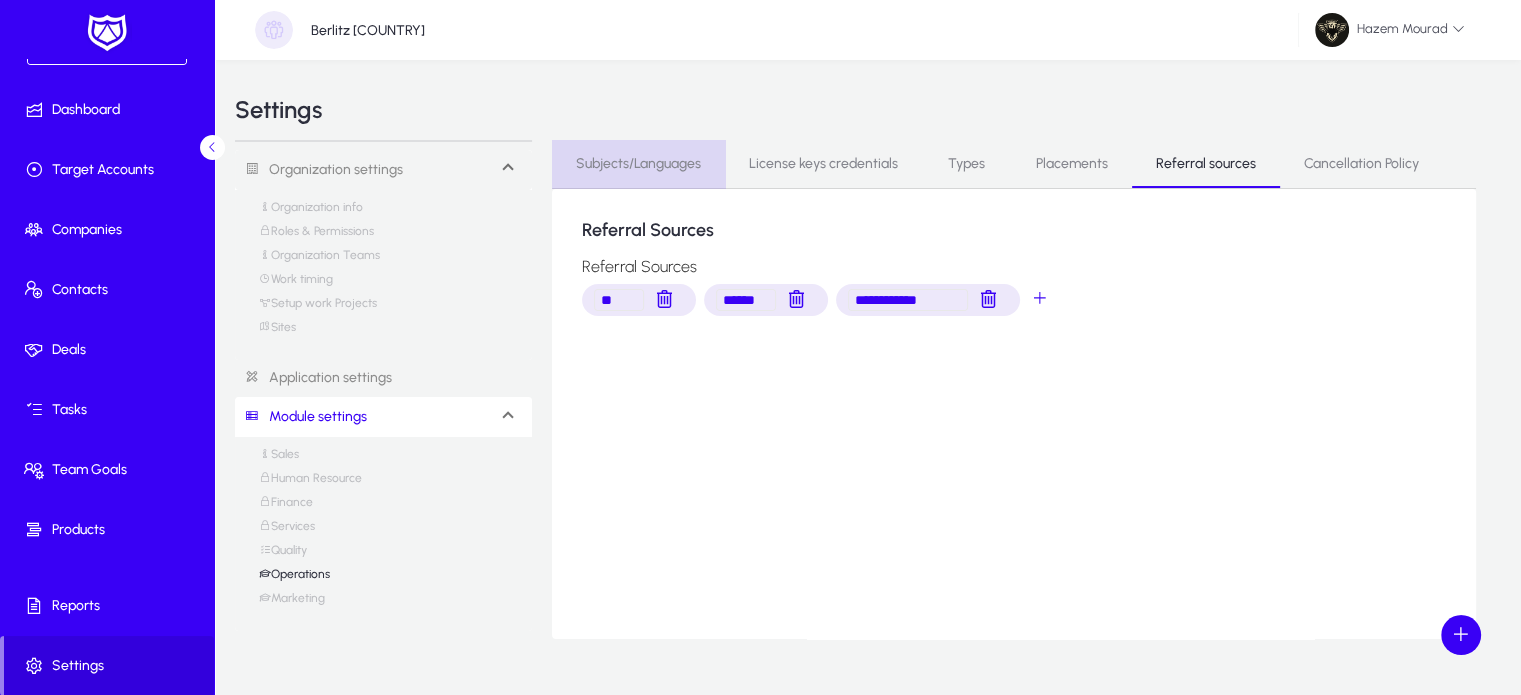 click on "Subjects/Languages" at bounding box center [638, 164] 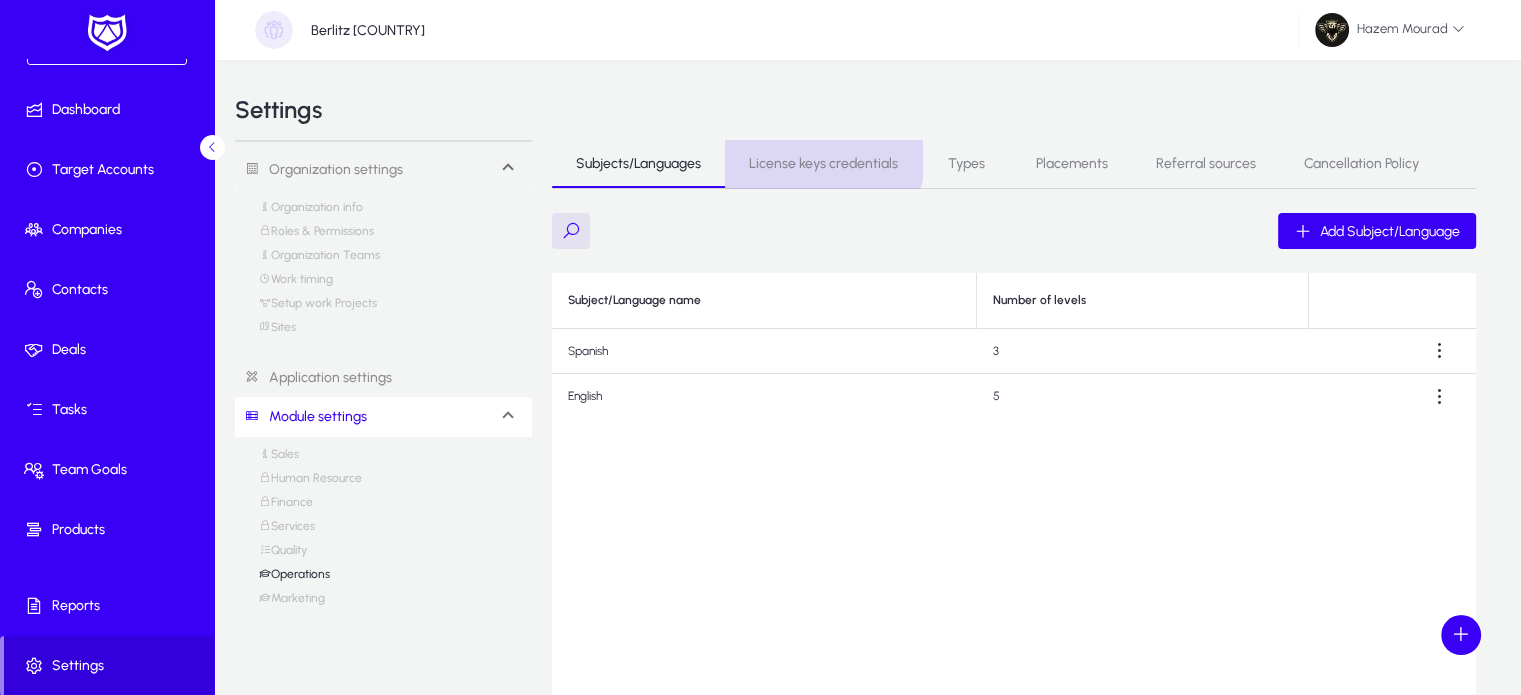 click on "License keys credentials" at bounding box center (823, 164) 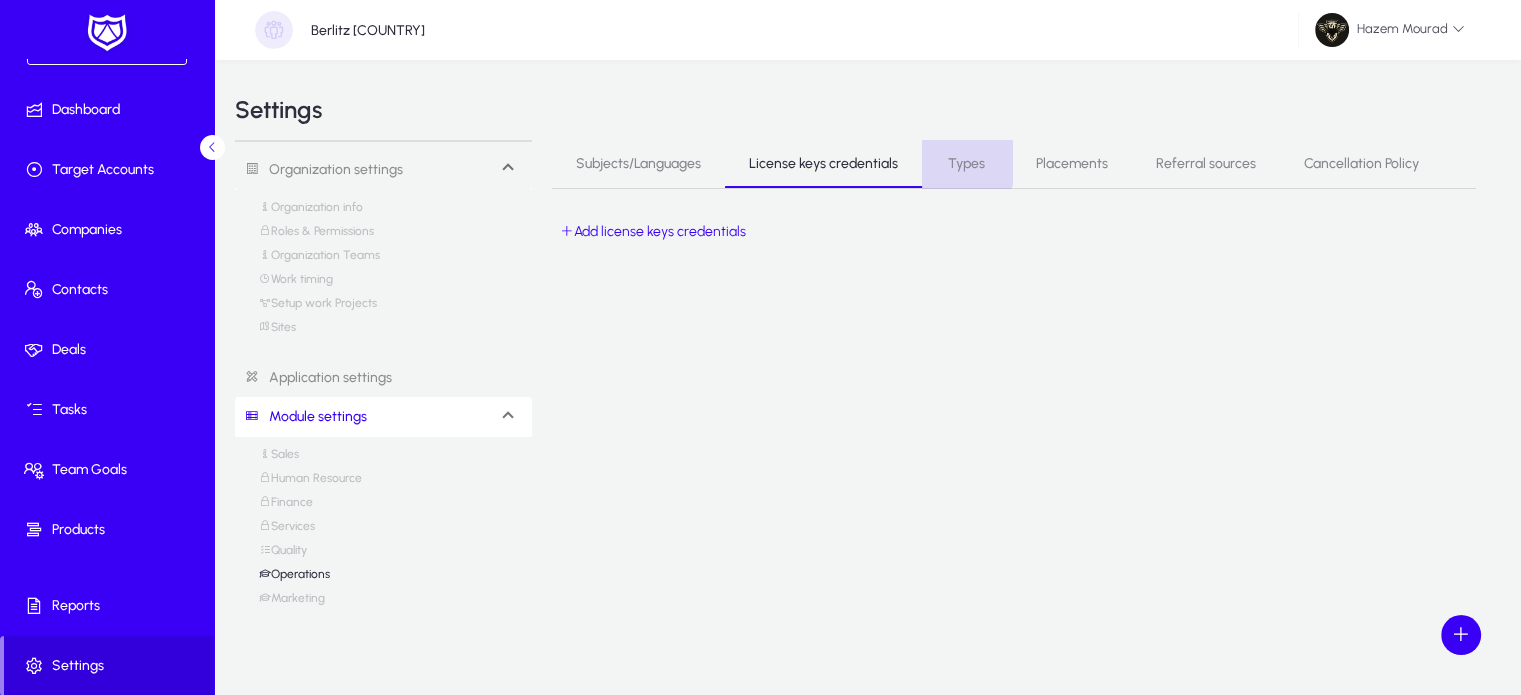 click on "Types" at bounding box center [966, 164] 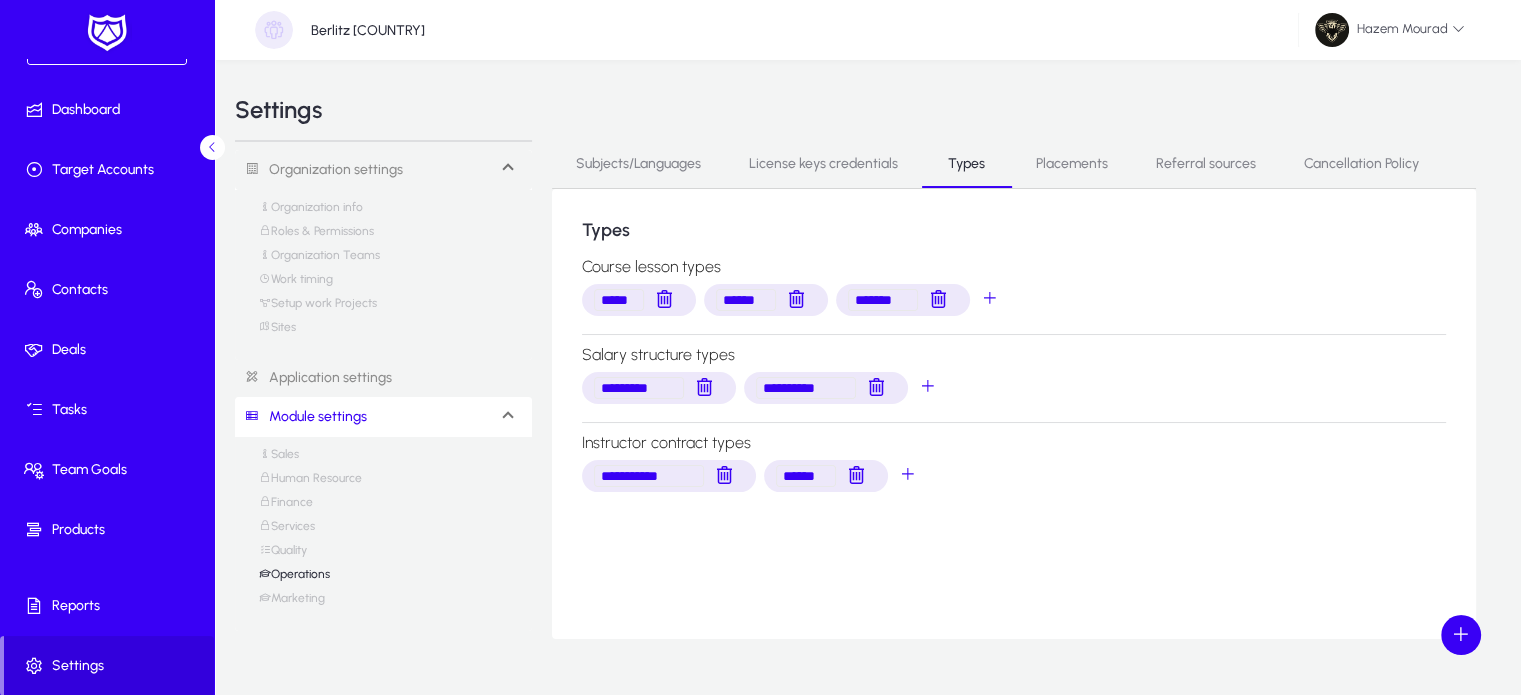 click on "Sales" at bounding box center [279, 459] 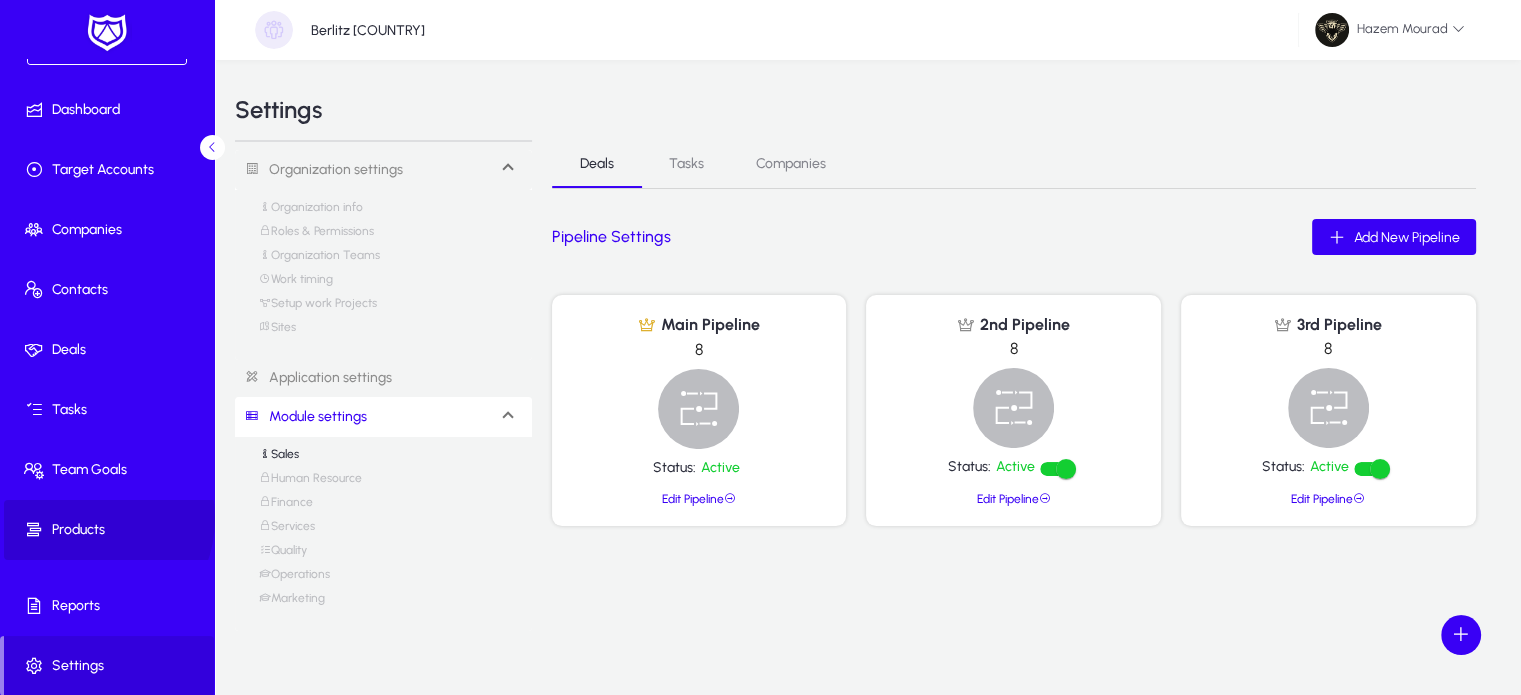 click 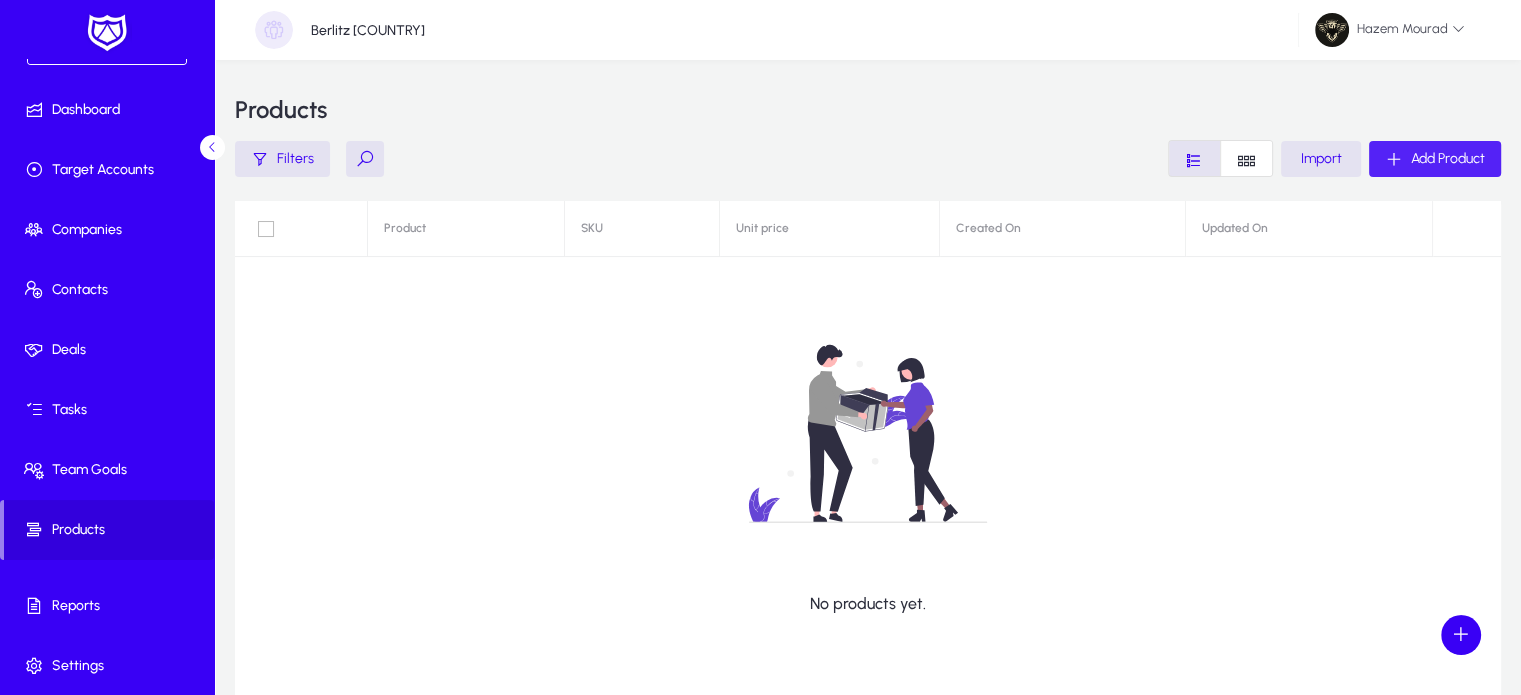 click 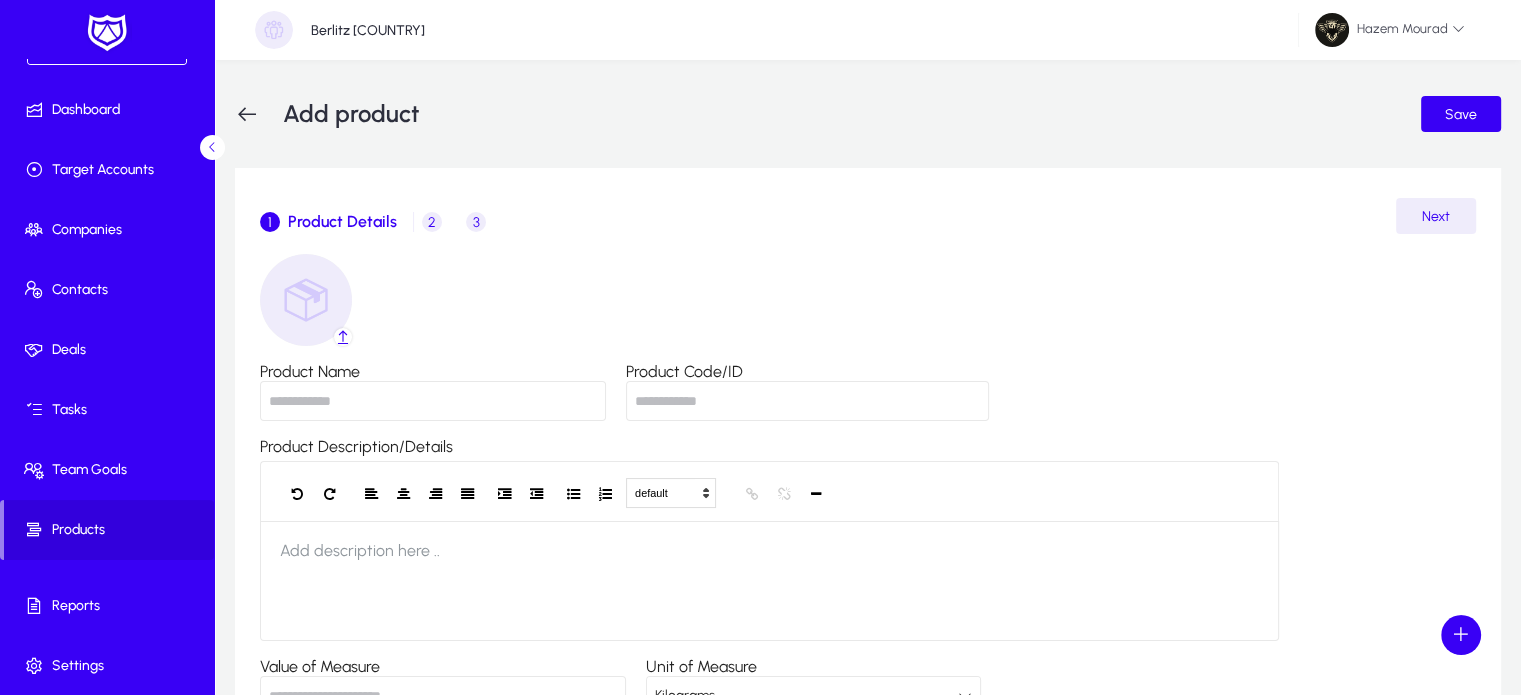 click on "Product Name" at bounding box center [433, 401] 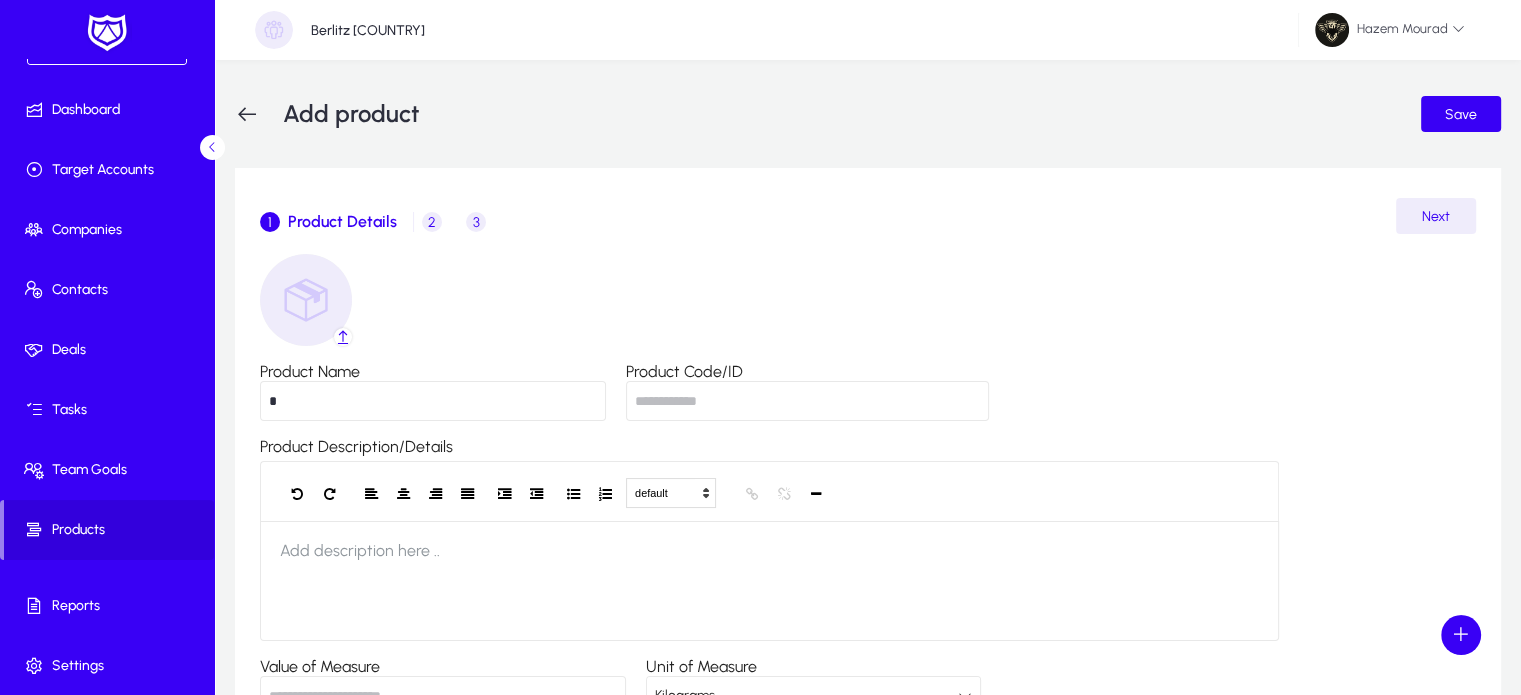 type on "**********" 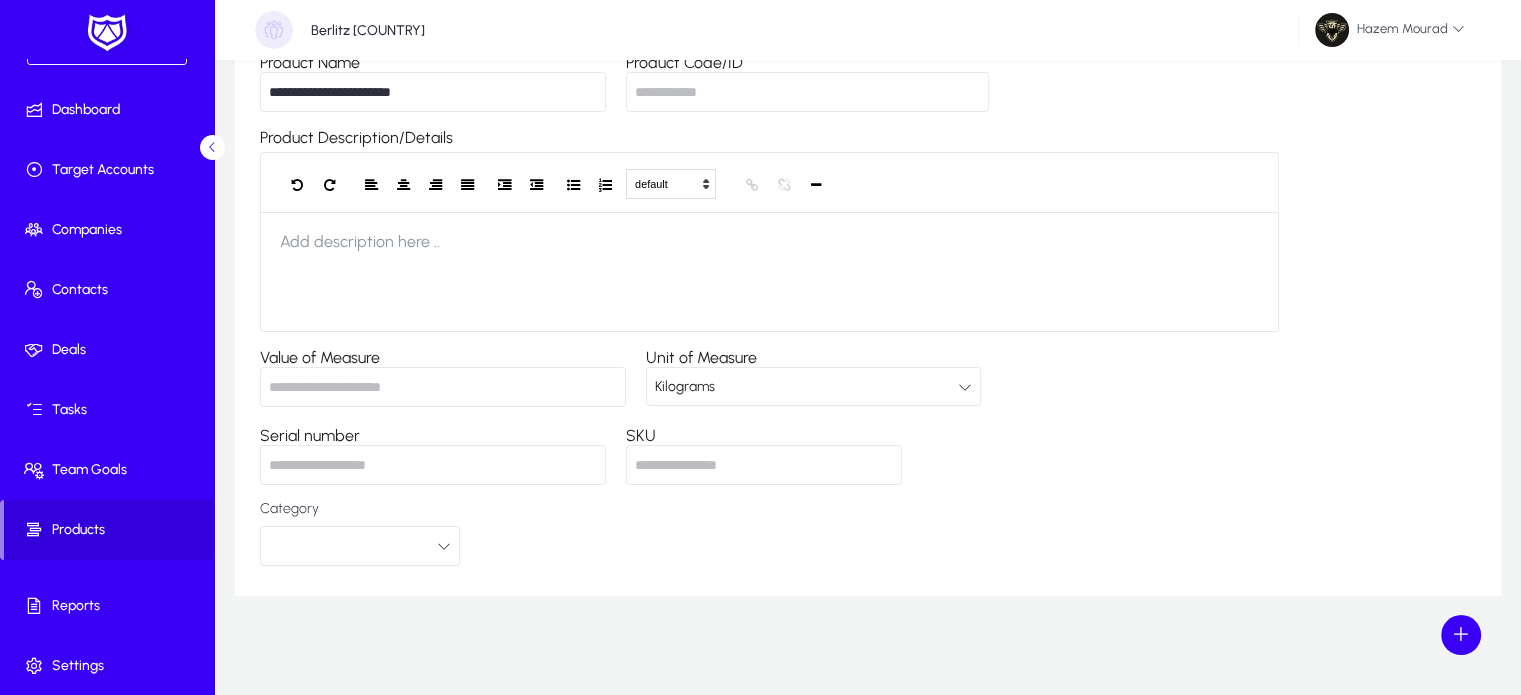 scroll, scrollTop: 0, scrollLeft: 0, axis: both 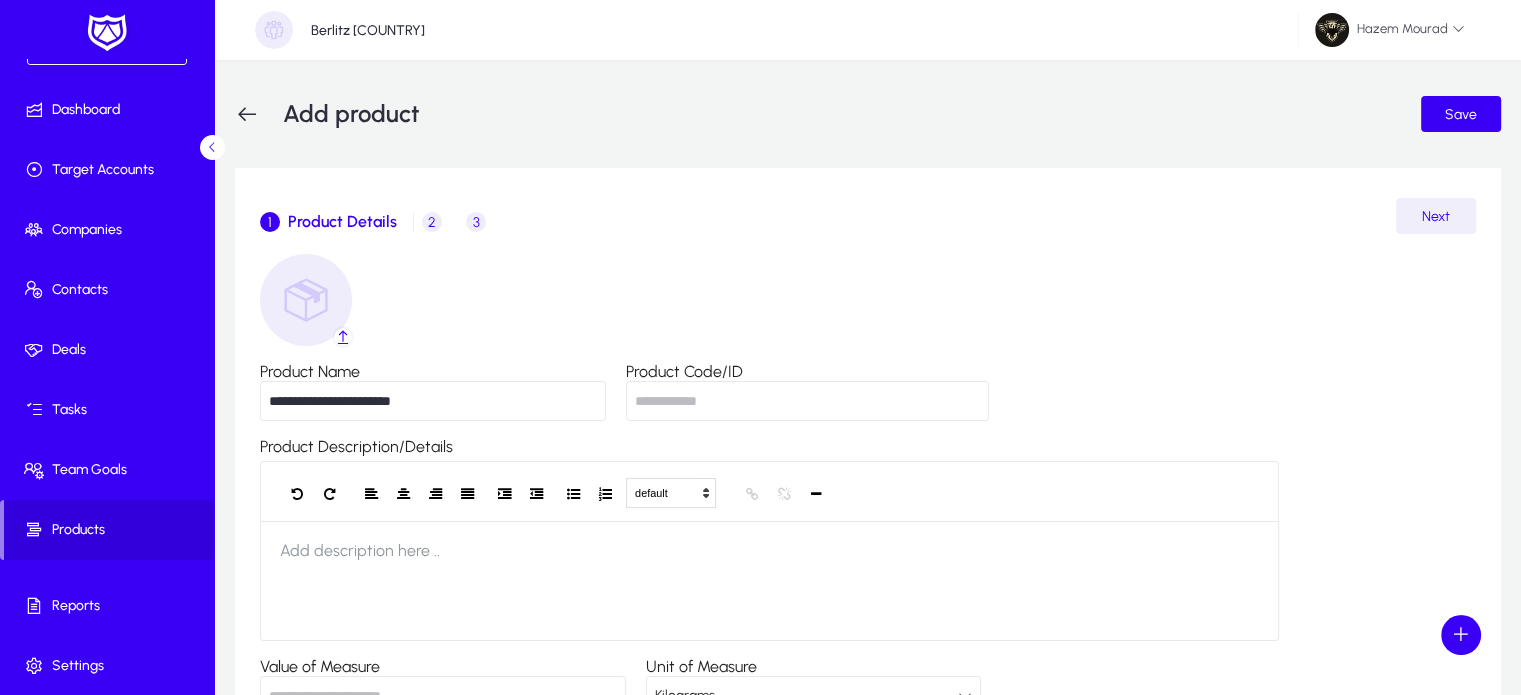click 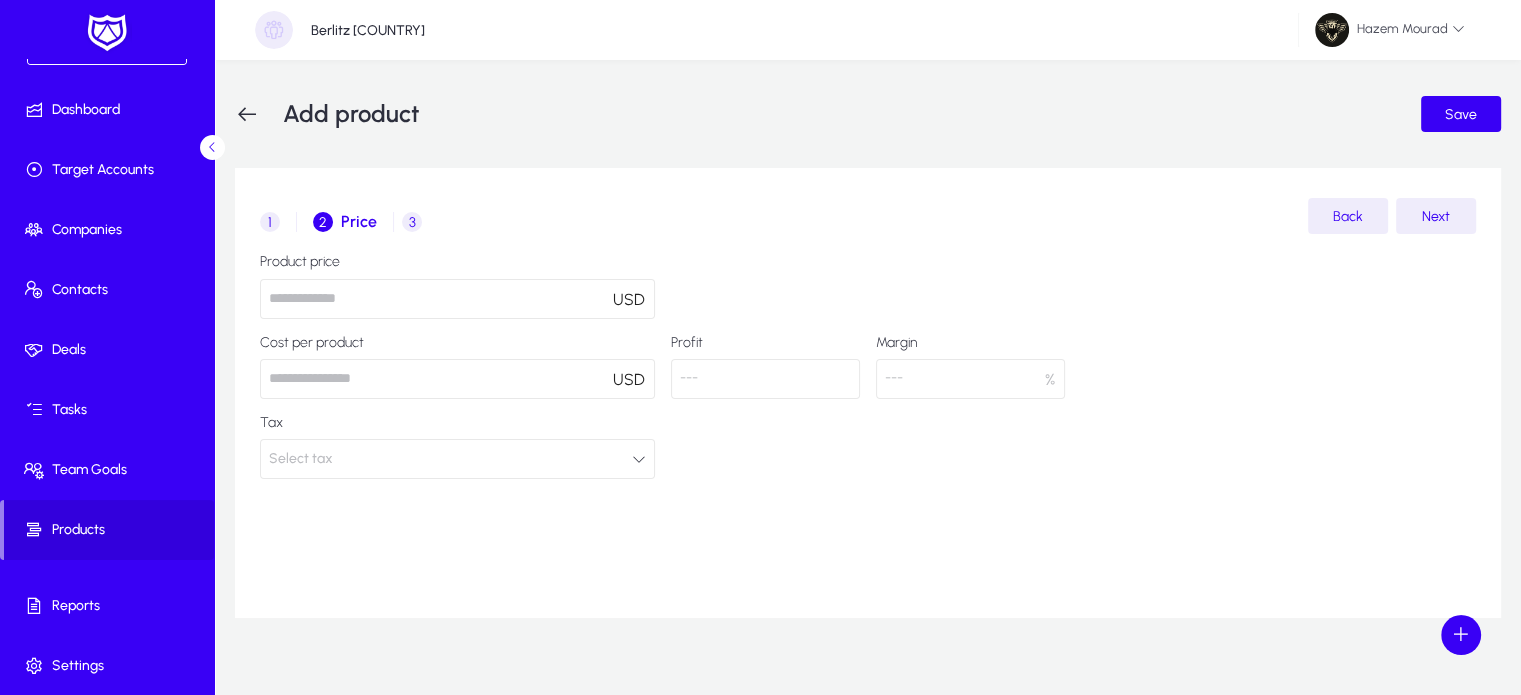 click 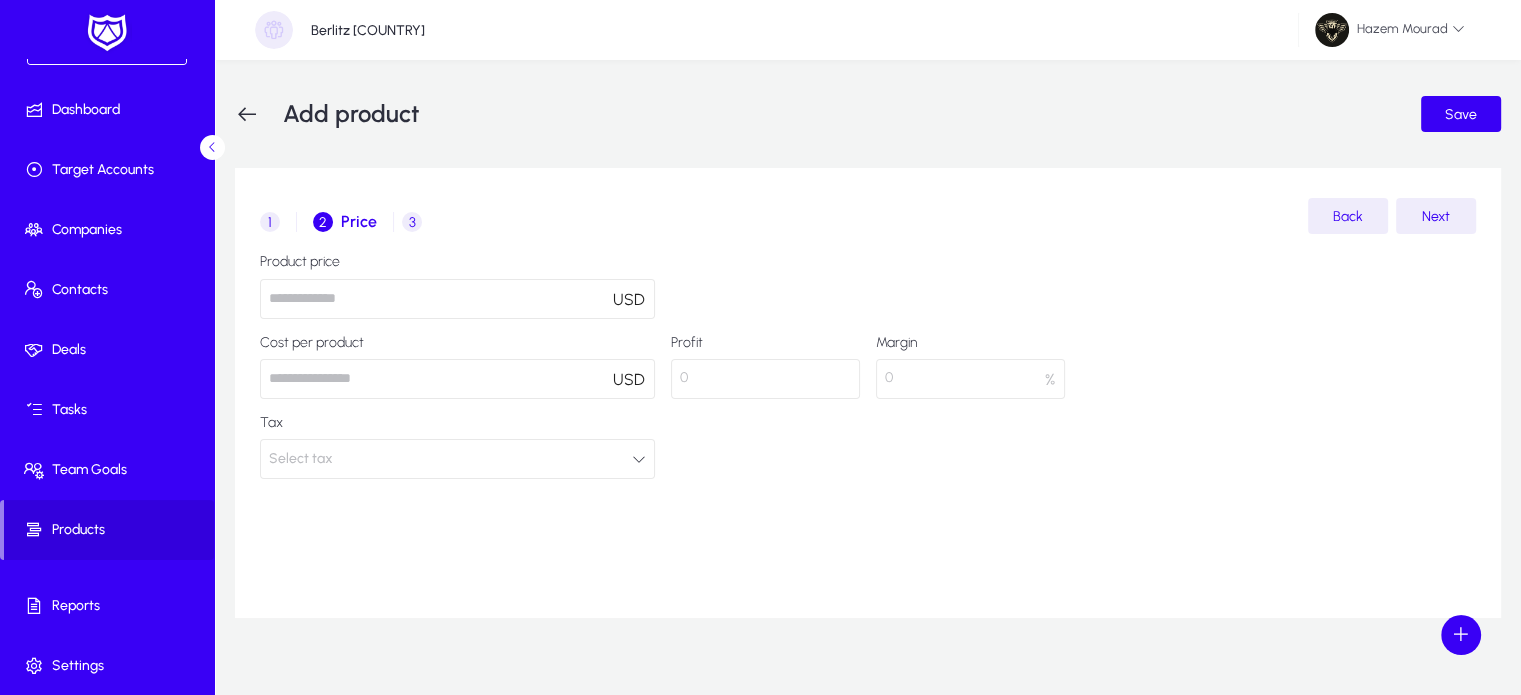 type on "***" 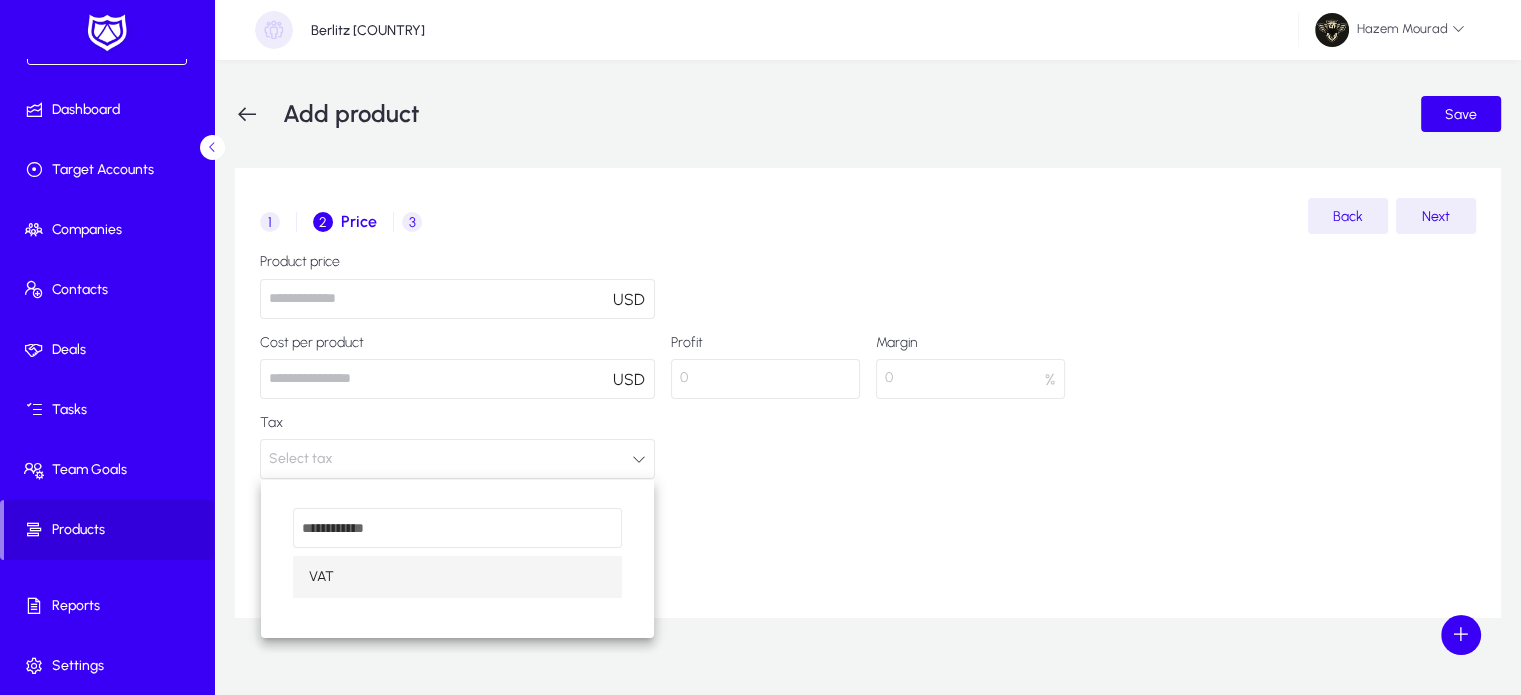 click on "VAT" at bounding box center [457, 577] 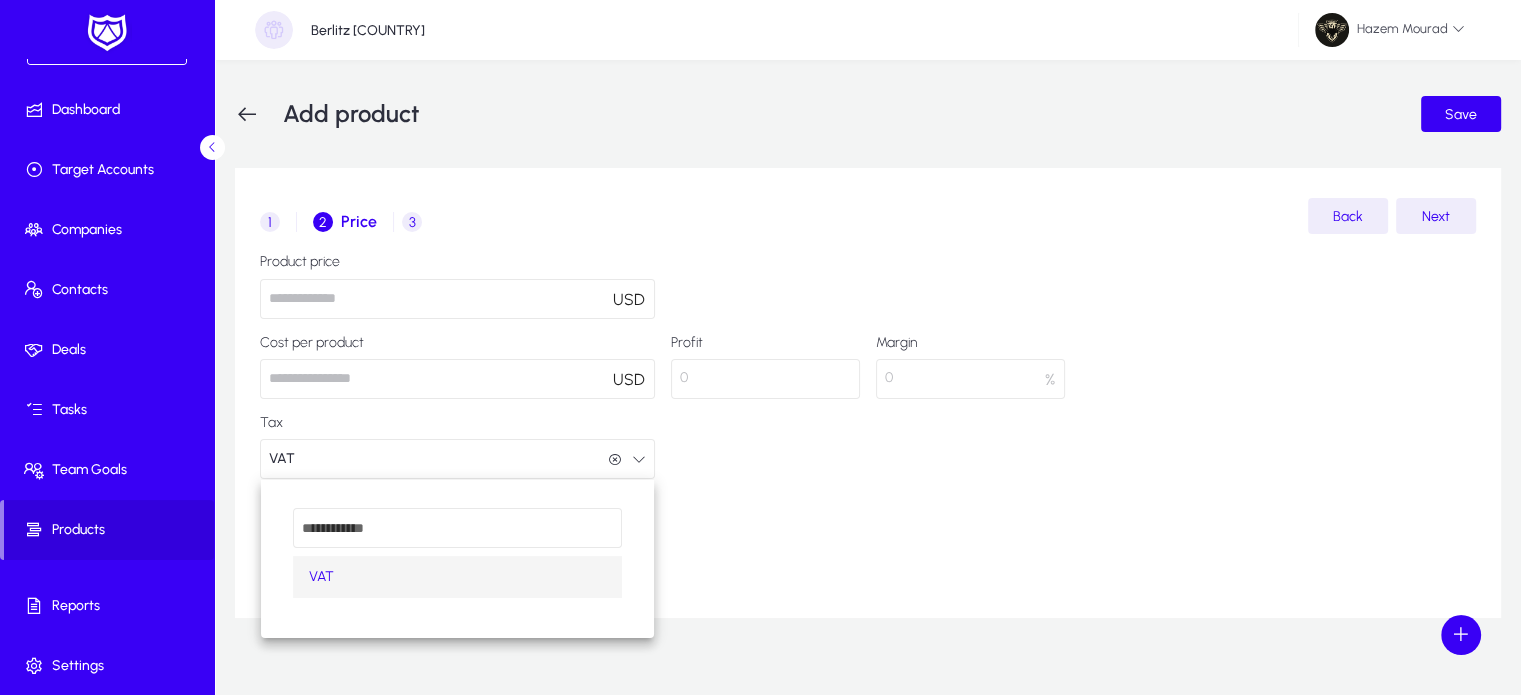 scroll, scrollTop: 0, scrollLeft: 0, axis: both 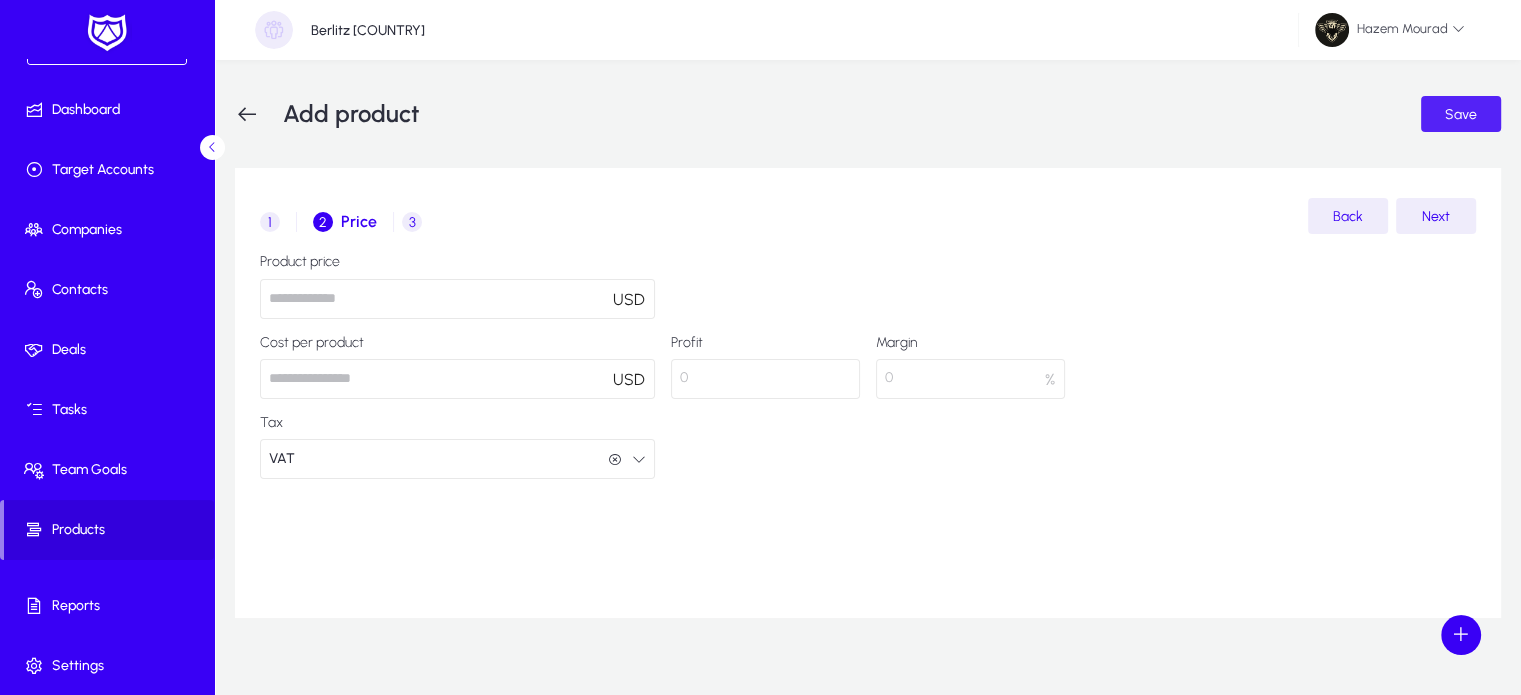 click 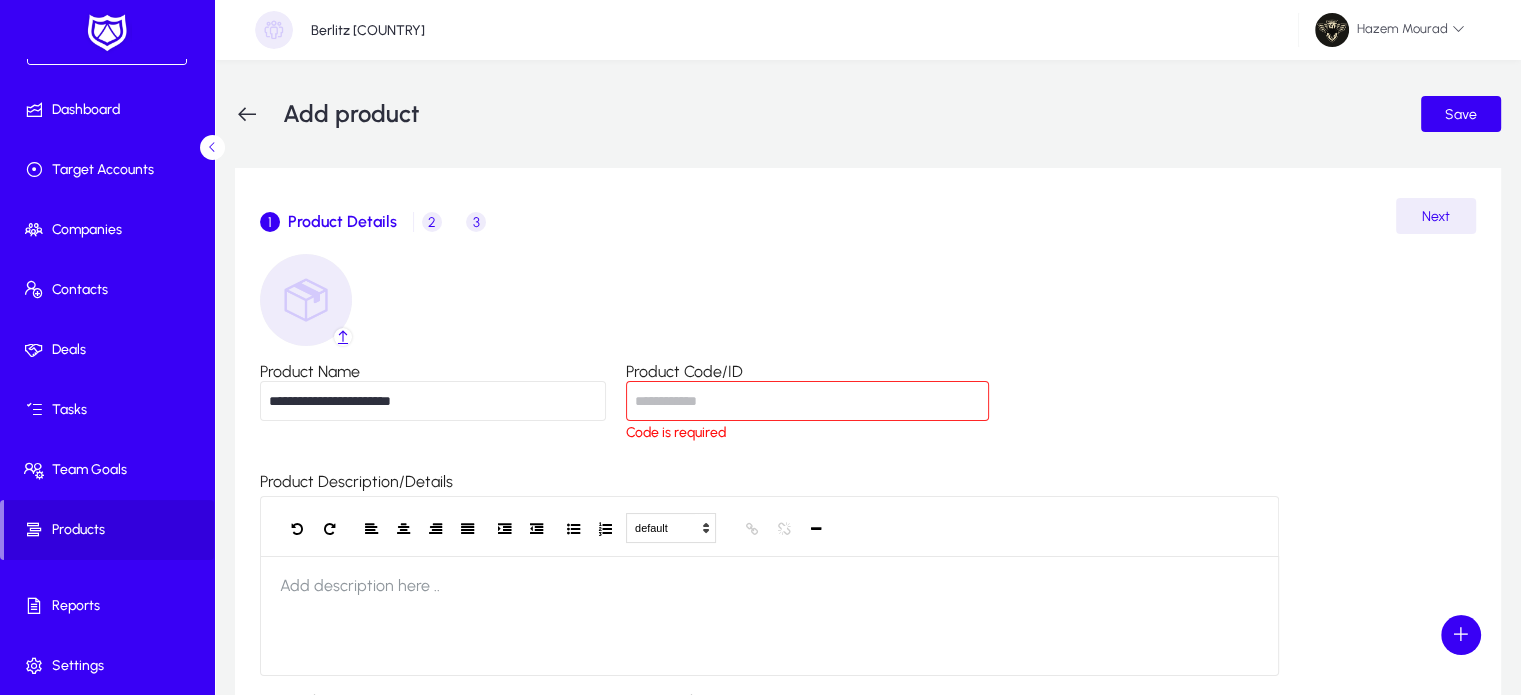 click on "Product Code/ID" at bounding box center [807, 401] 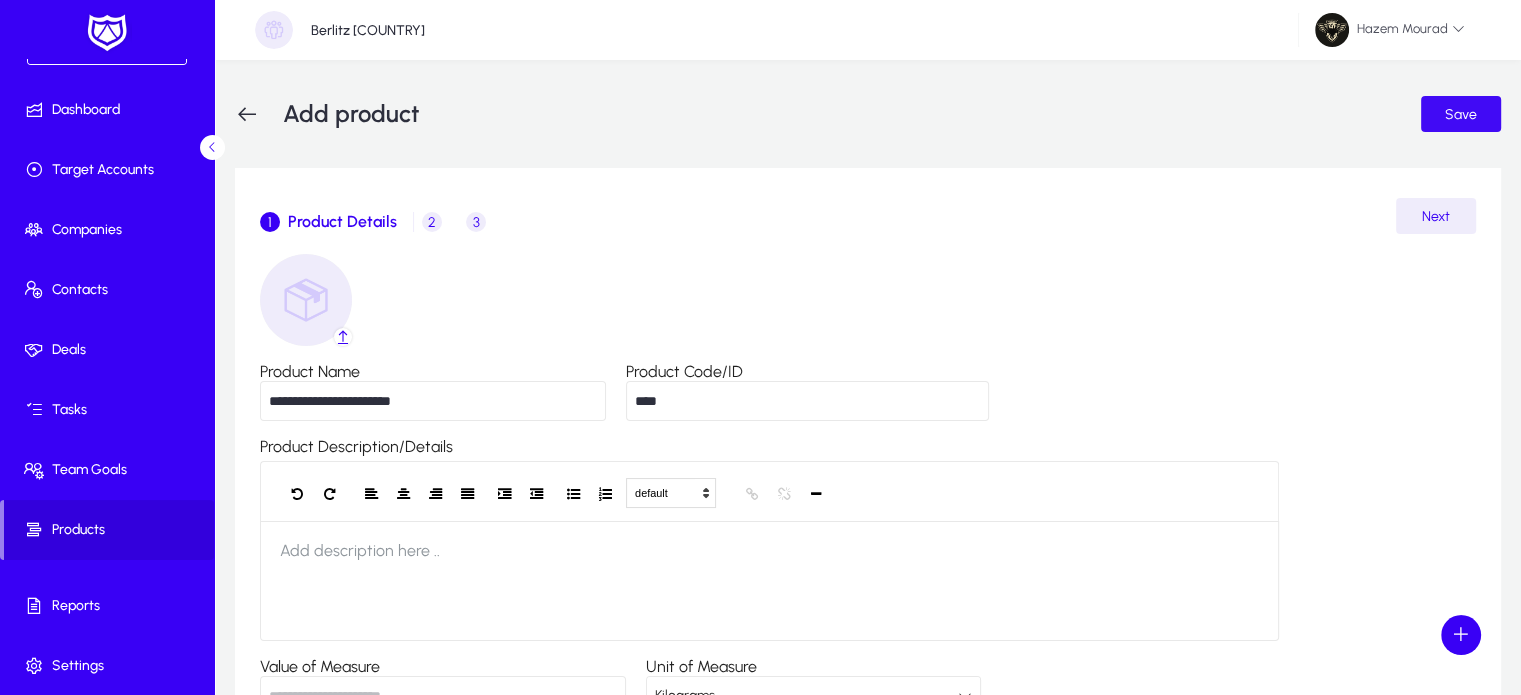 type on "****" 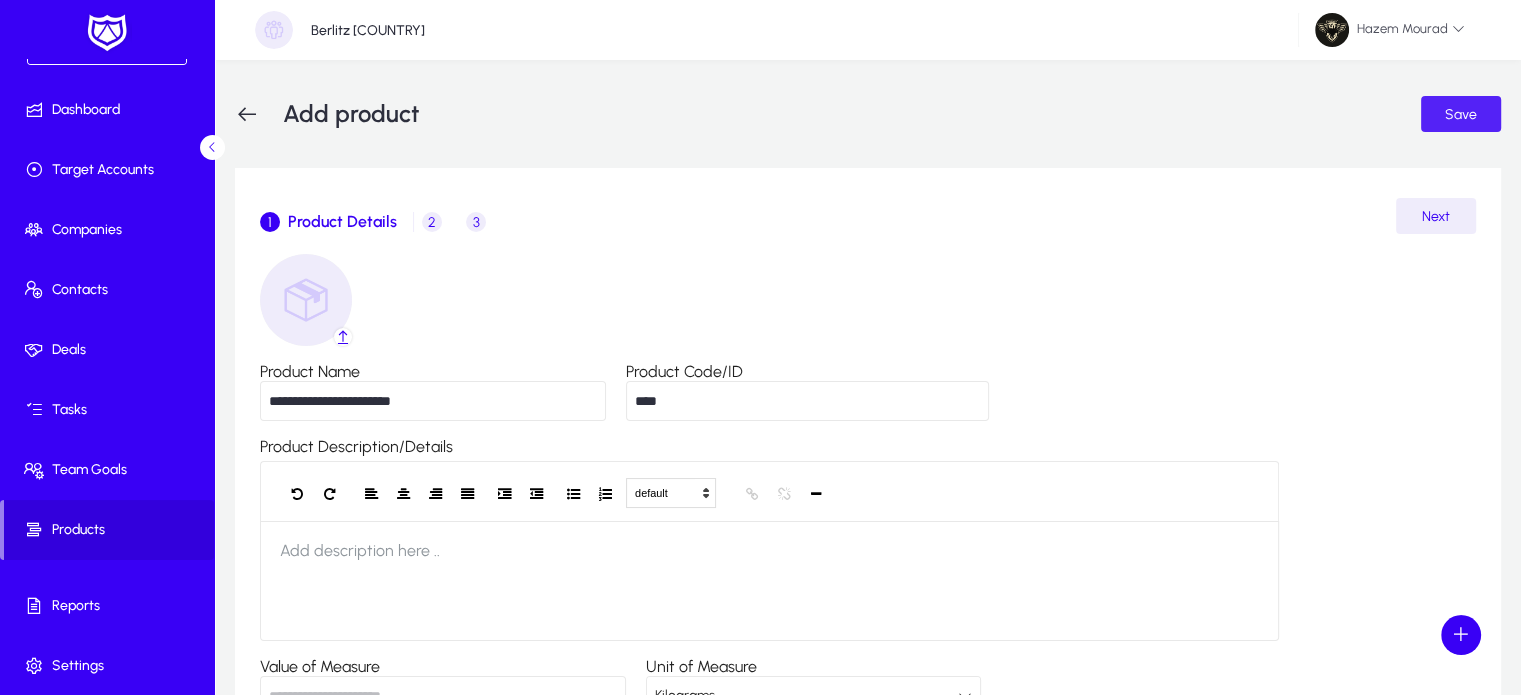 click 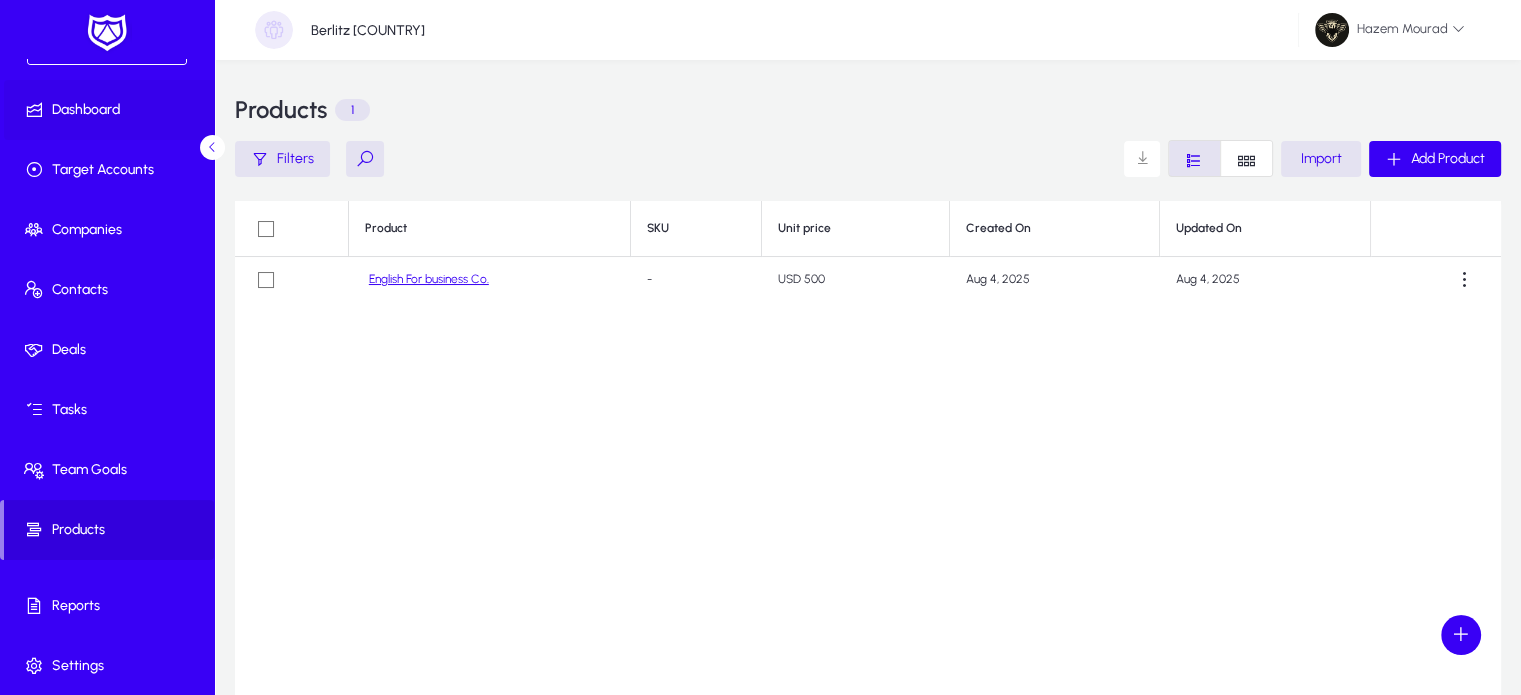 scroll, scrollTop: 0, scrollLeft: 0, axis: both 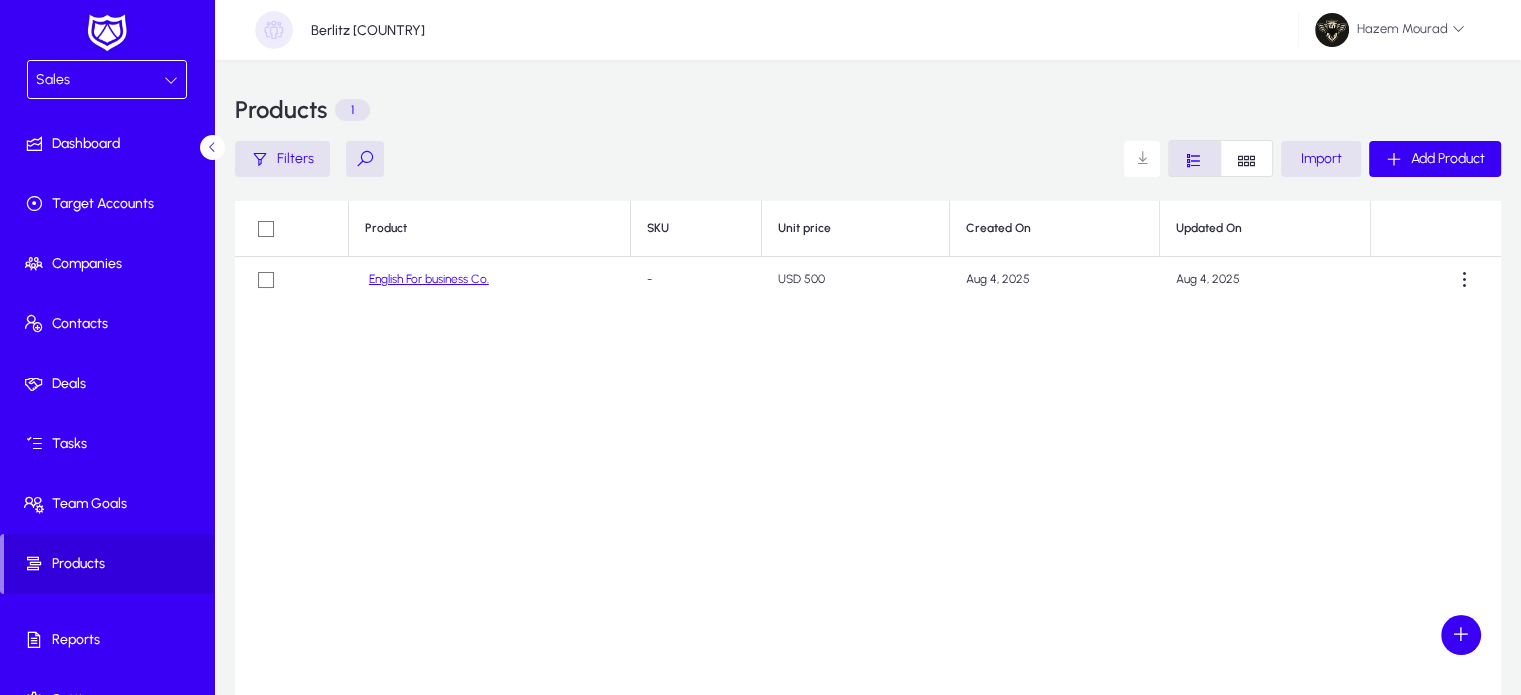 click on "Sales" at bounding box center (100, 80) 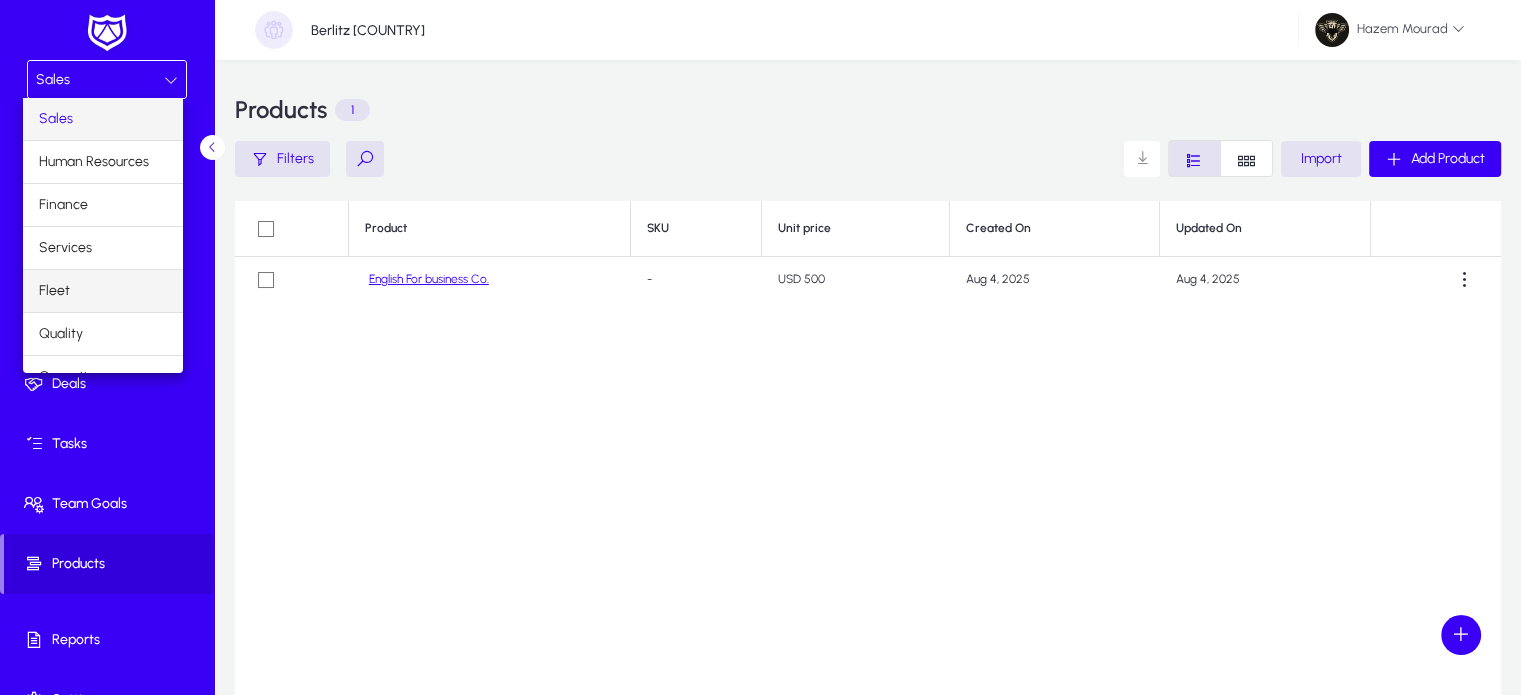 scroll, scrollTop: 66, scrollLeft: 0, axis: vertical 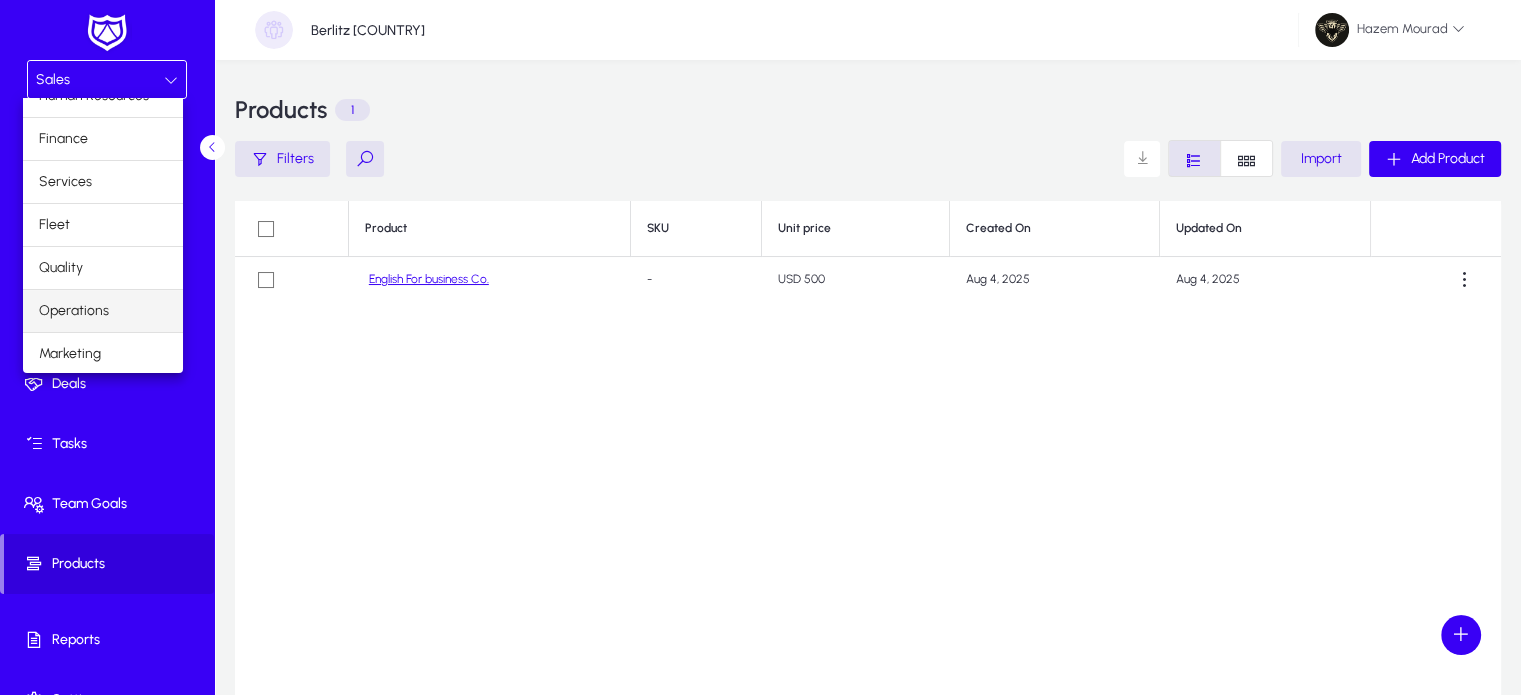 click on "Operations" at bounding box center (74, 311) 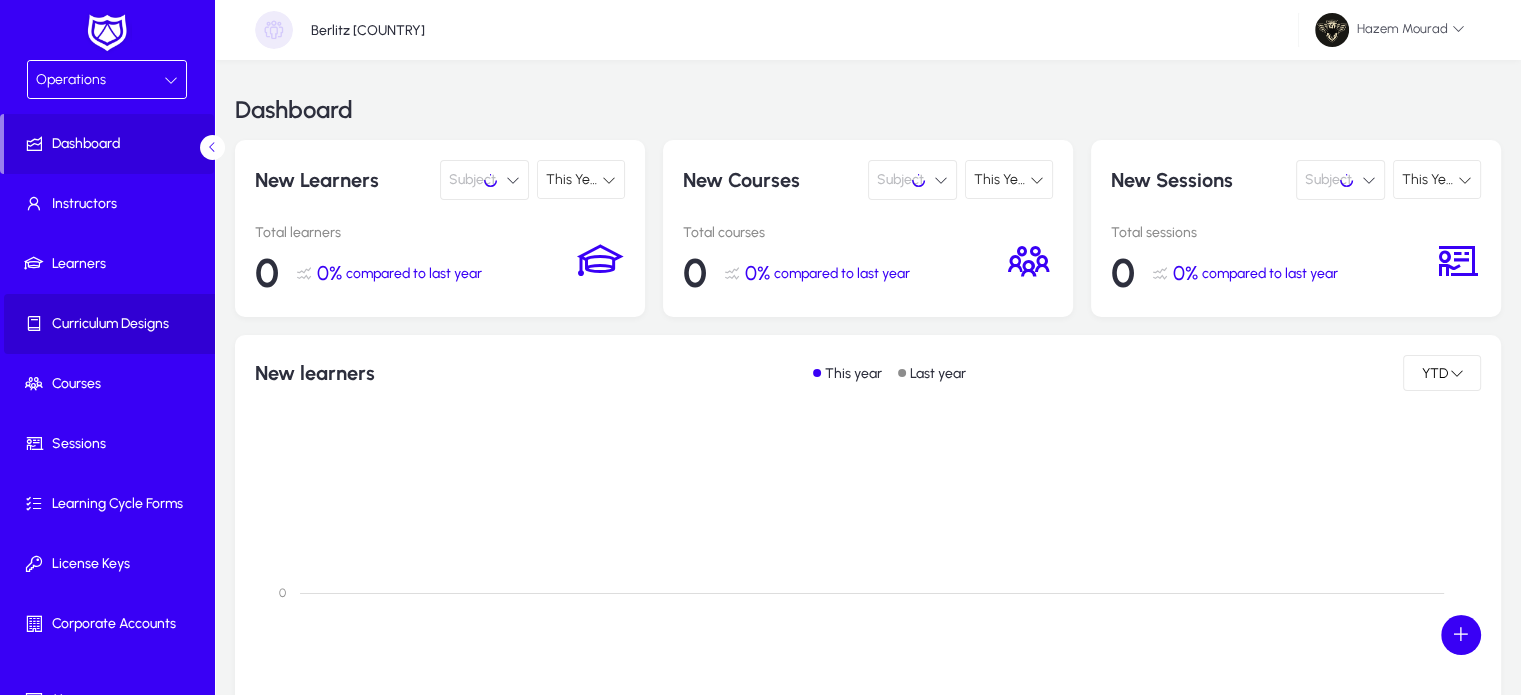 click on "Curriculum Designs" 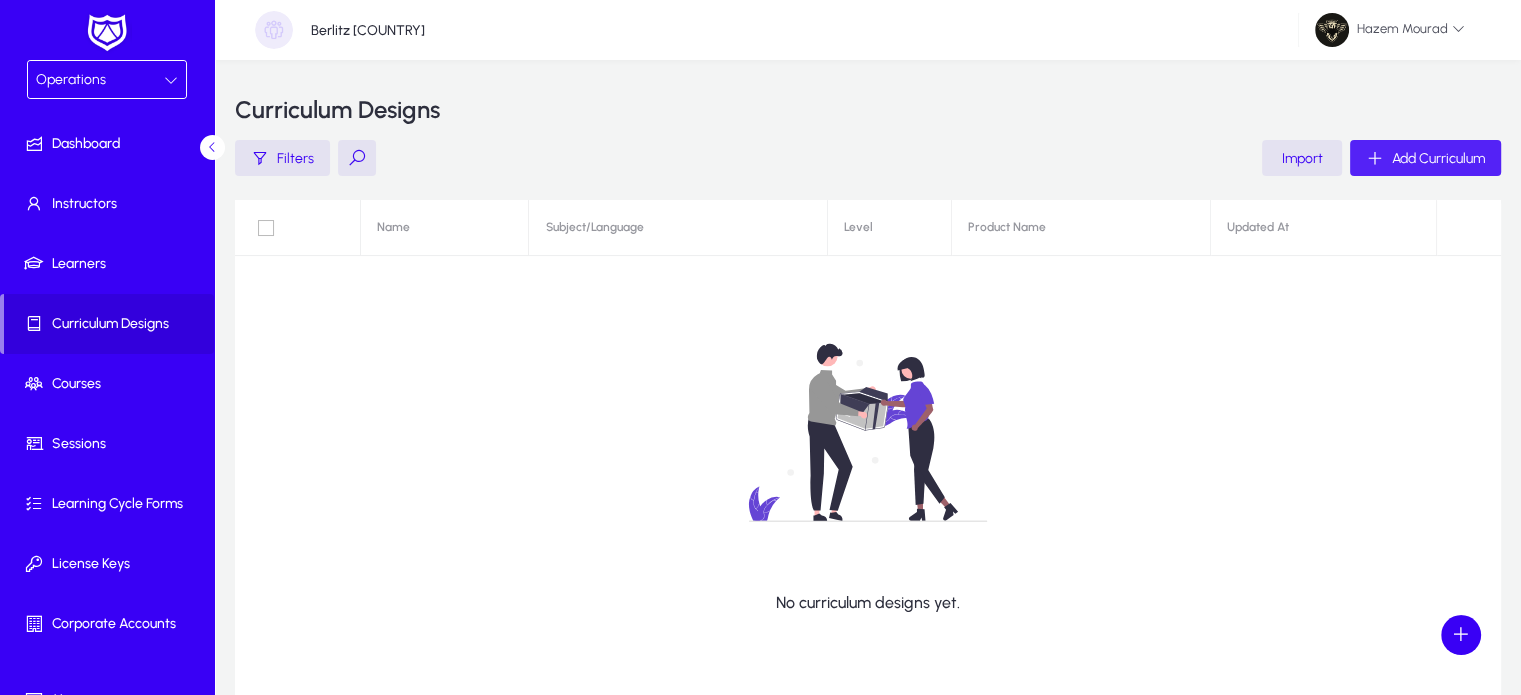 click on "Add Curriculum" 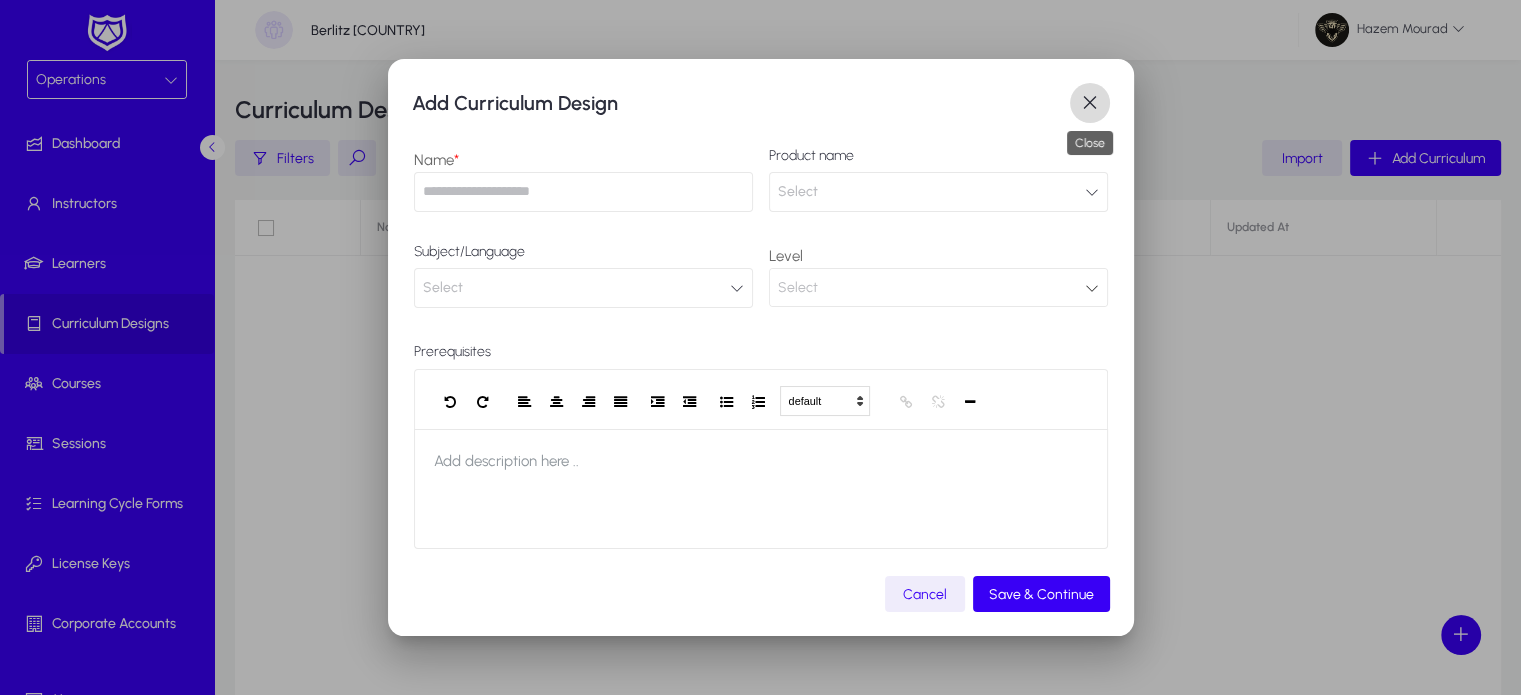 click at bounding box center (1090, 103) 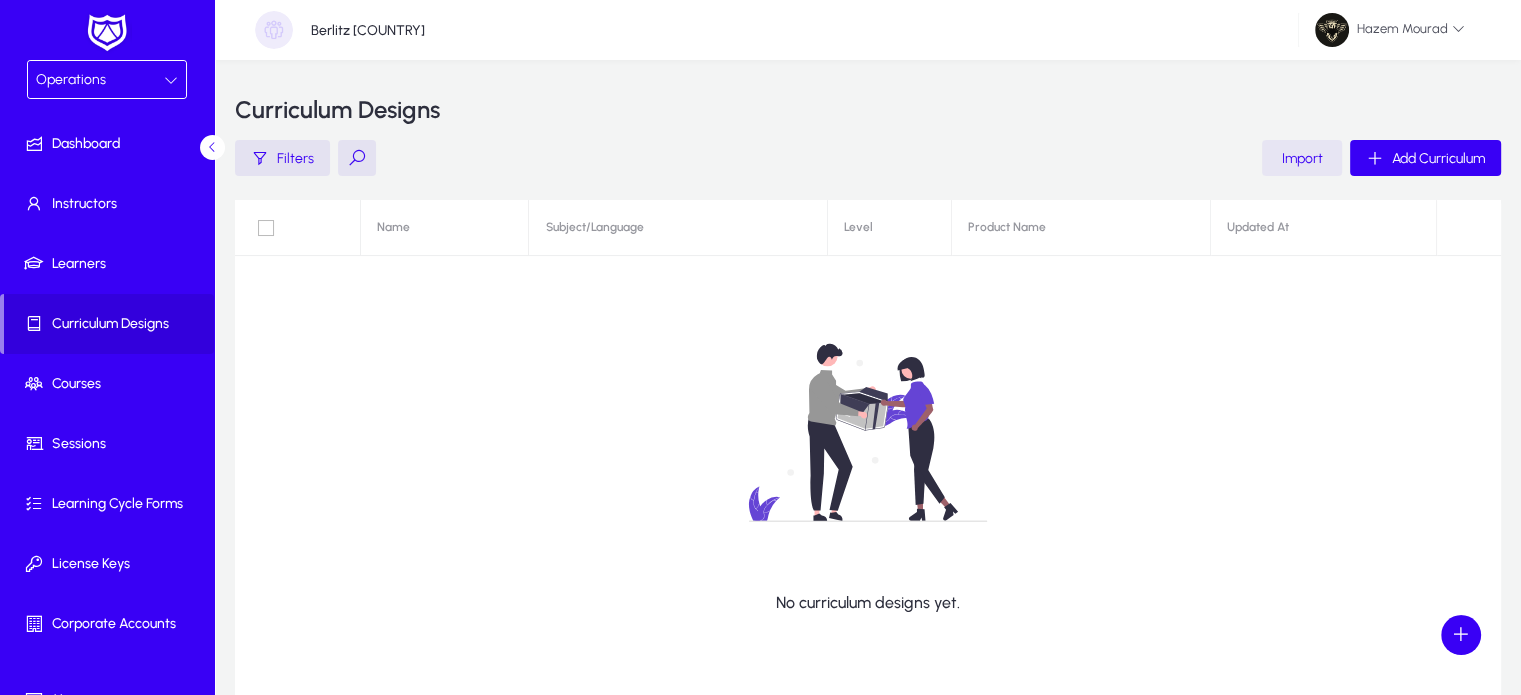 click on "Import" 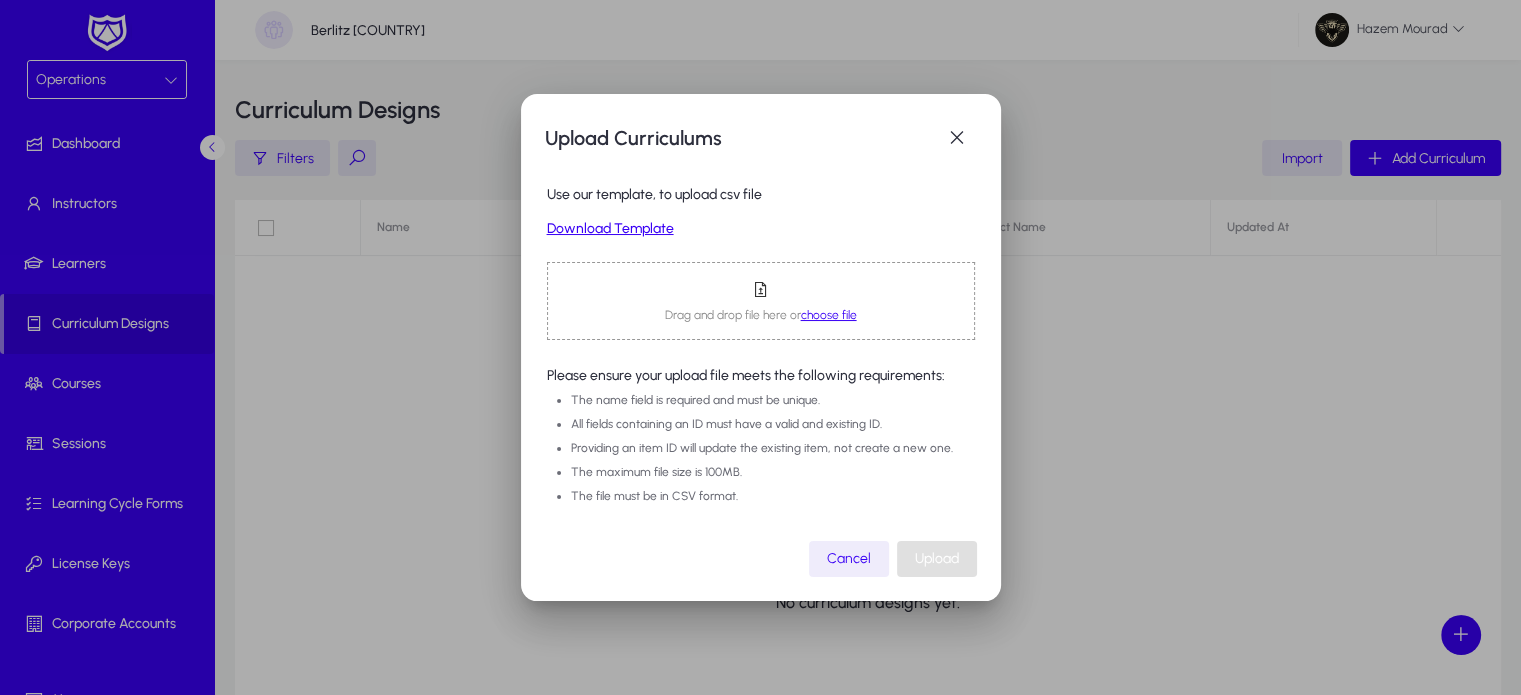 click on "Drag and drop file here or  choose file" at bounding box center (761, 301) 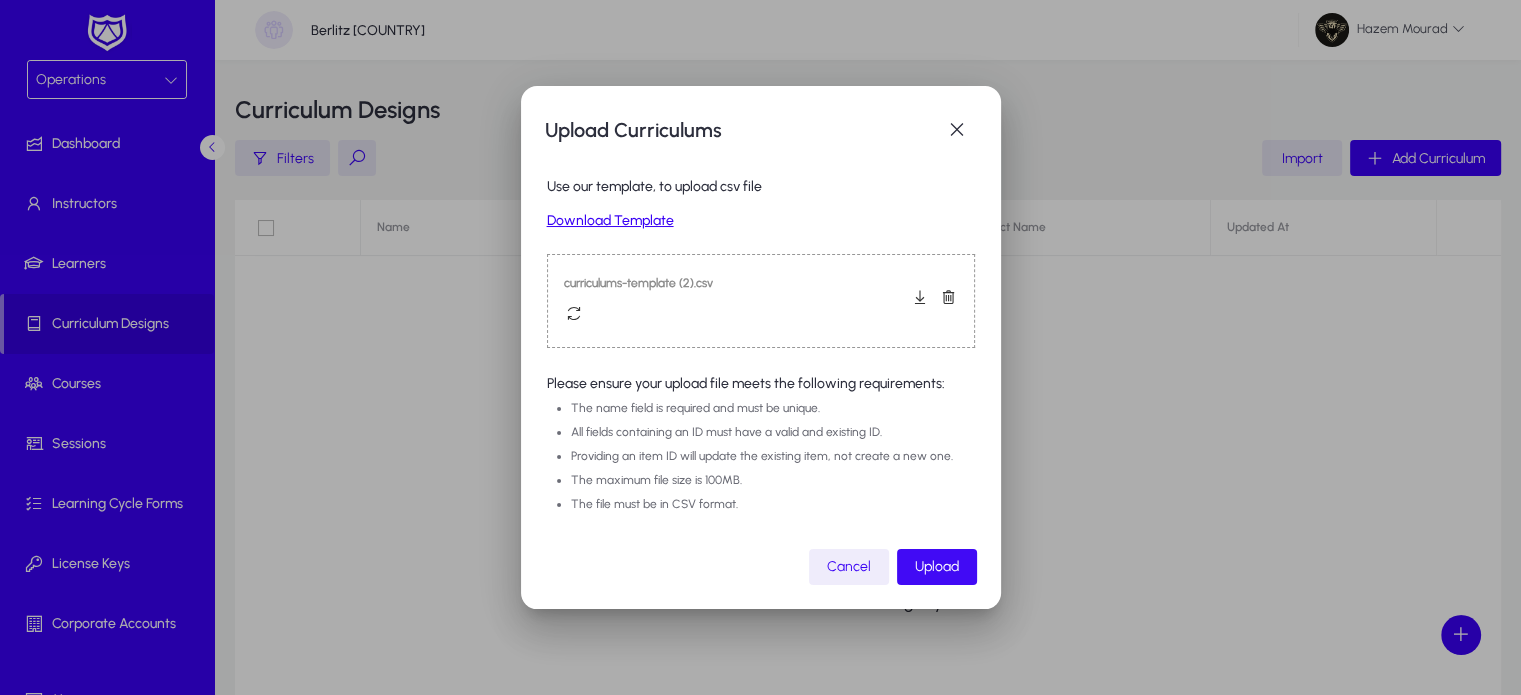 click on "Upload" 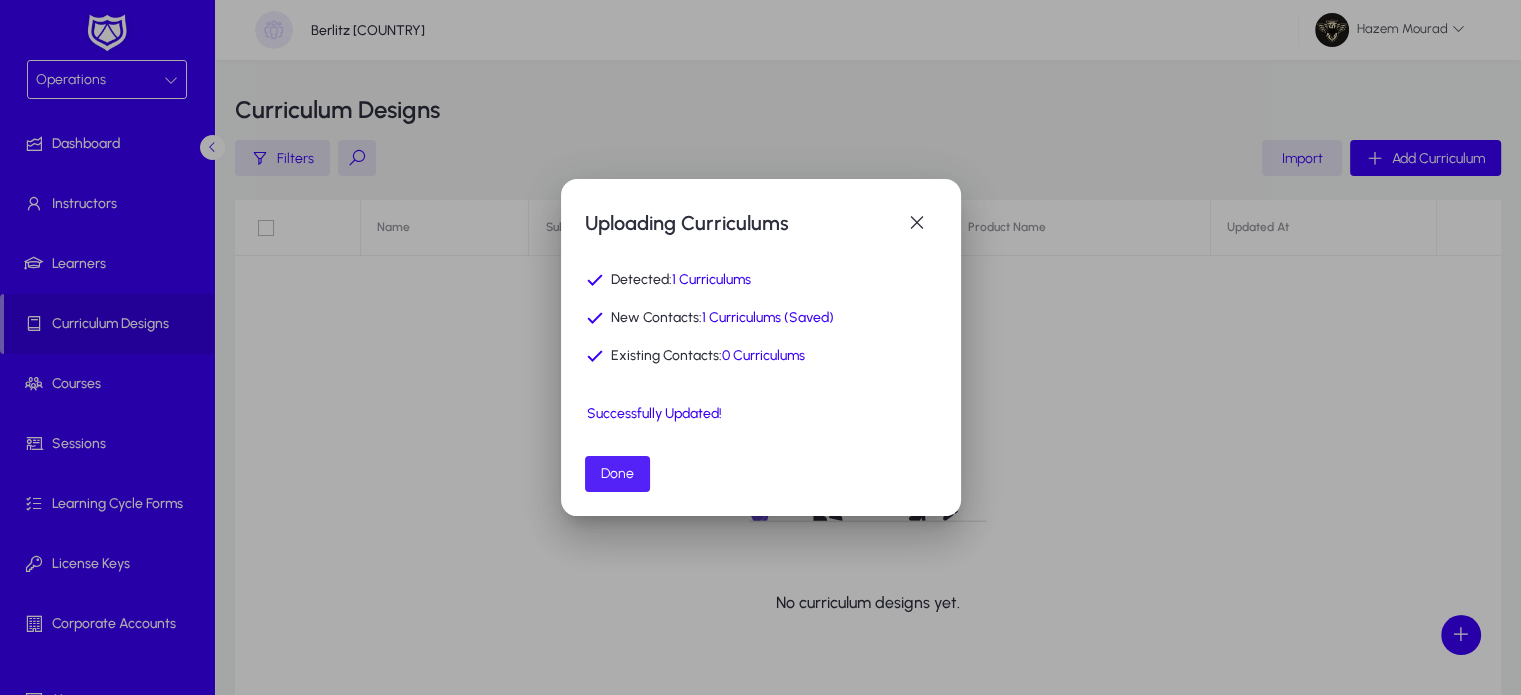click at bounding box center [617, 474] 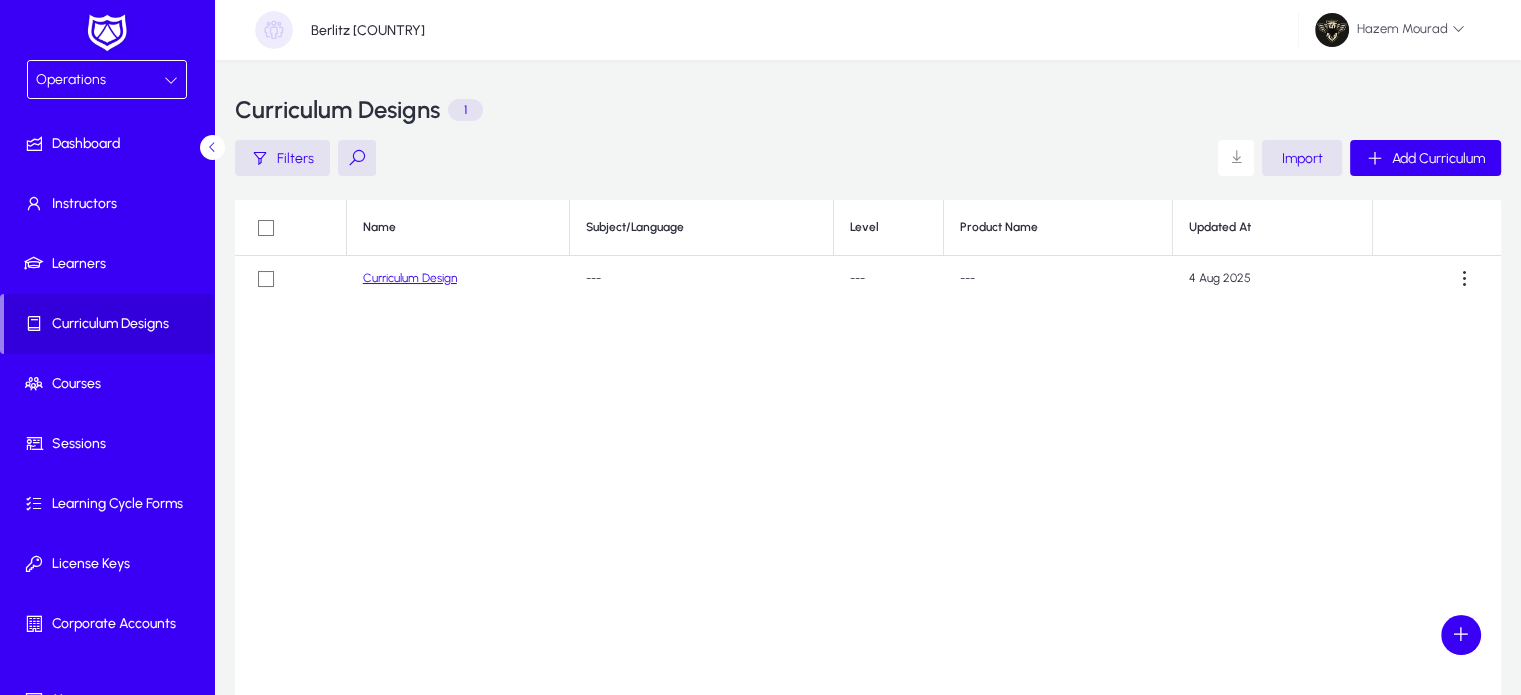 click on "Name Subject/Language Level Product Name Updated At  Curriculum Design   ---   ---   ---   4 Aug 2025" 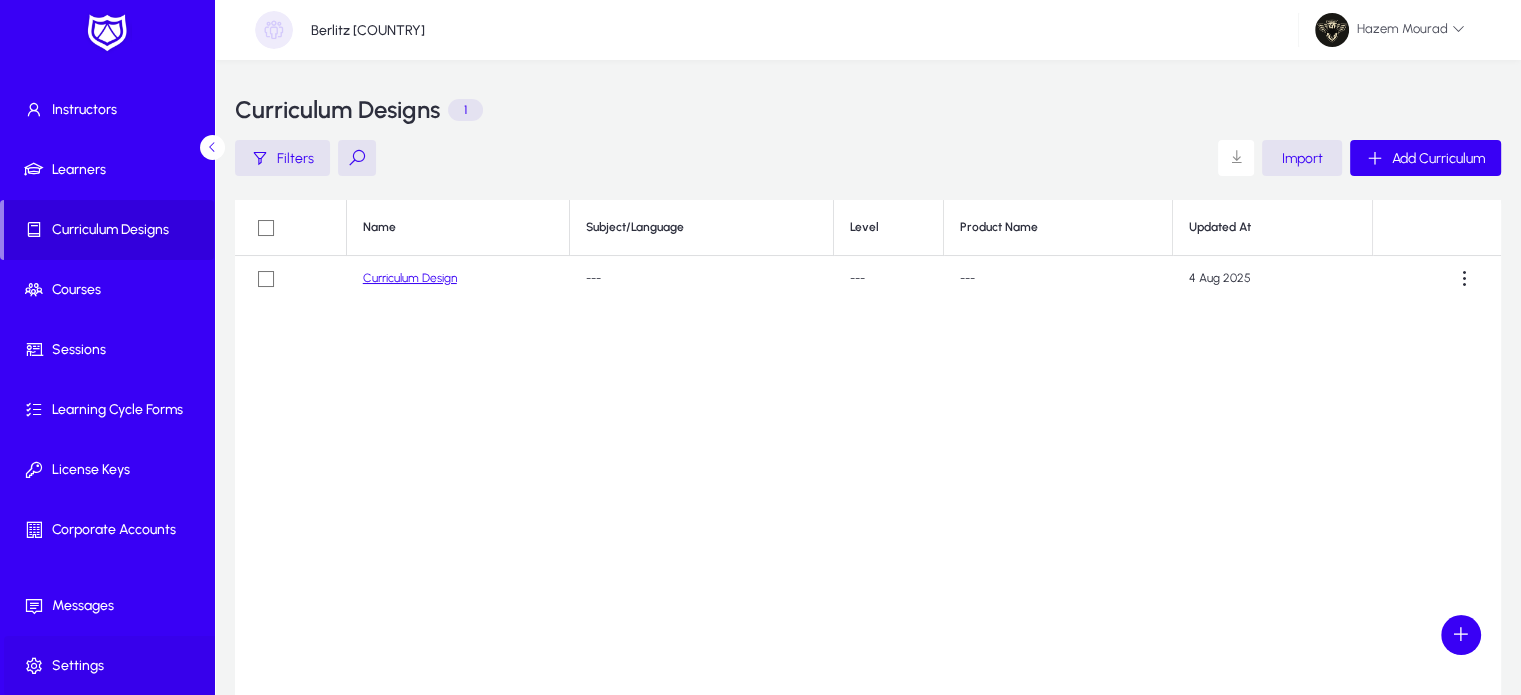 click on "Settings" 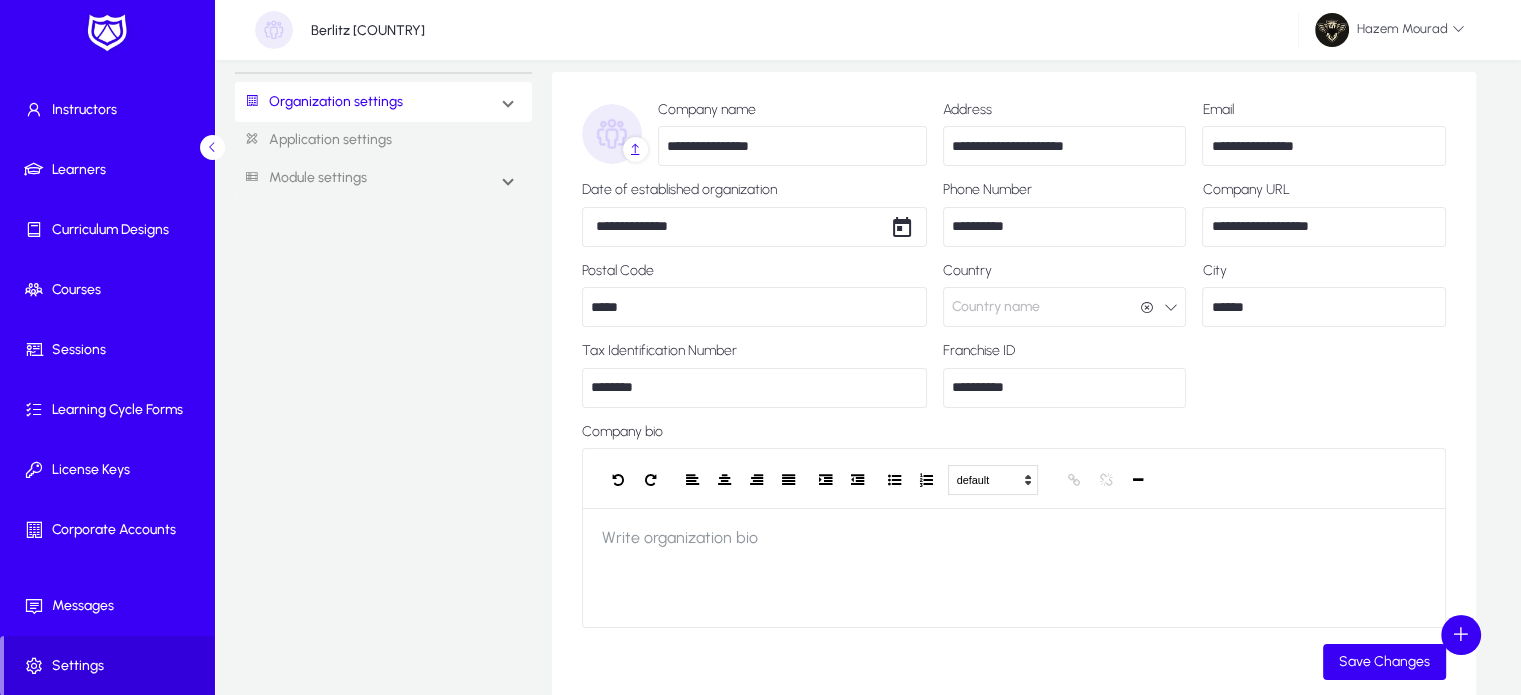 scroll, scrollTop: 0, scrollLeft: 0, axis: both 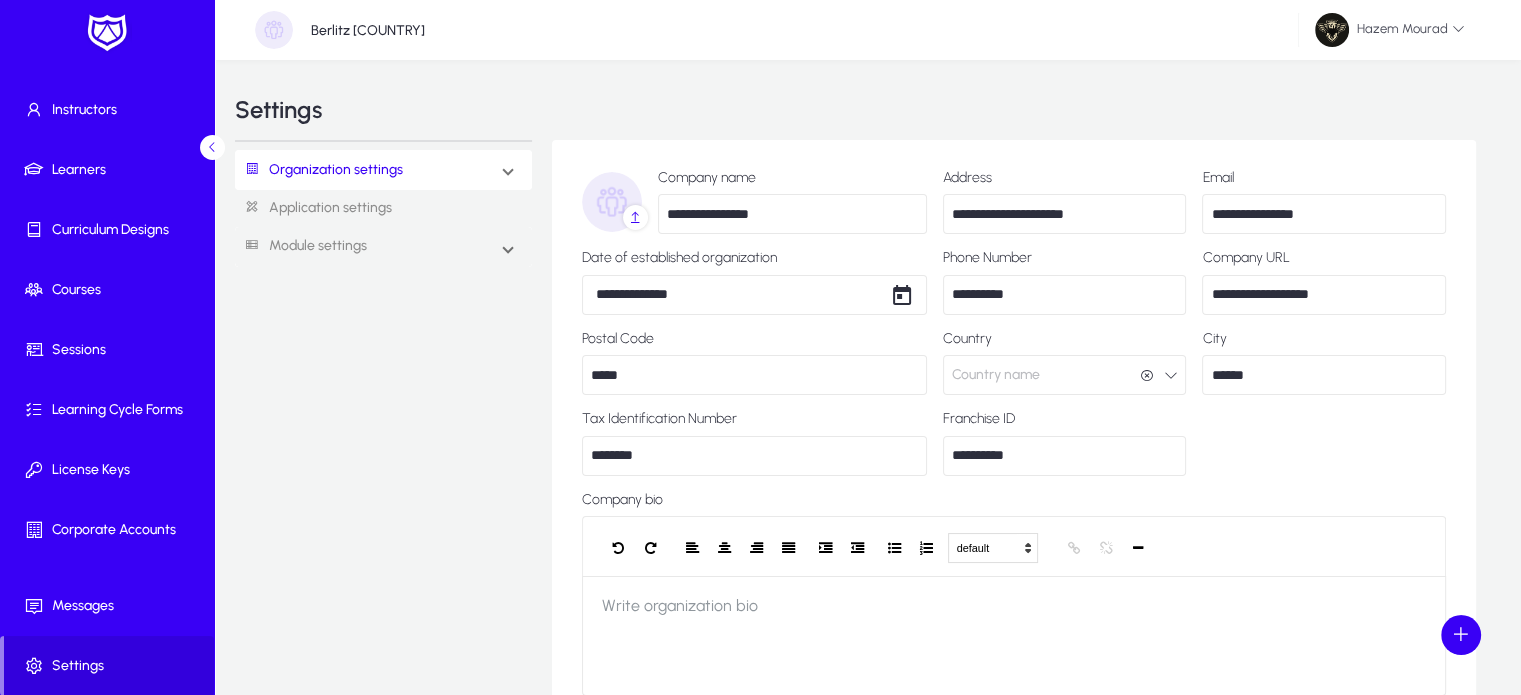 click on "Country name" 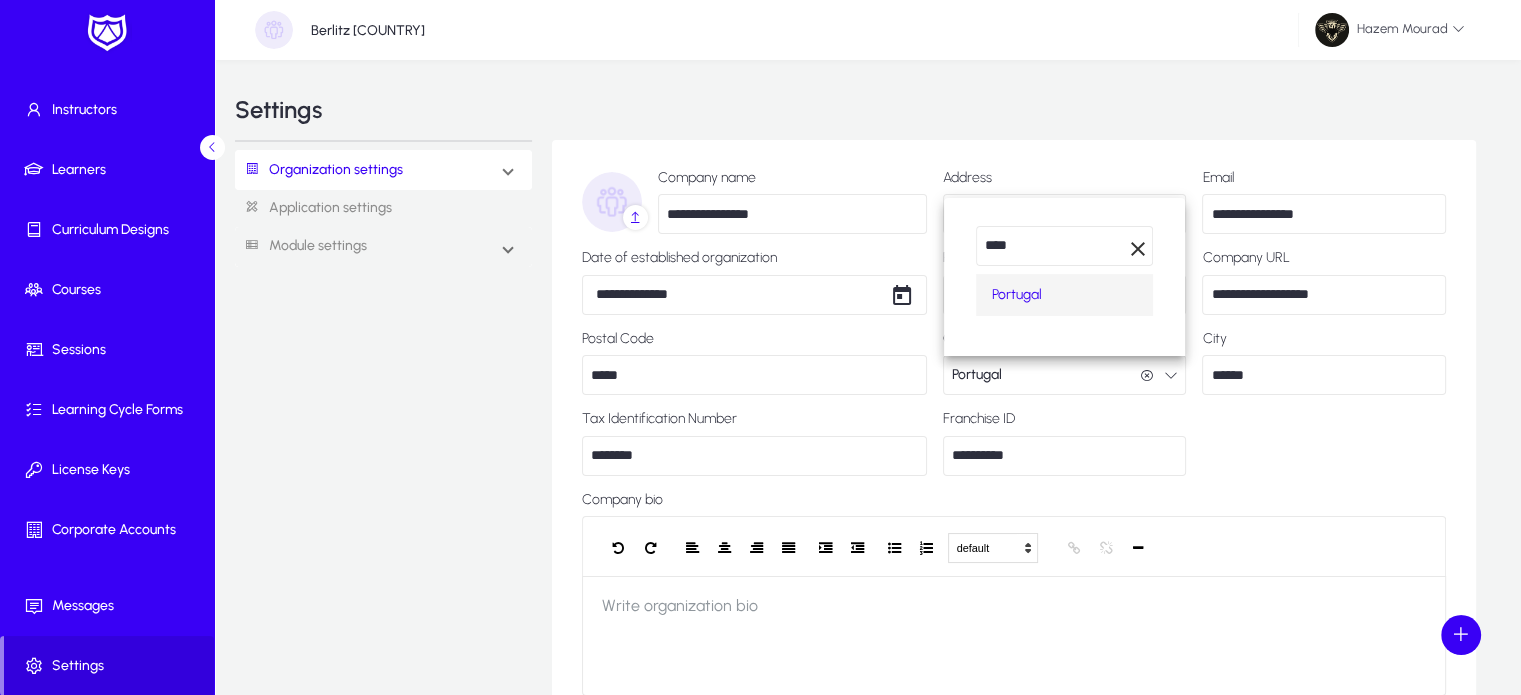 type on "****" 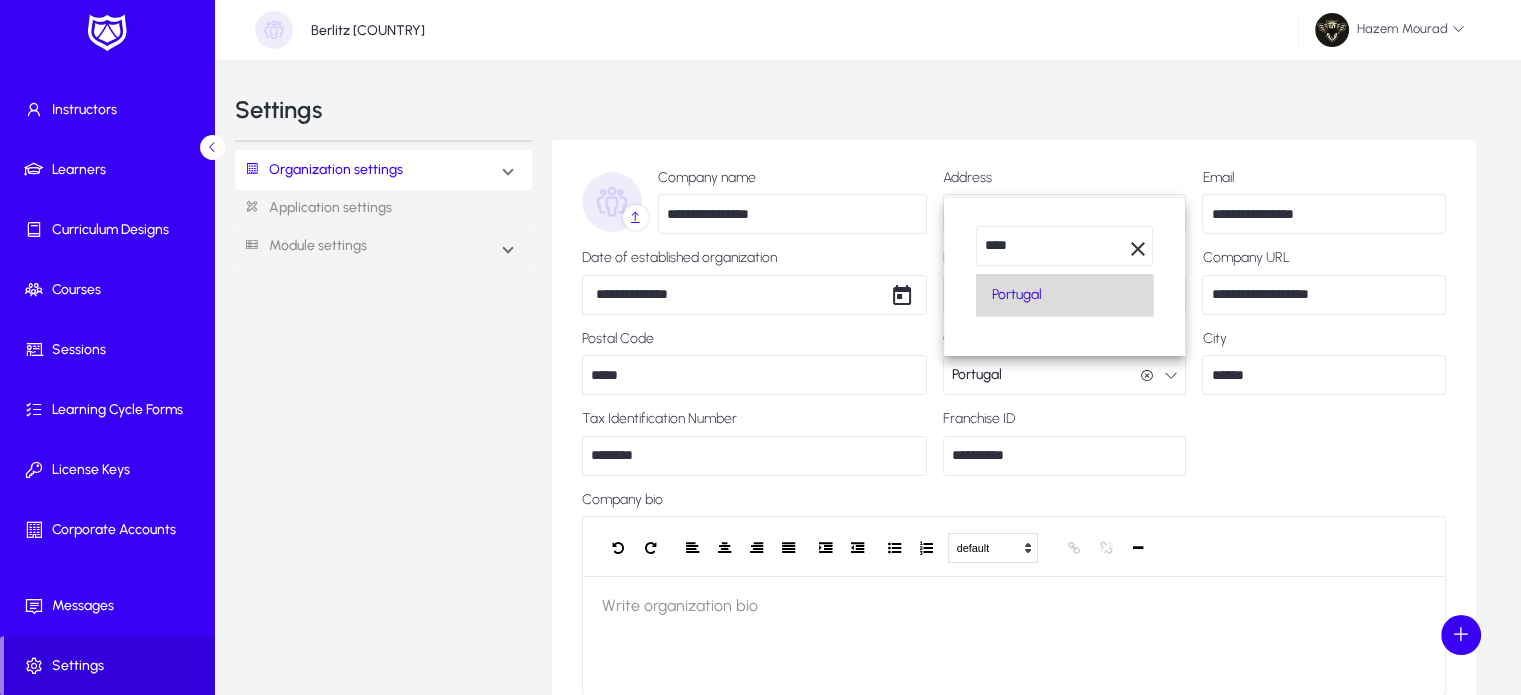 click on "Portugal" at bounding box center (1065, 295) 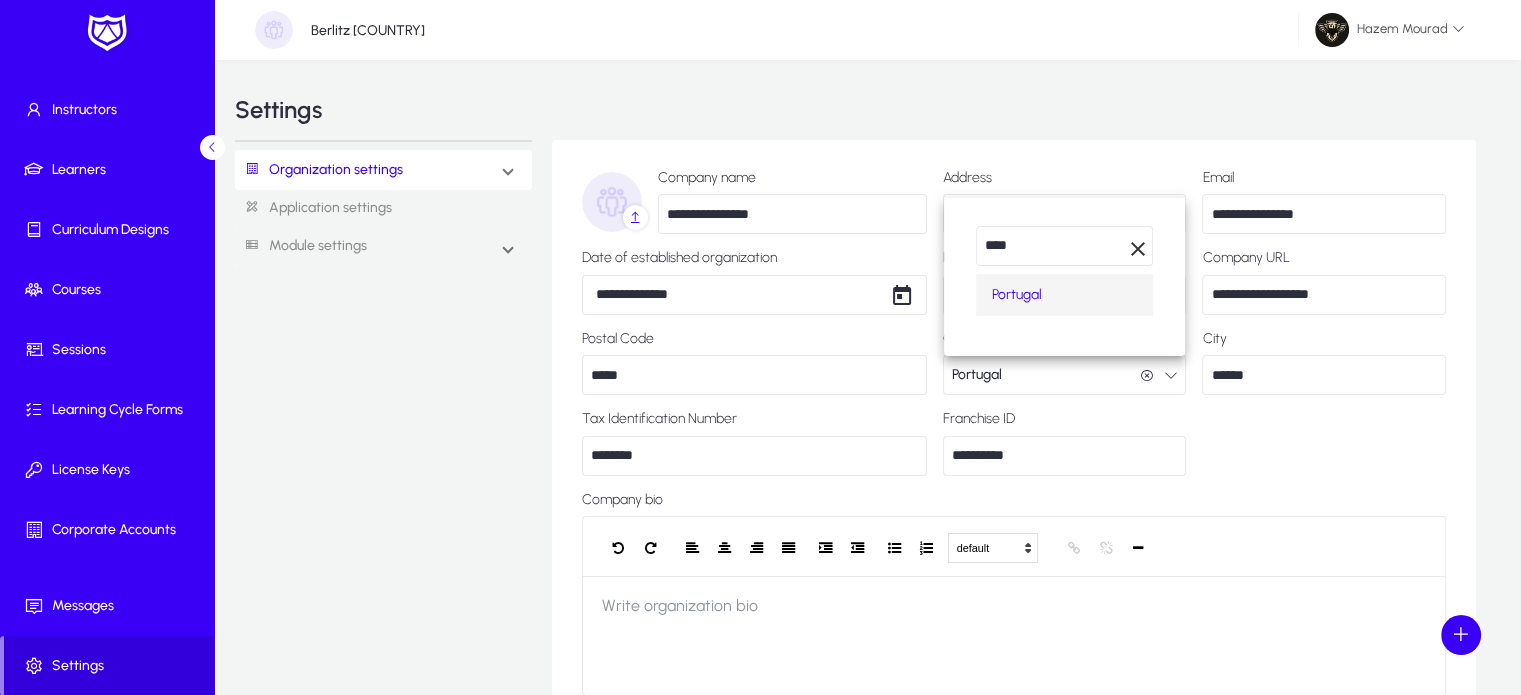 scroll, scrollTop: 0, scrollLeft: 0, axis: both 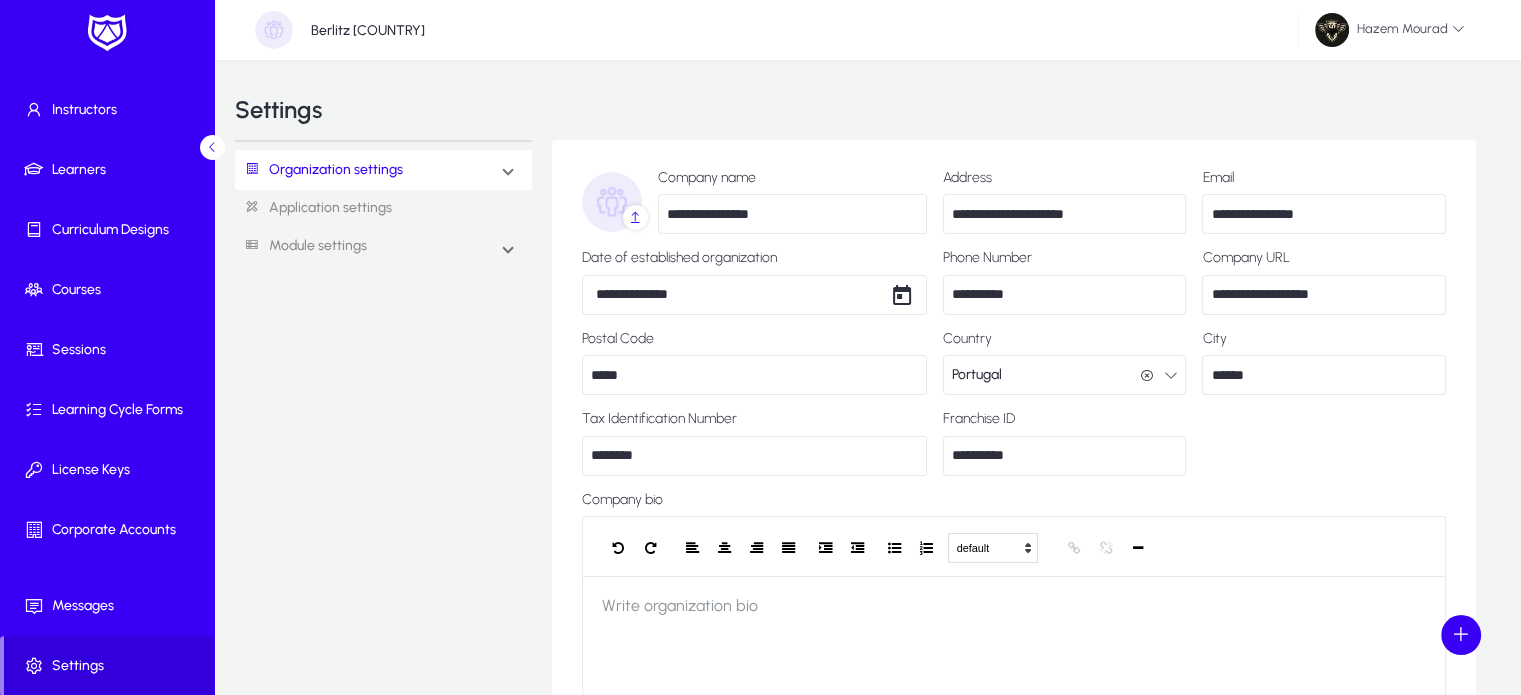 click on "Settings" 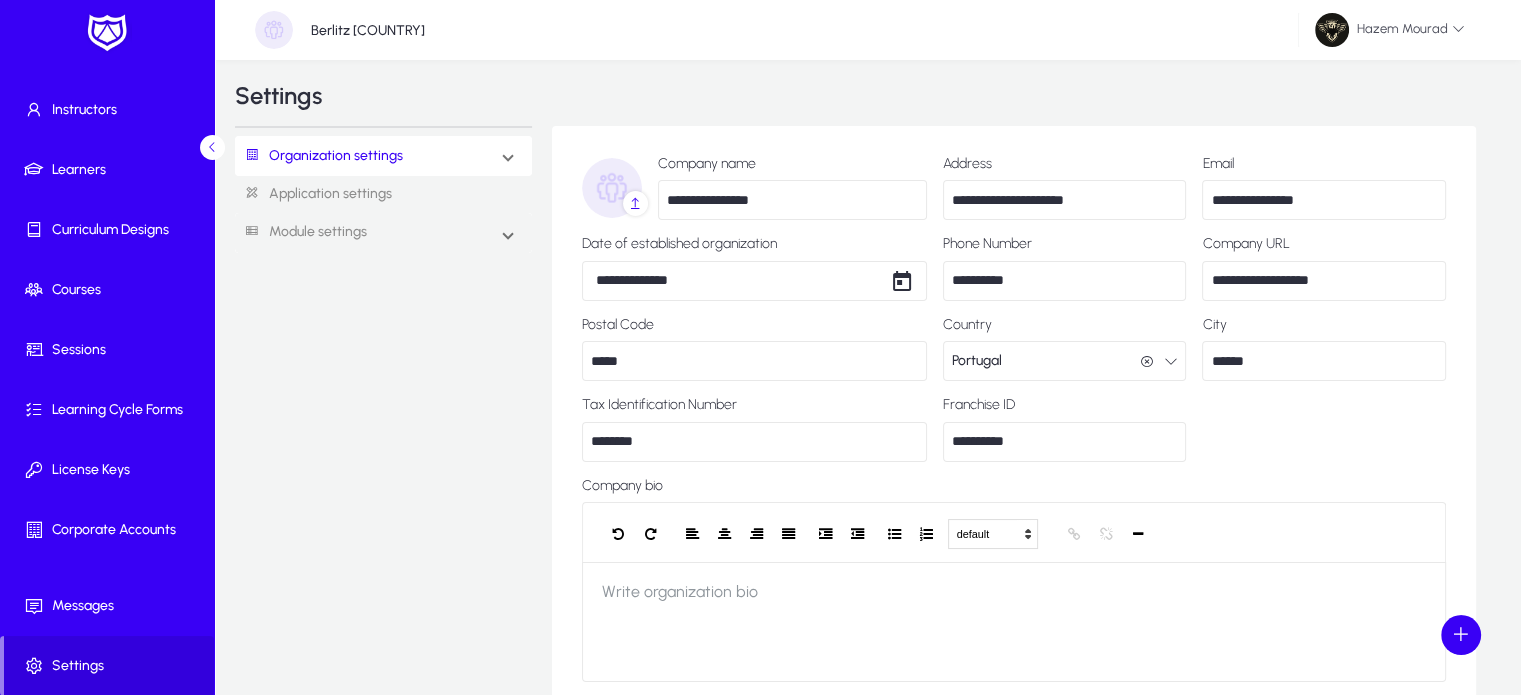 scroll, scrollTop: 6, scrollLeft: 0, axis: vertical 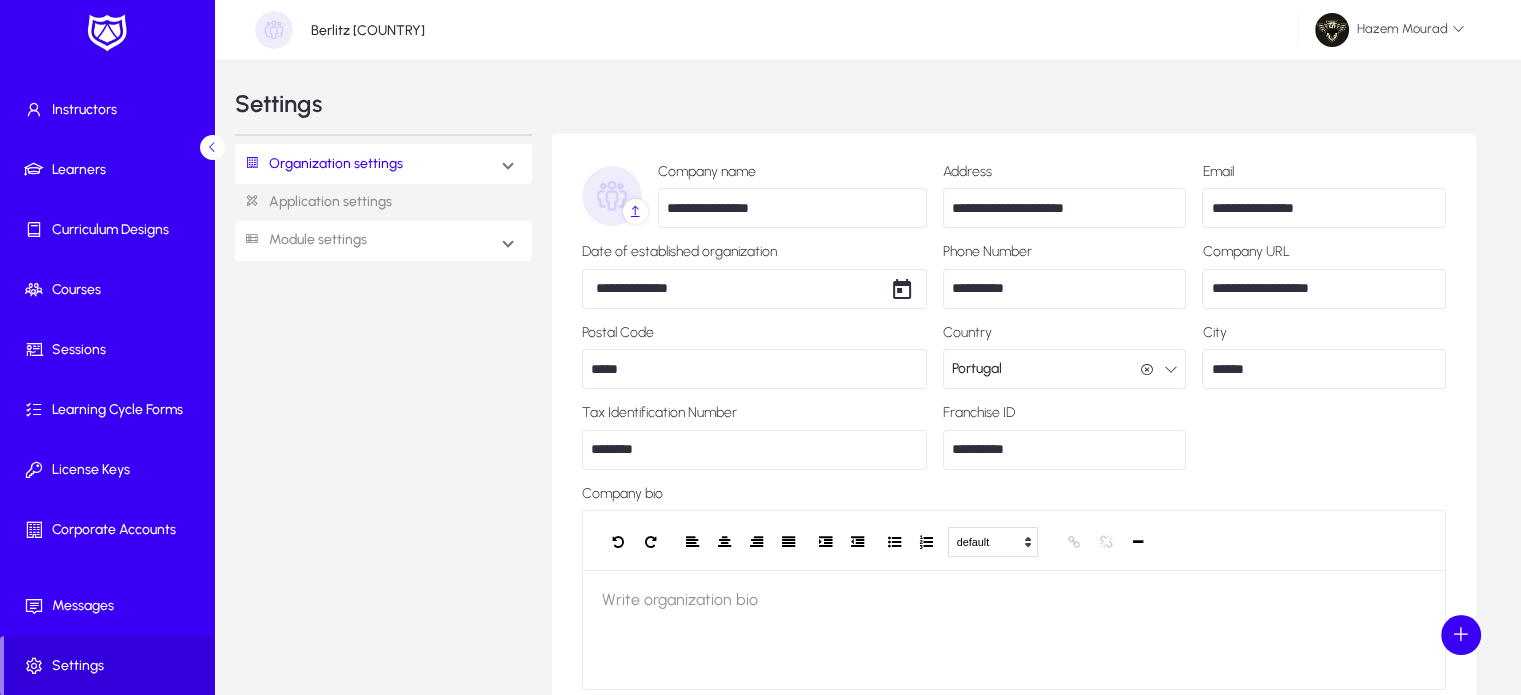 click on "Module settings" at bounding box center [301, 240] 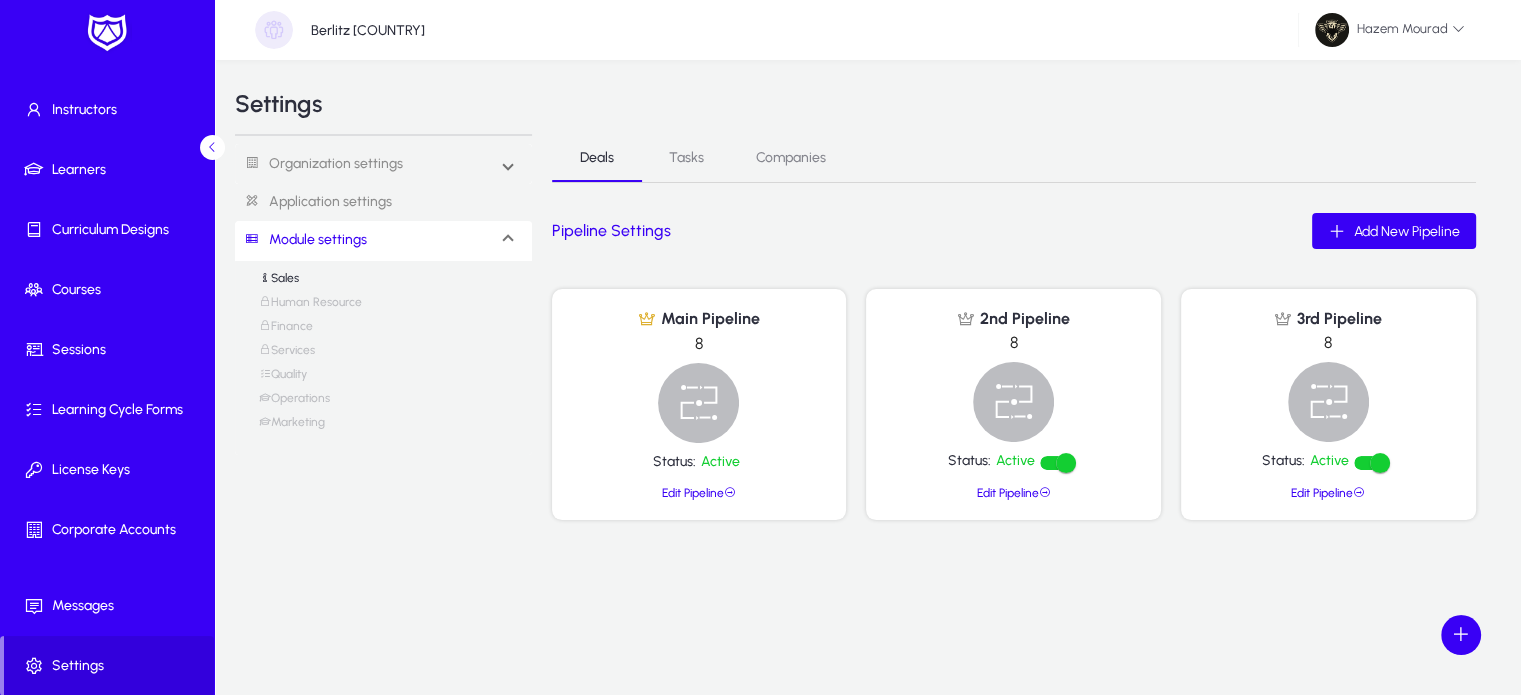 click on "Application settings" 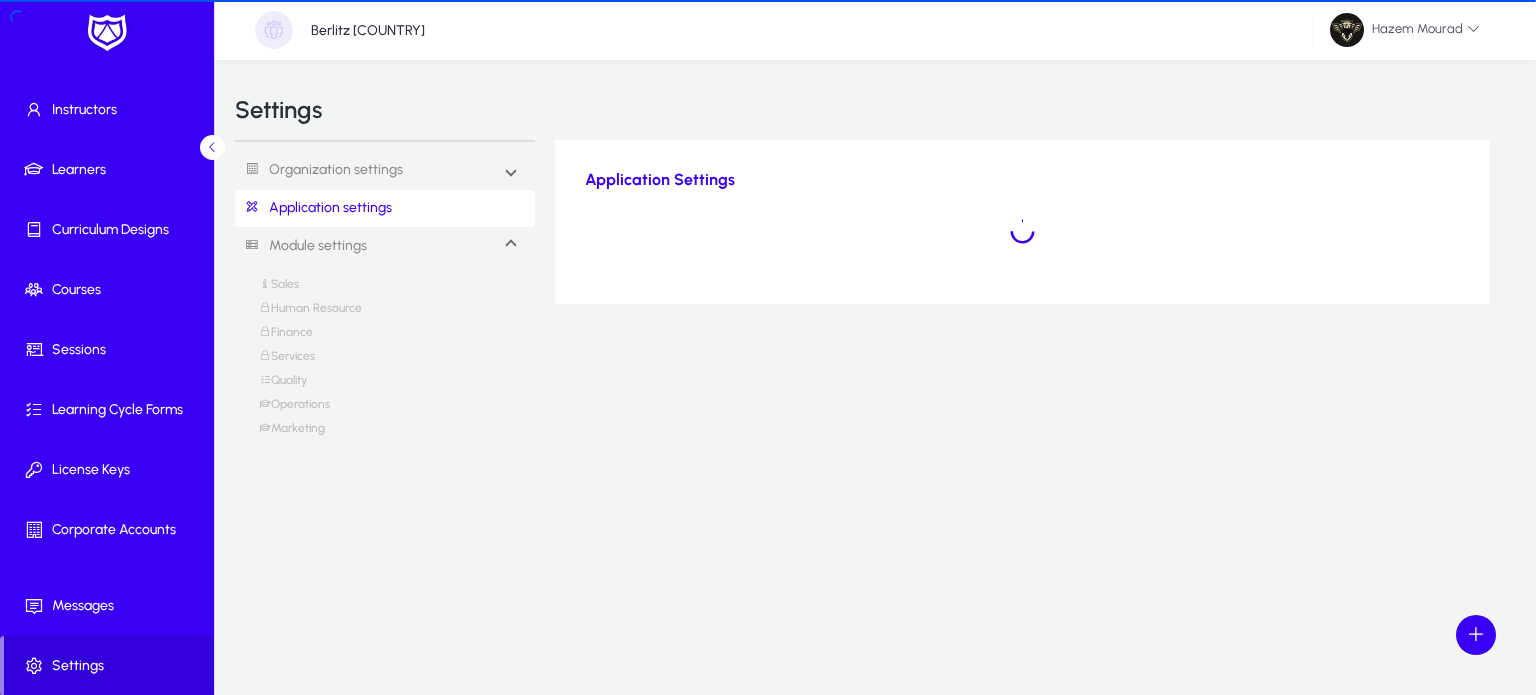 click on "Application settings" 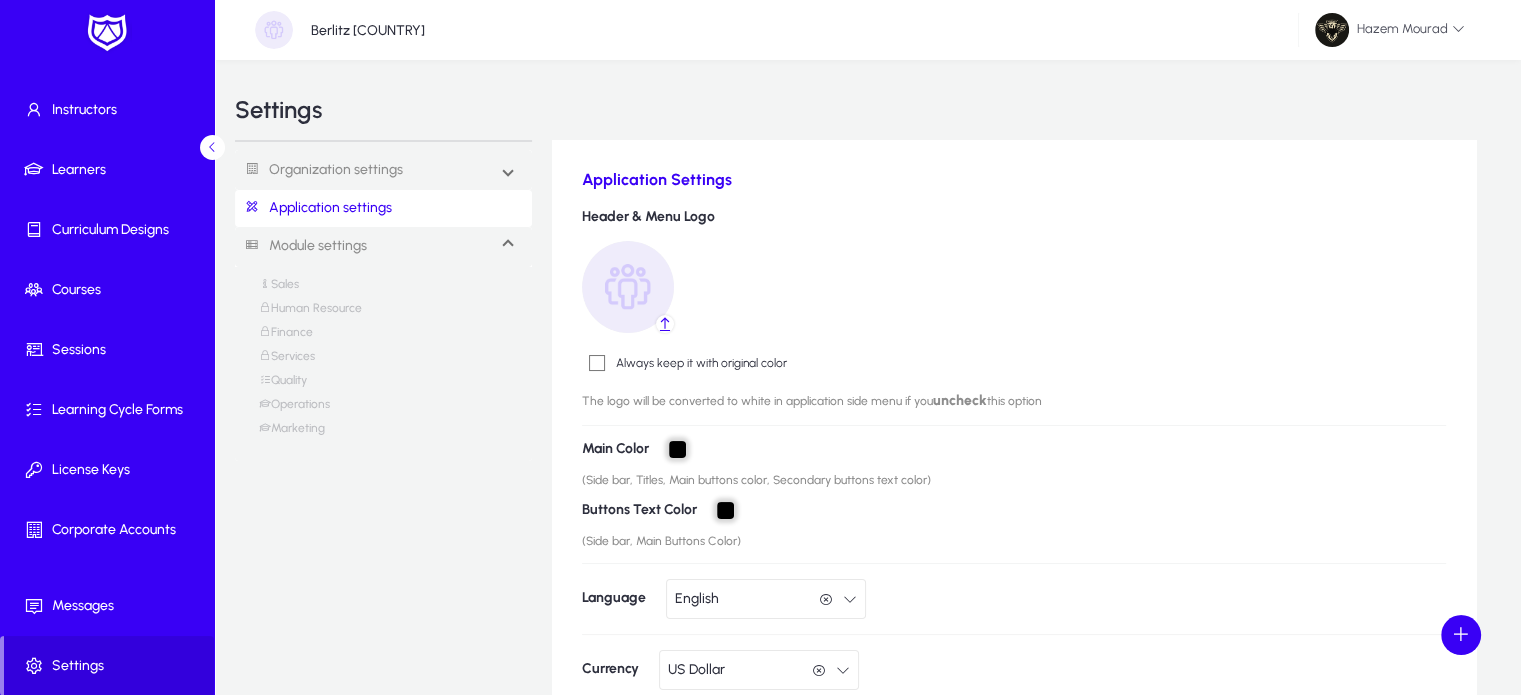 scroll, scrollTop: 175, scrollLeft: 0, axis: vertical 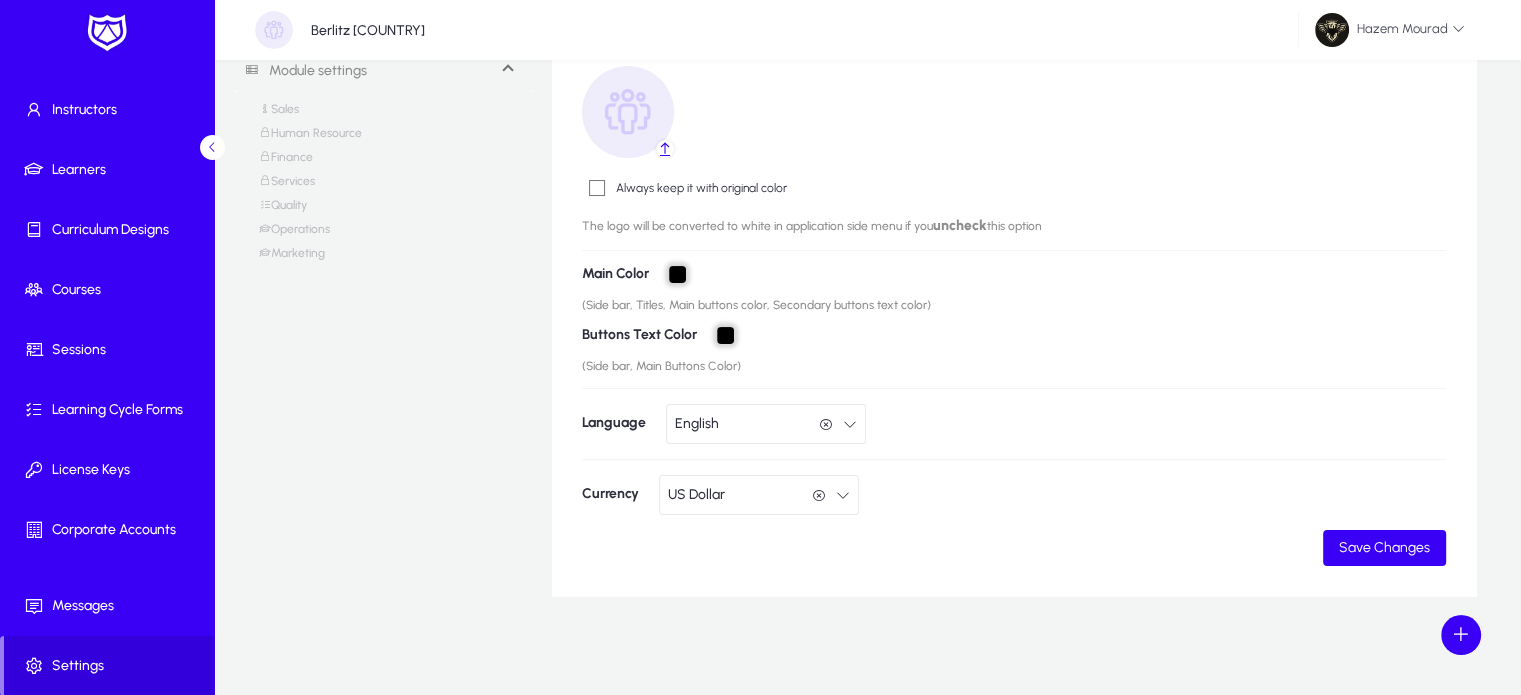 click on "US Dollar  US Dollar" 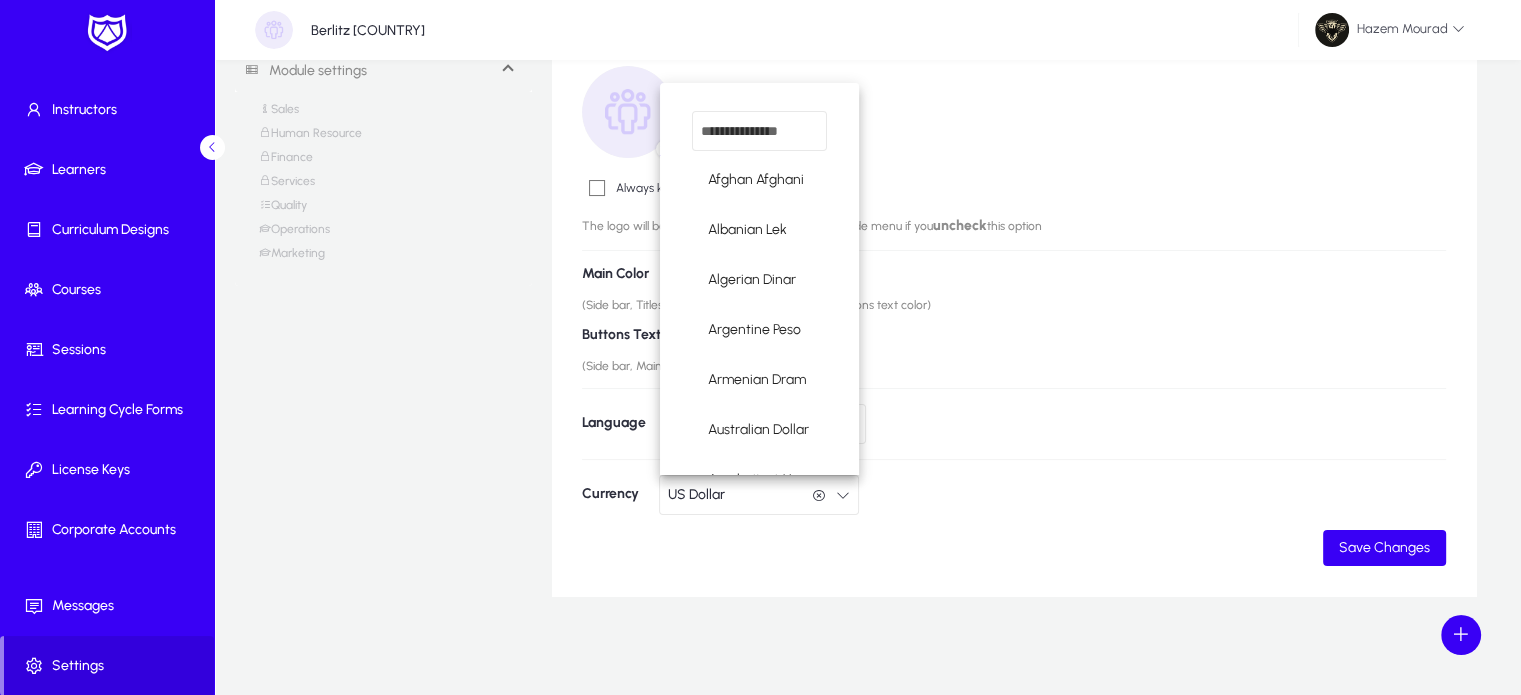 scroll, scrollTop: 226, scrollLeft: 0, axis: vertical 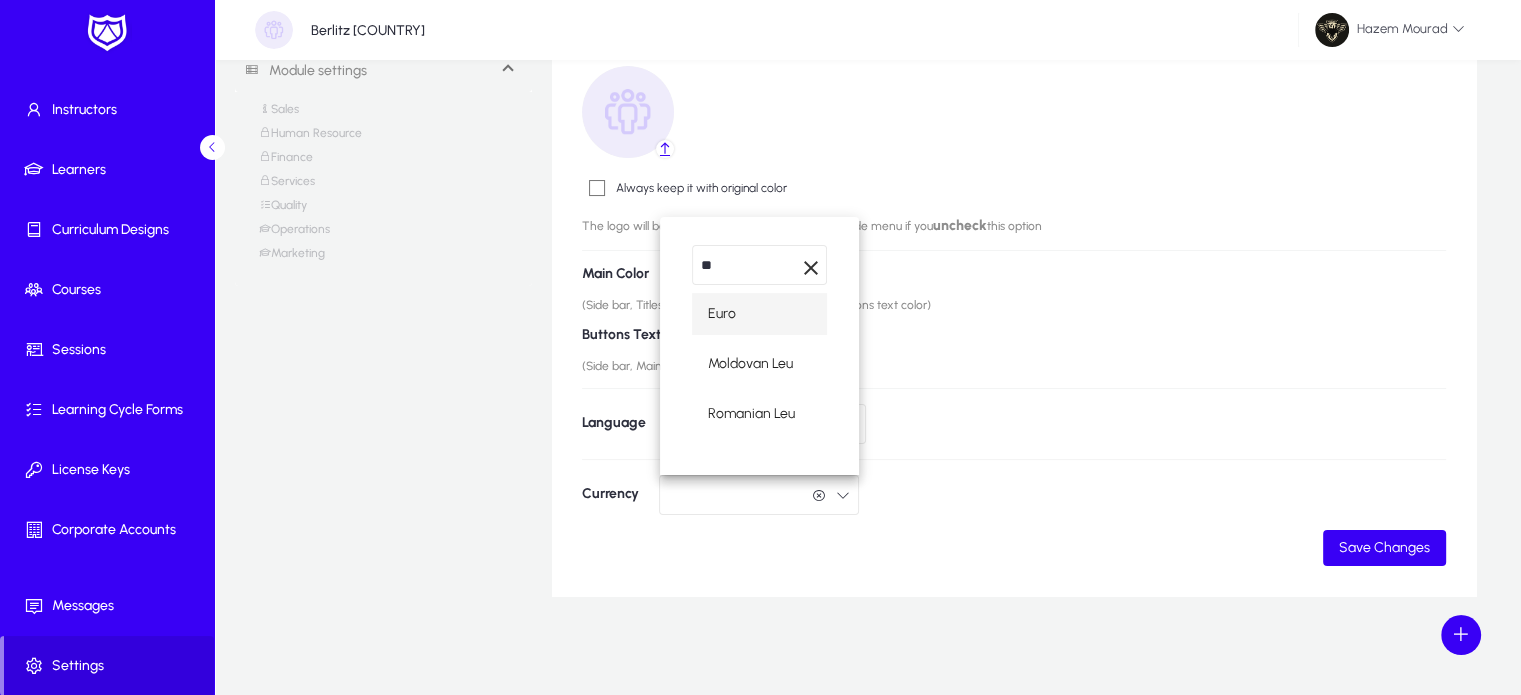 type on "**" 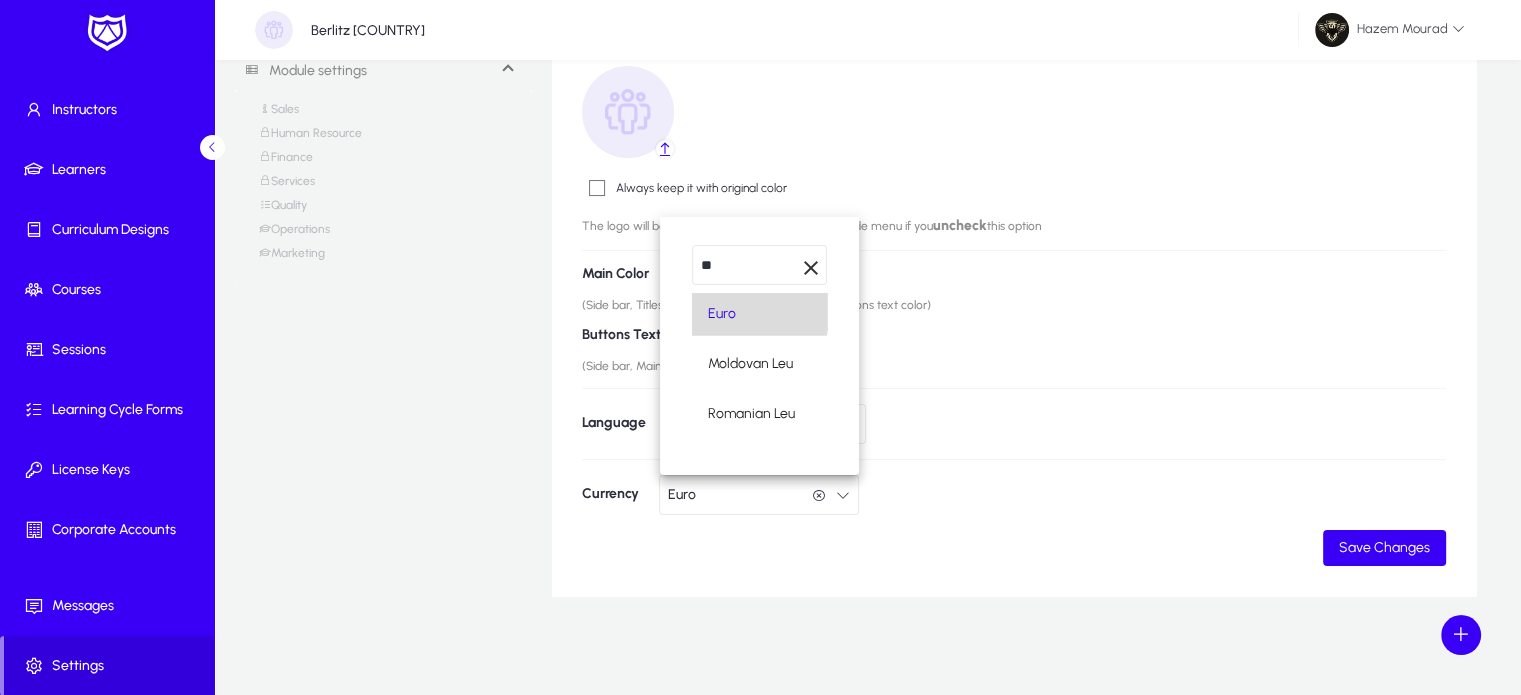 scroll, scrollTop: 0, scrollLeft: 0, axis: both 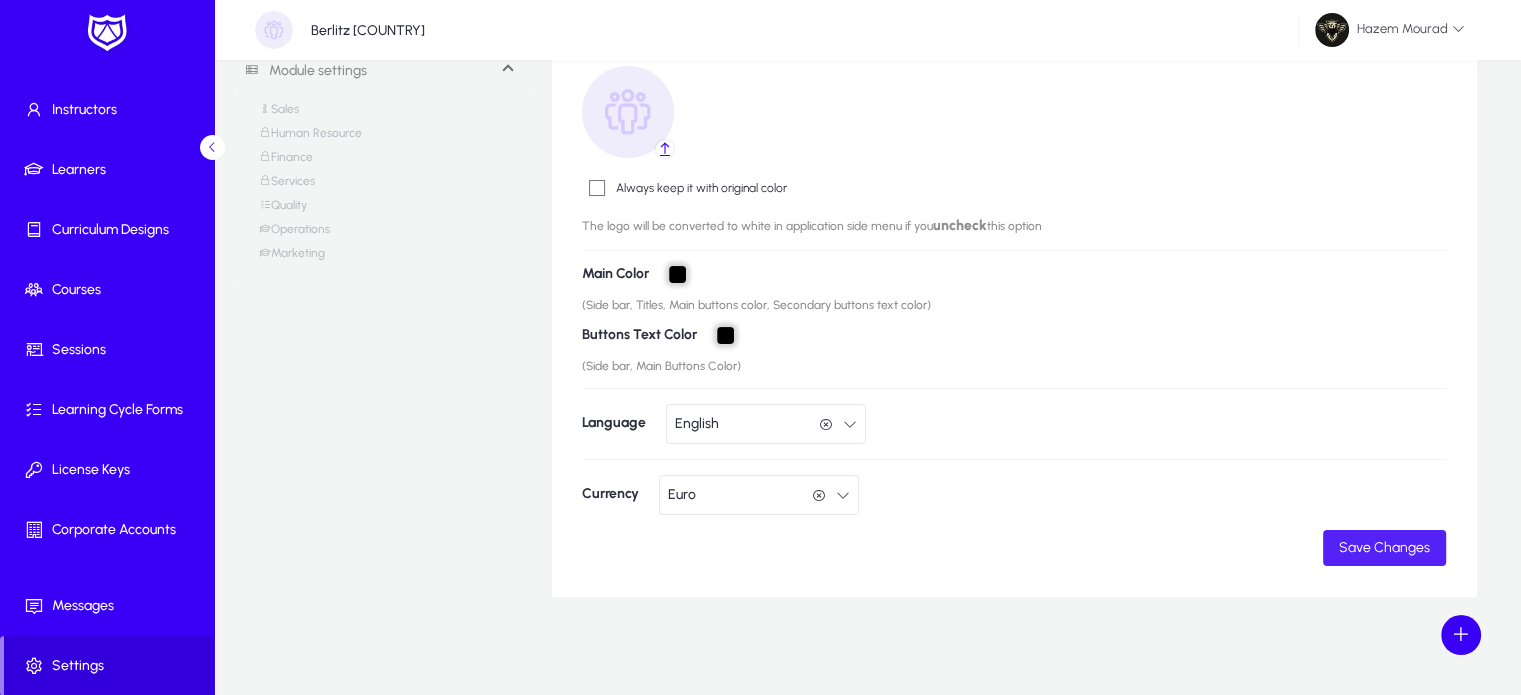 click on "Save Changes" 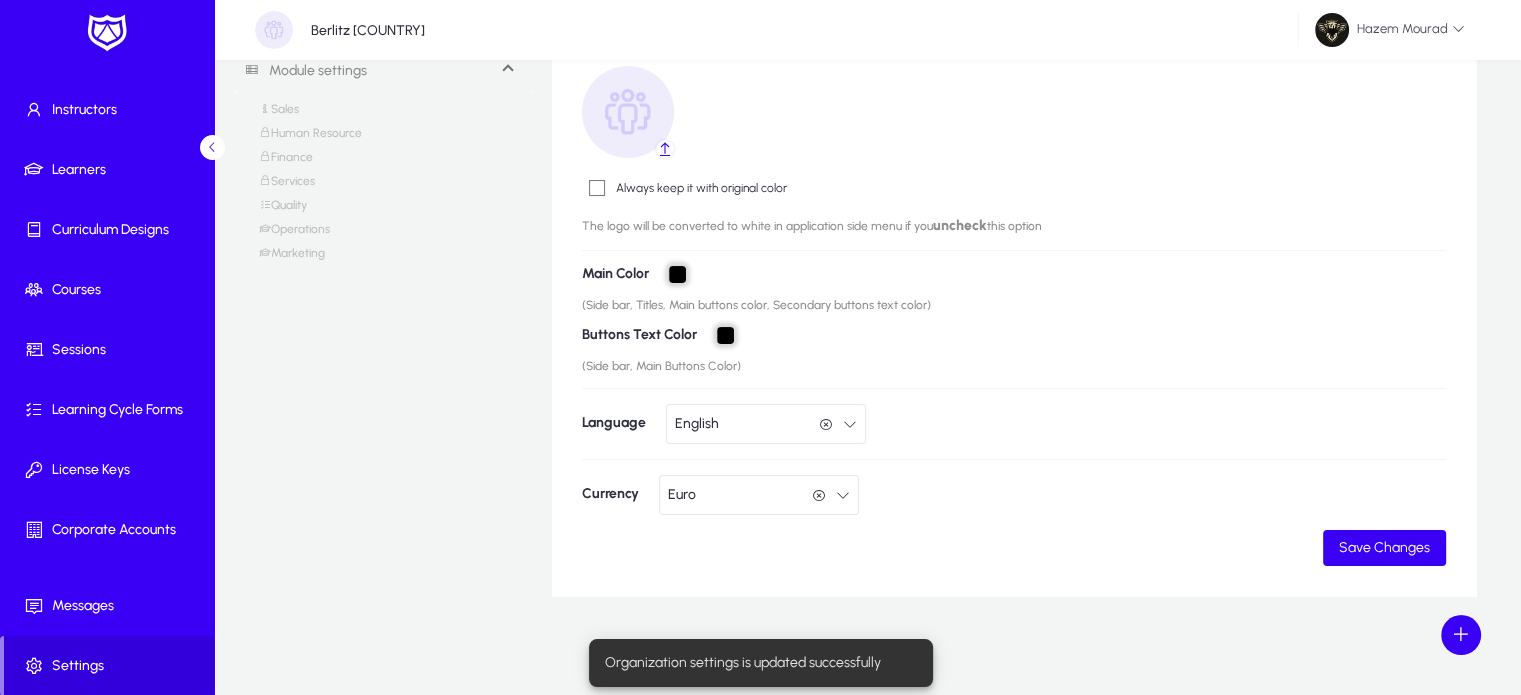 scroll, scrollTop: 0, scrollLeft: 0, axis: both 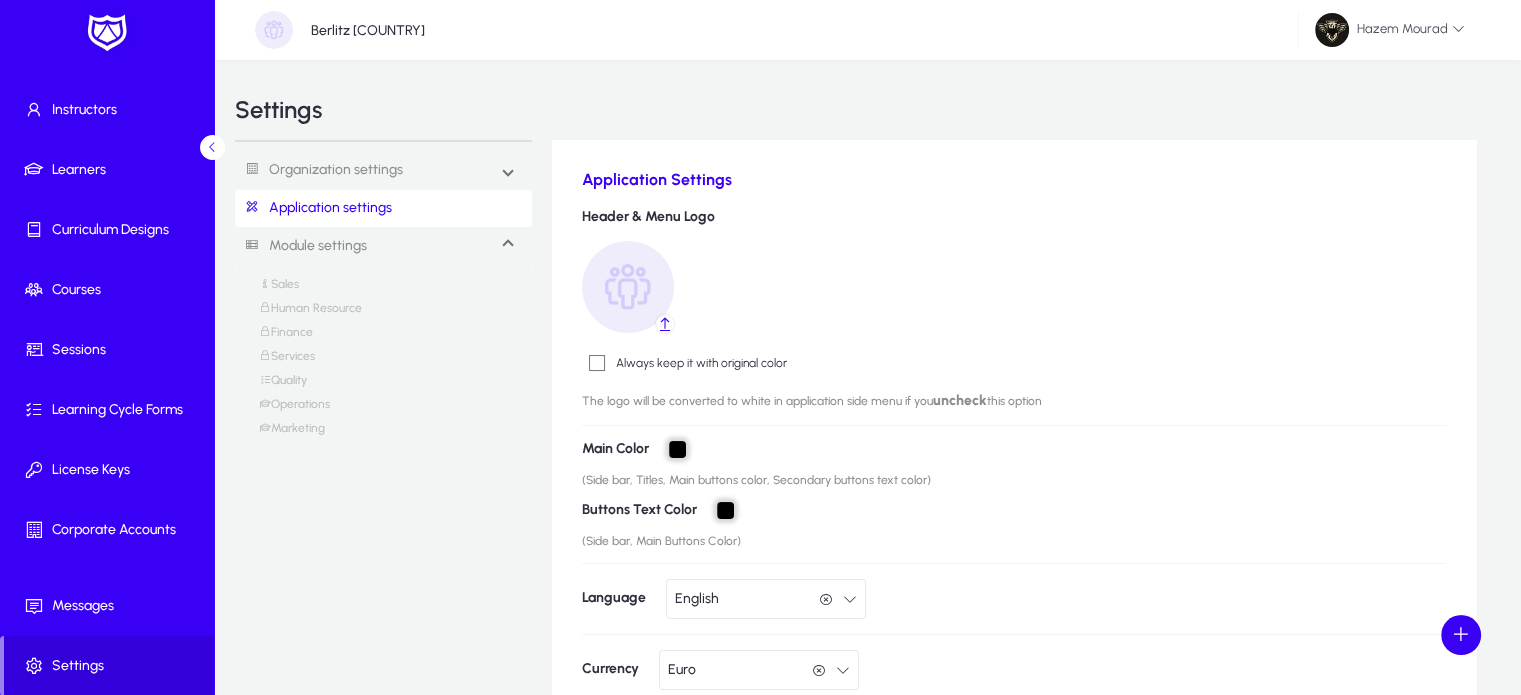 click 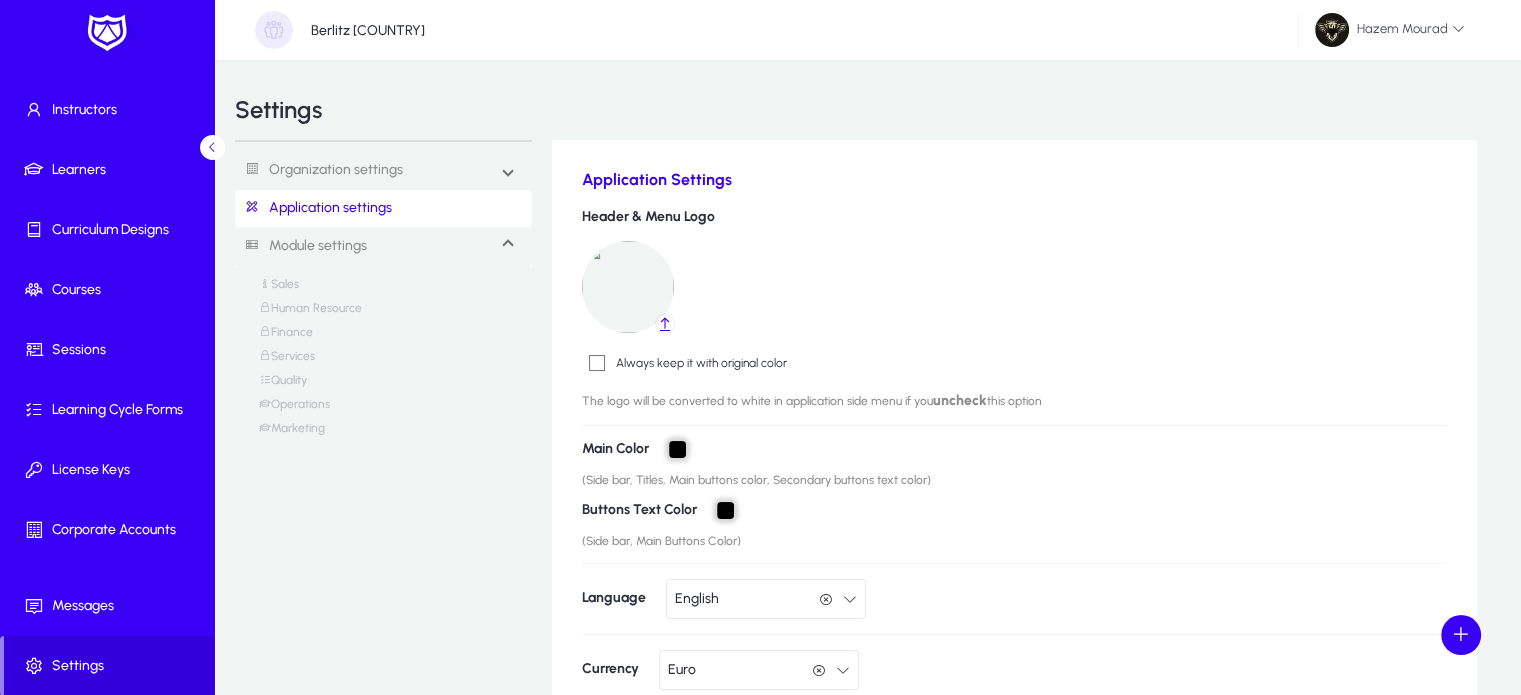 scroll, scrollTop: 175, scrollLeft: 0, axis: vertical 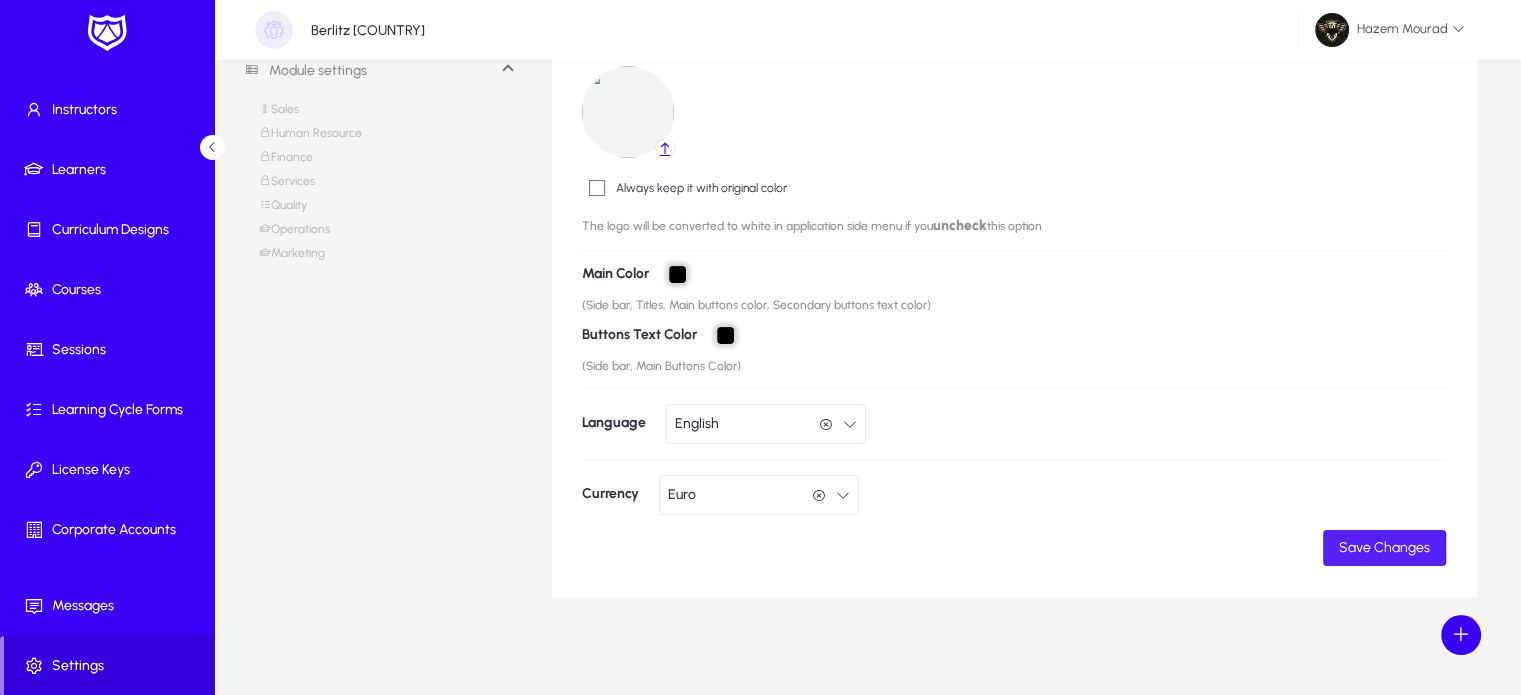 click on "Save Changes" 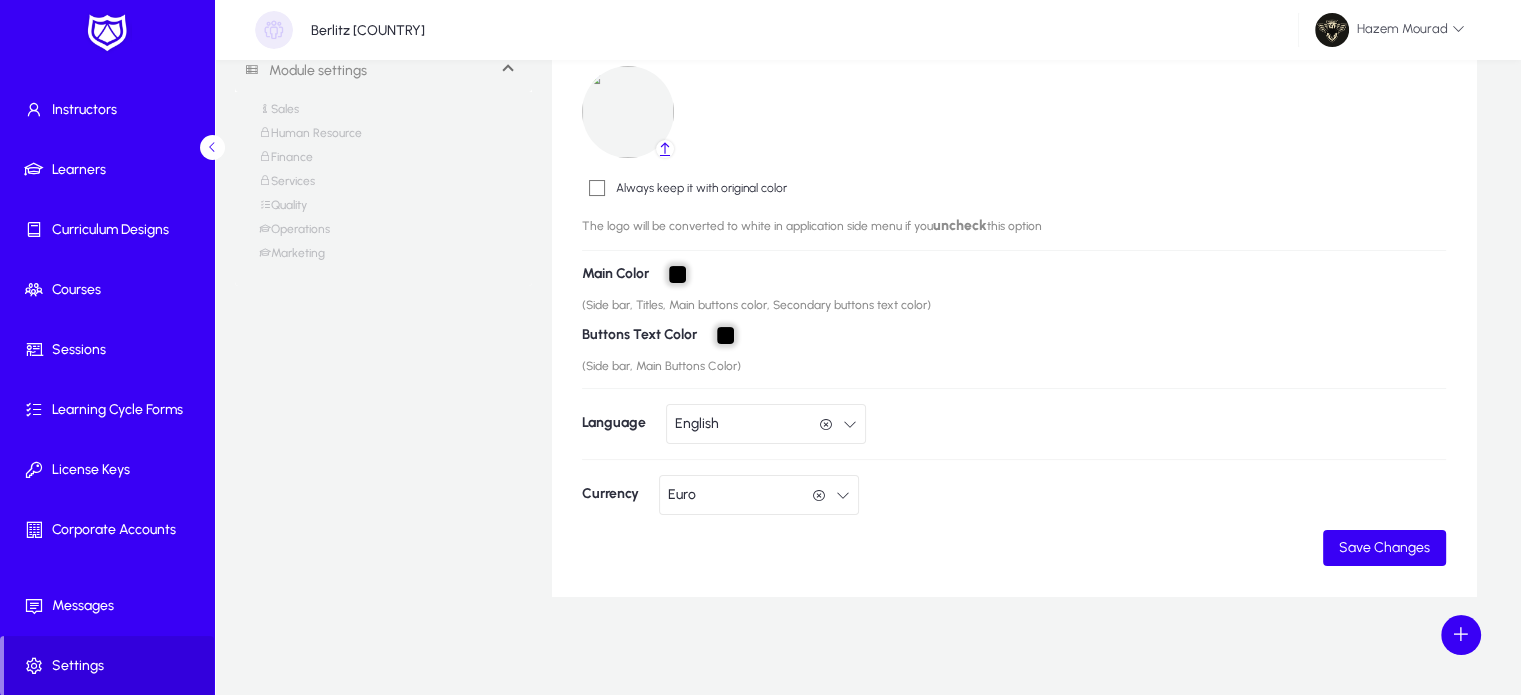 scroll, scrollTop: 0, scrollLeft: 0, axis: both 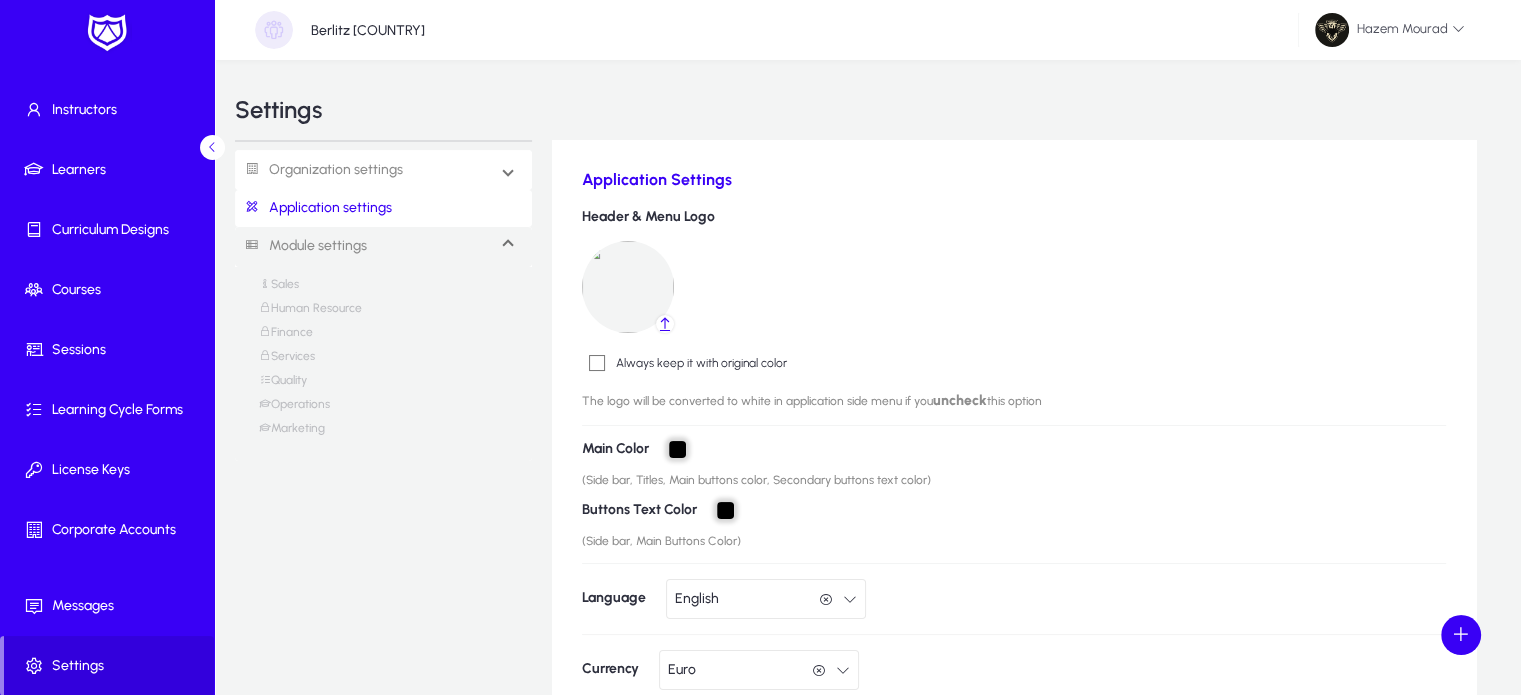 click on "Organization settings" at bounding box center (319, 170) 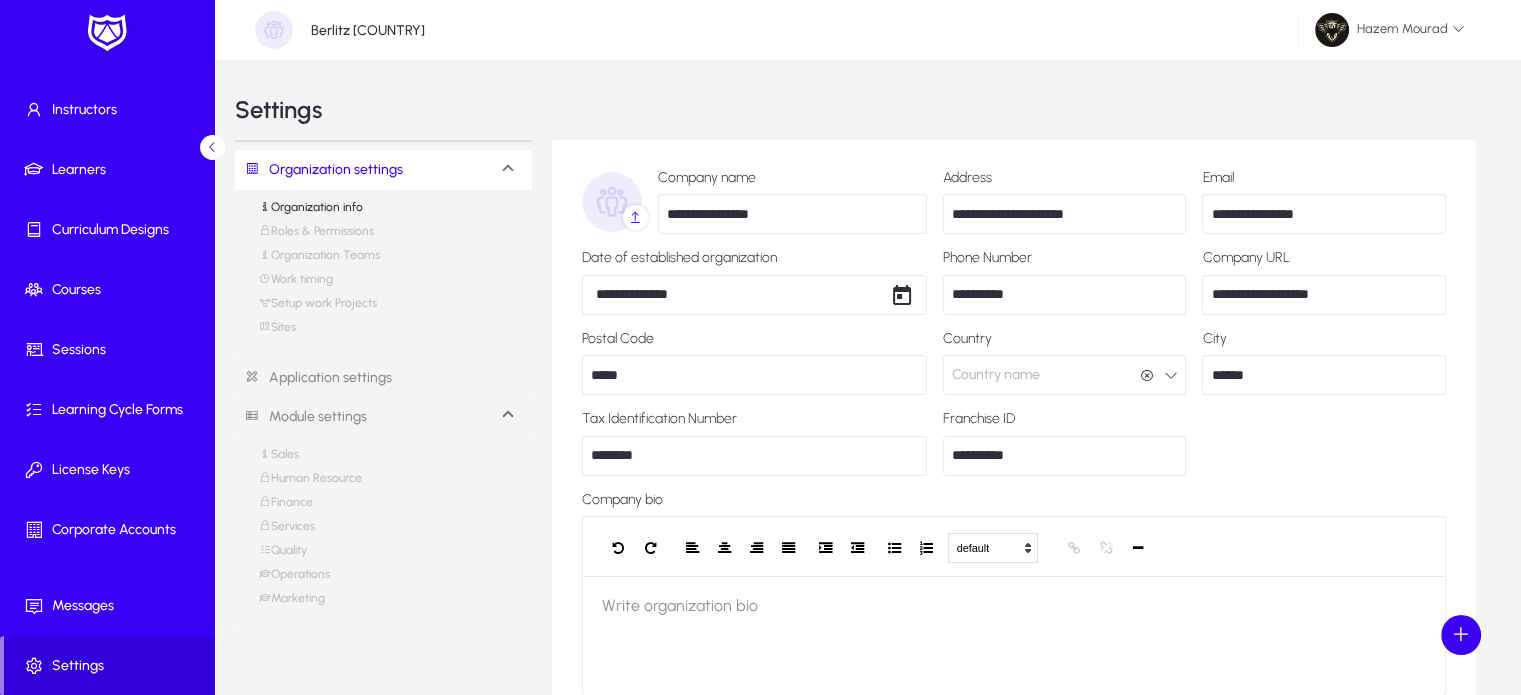 click 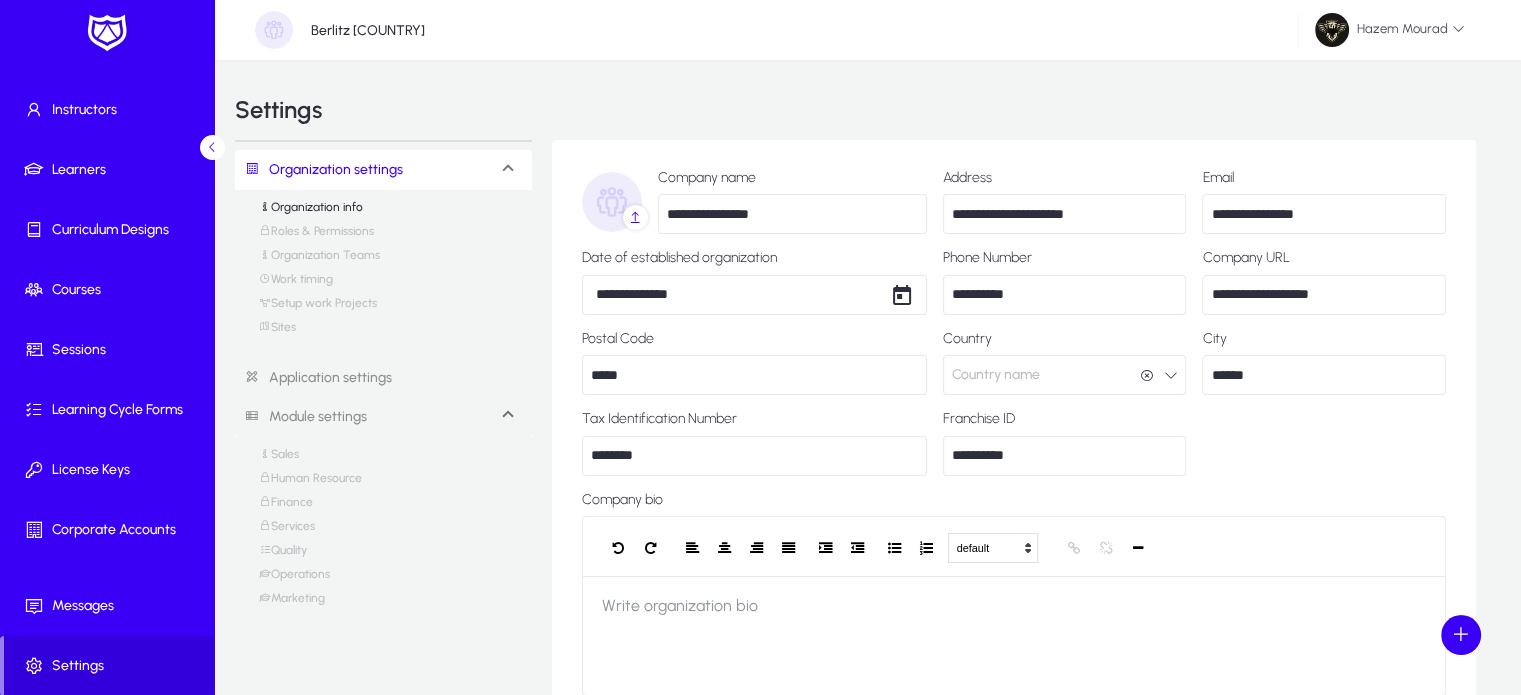 click at bounding box center (0, 0) 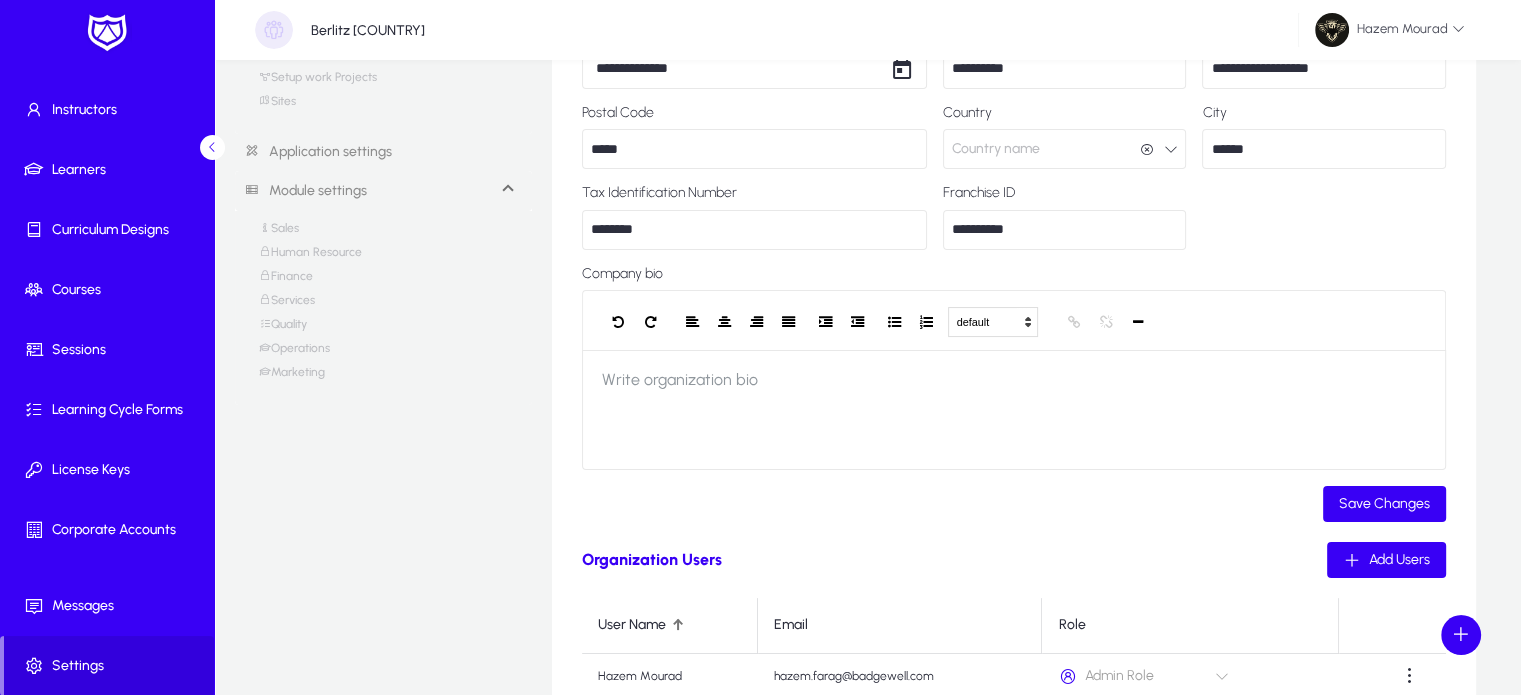 scroll, scrollTop: 248, scrollLeft: 0, axis: vertical 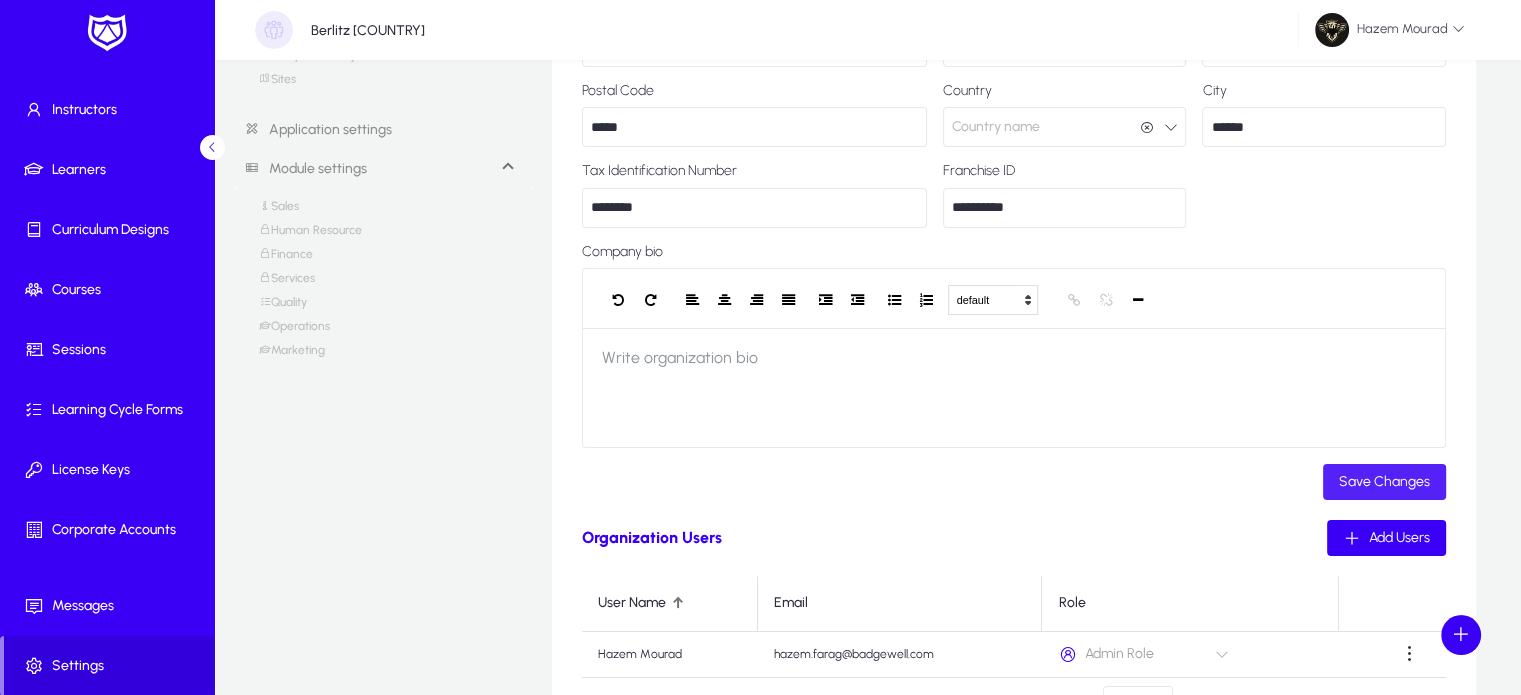 click on "Save Changes" 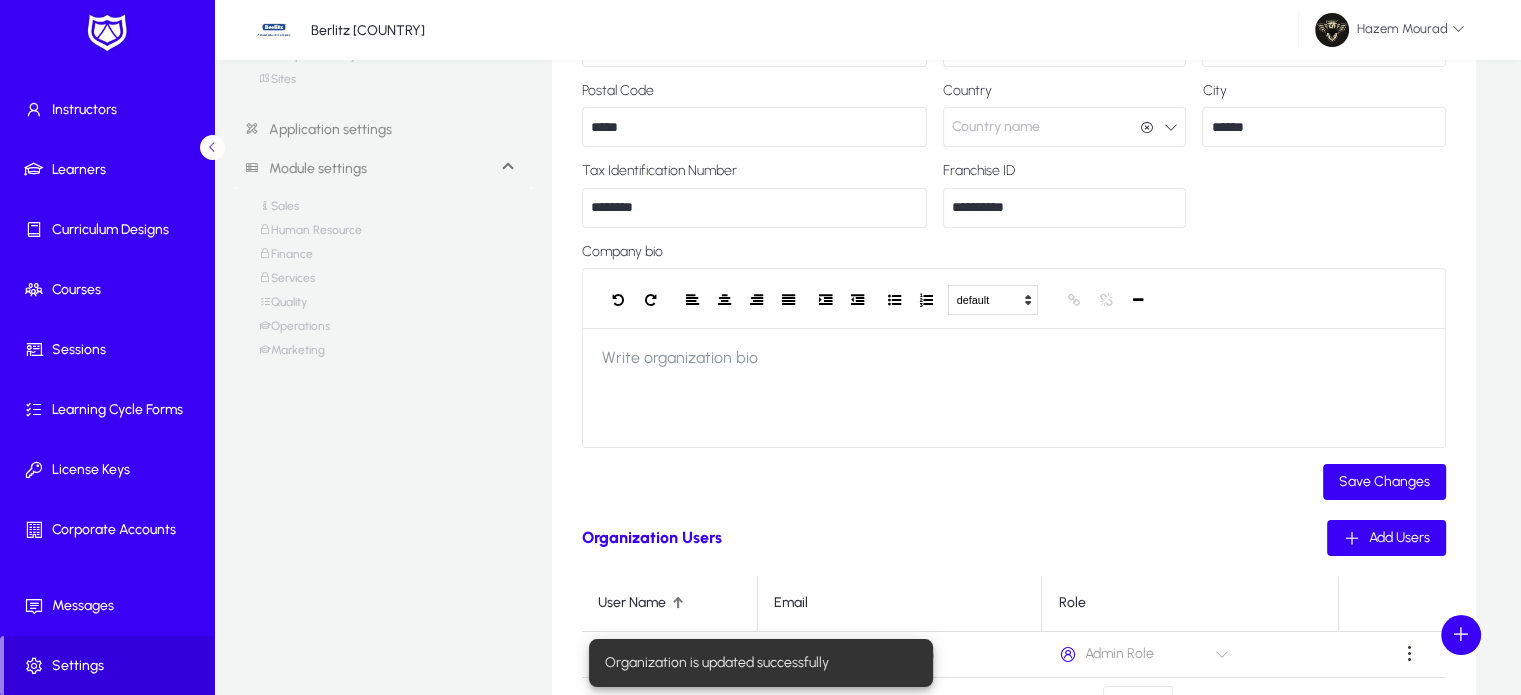 scroll, scrollTop: 0, scrollLeft: 0, axis: both 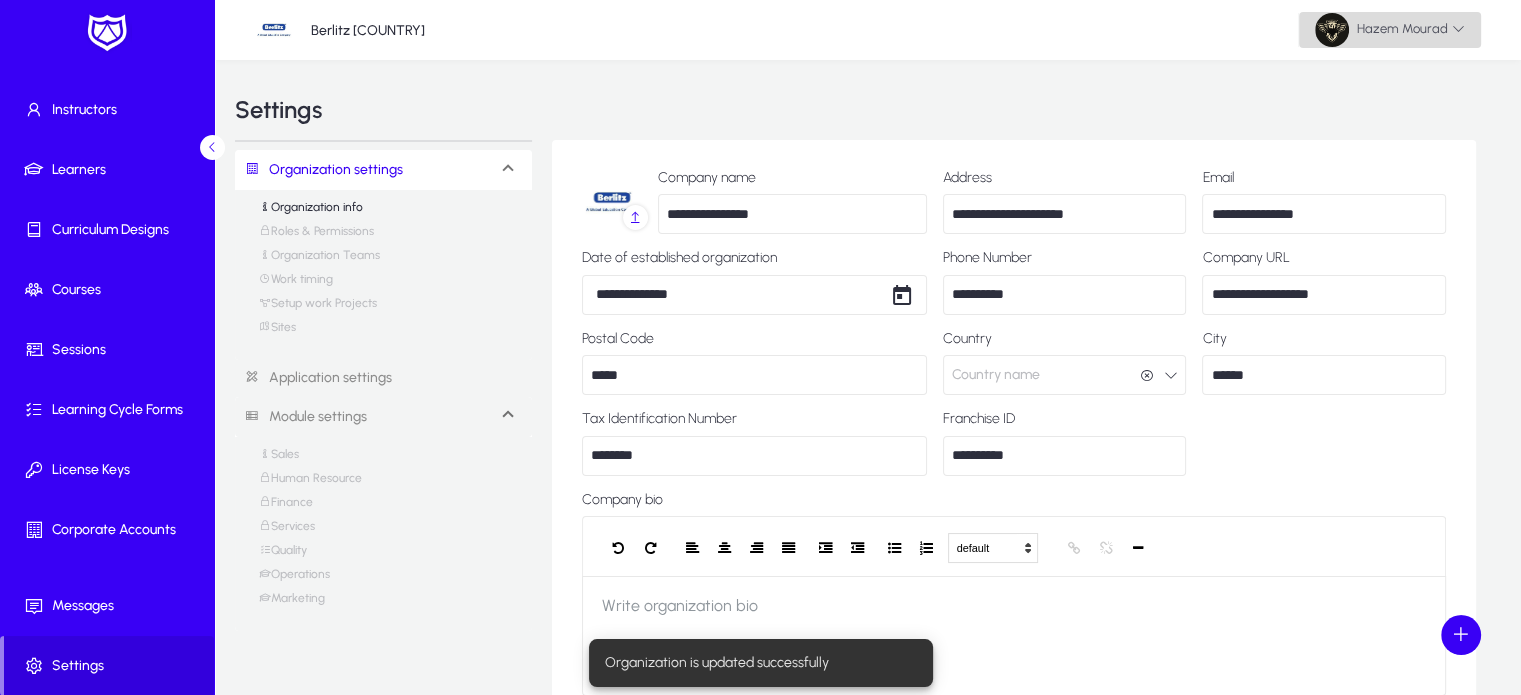 click on "Hazem  Mourad" 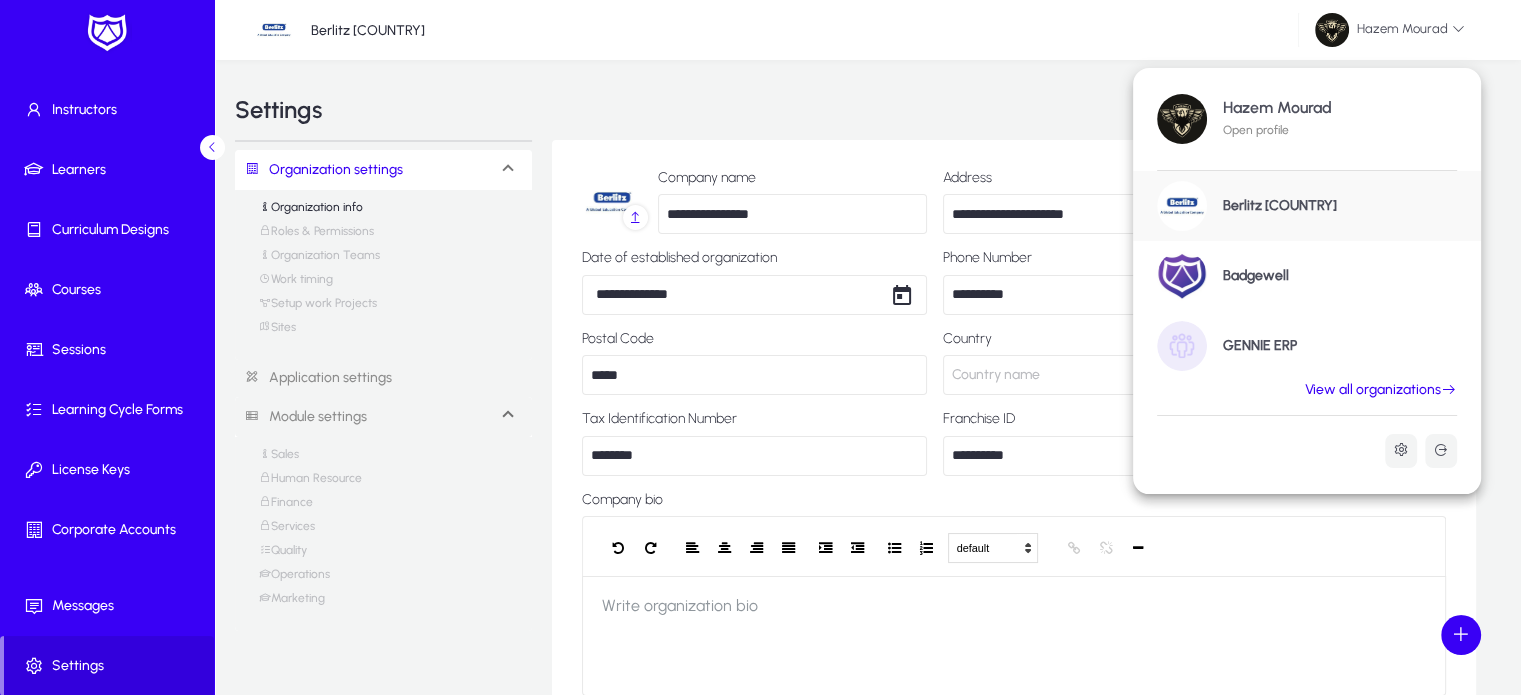 click on "View all organizations" at bounding box center [1381, 390] 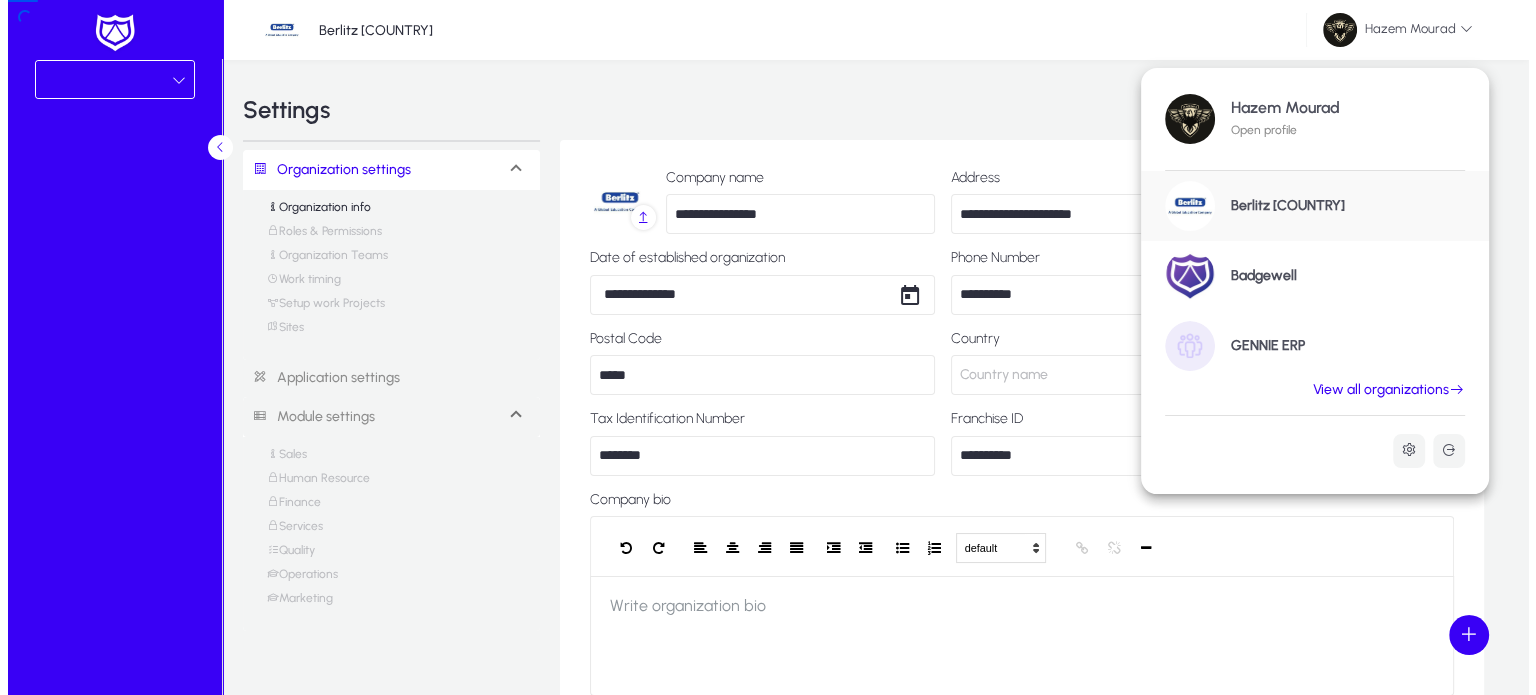 scroll, scrollTop: 0, scrollLeft: 0, axis: both 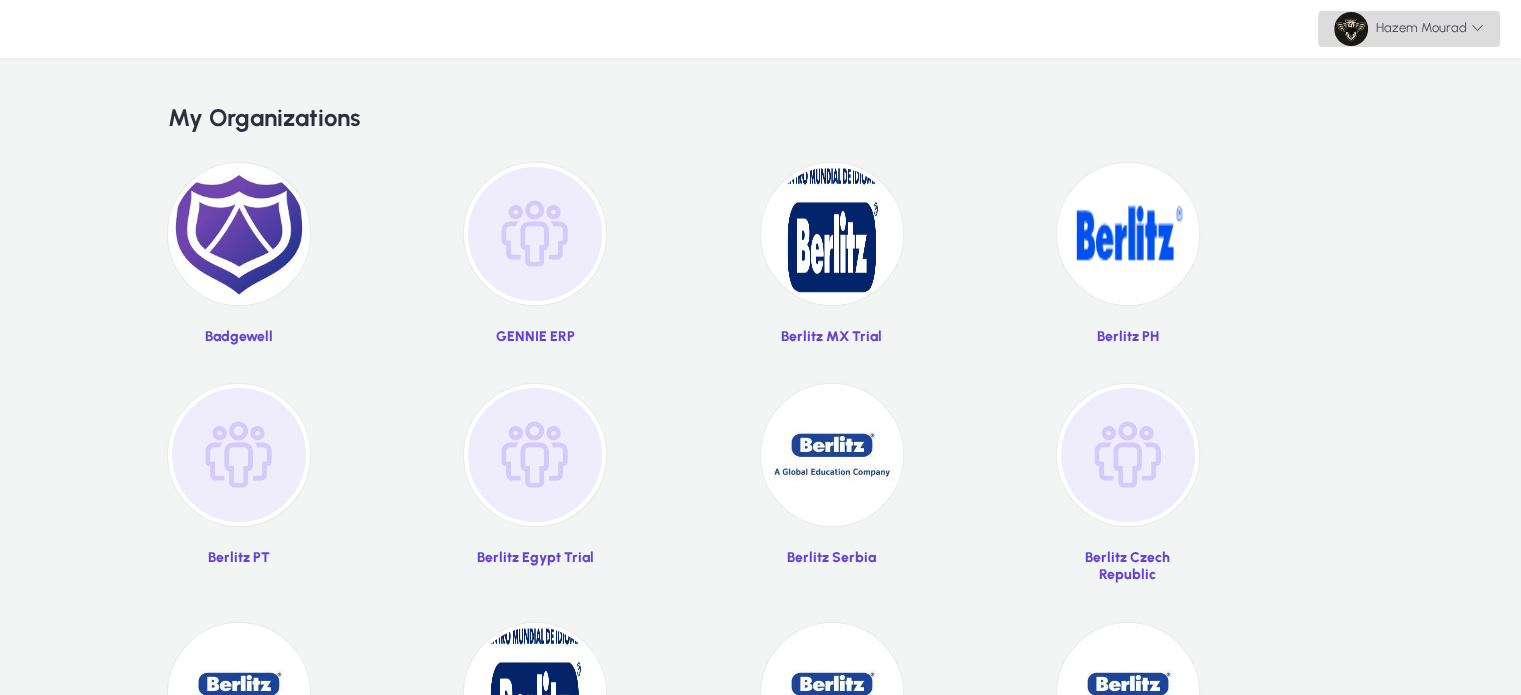 click on "Hazem  Mourad" 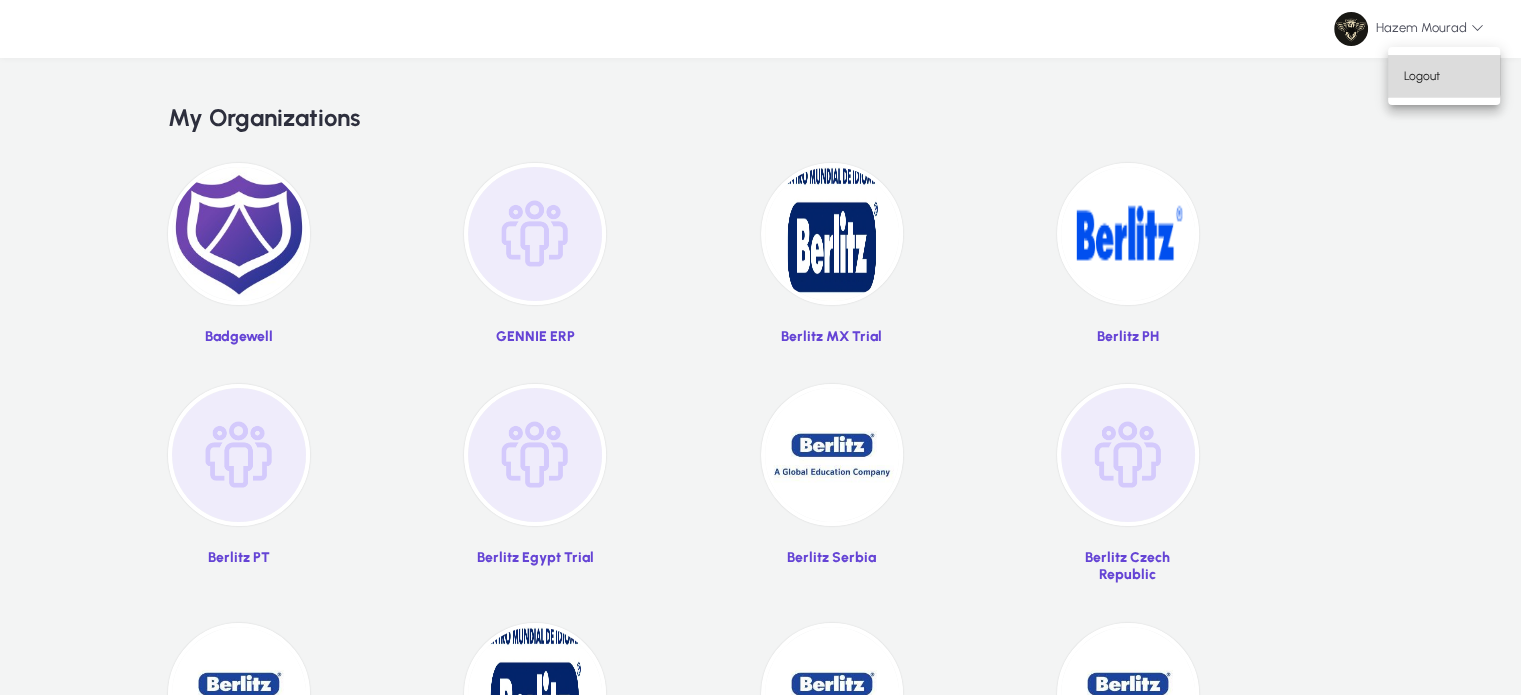 click on "Logout" at bounding box center (1444, 76) 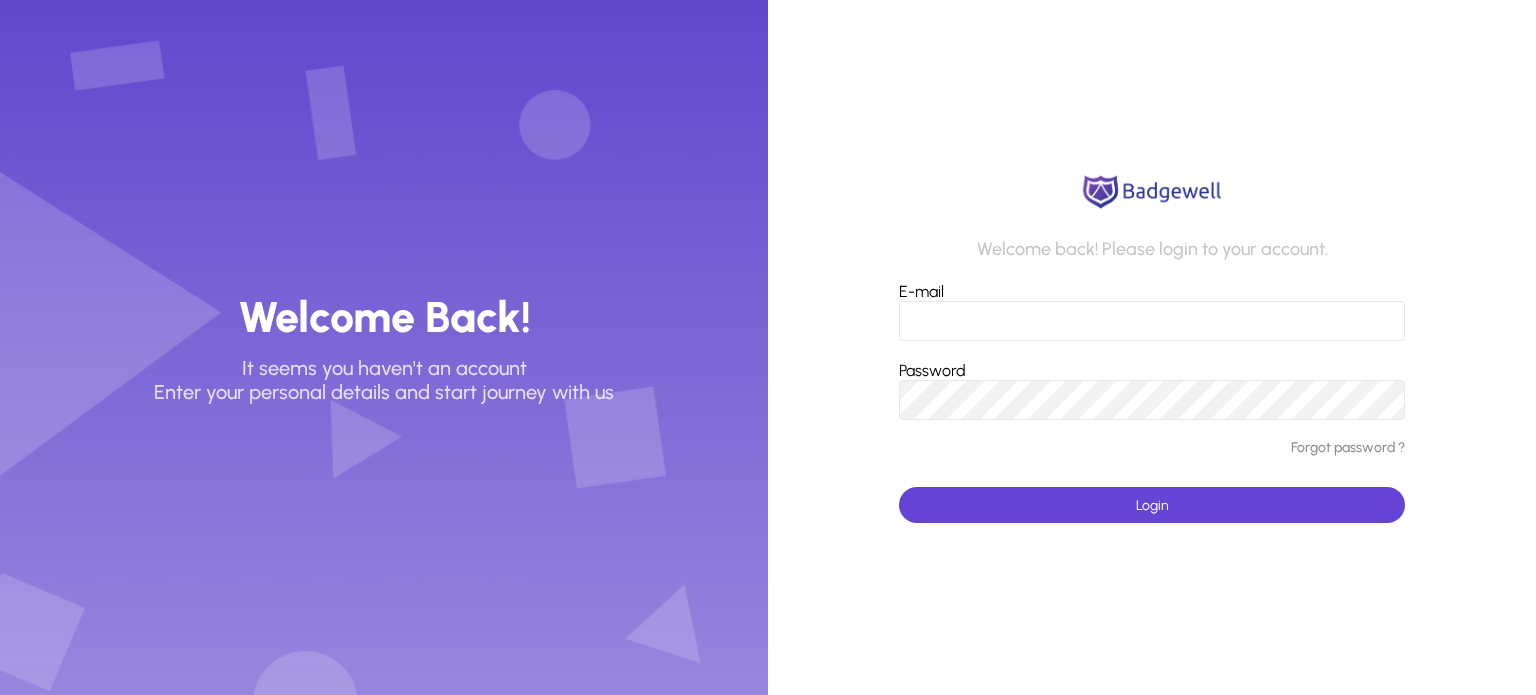 type on "**********" 